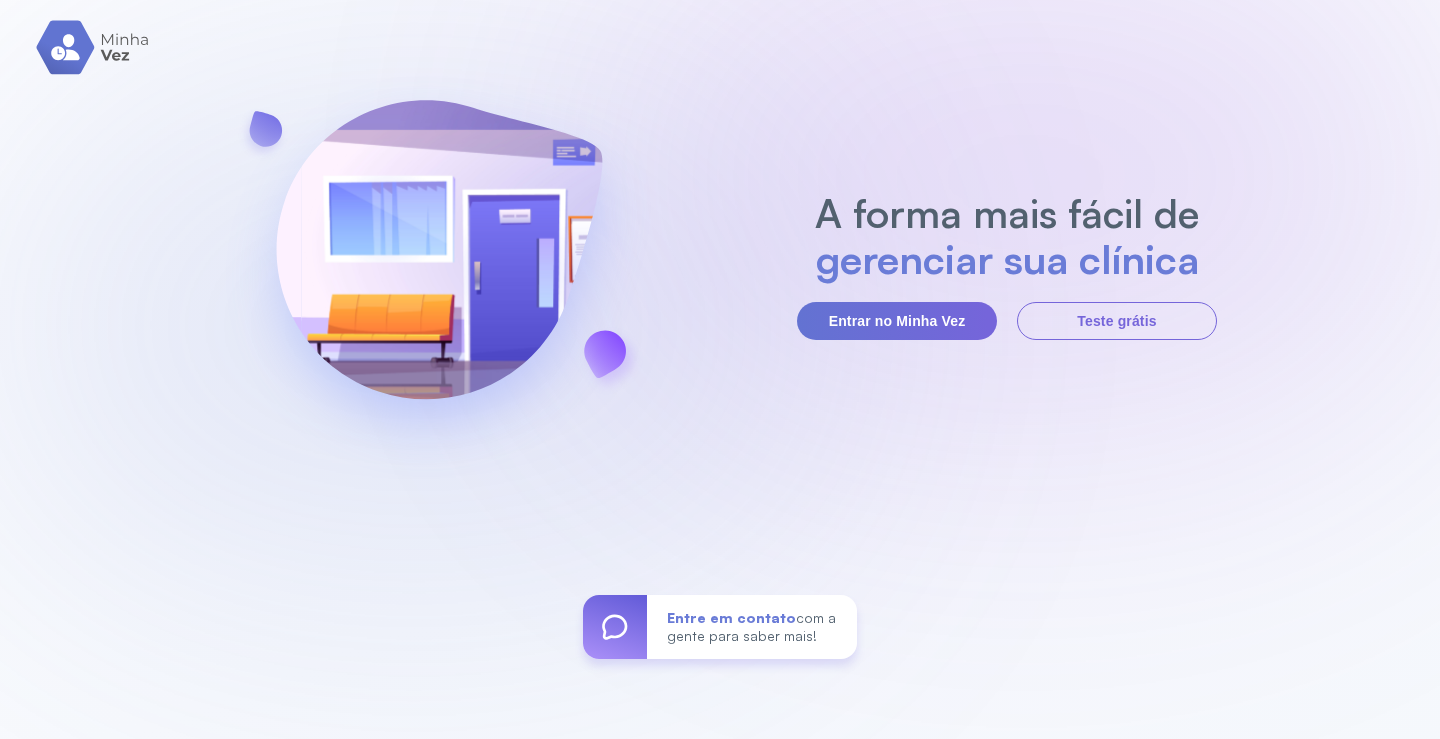 scroll, scrollTop: 0, scrollLeft: 0, axis: both 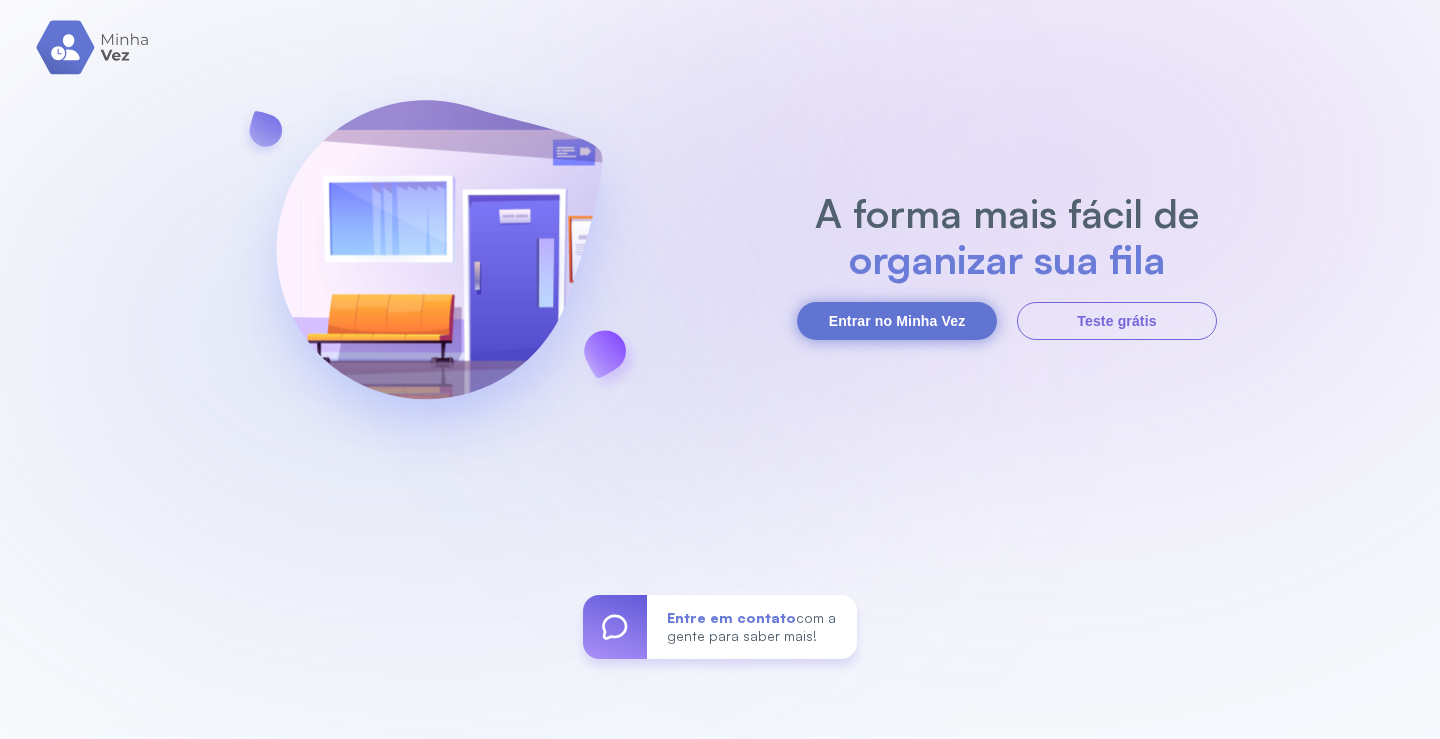 click on "Entrar no Minha Vez" at bounding box center [897, 321] 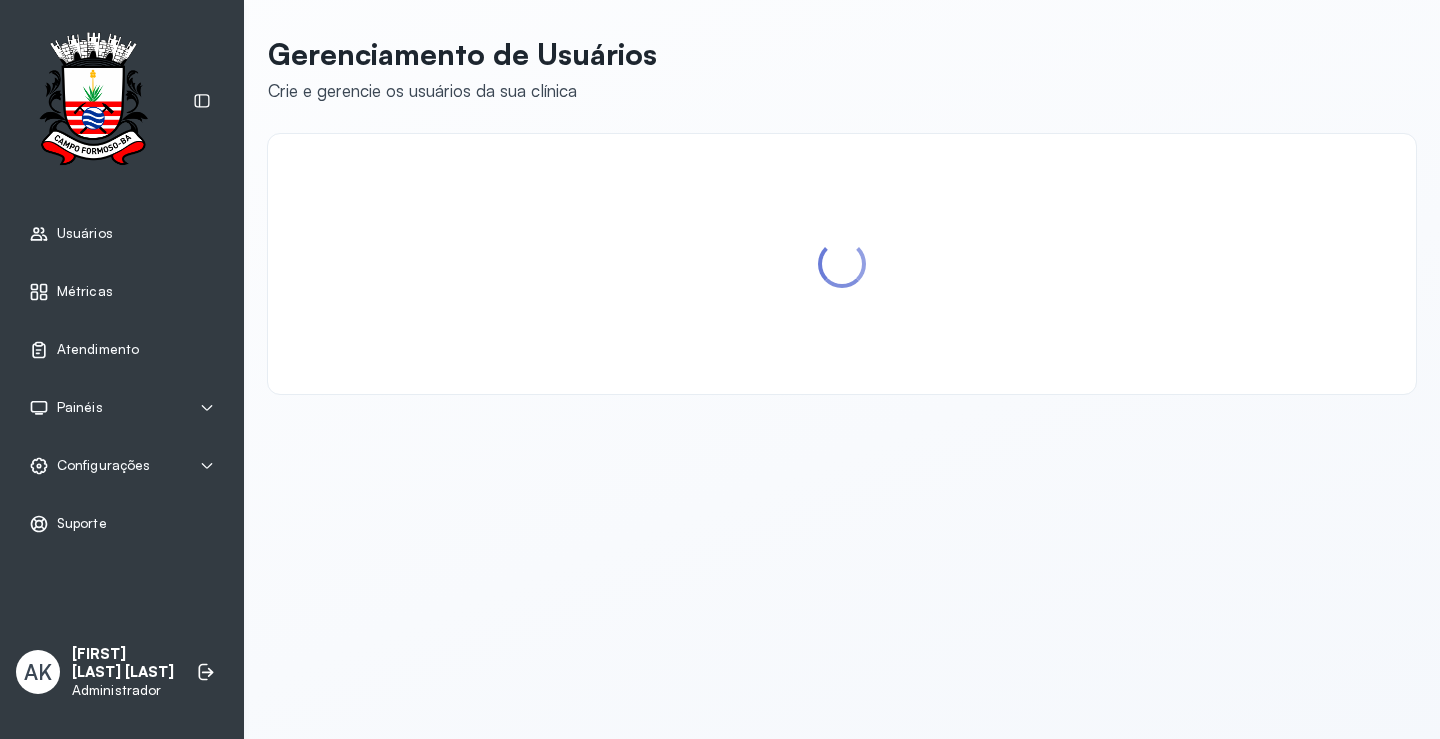 scroll, scrollTop: 0, scrollLeft: 0, axis: both 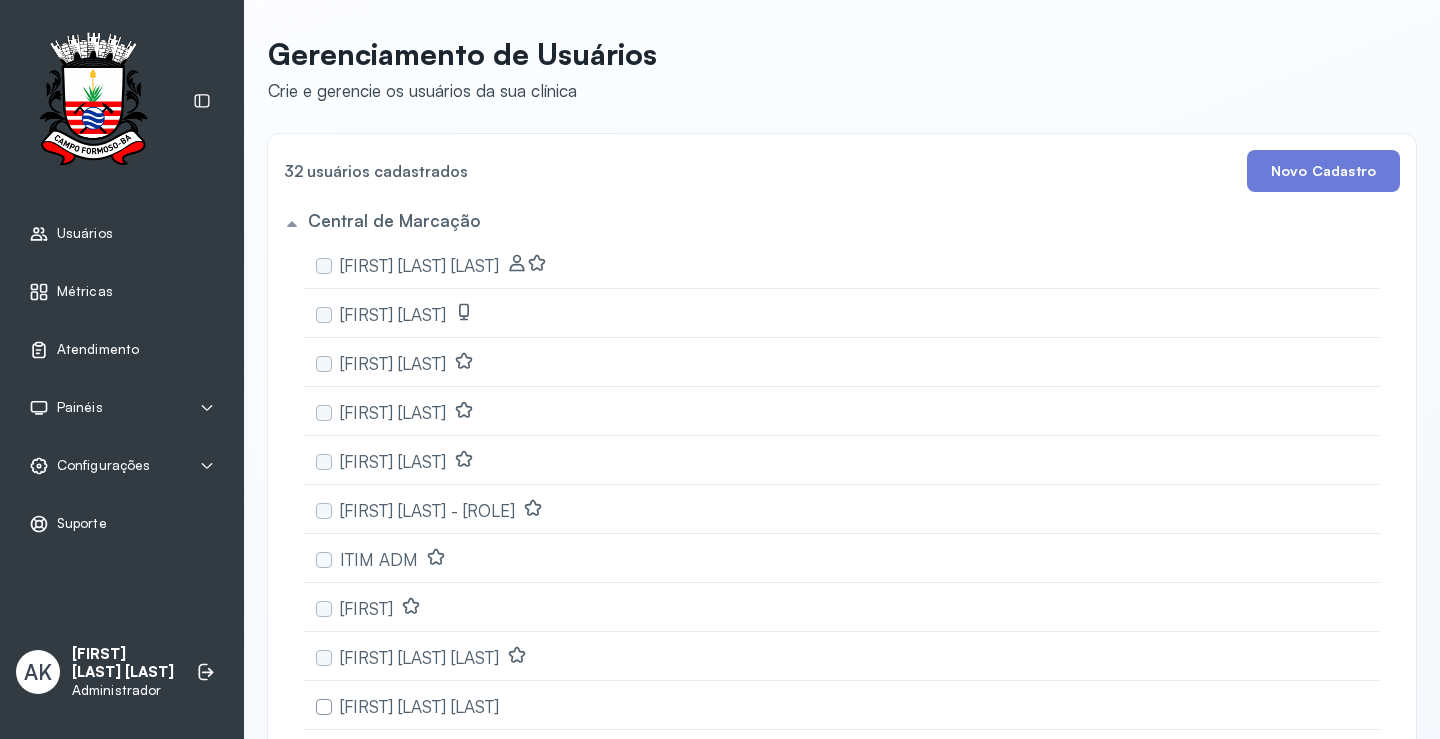 click on "Atendimento" at bounding box center [98, 349] 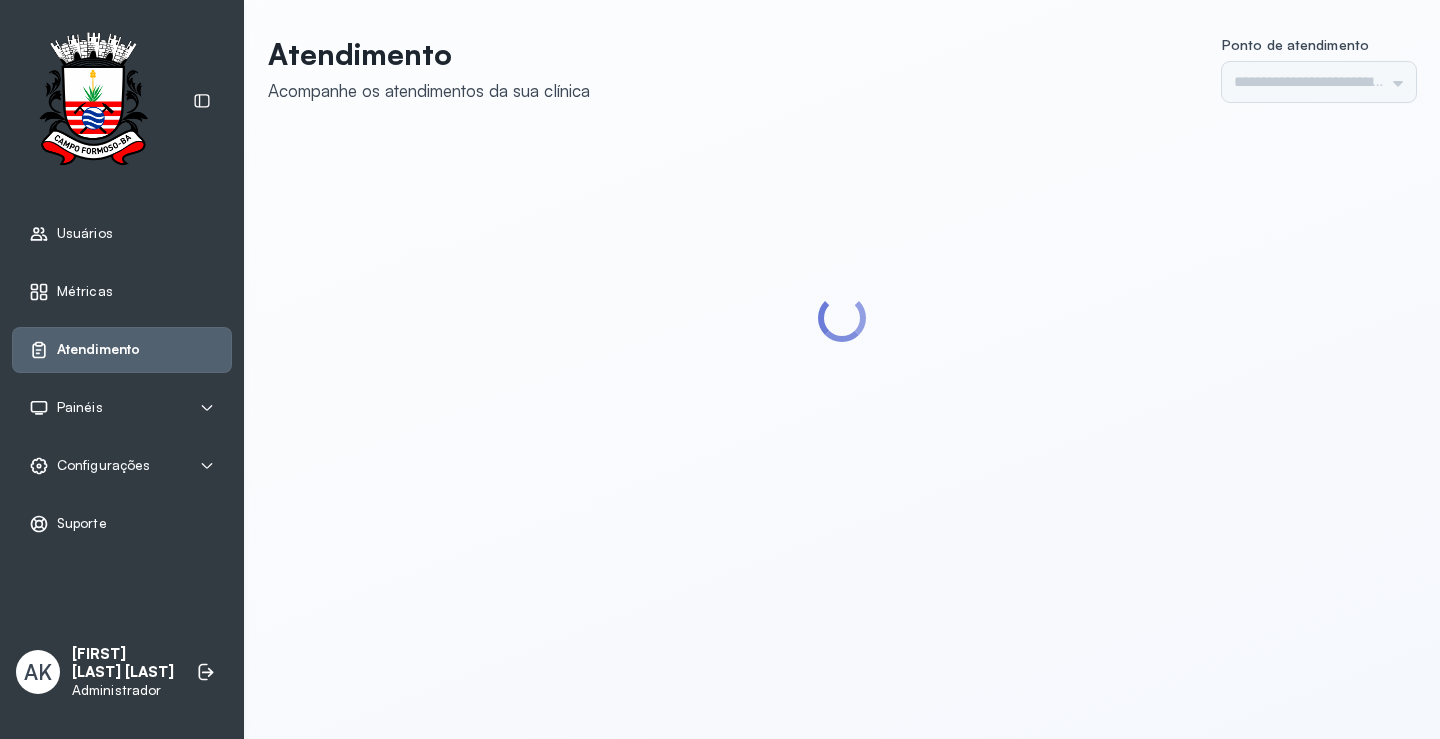 type on "*********" 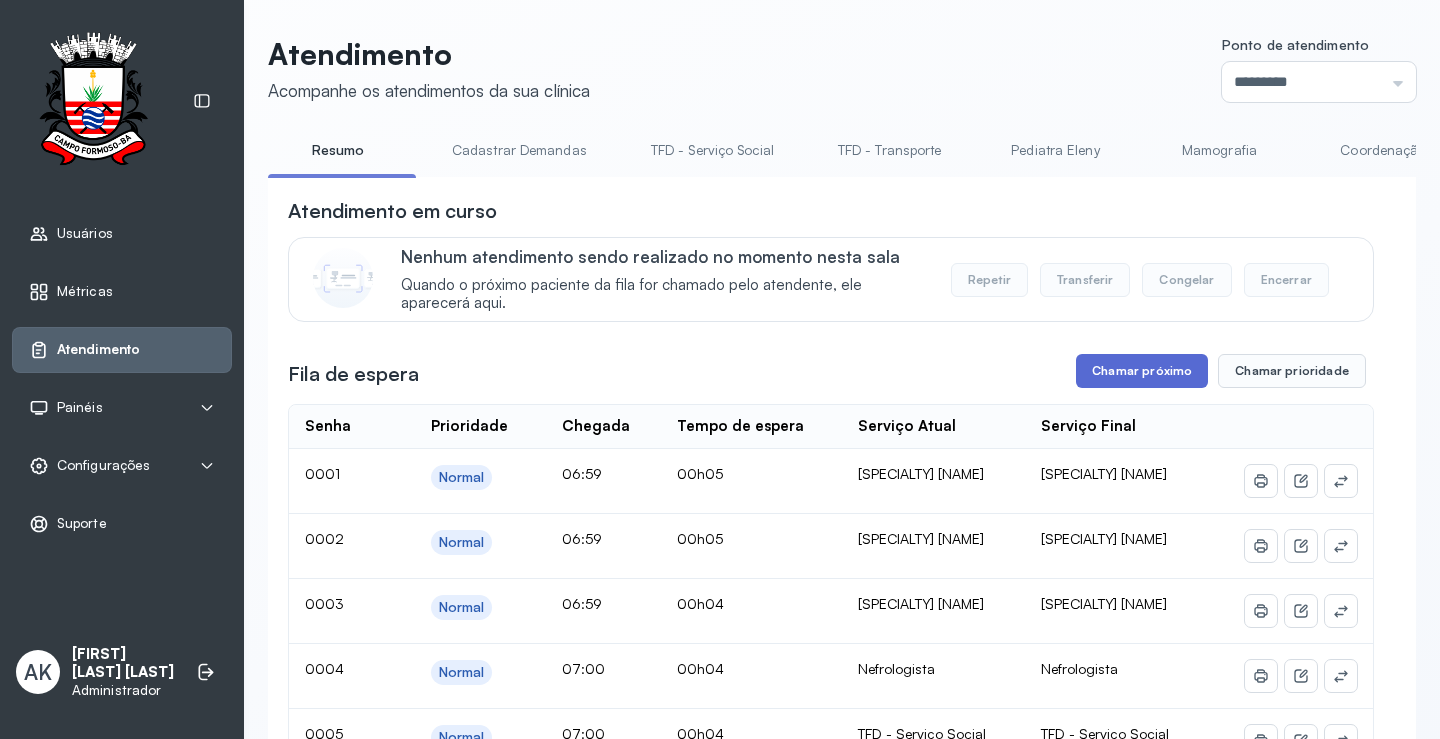 click on "Chamar próximo" at bounding box center [1142, 371] 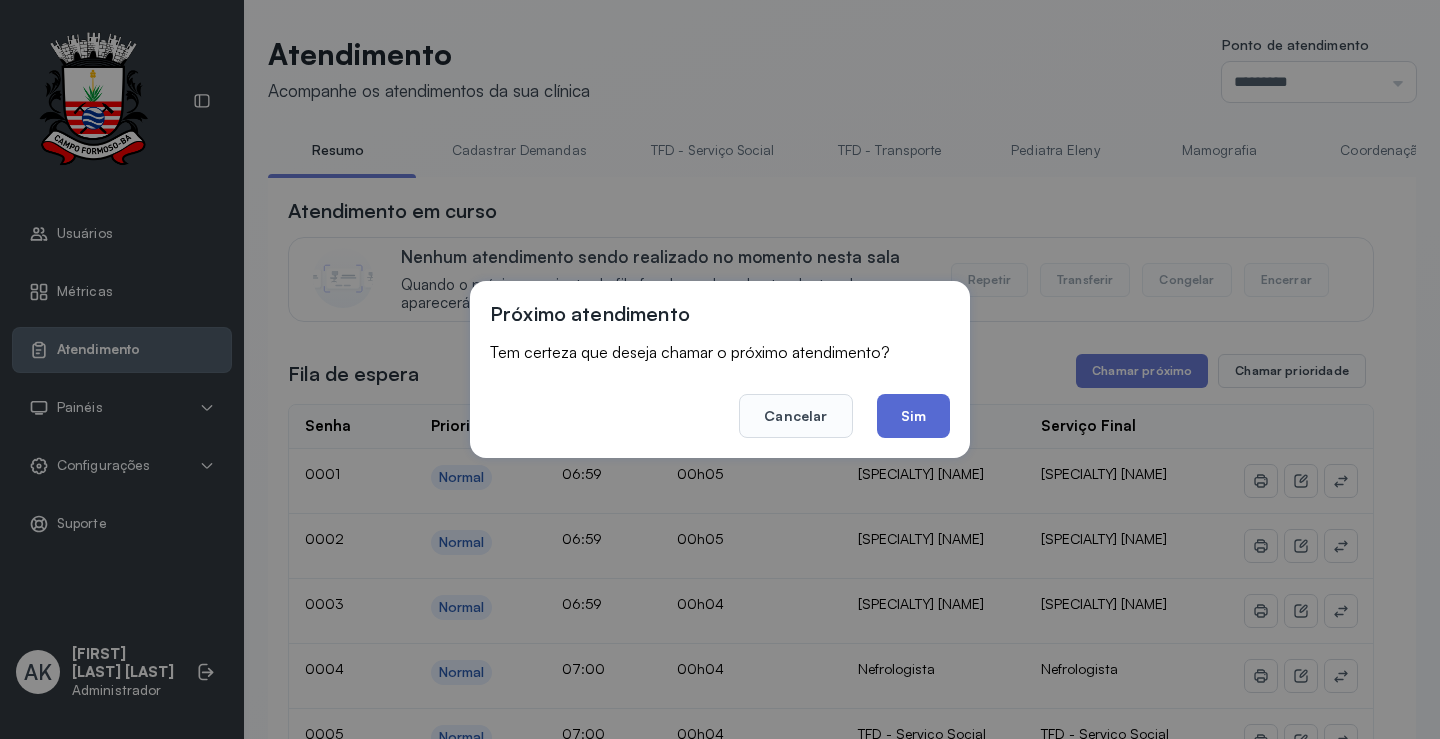 click on "Sim" 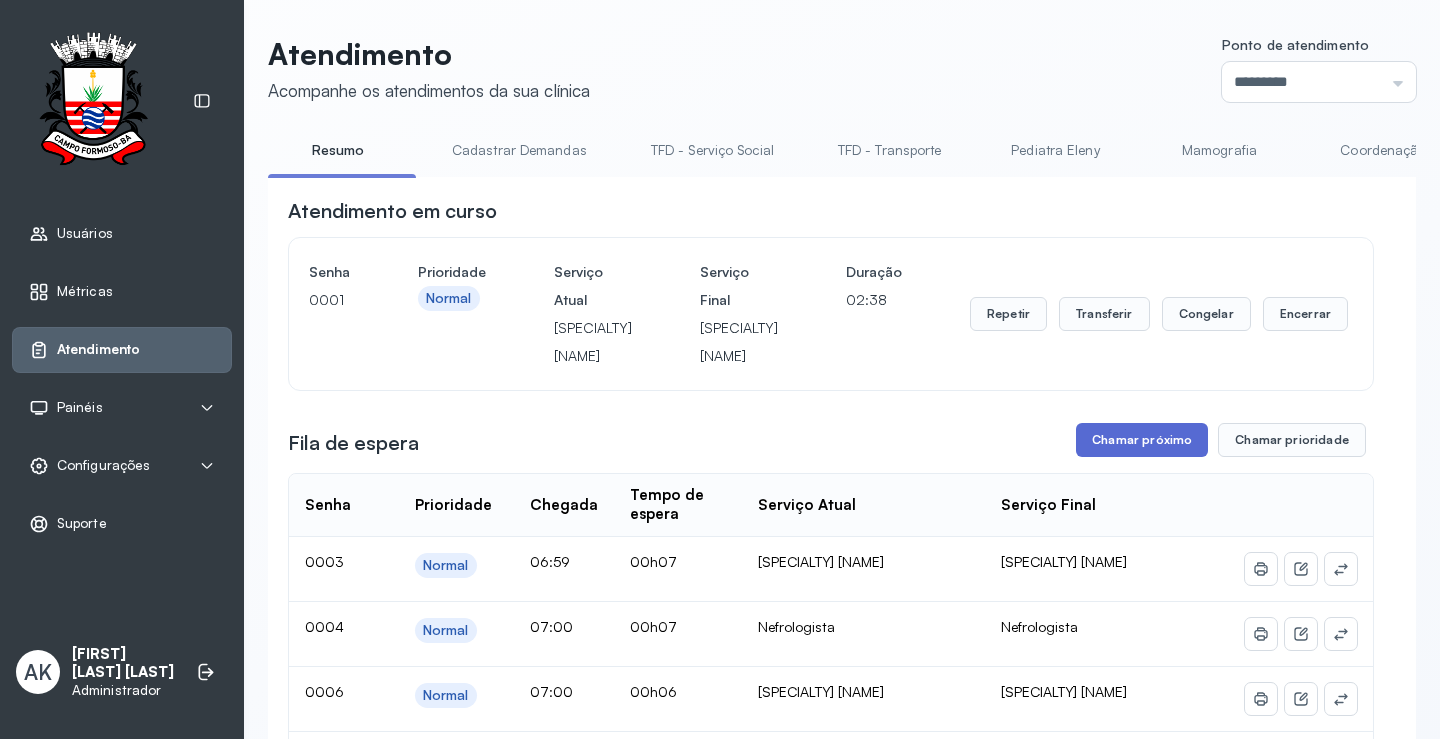 click on "Chamar próximo" at bounding box center (1142, 440) 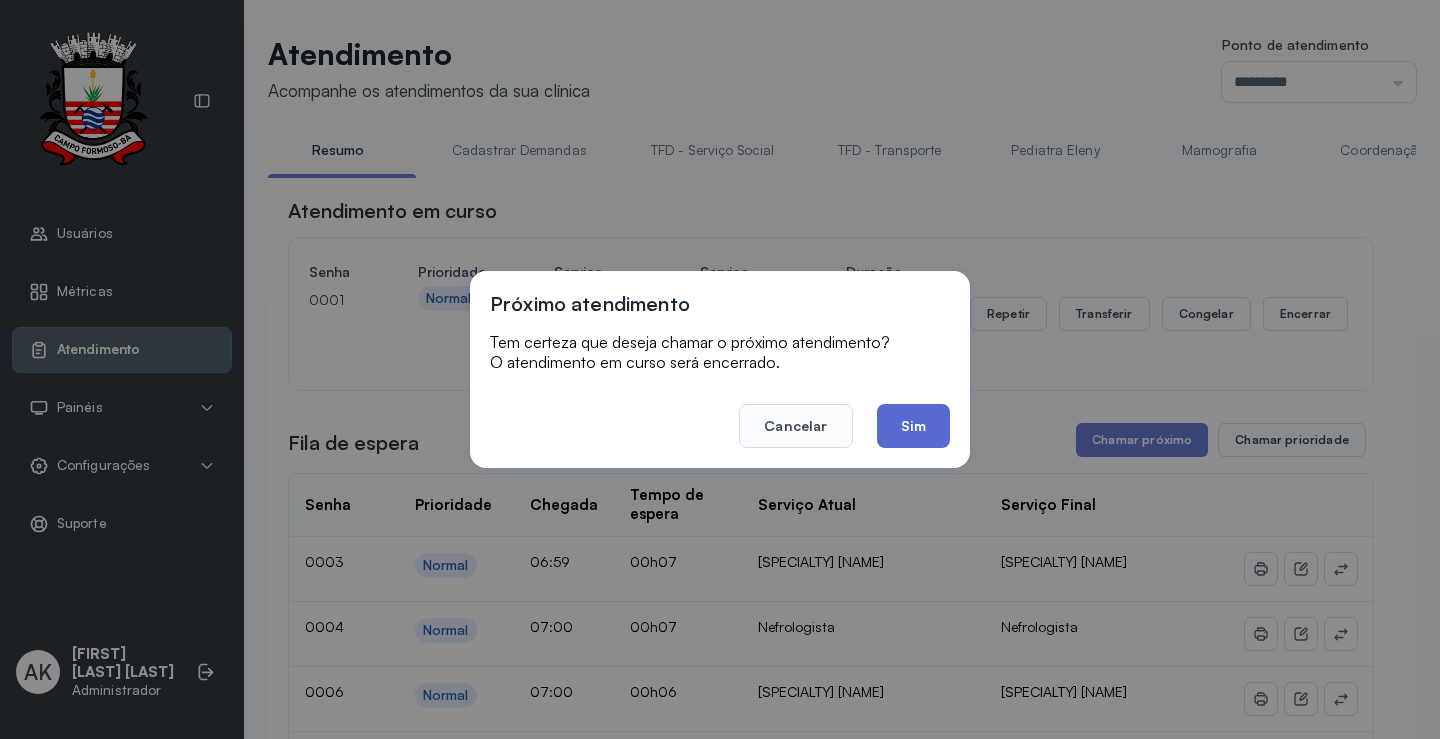 click on "Sim" 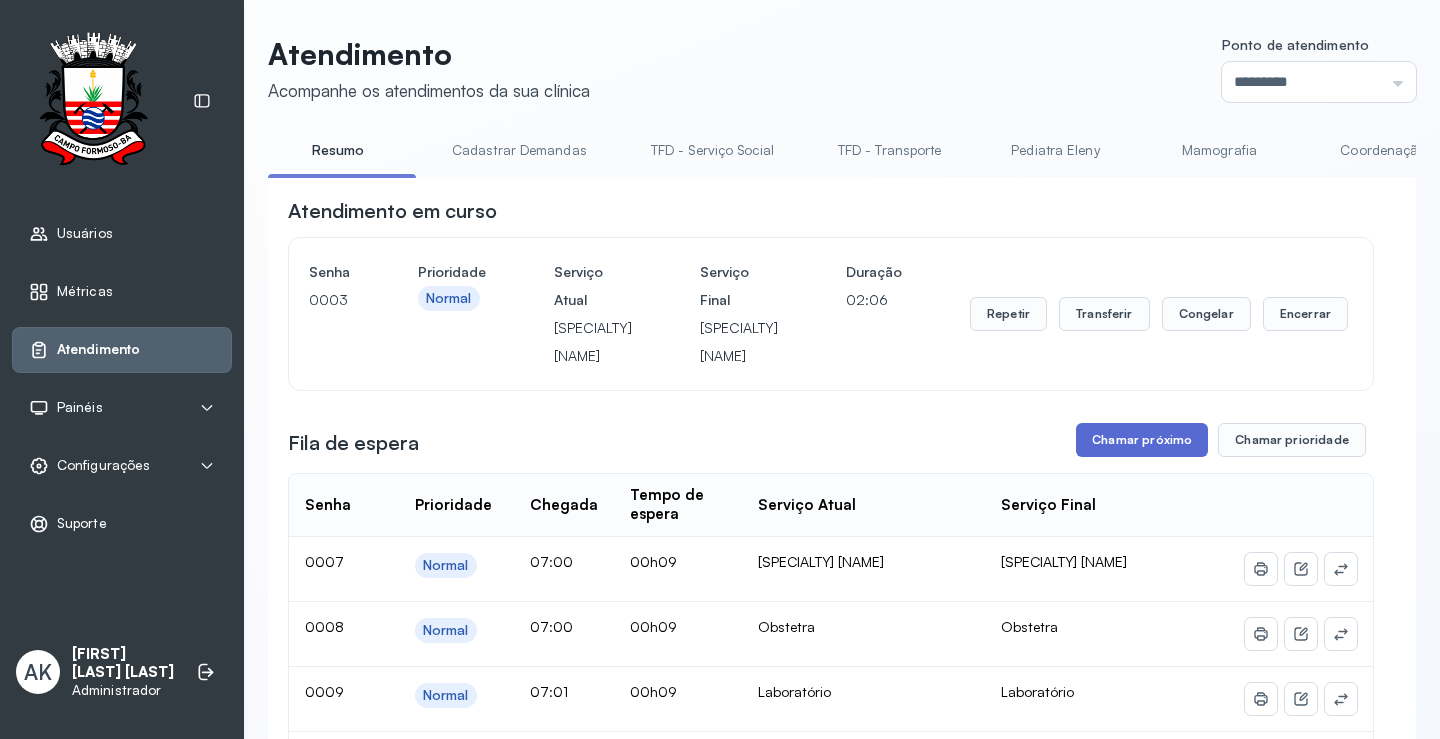 click on "Chamar próximo" at bounding box center [1142, 440] 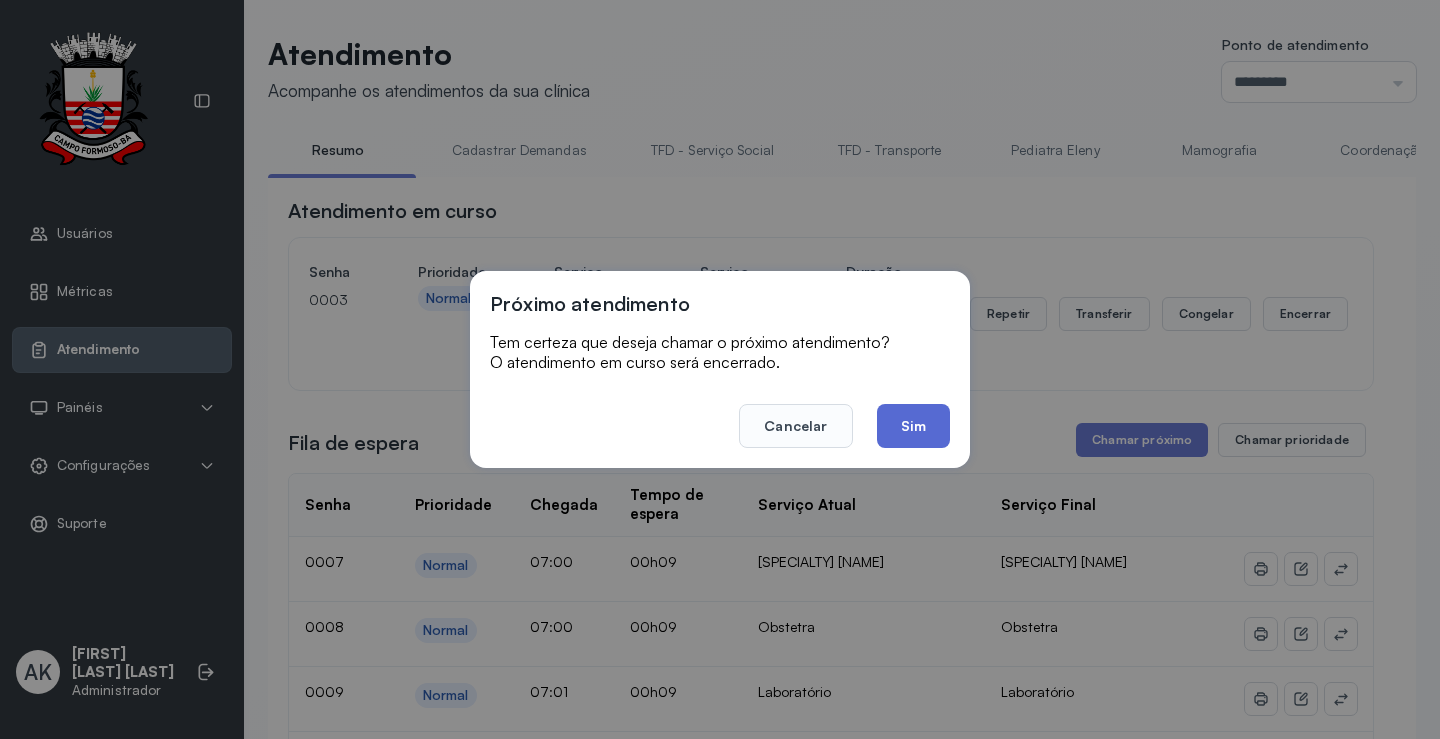 click on "Sim" 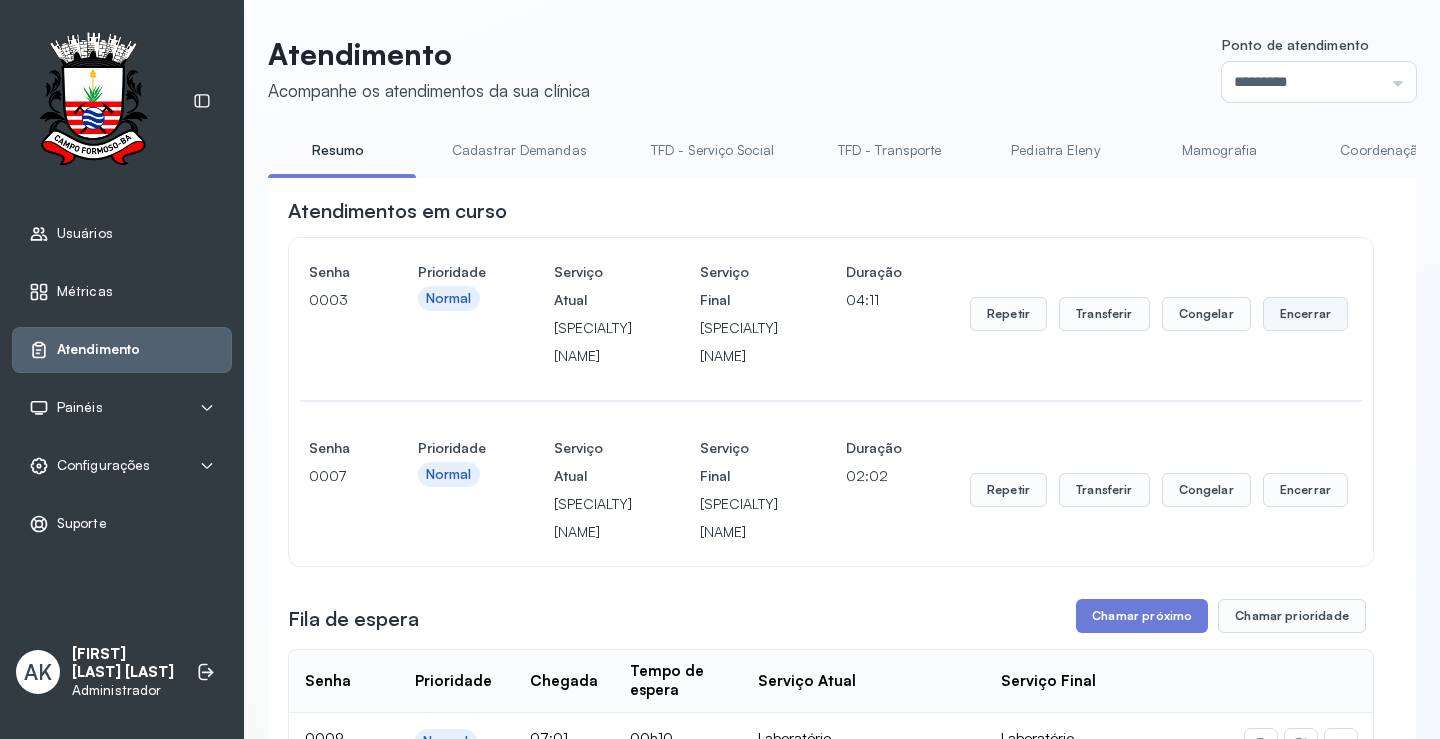 click on "Encerrar" at bounding box center (1305, 314) 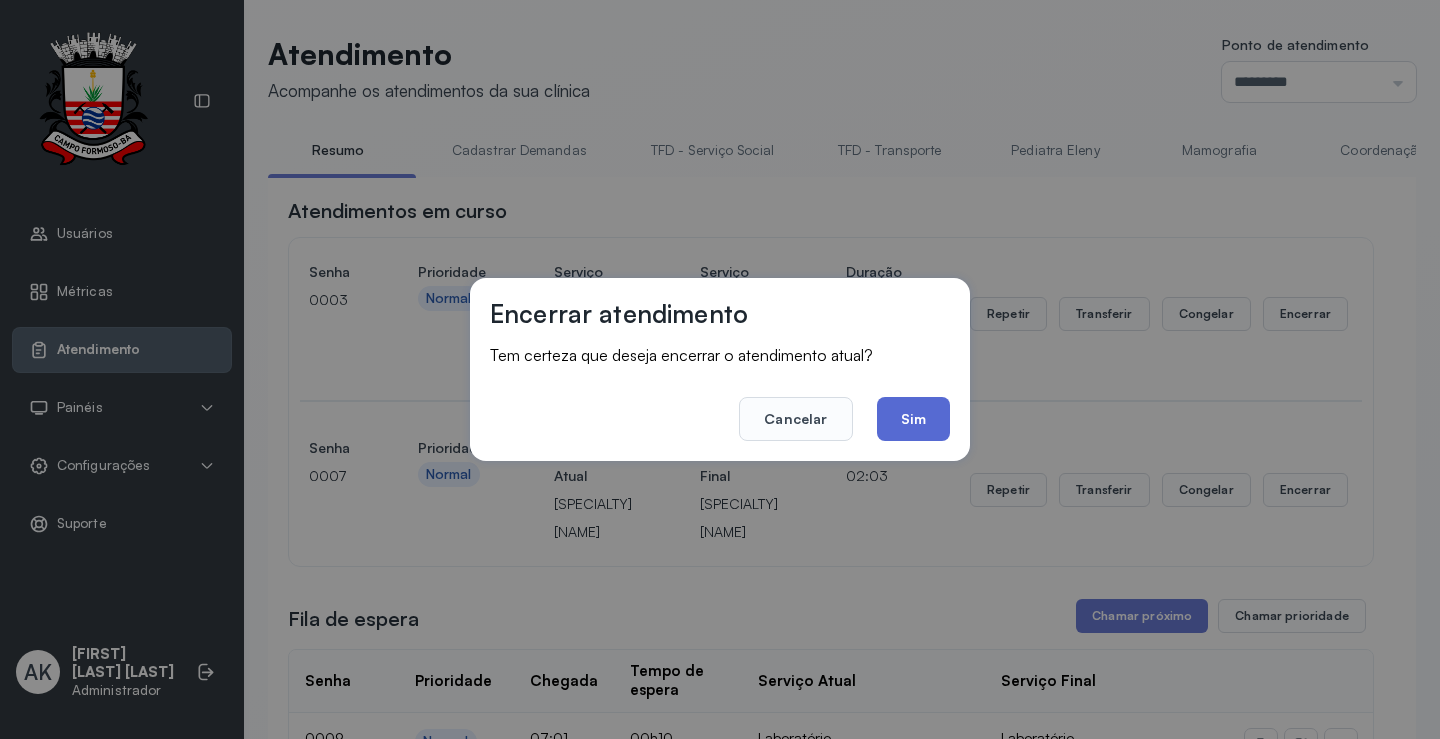 click on "Sim" 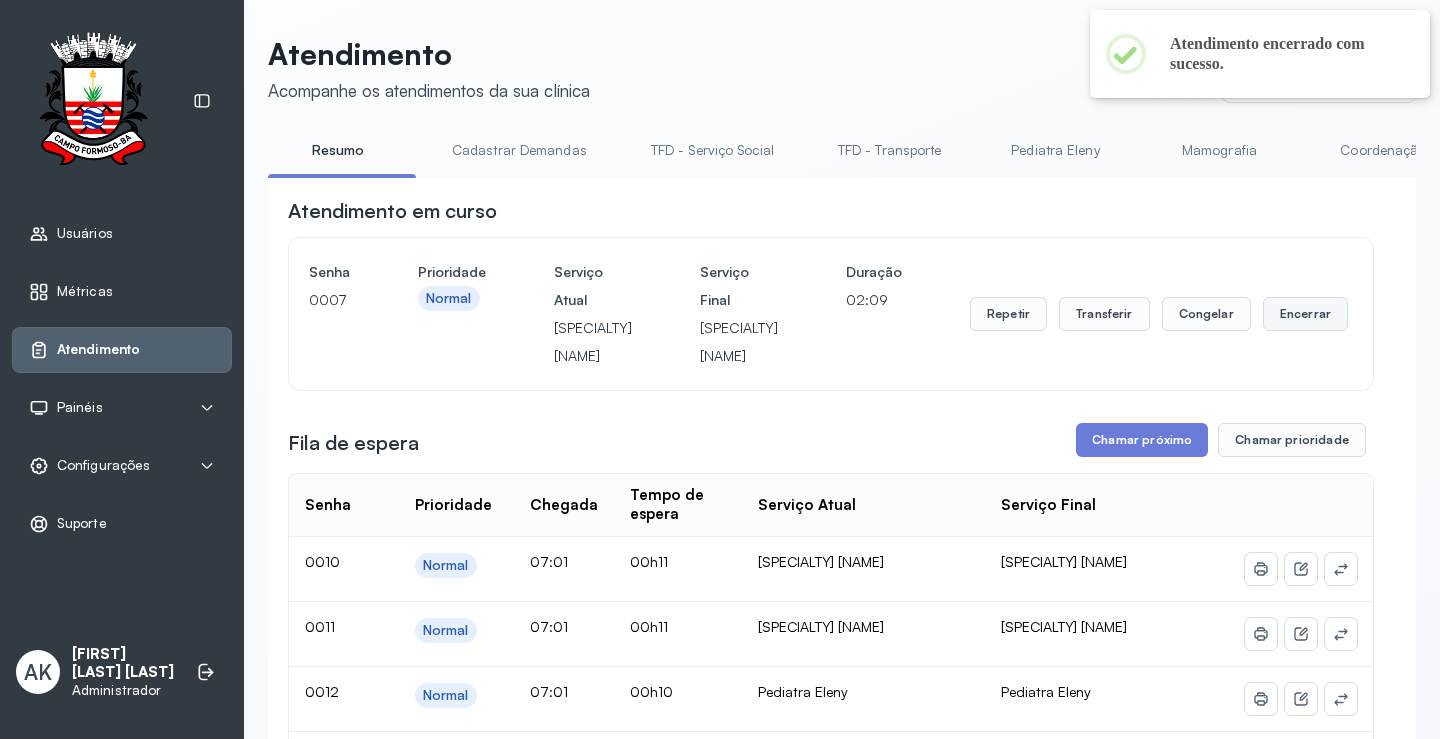 click on "Encerrar" at bounding box center (1305, 314) 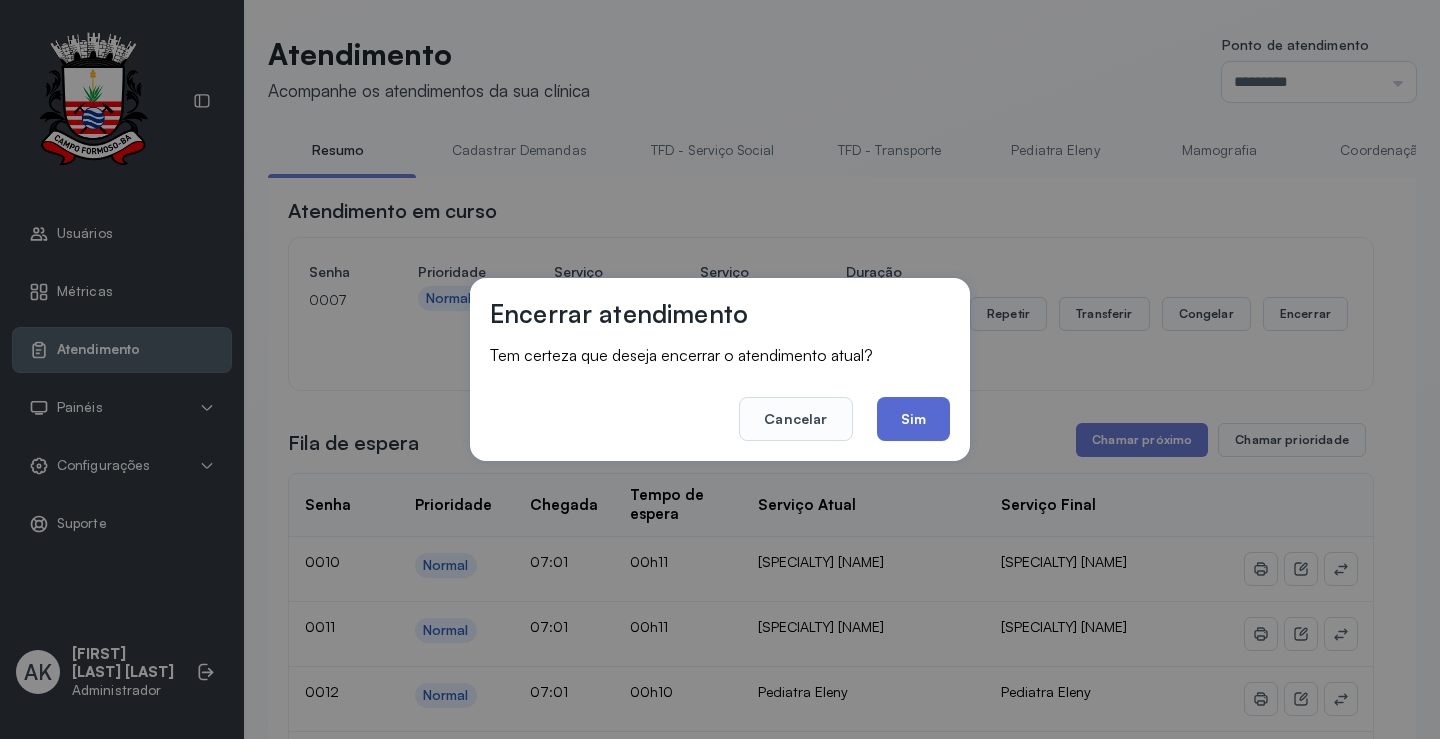 click on "Sim" 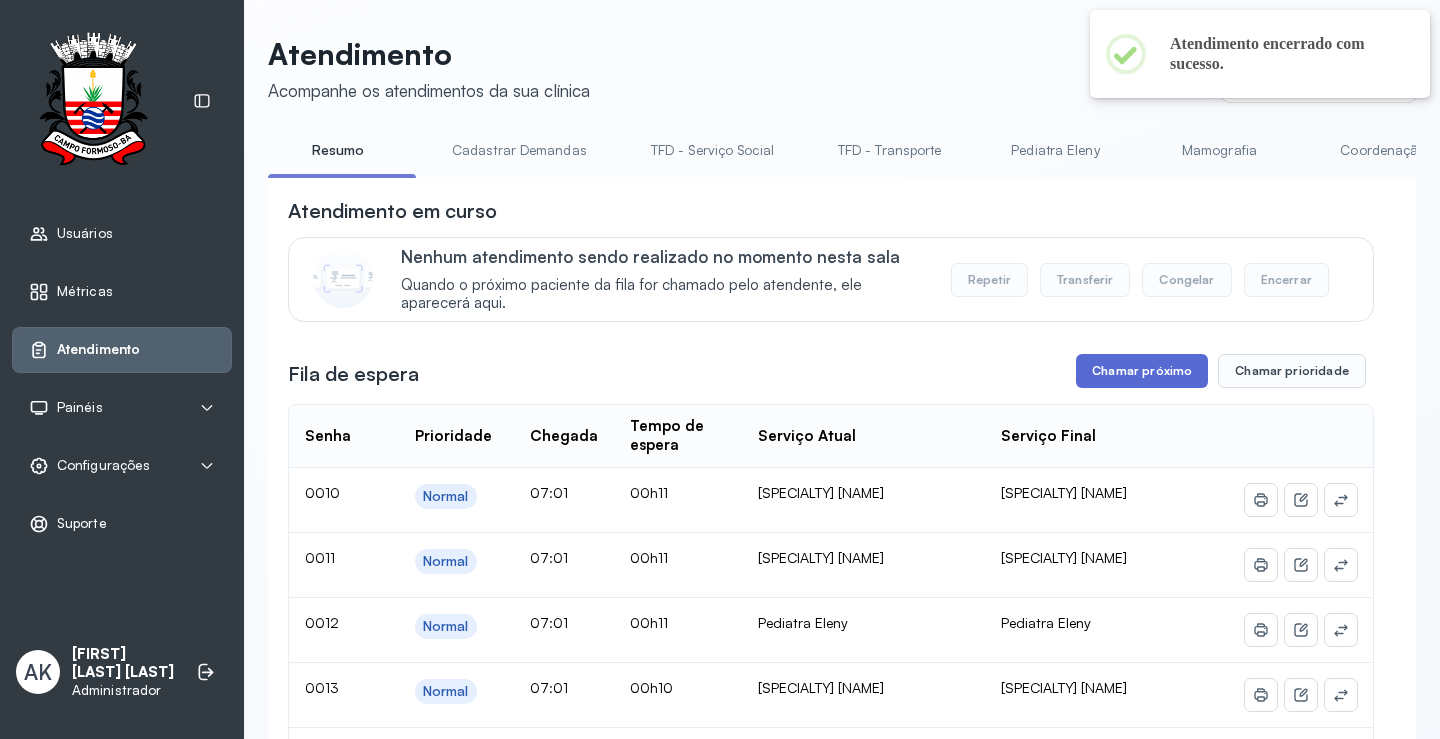 click on "Chamar próximo" at bounding box center [1142, 371] 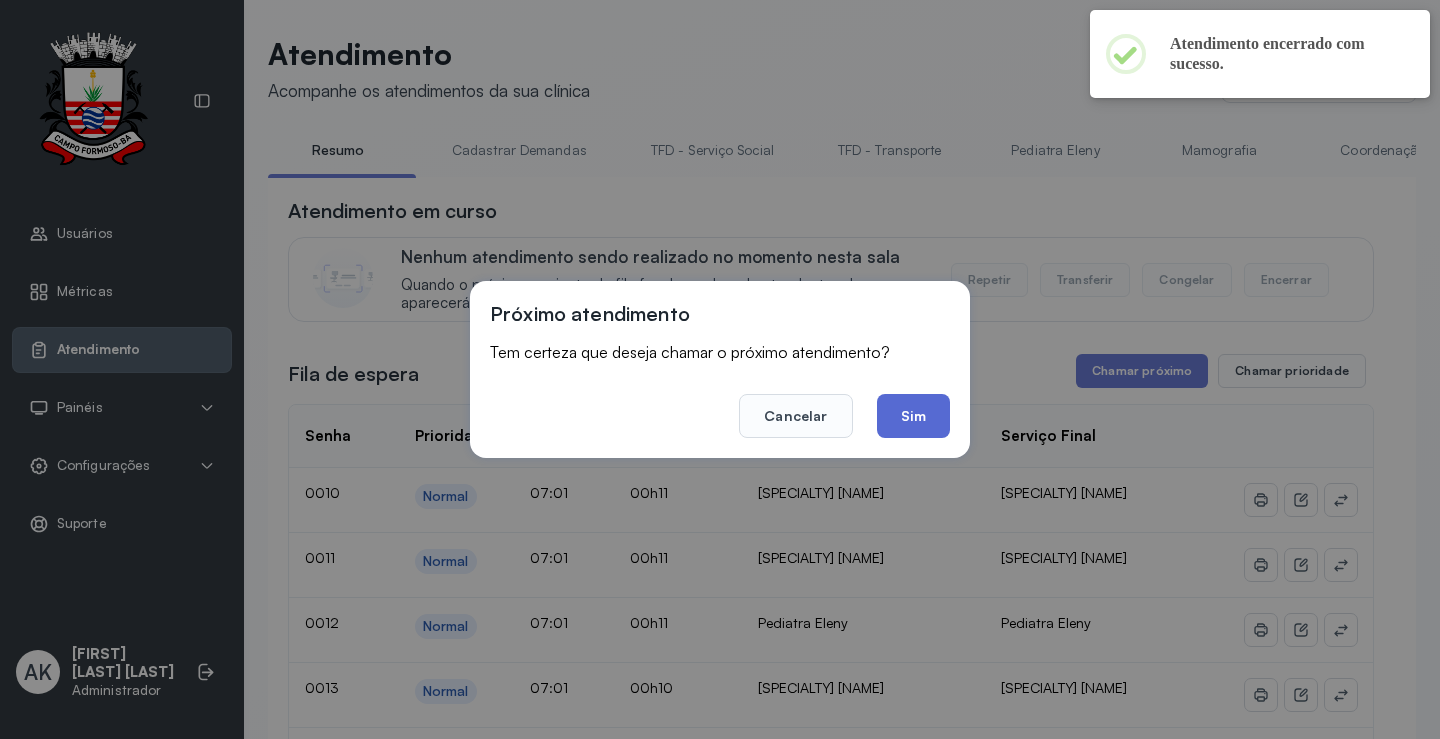 click on "Sim" 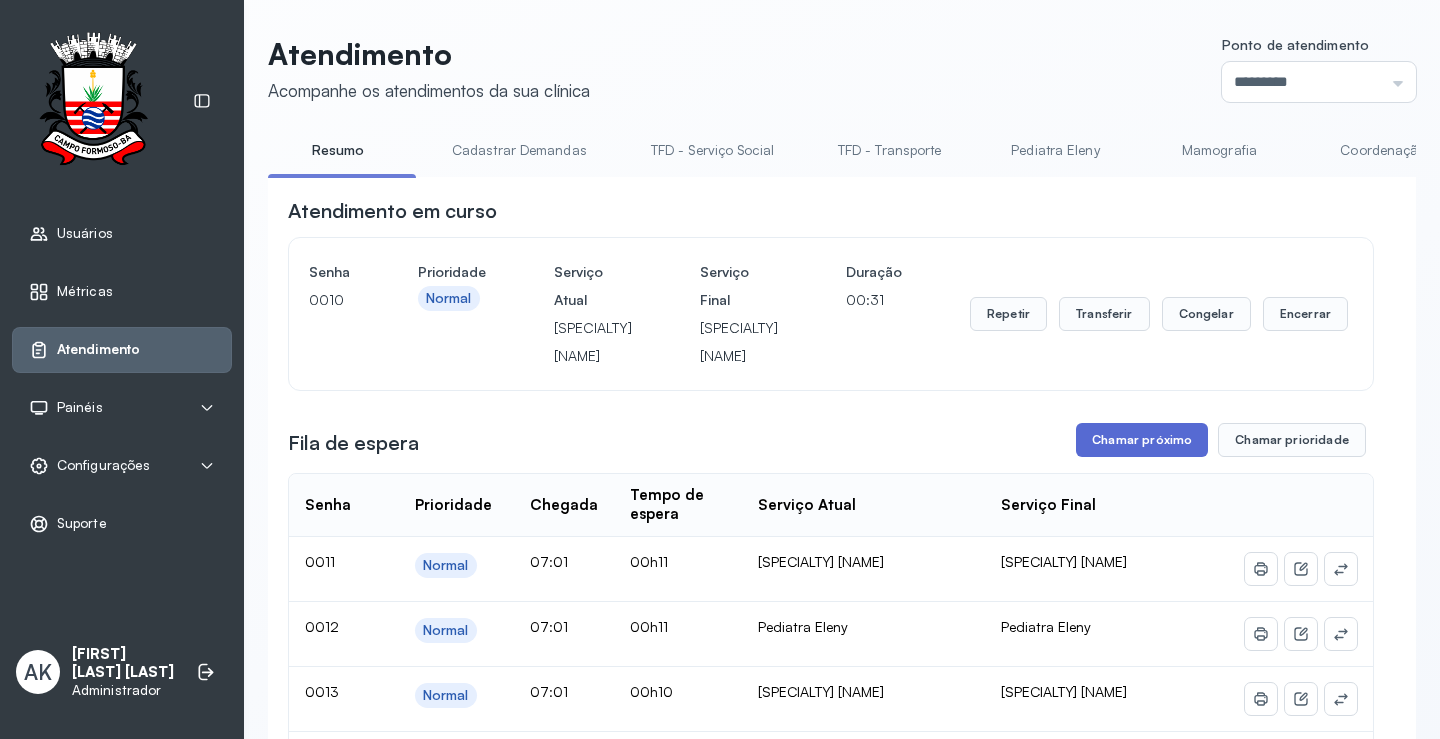 click on "Chamar próximo" at bounding box center [1142, 440] 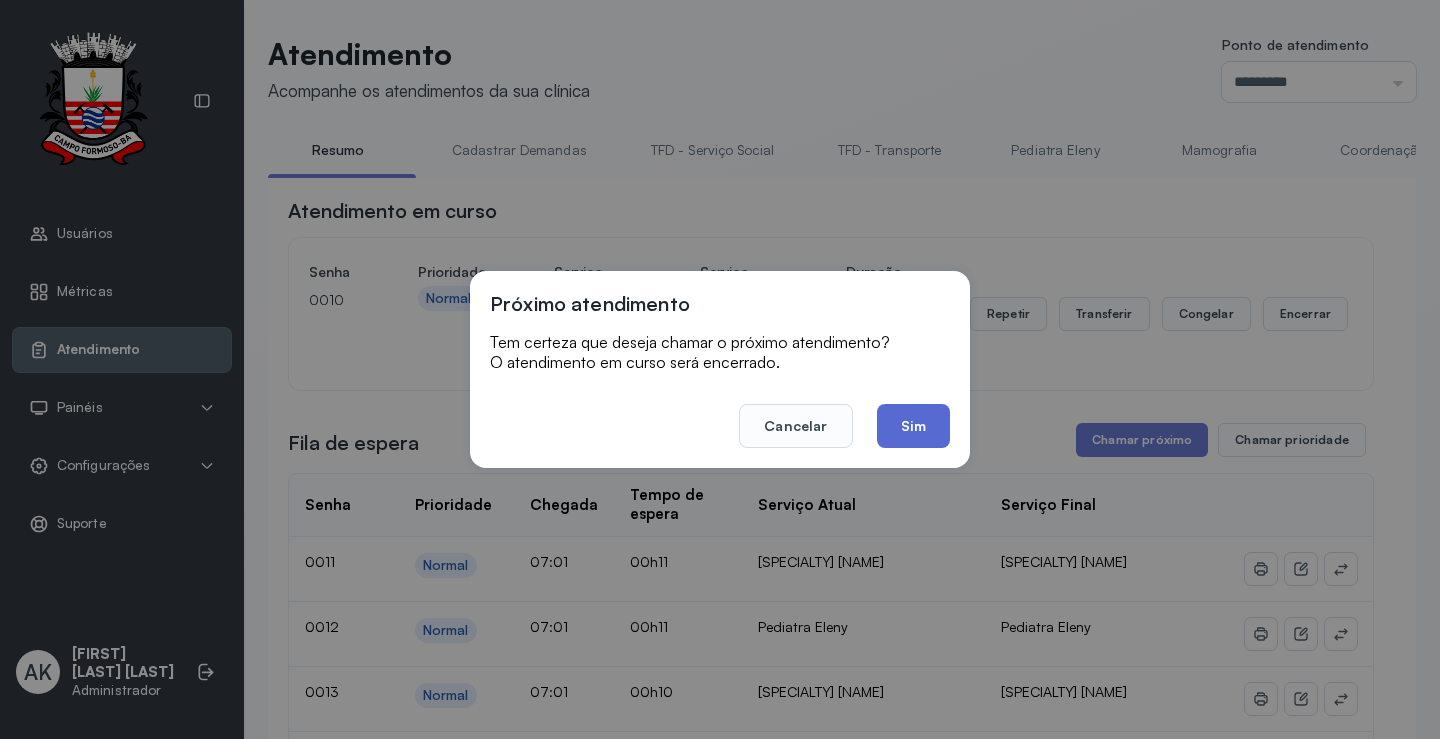 click on "Sim" 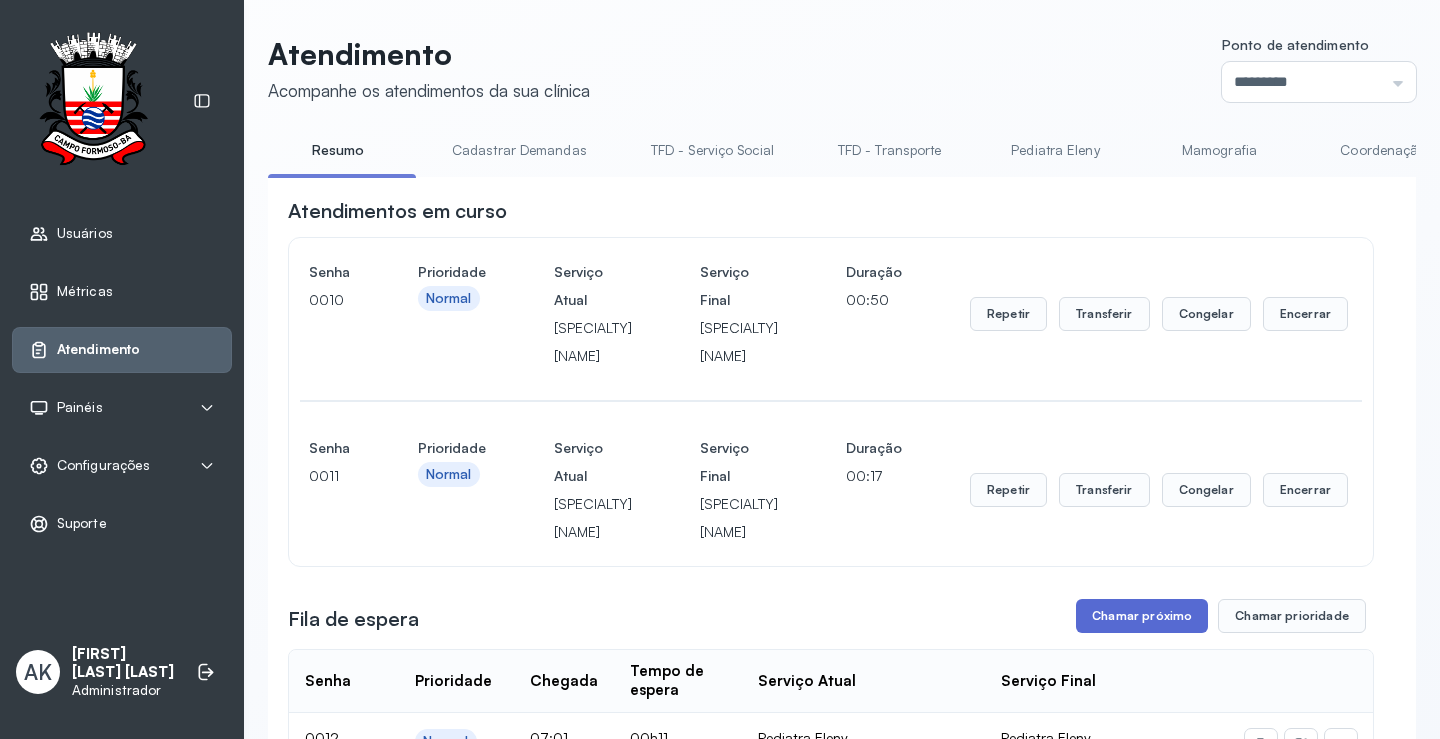 click on "Chamar próximo" at bounding box center (1142, 616) 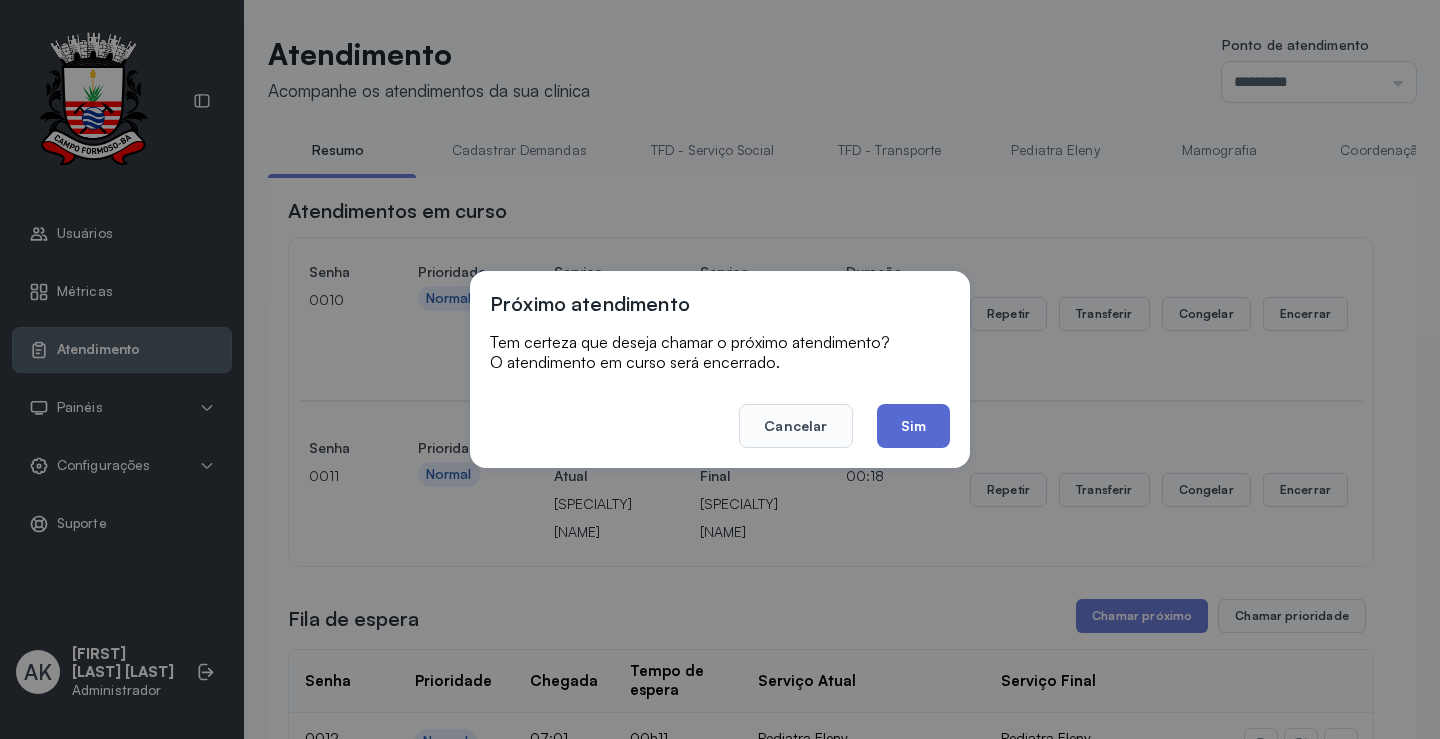 click on "Sim" 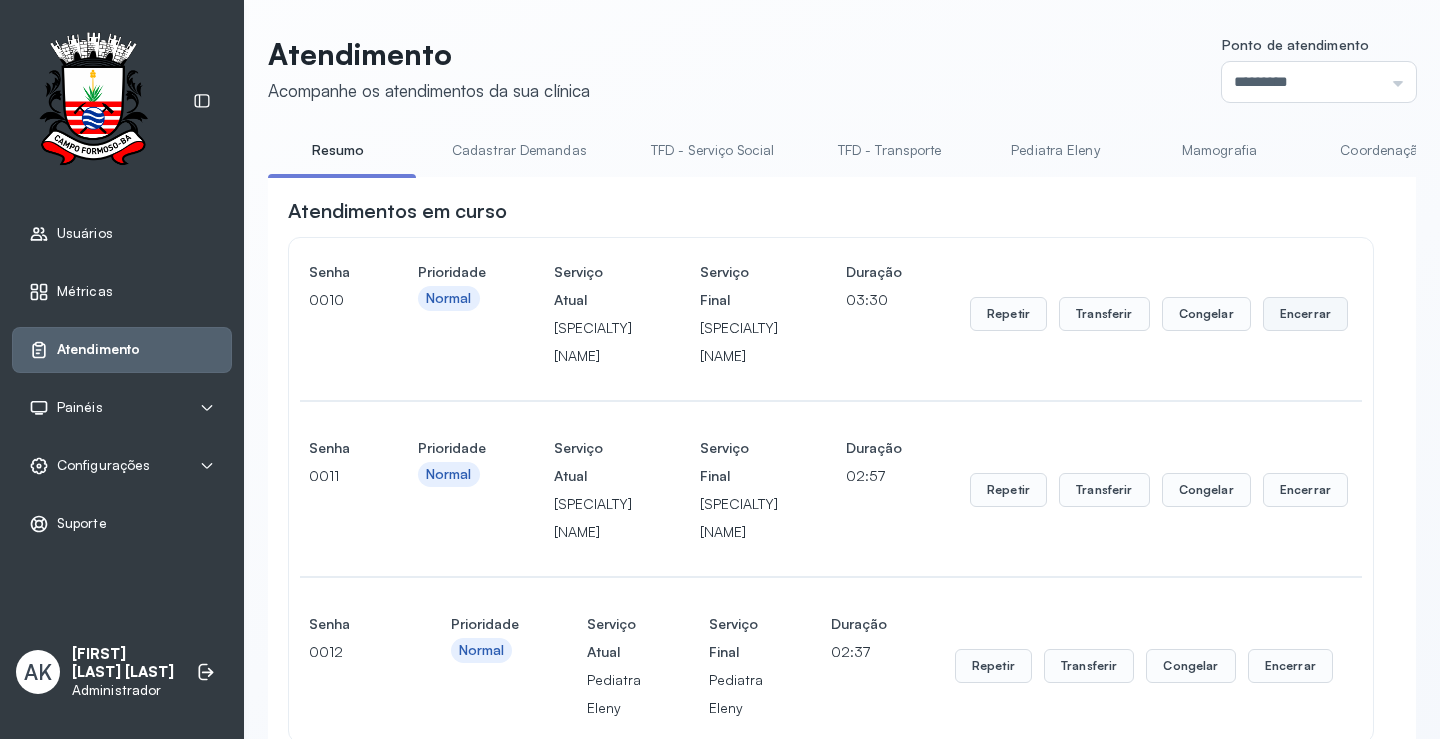click on "Encerrar" at bounding box center (1305, 314) 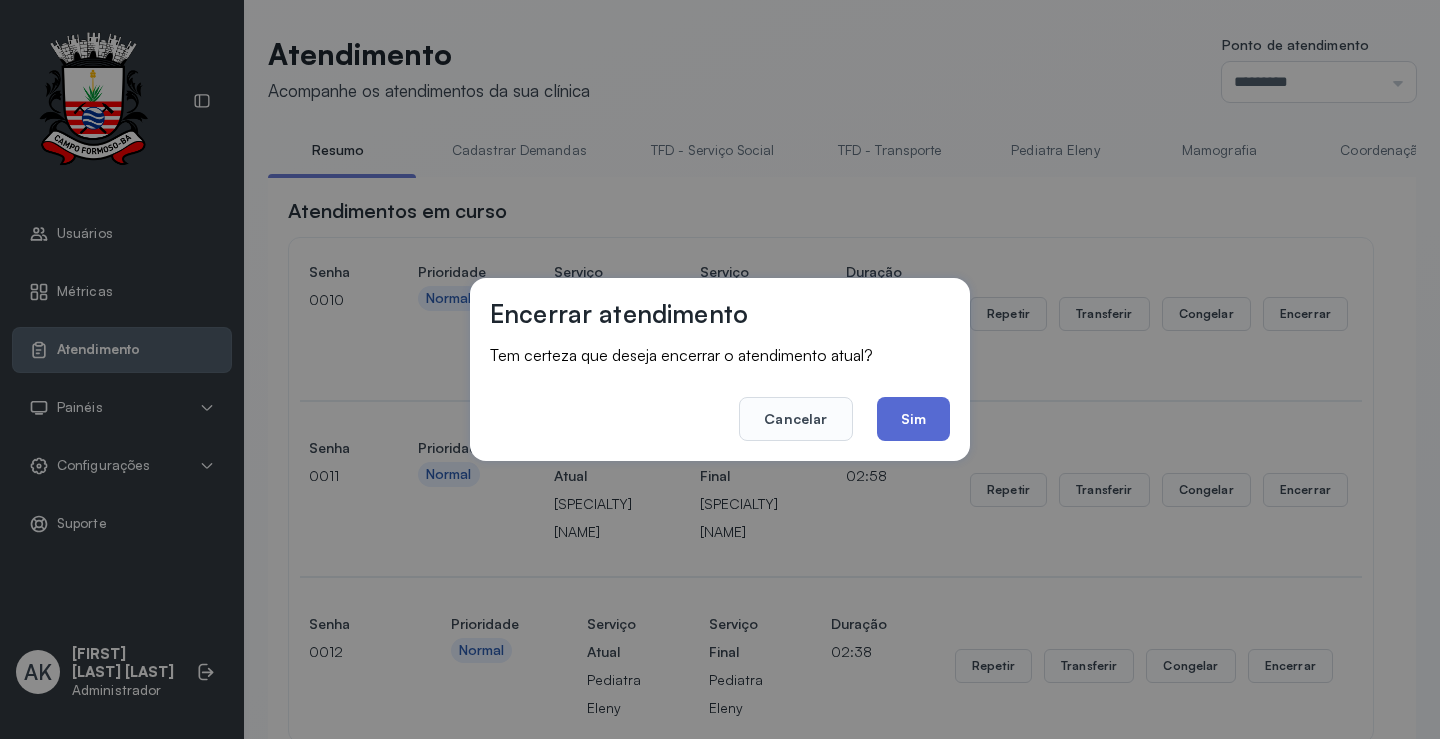 click on "Sim" 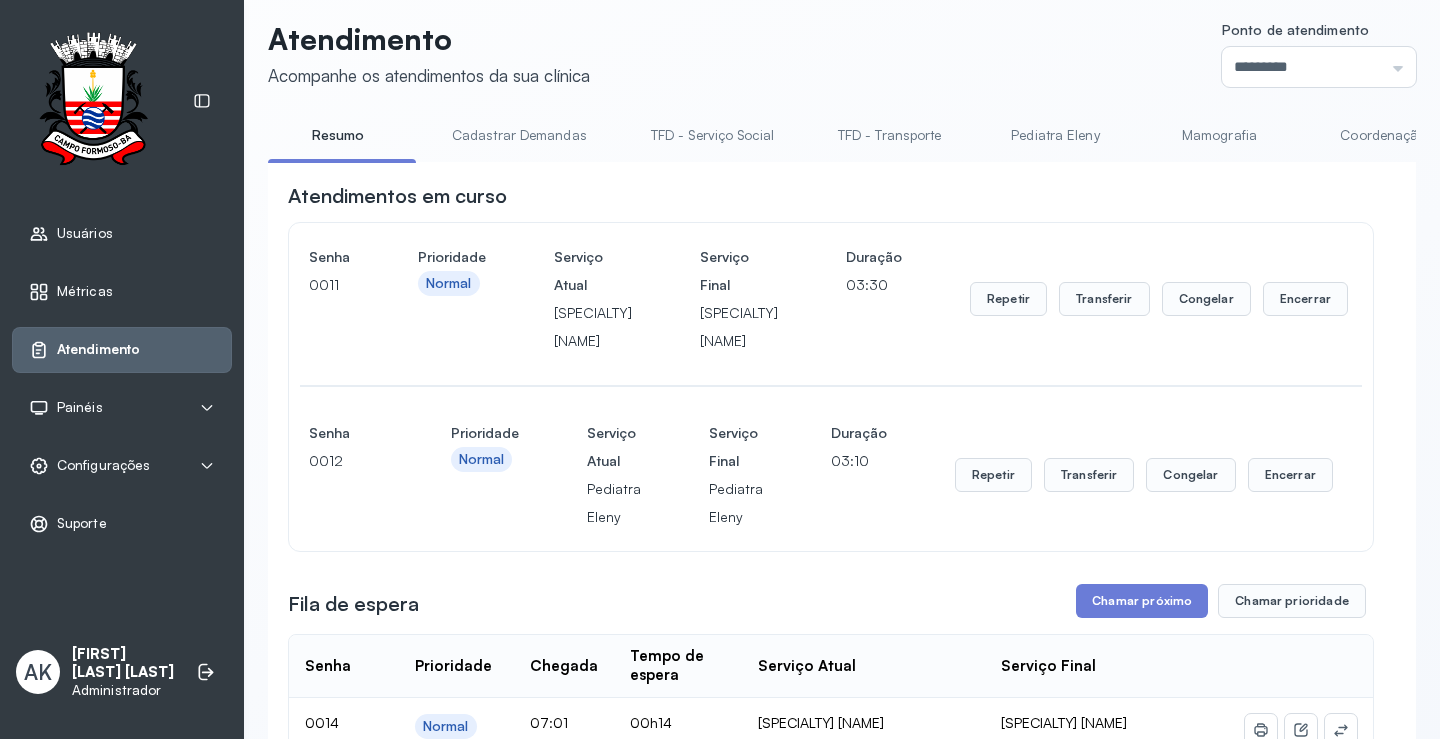 scroll, scrollTop: 0, scrollLeft: 0, axis: both 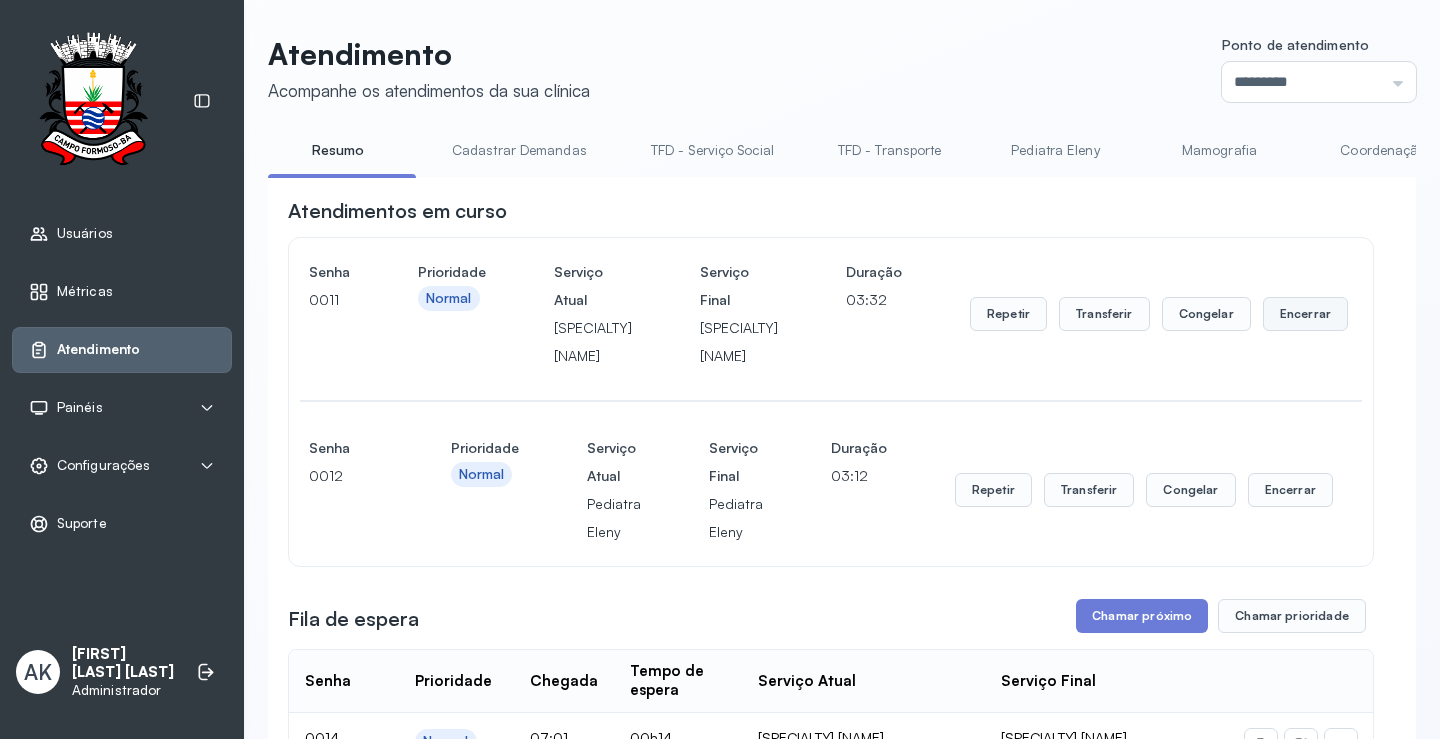 click on "Encerrar" at bounding box center (1305, 314) 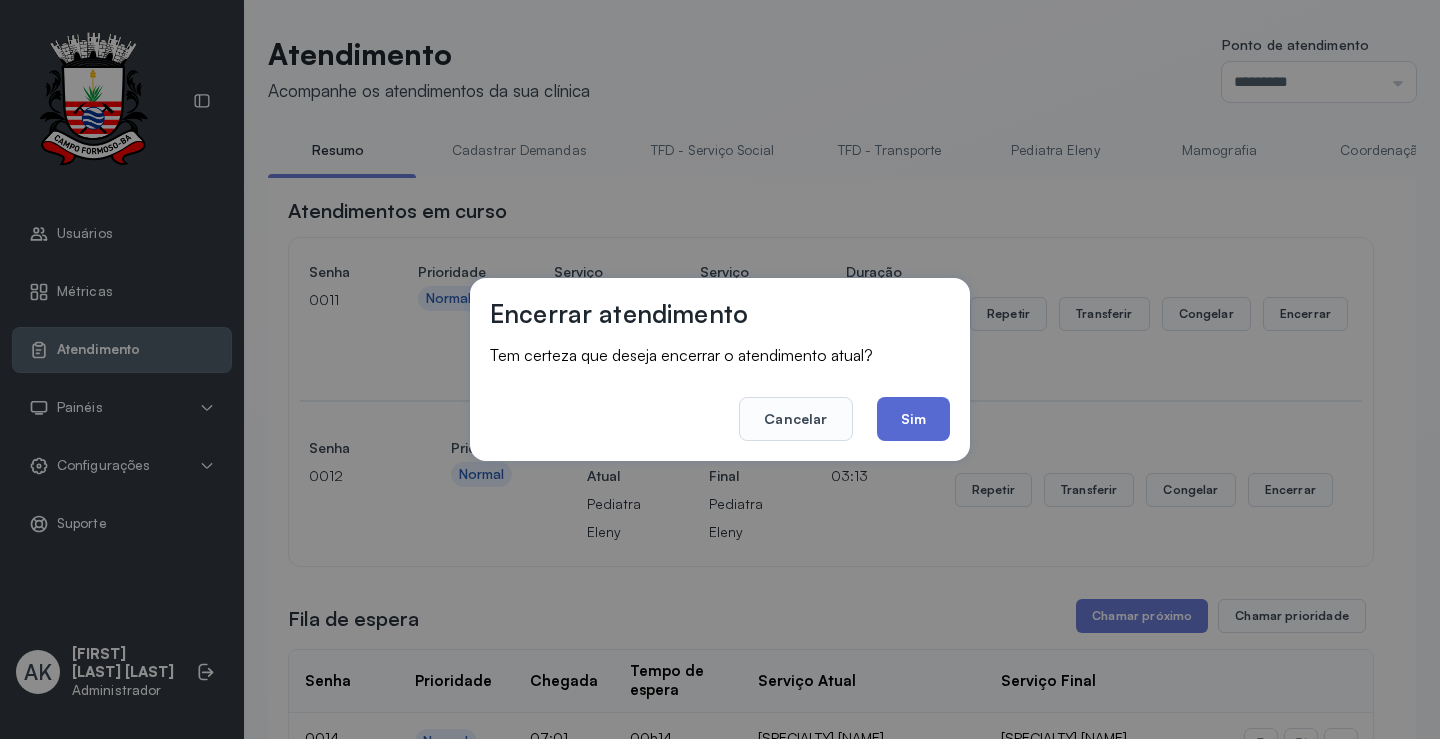 click on "Sim" 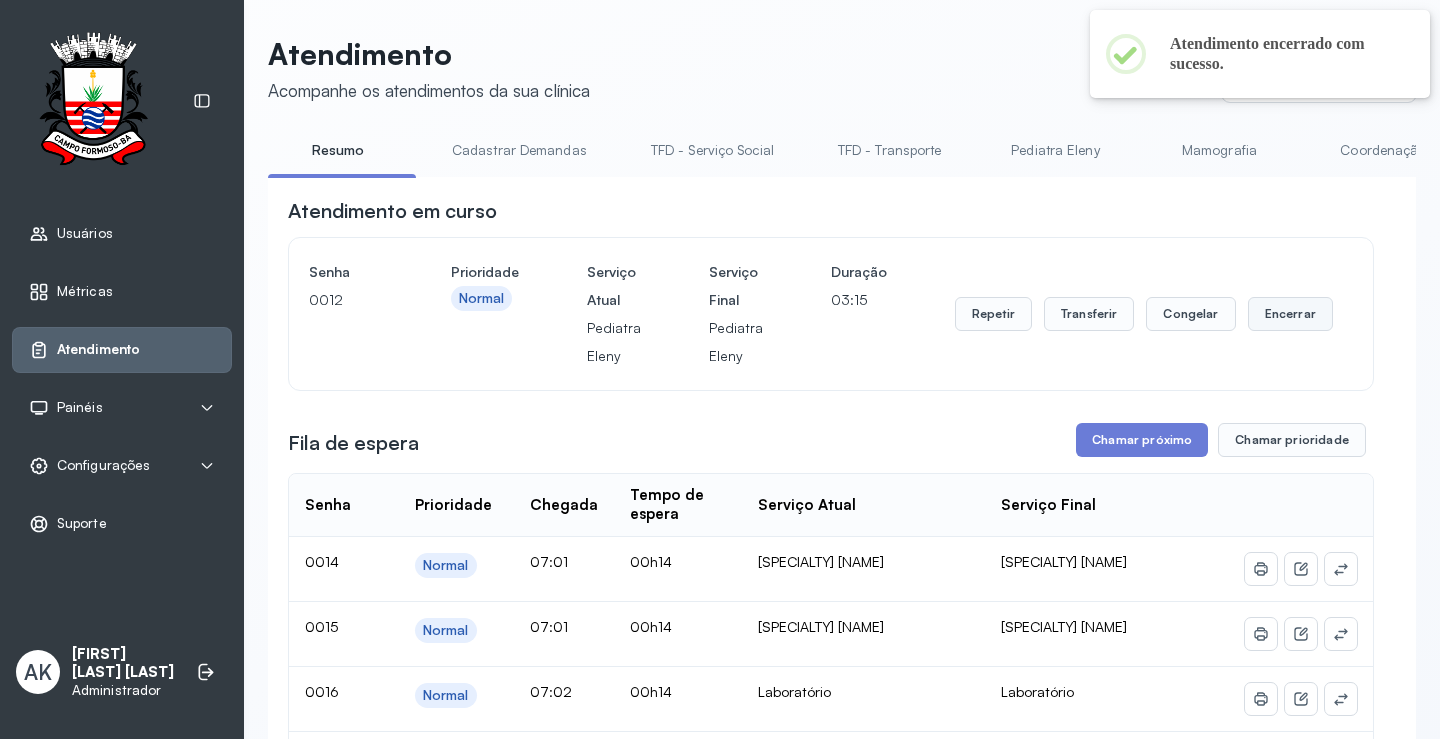 click on "Encerrar" at bounding box center [1290, 314] 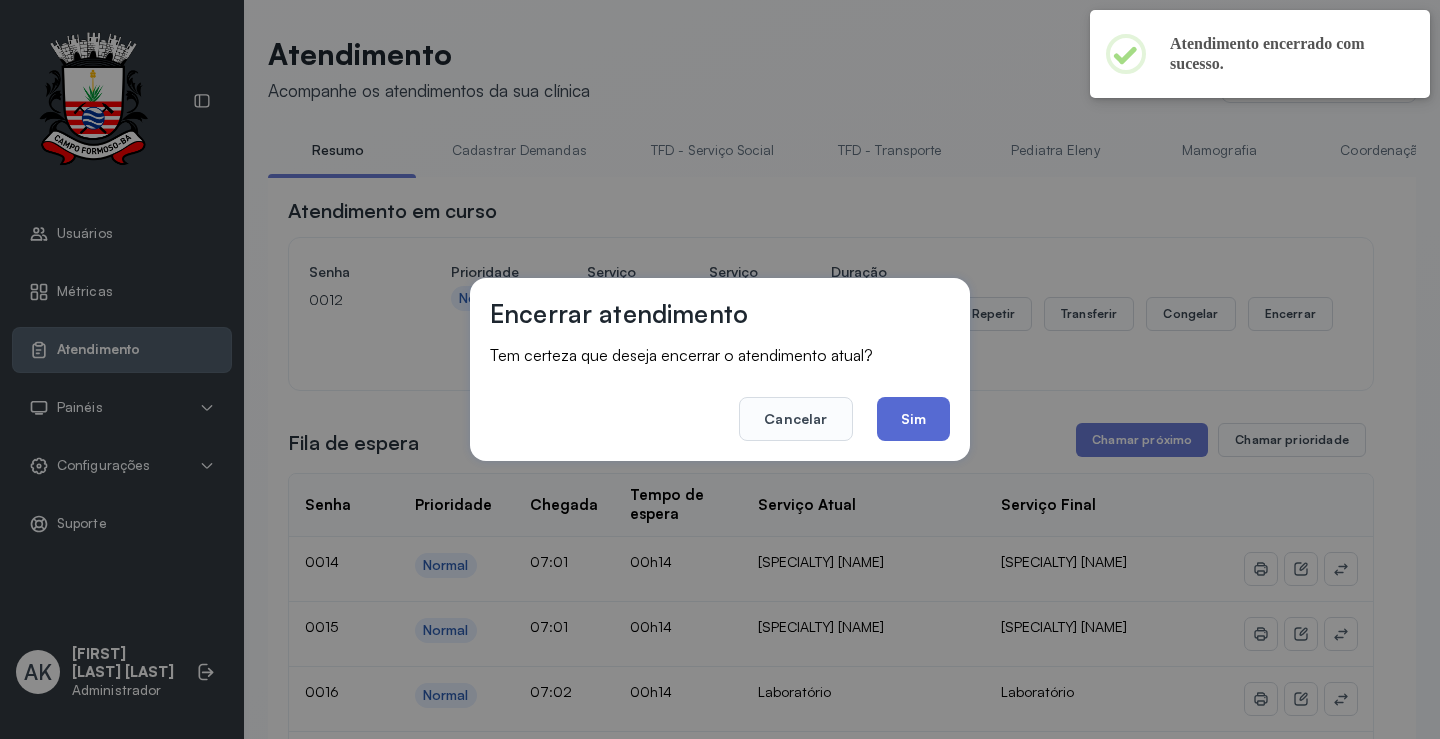 click on "Sim" 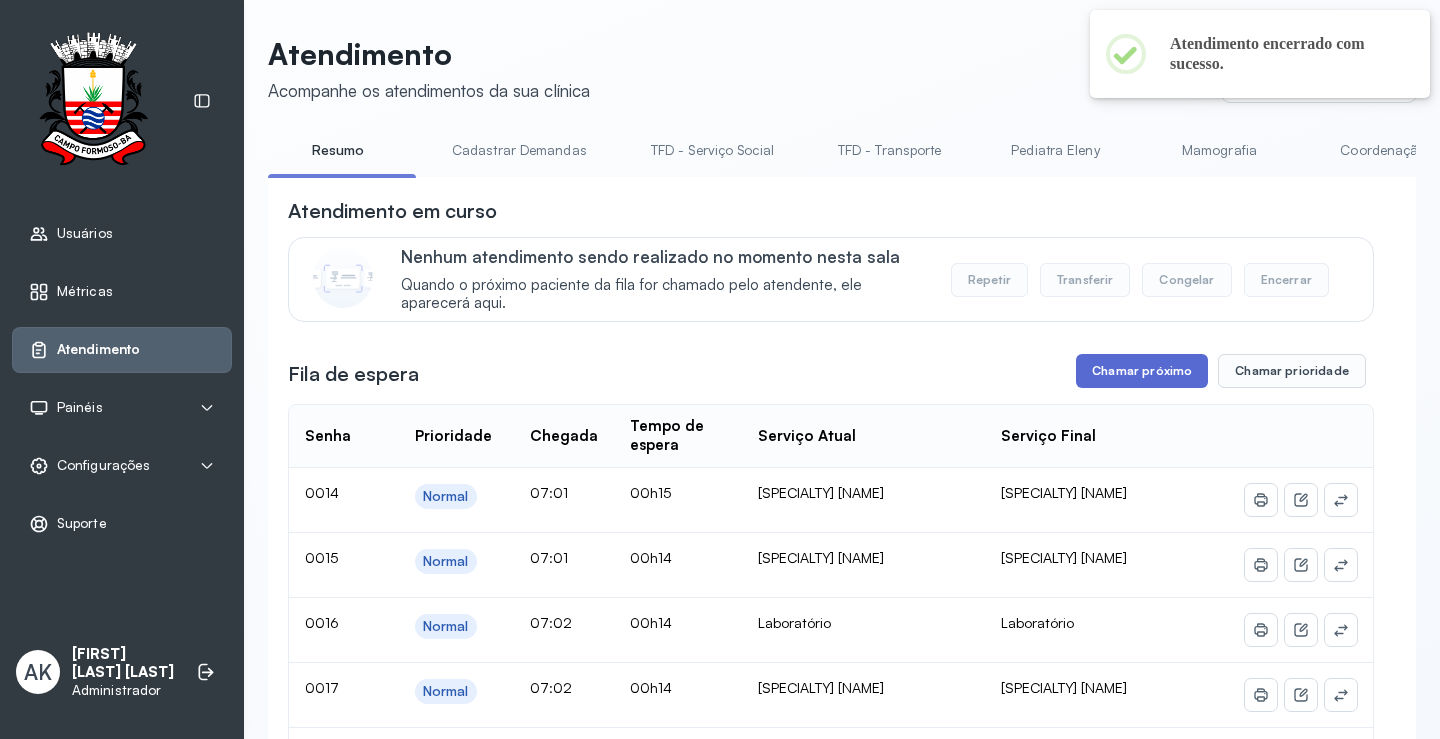click on "Chamar próximo" at bounding box center [1142, 371] 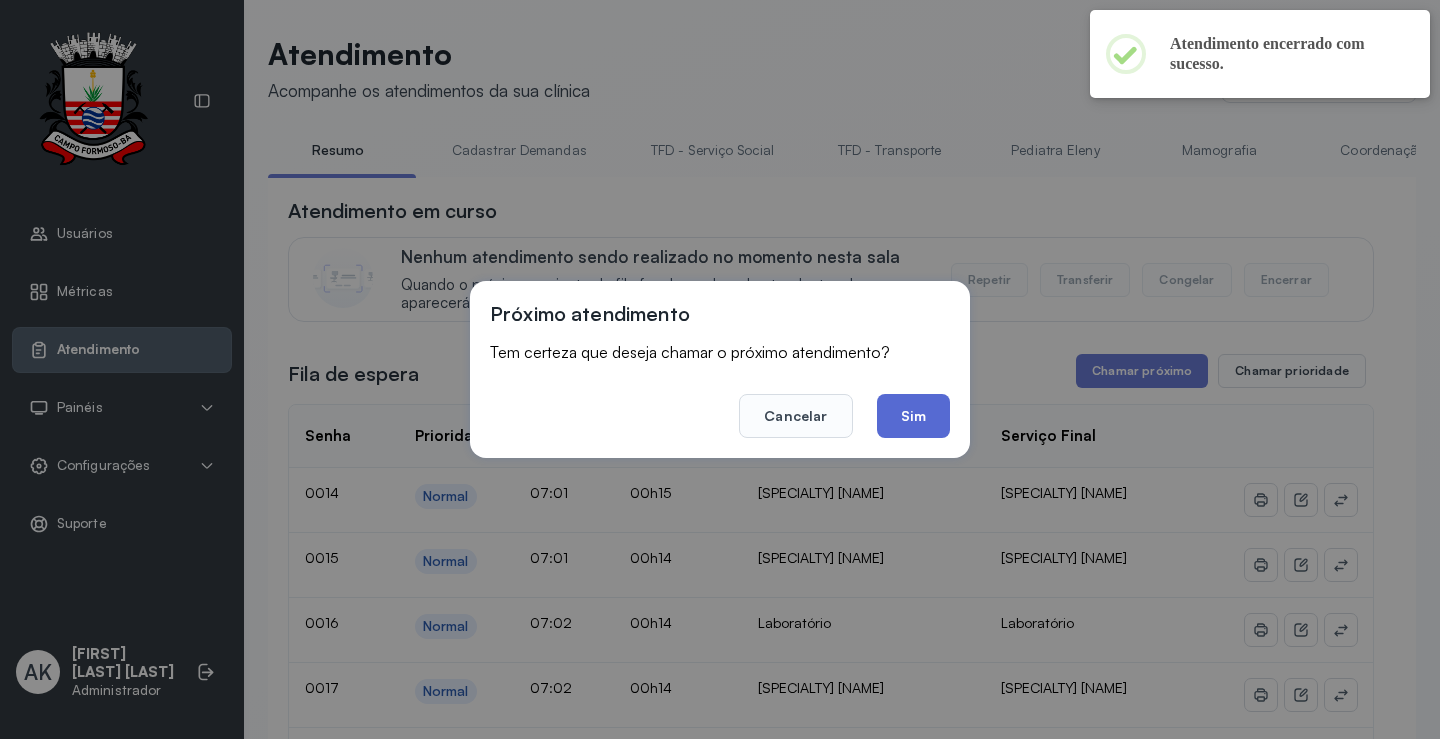click on "Sim" 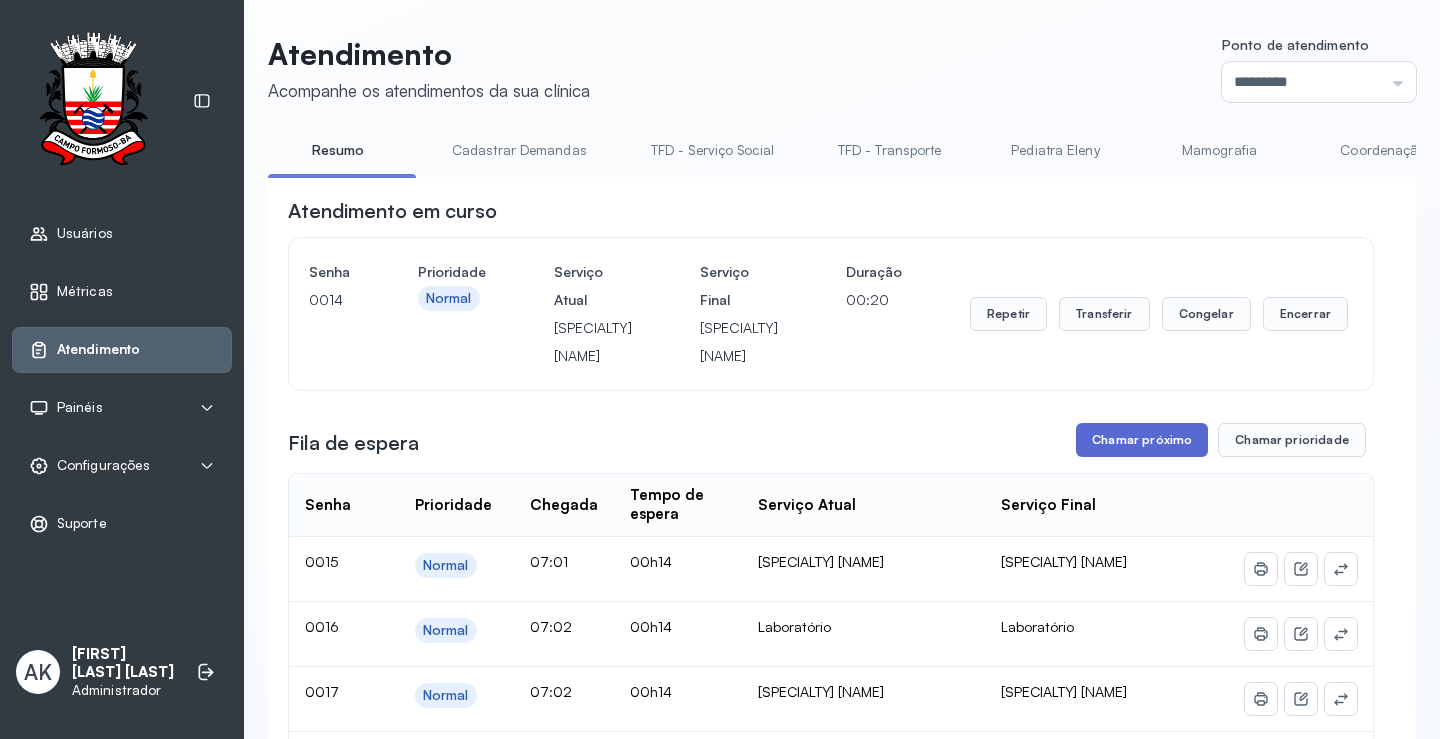 click on "Chamar próximo" at bounding box center [1142, 440] 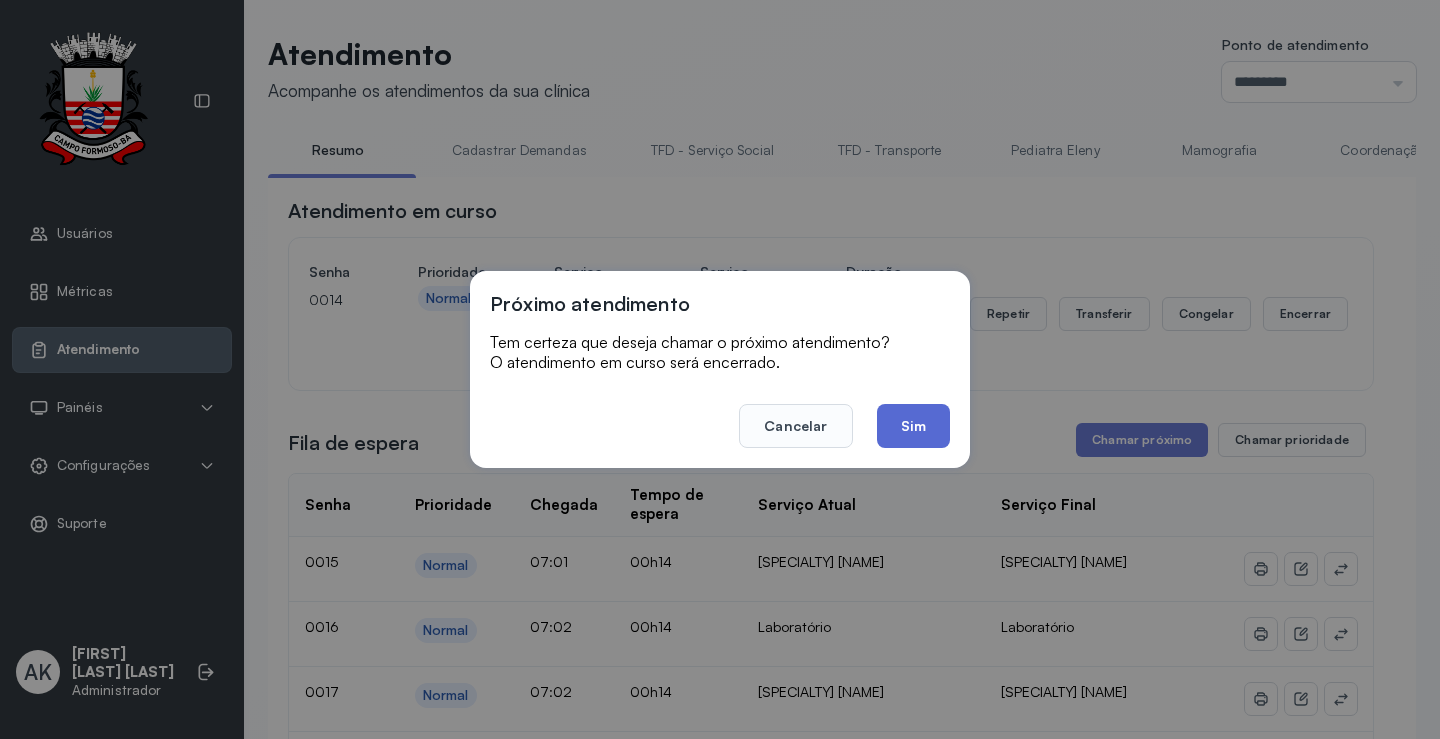 click on "Sim" 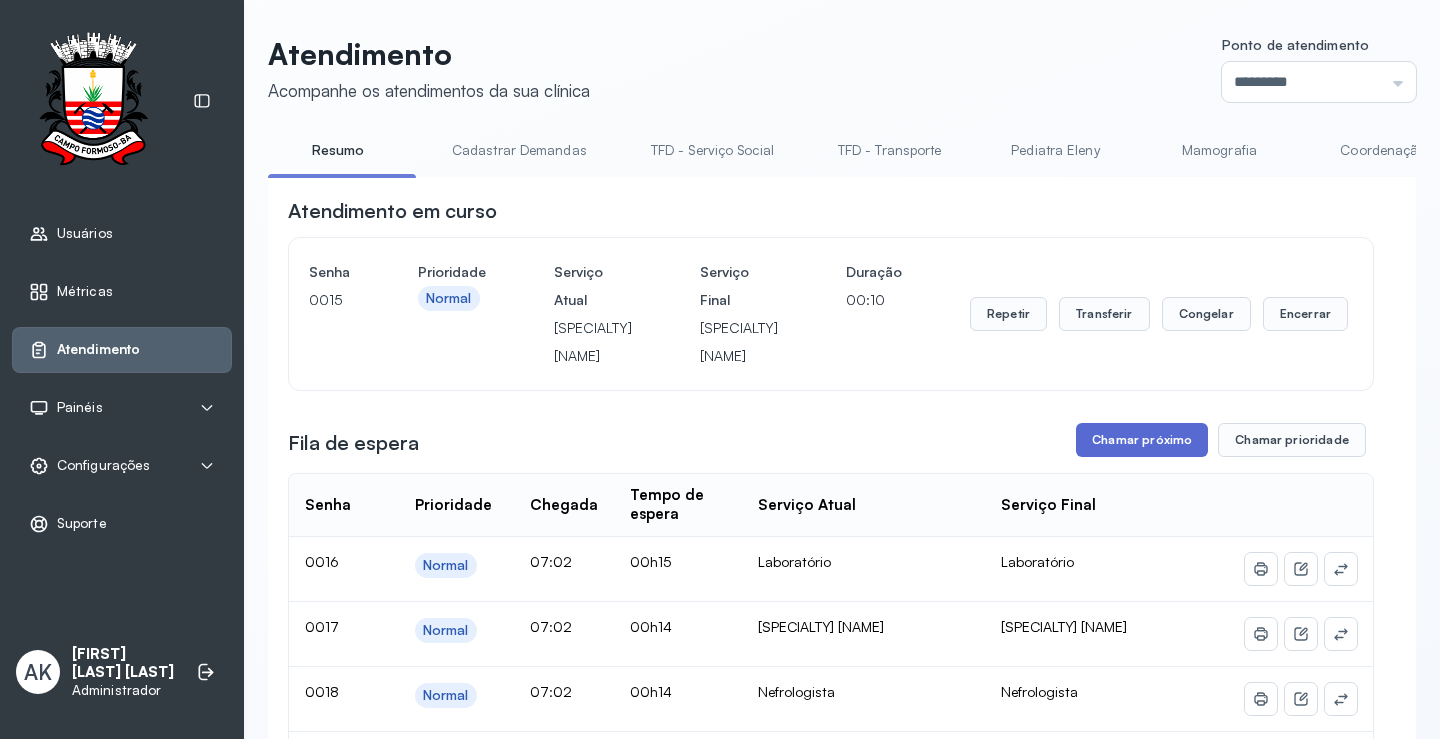 click on "Chamar próximo" at bounding box center [1142, 440] 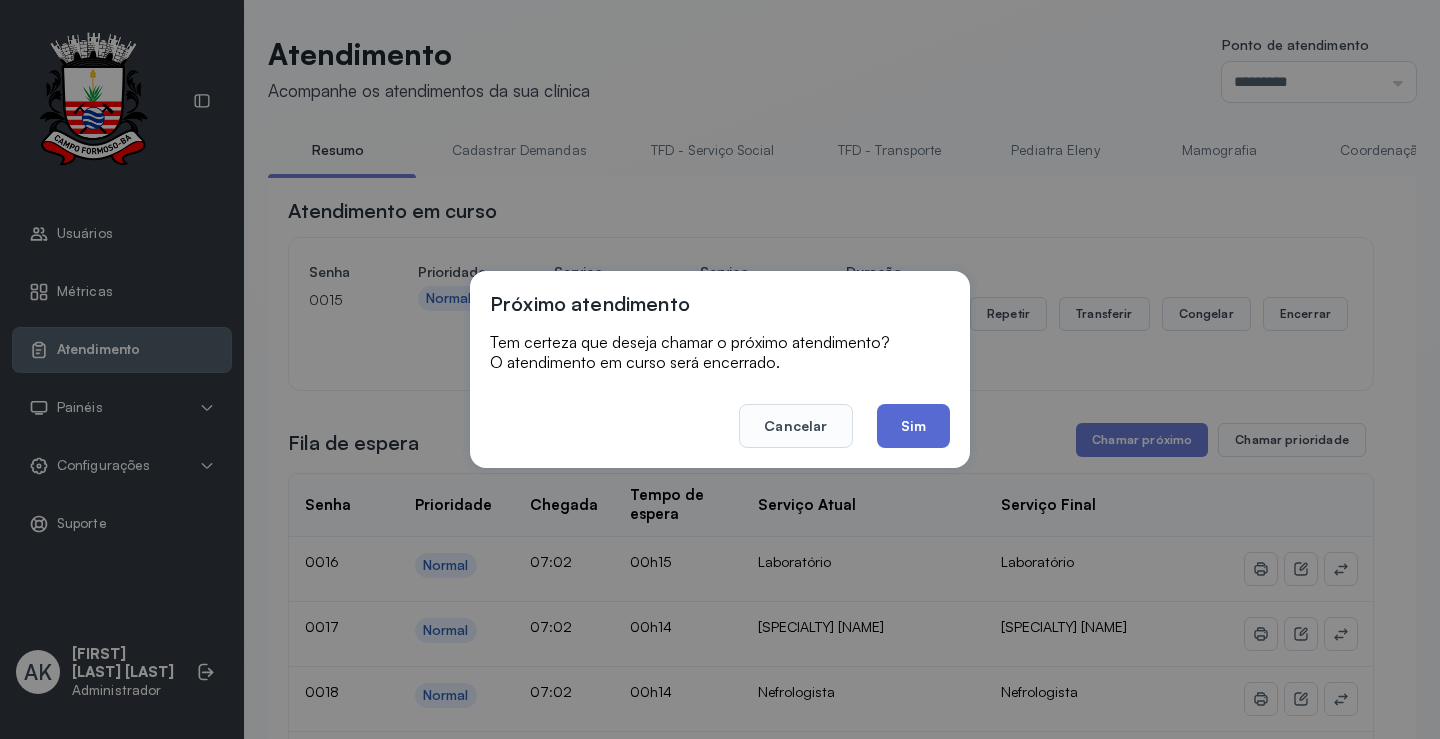 click on "Sim" 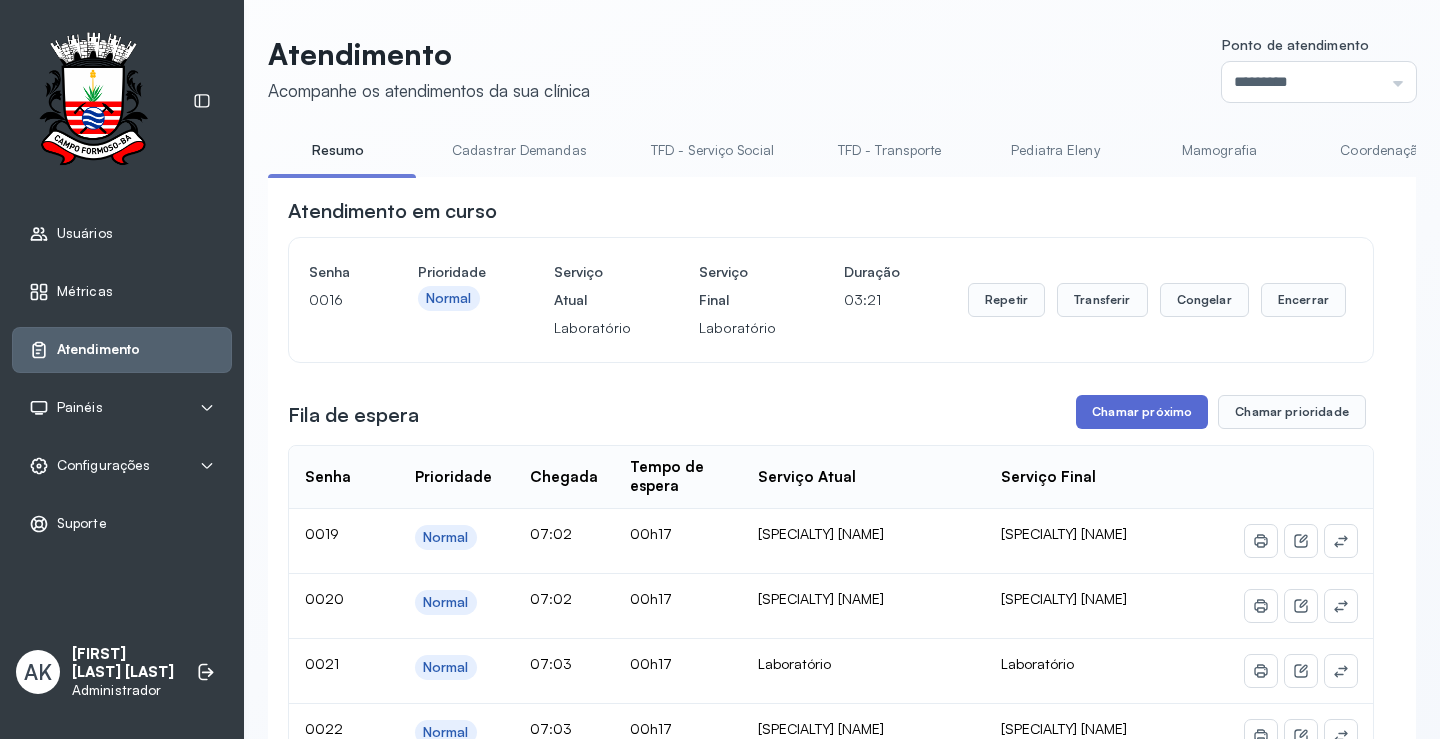 click on "Chamar próximo" at bounding box center (1142, 412) 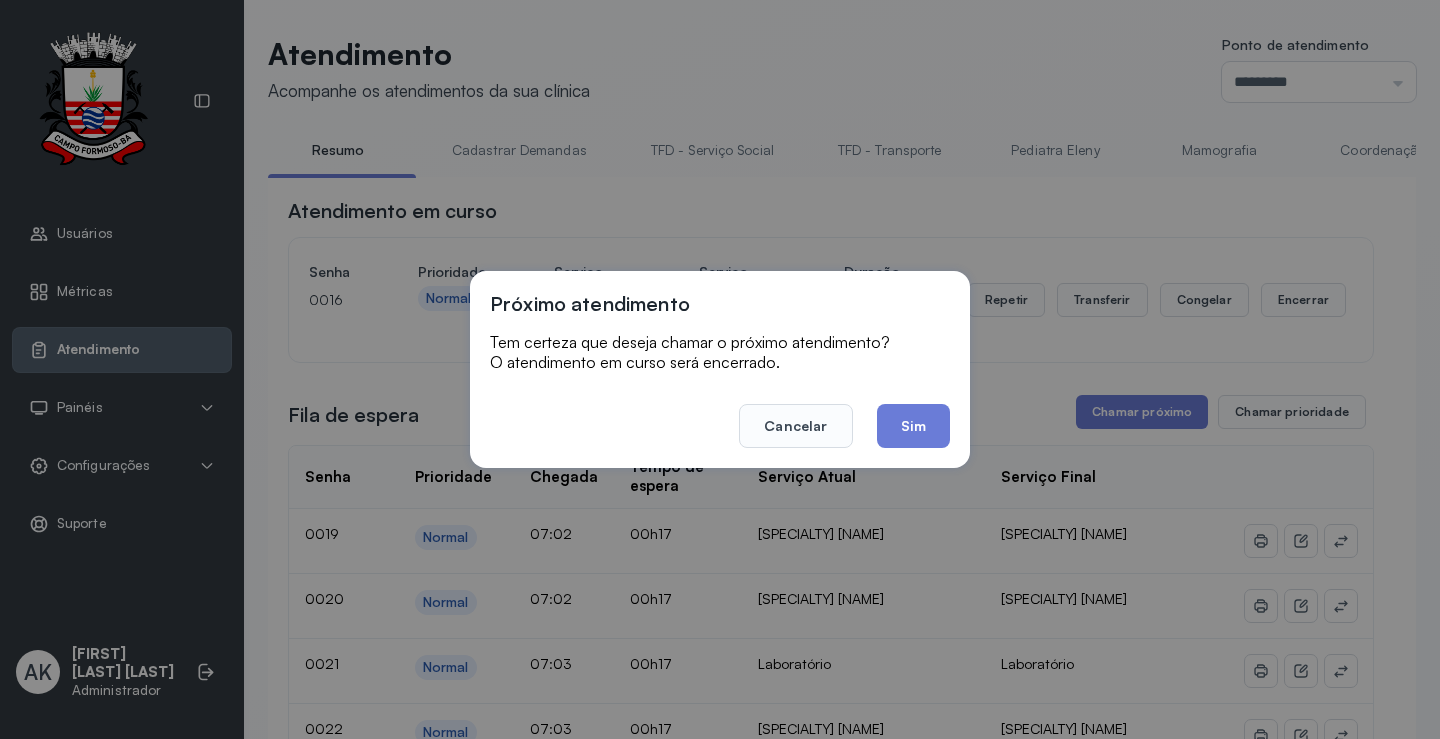 click on "Próximo atendimento Tem certeza que deseja chamar o próximo atendimento?  O atendimento em curso será encerrado.  Cancelar Sim" at bounding box center [720, 369] 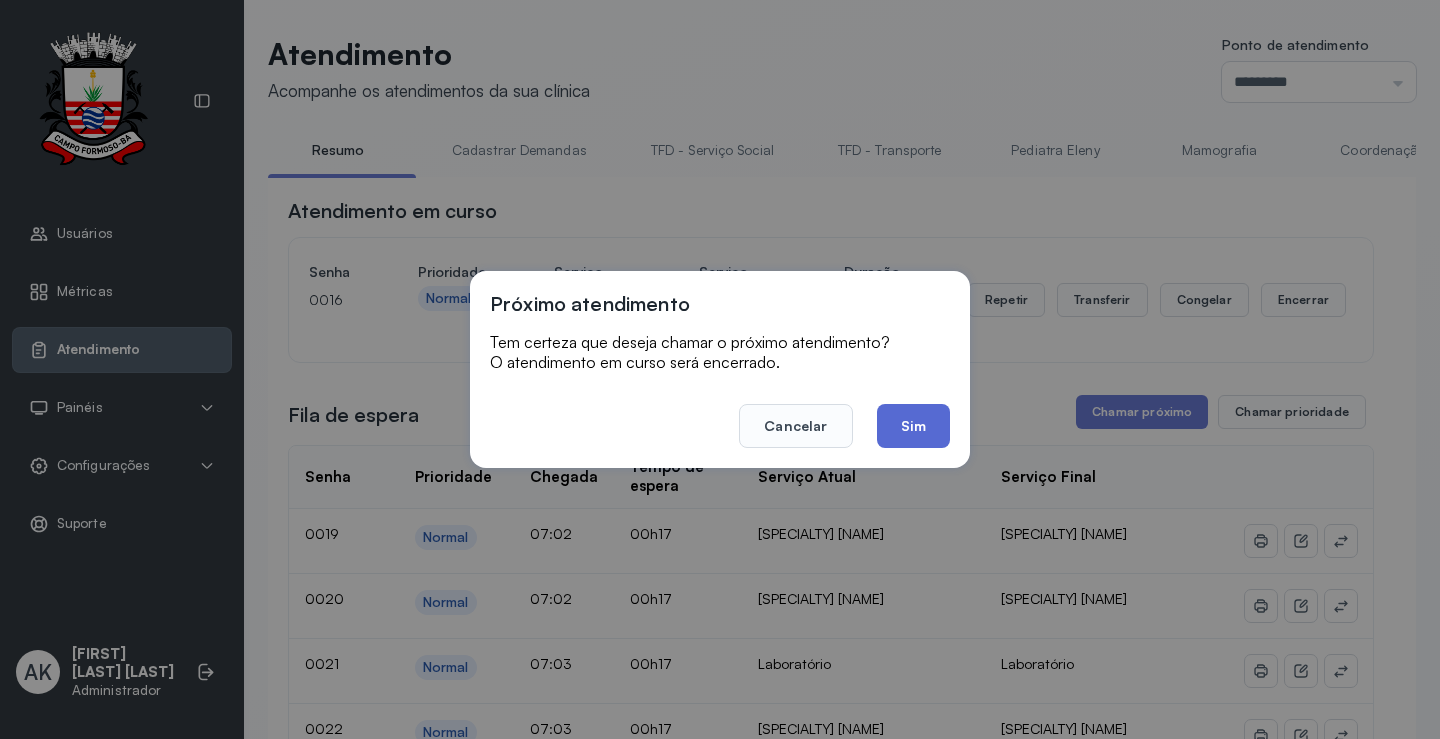 click on "Sim" 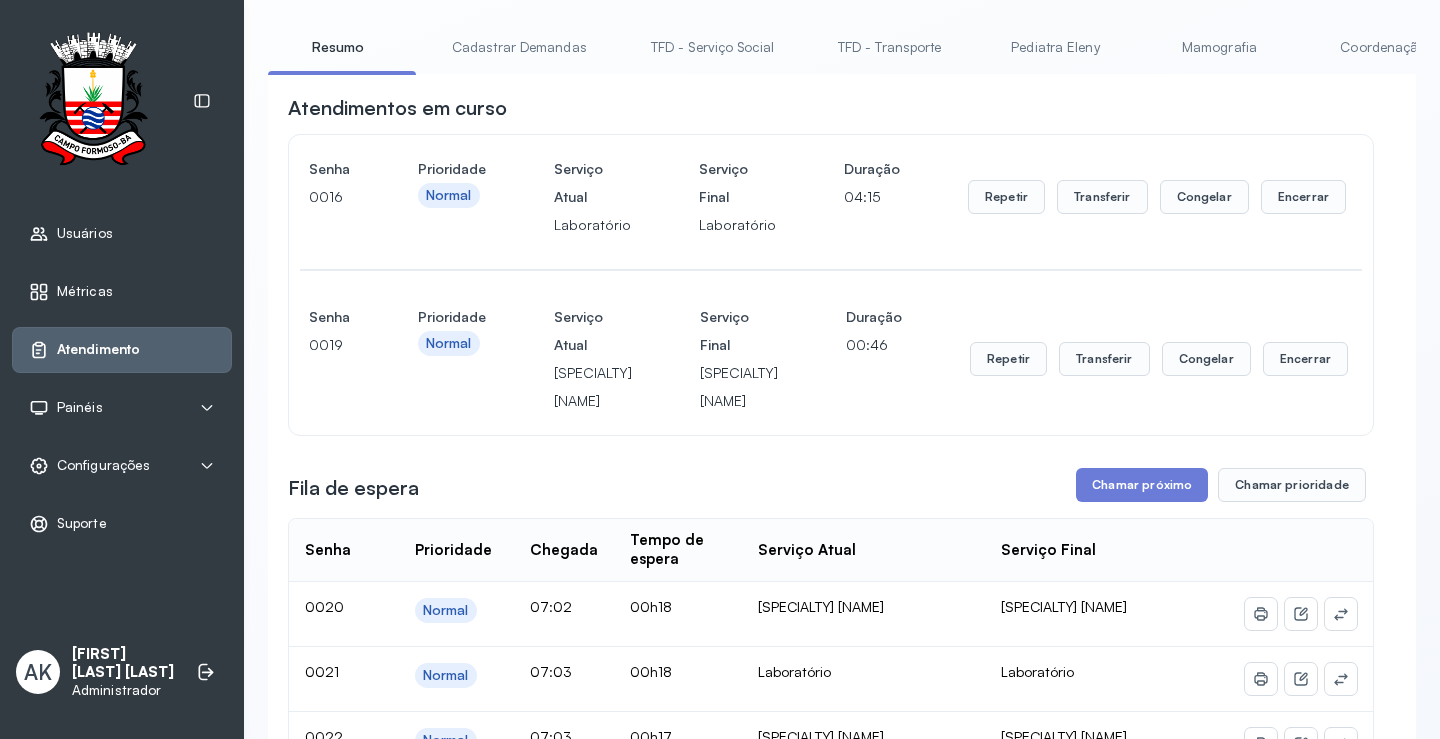 scroll, scrollTop: 0, scrollLeft: 0, axis: both 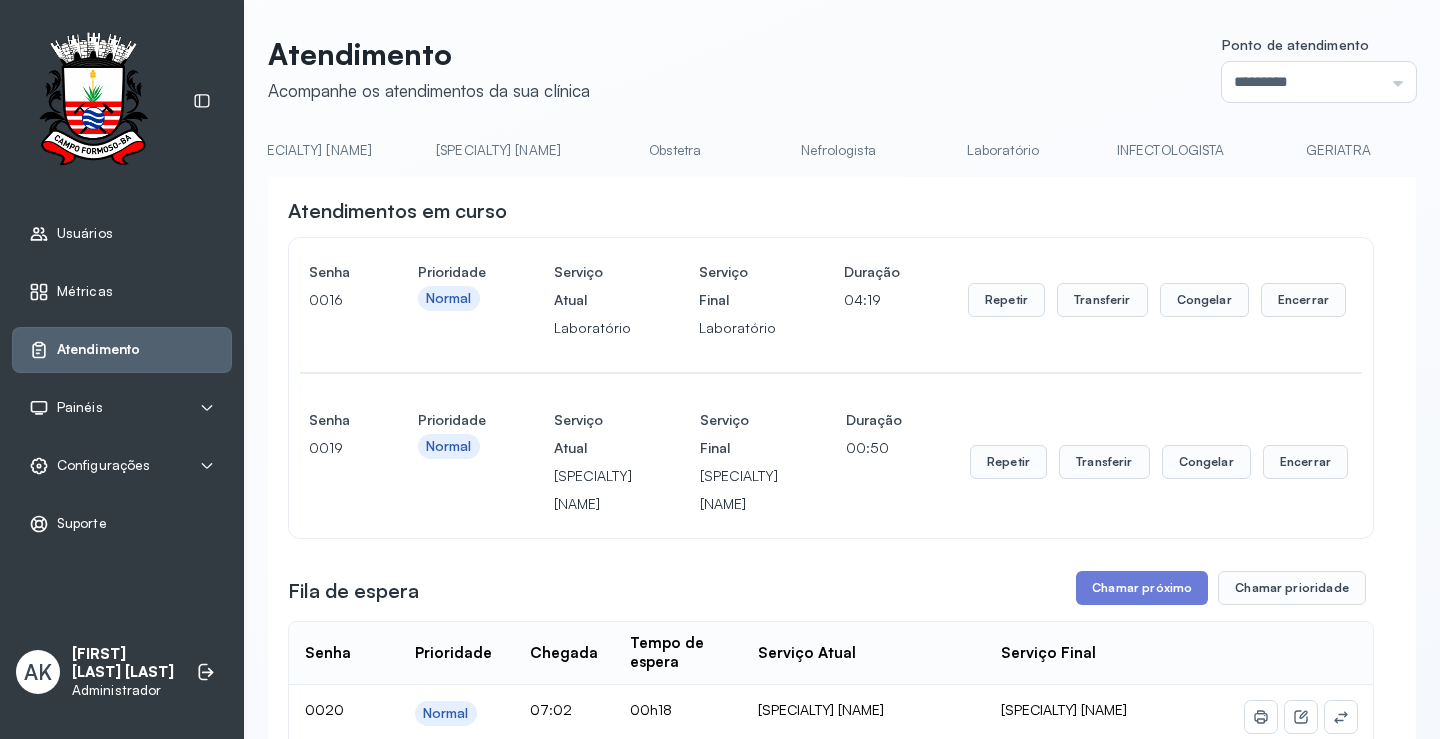 click on "Laboratório" at bounding box center [1003, 150] 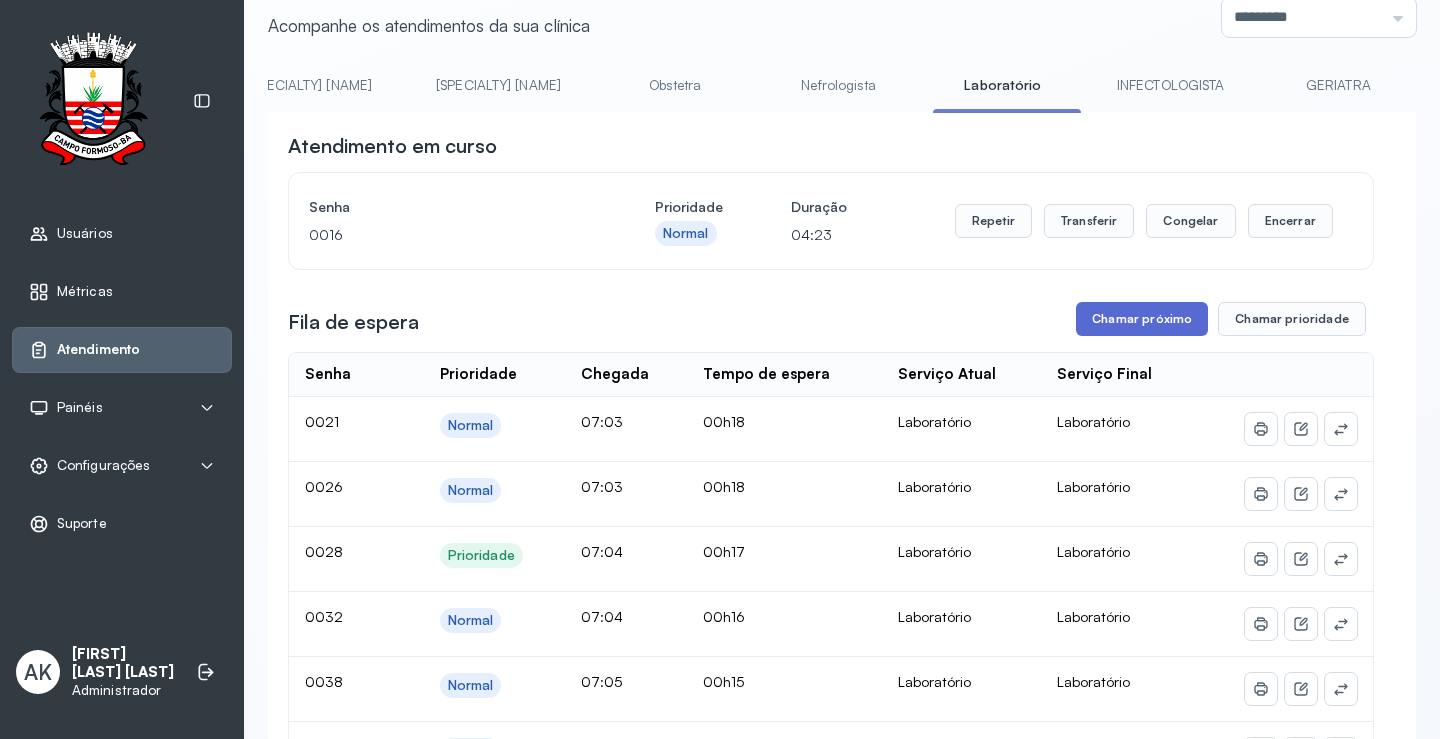 scroll, scrollTop: 100, scrollLeft: 0, axis: vertical 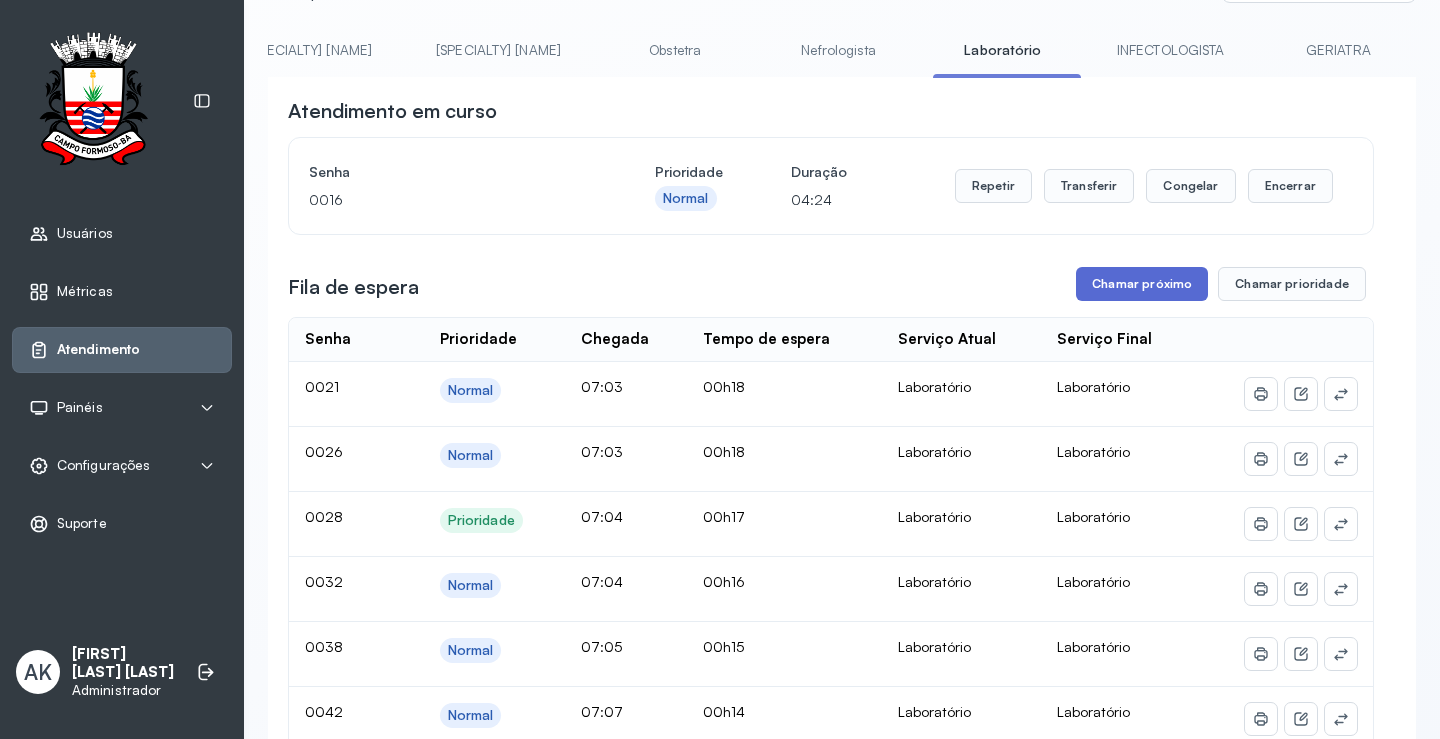 click on "Chamar próximo" at bounding box center [1142, 284] 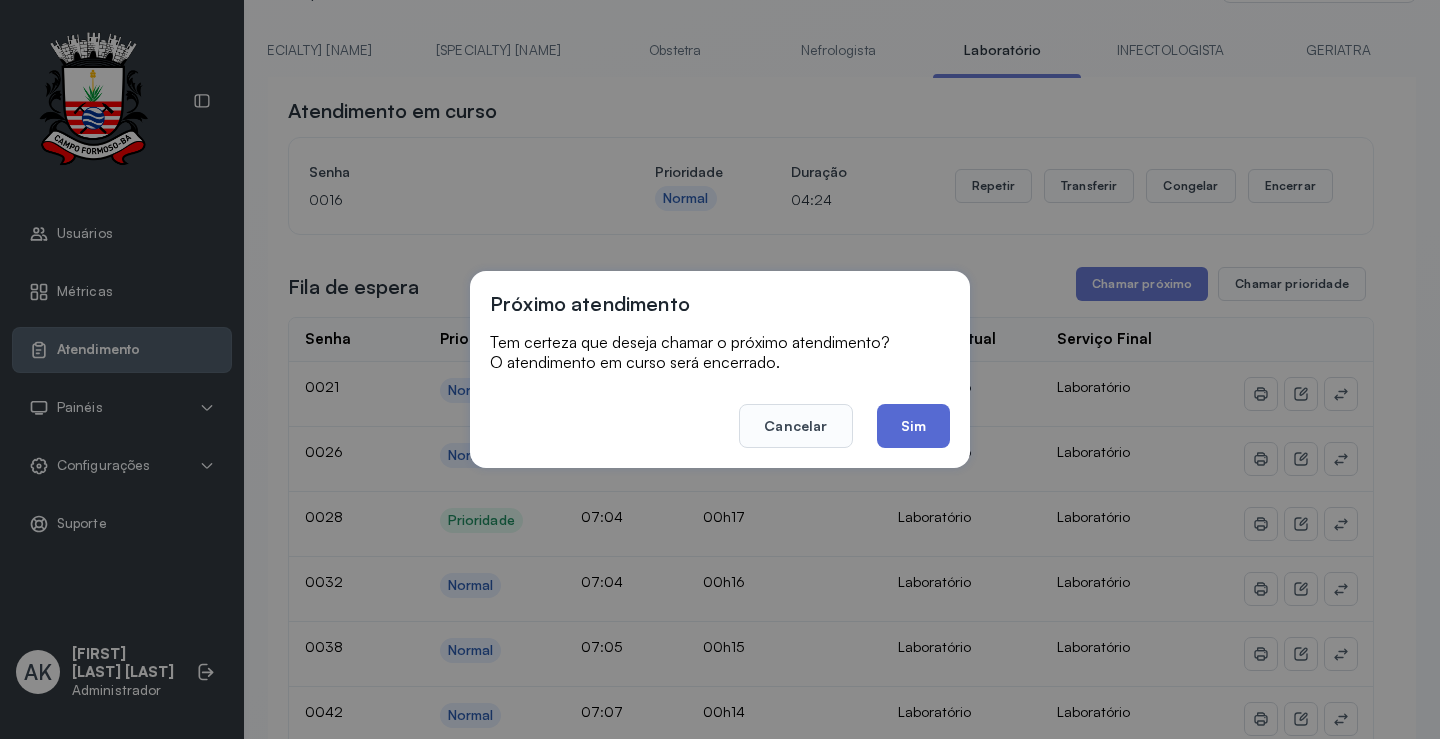 click on "Sim" 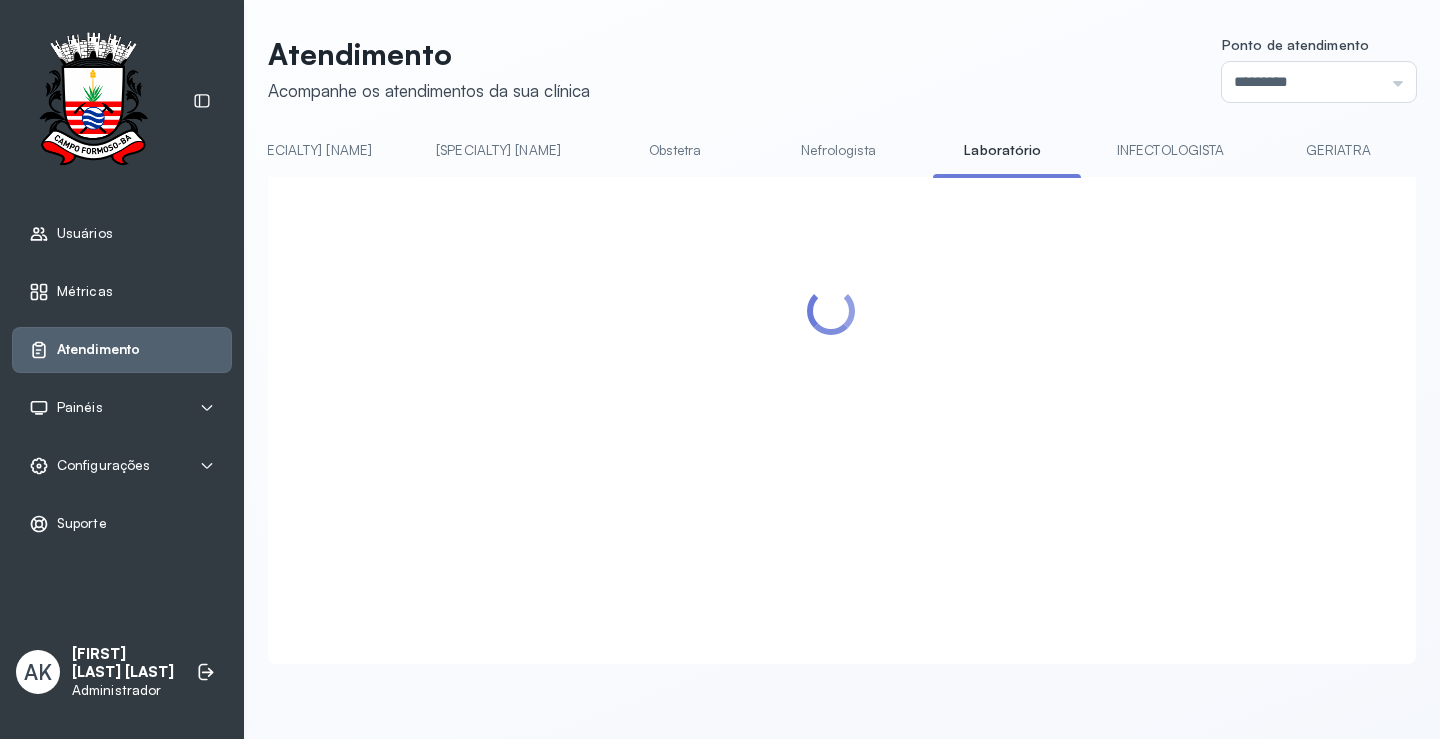 scroll, scrollTop: 1, scrollLeft: 0, axis: vertical 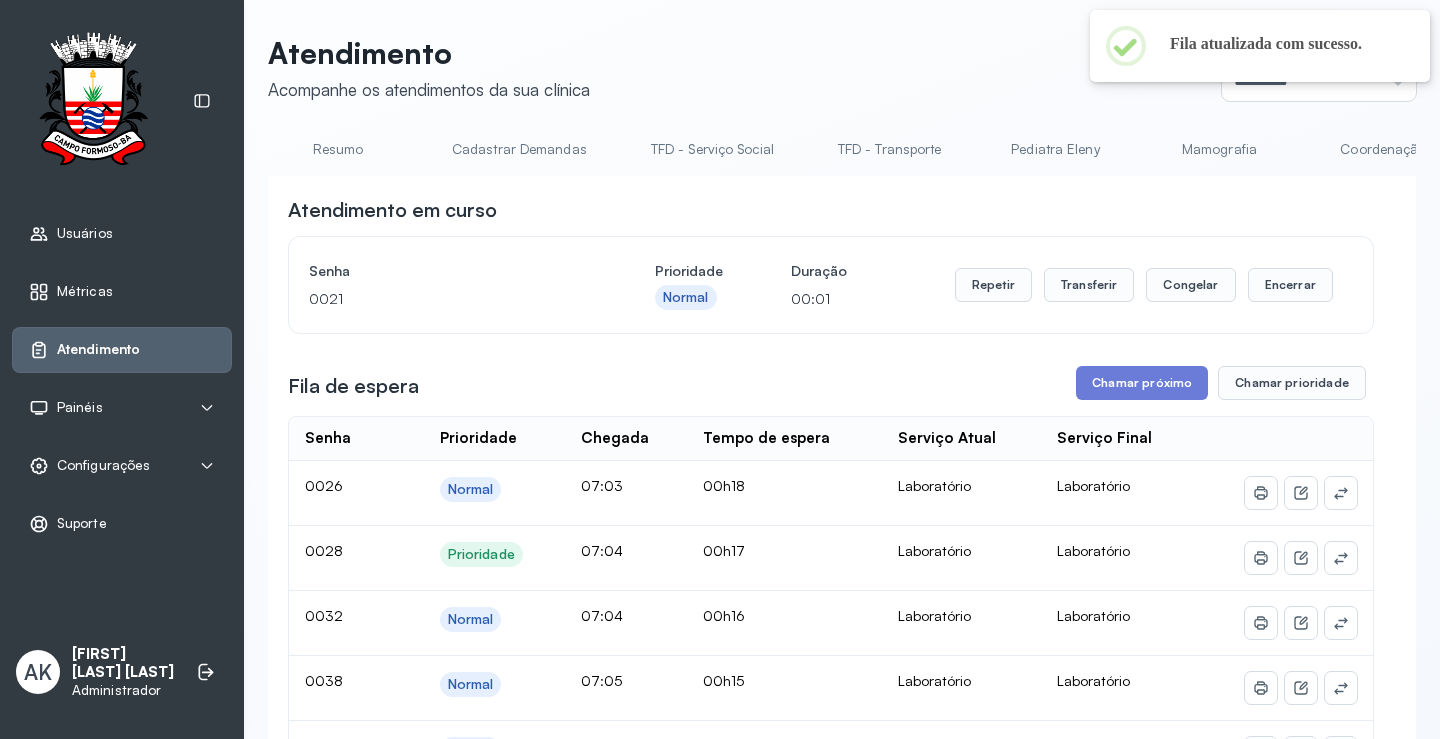 click on "Resumo" at bounding box center (338, 149) 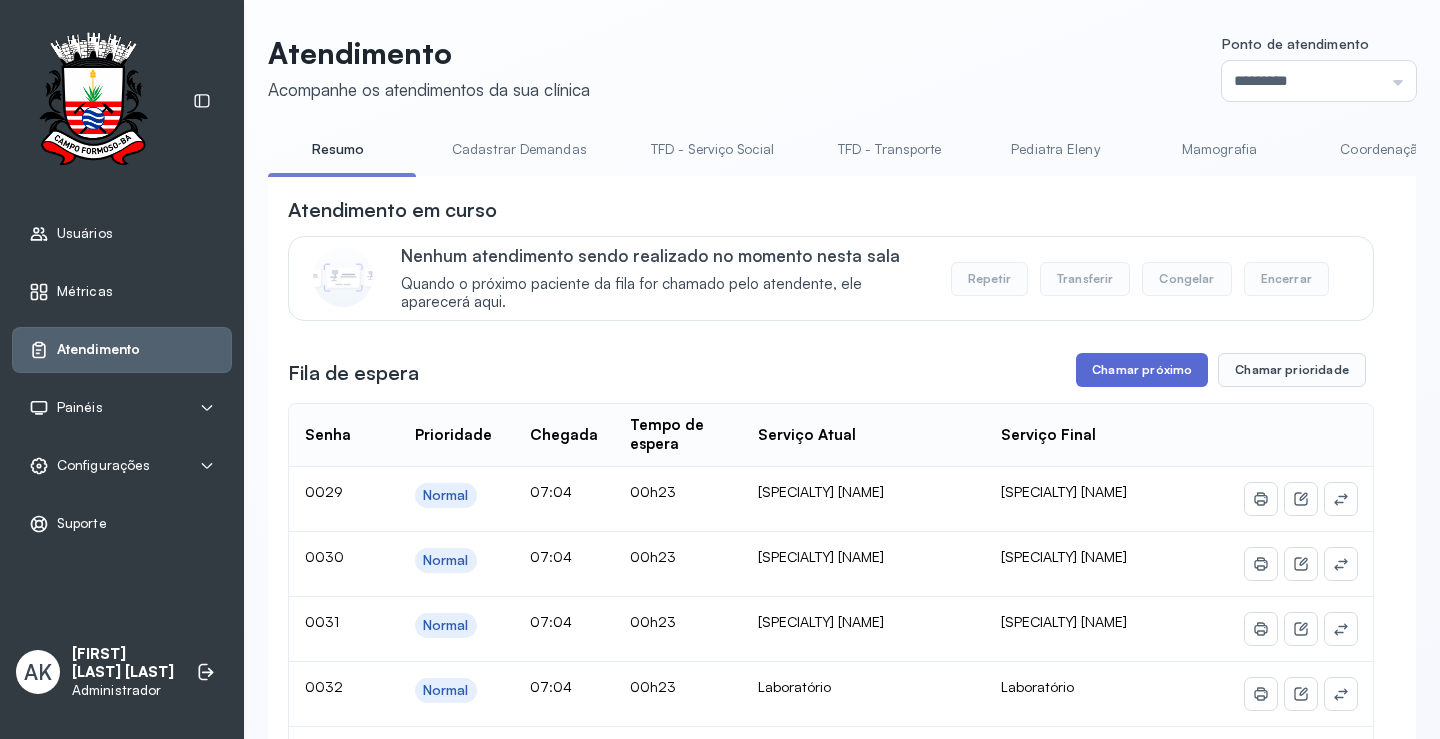 click on "Chamar próximo" at bounding box center (1142, 370) 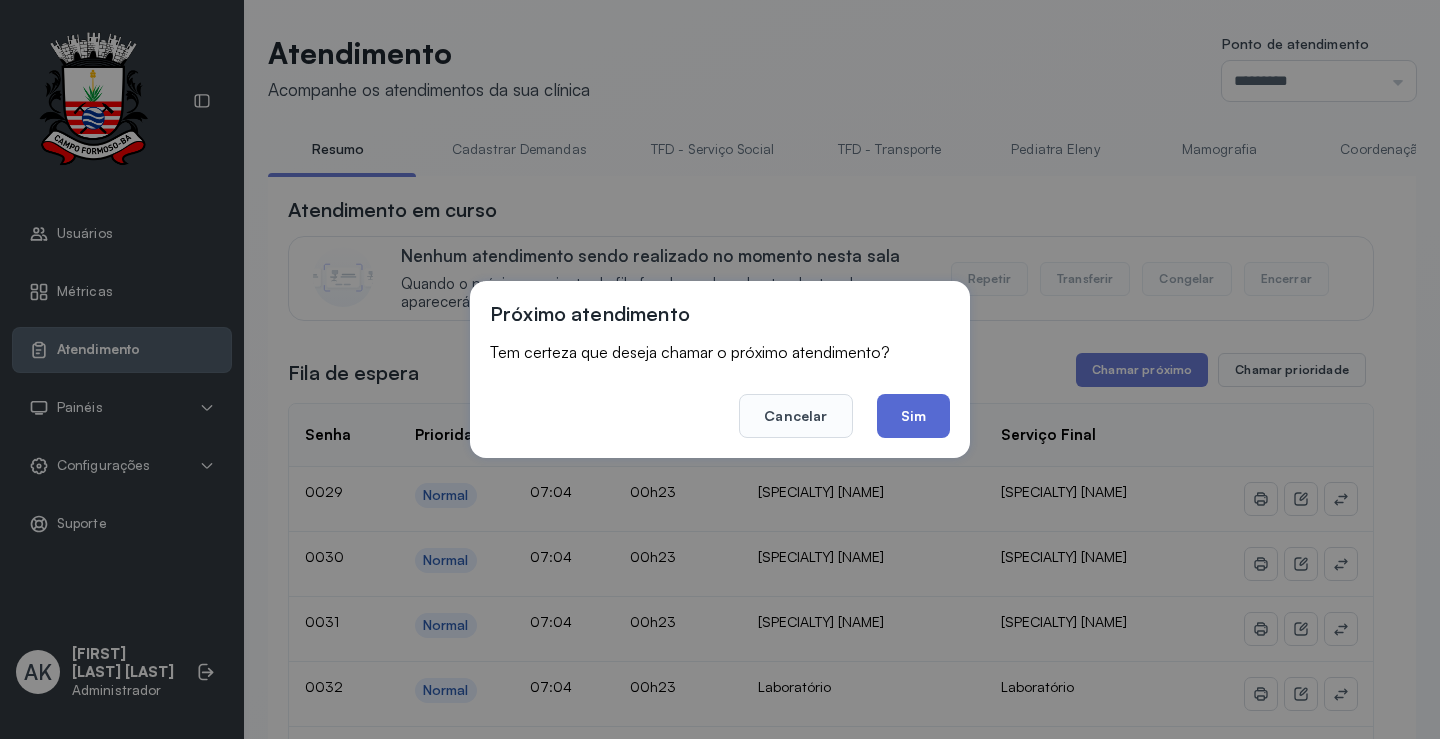 click on "Sim" 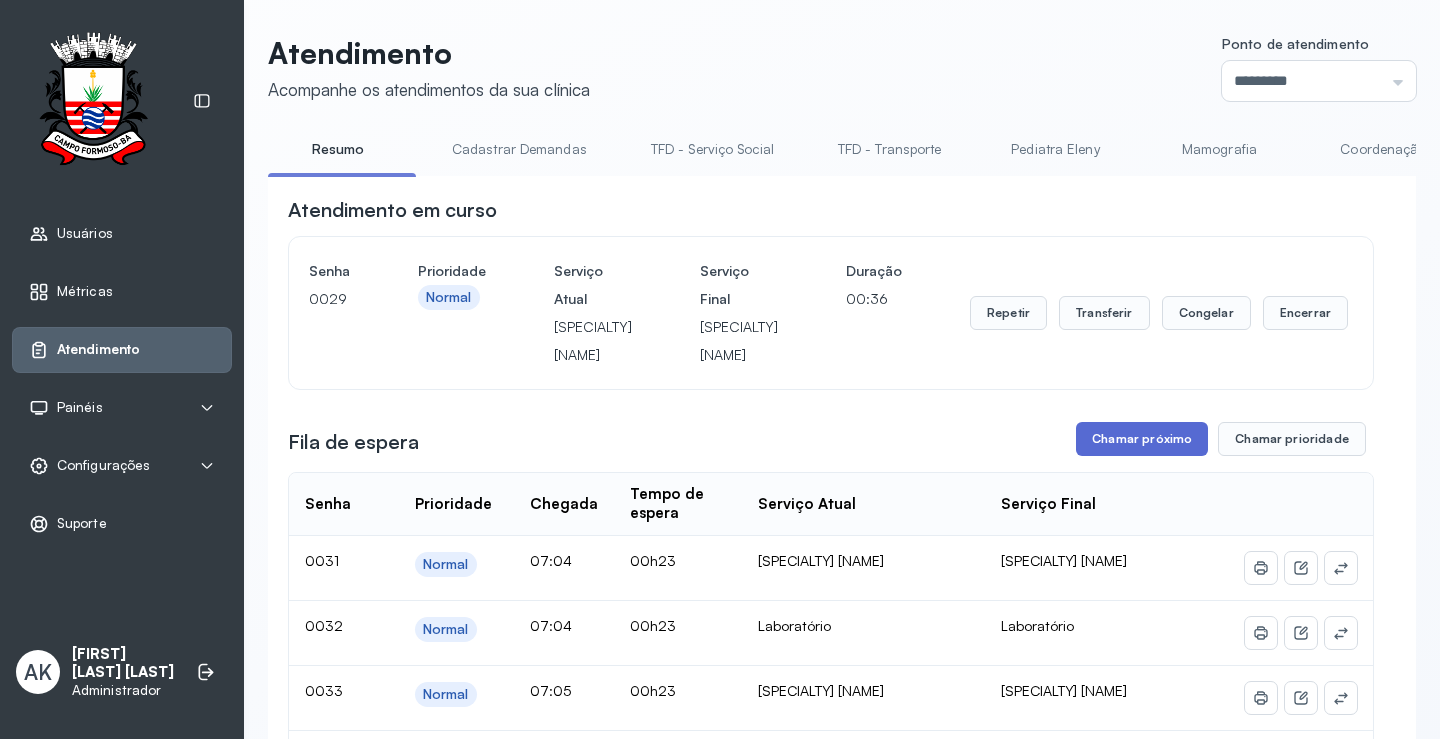 click on "Chamar próximo" at bounding box center (1142, 439) 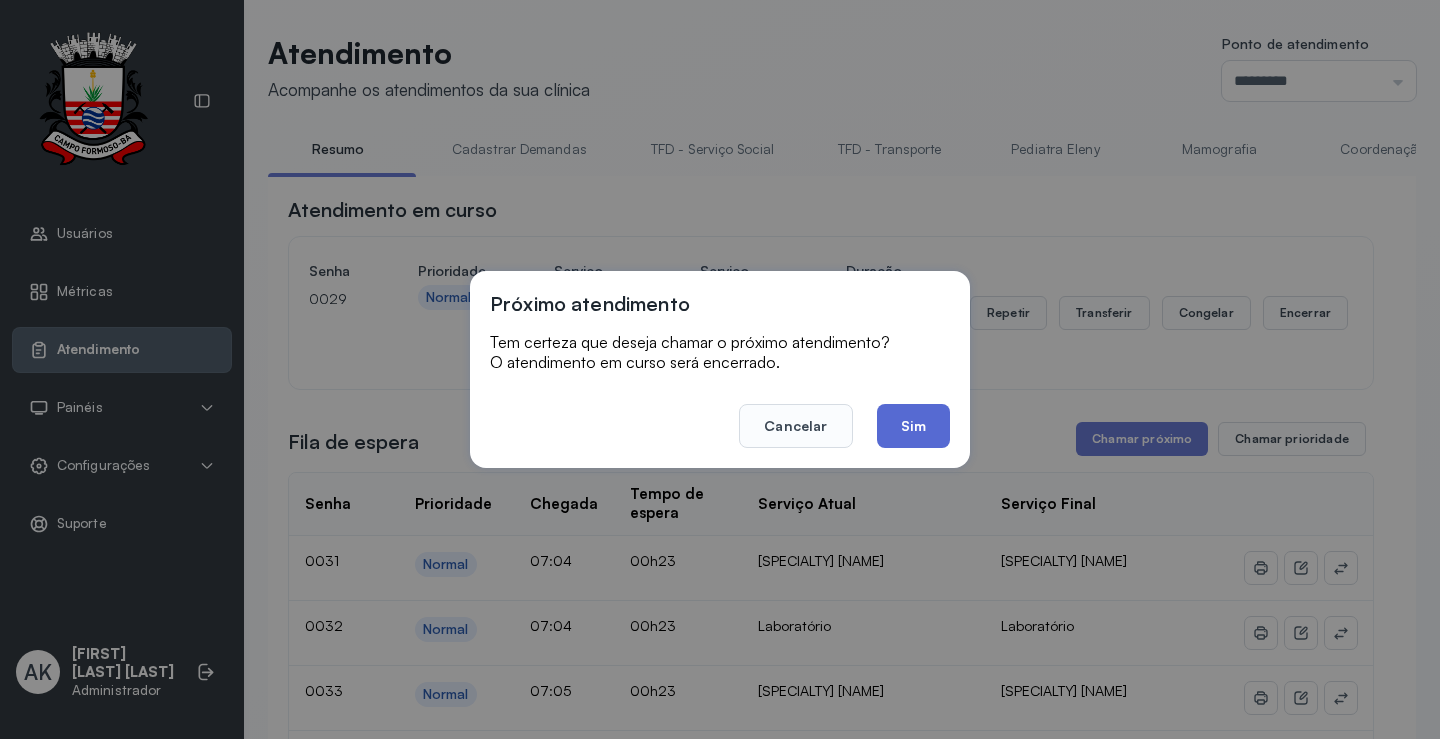 click on "Sim" 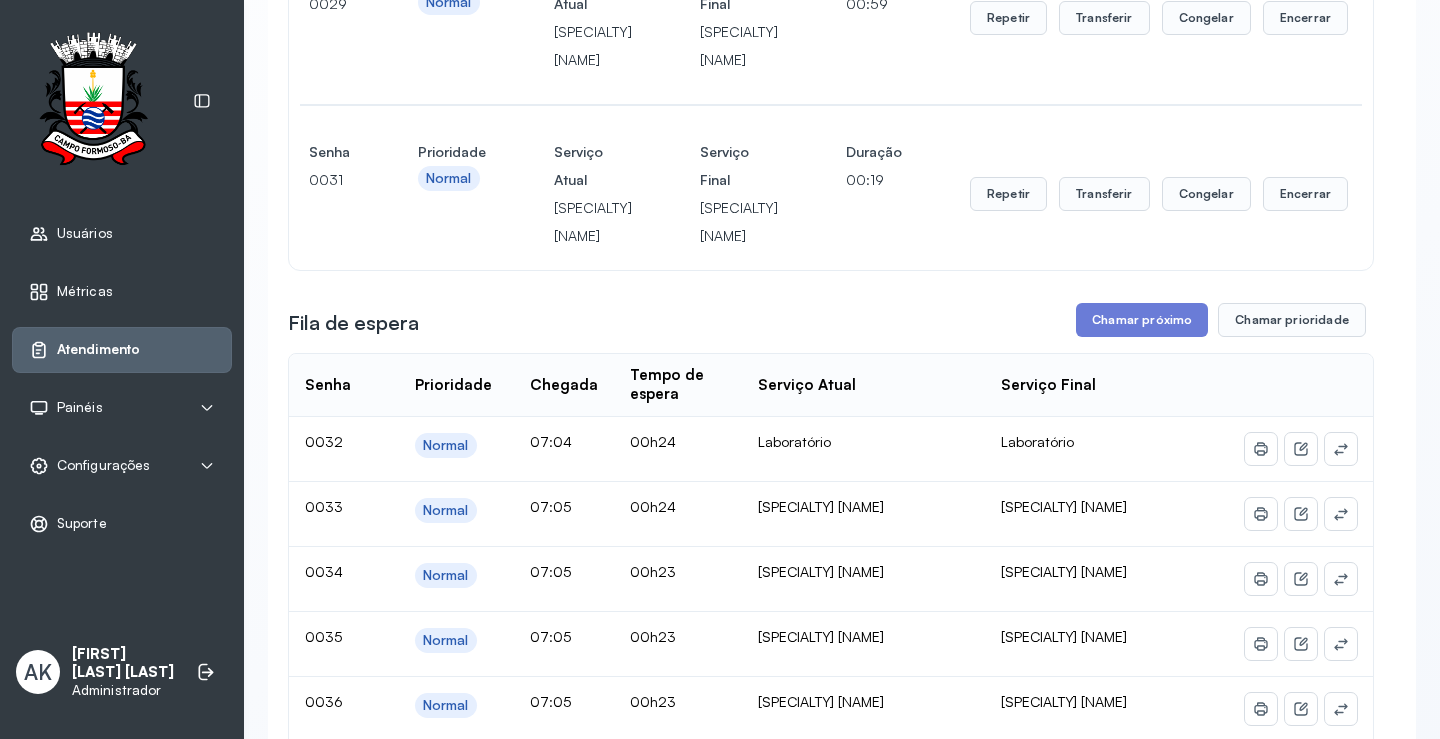 scroll, scrollTop: 301, scrollLeft: 0, axis: vertical 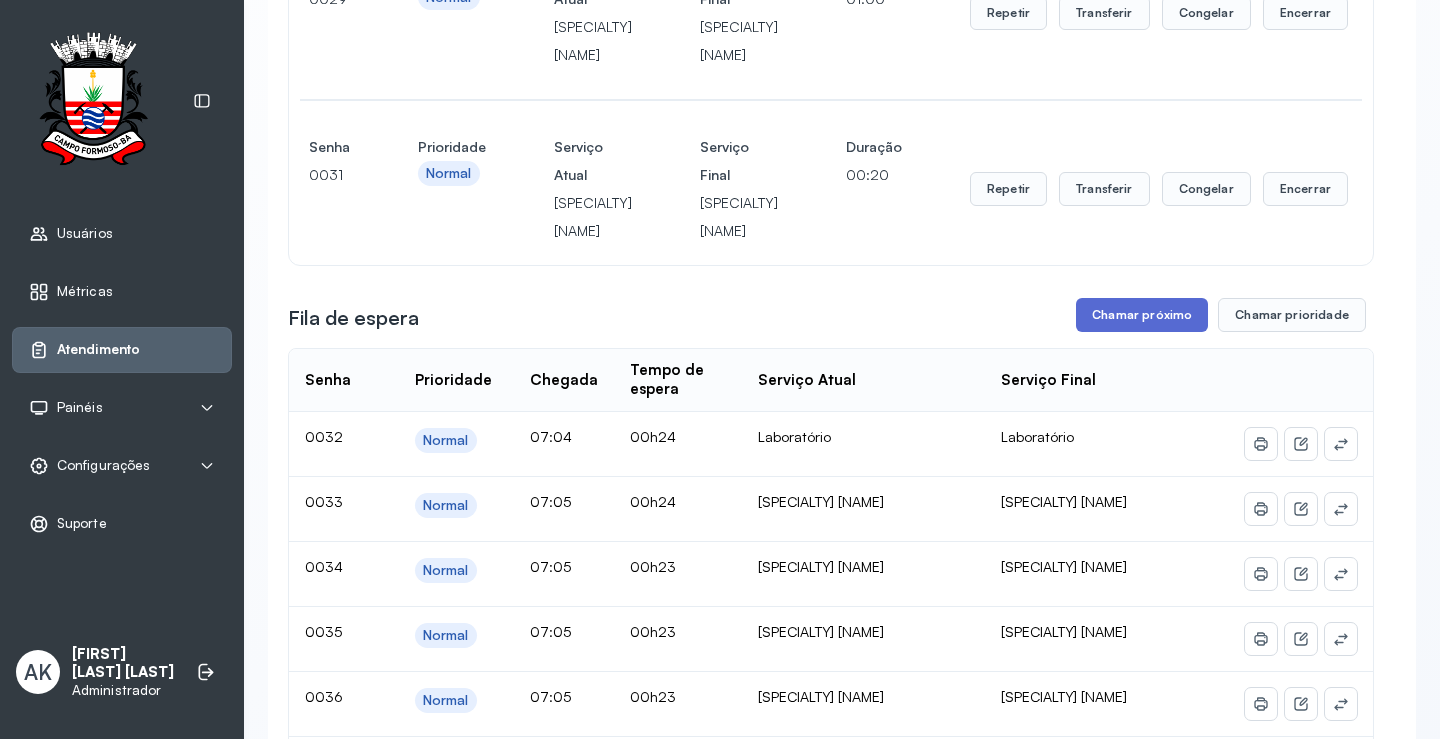 click on "Chamar próximo" at bounding box center [1142, 315] 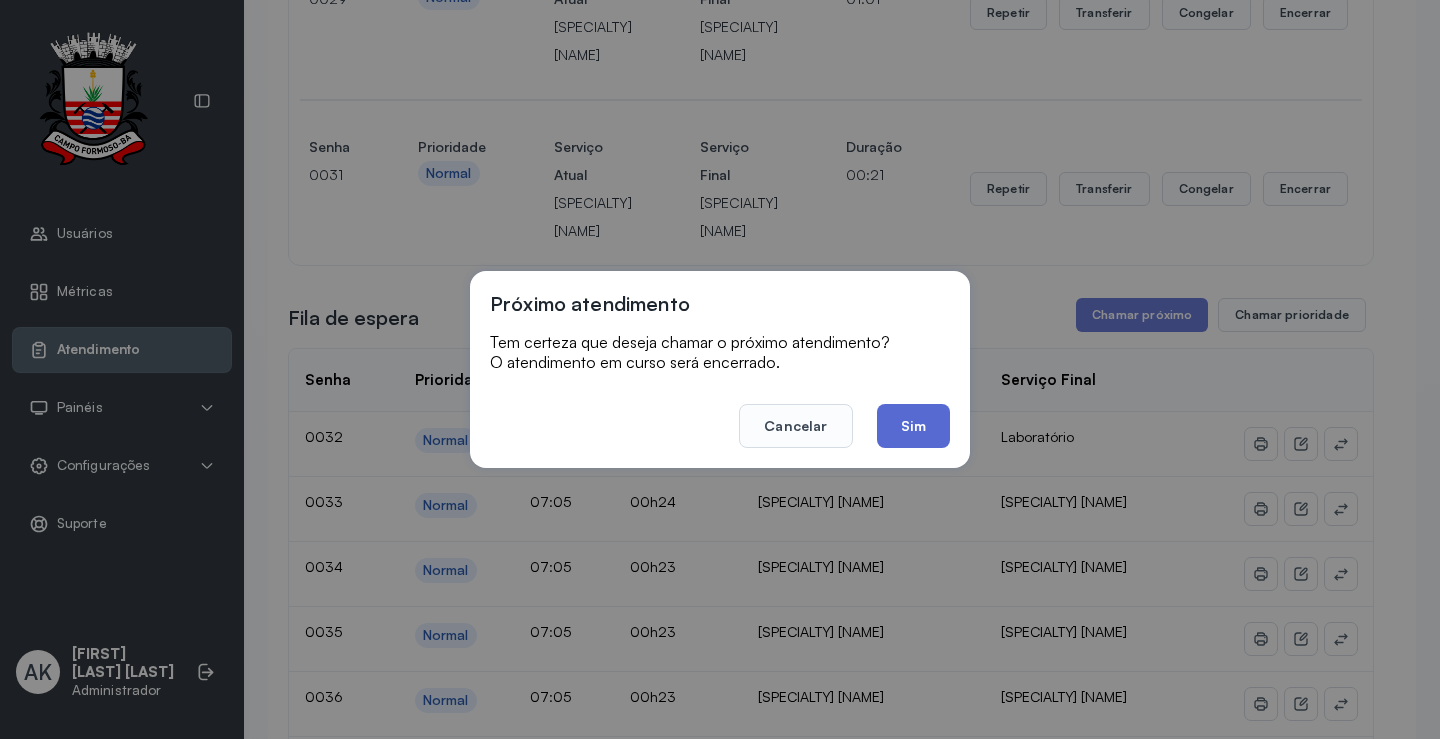click on "Sim" 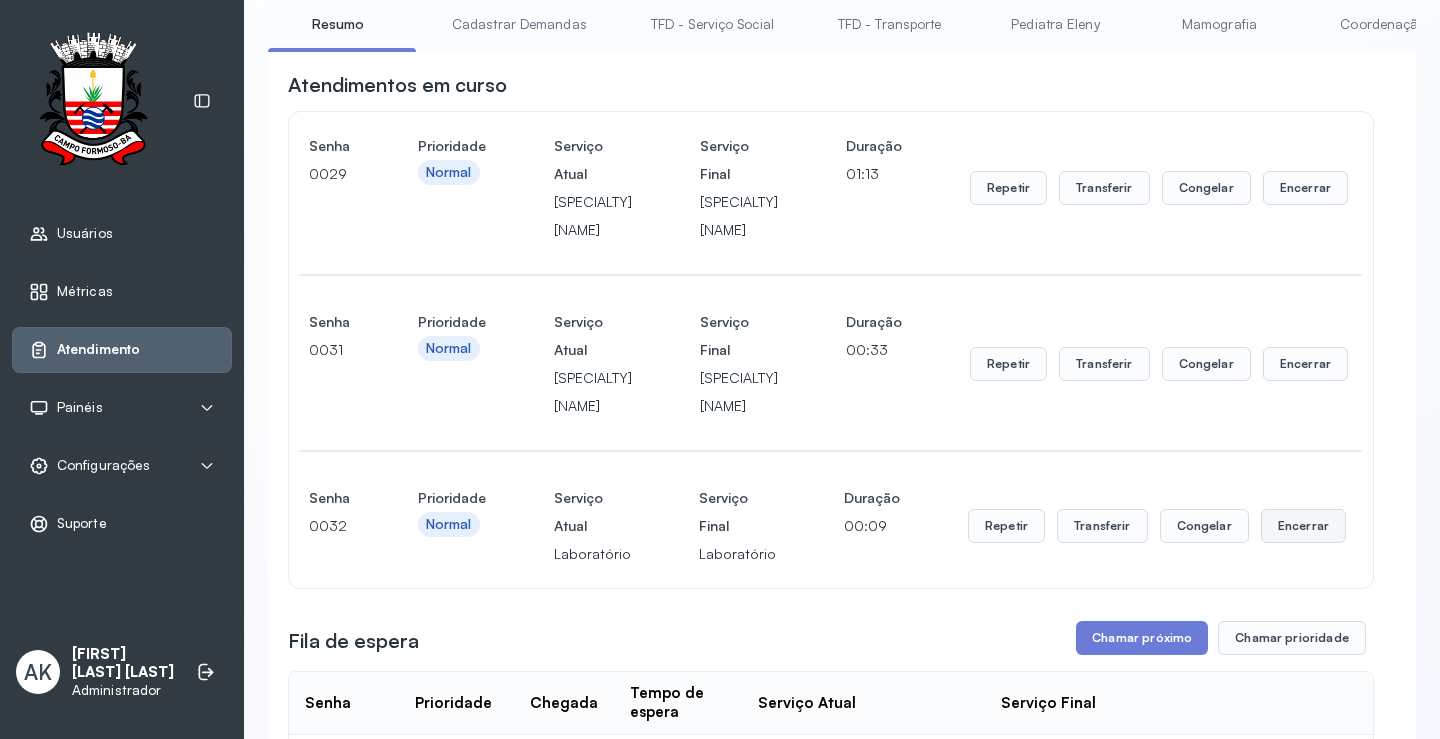 scroll, scrollTop: 101, scrollLeft: 0, axis: vertical 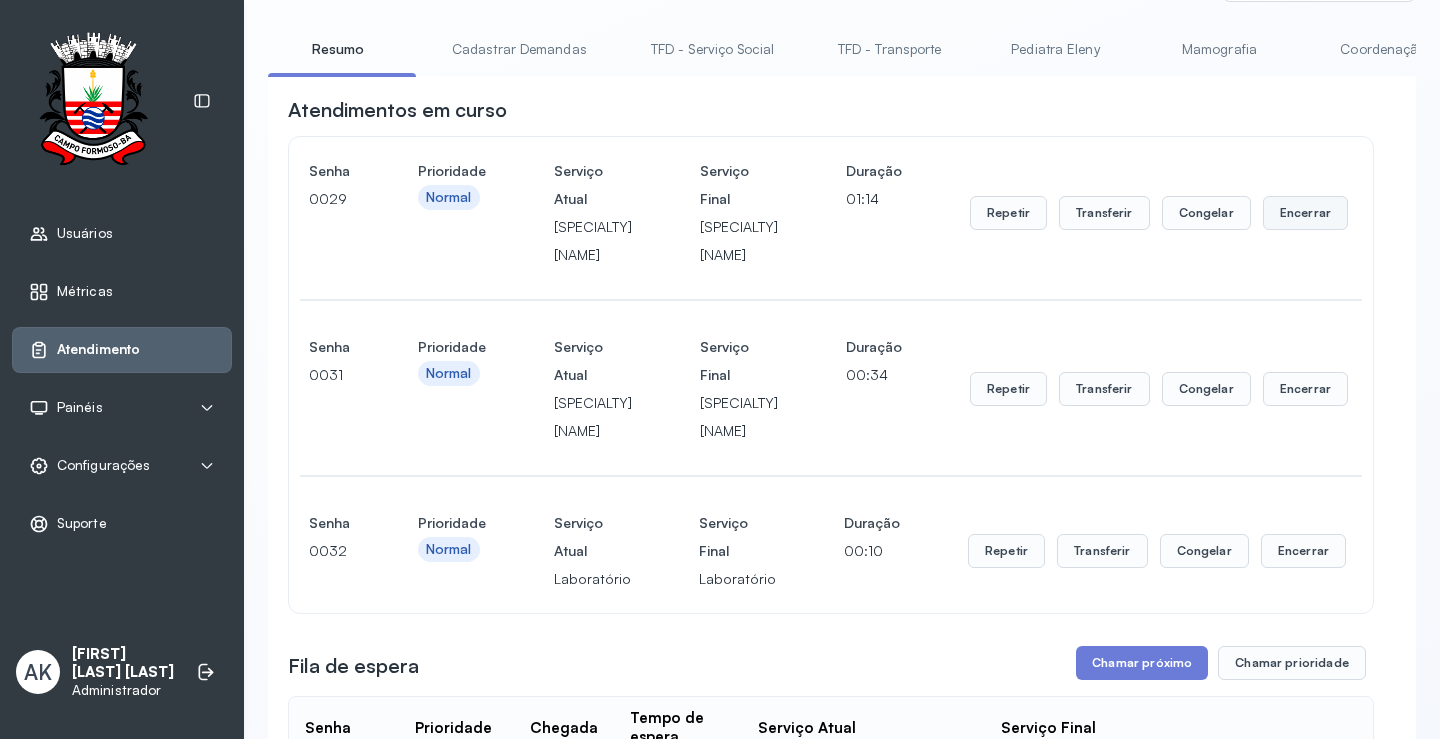 click on "Encerrar" at bounding box center (1305, 213) 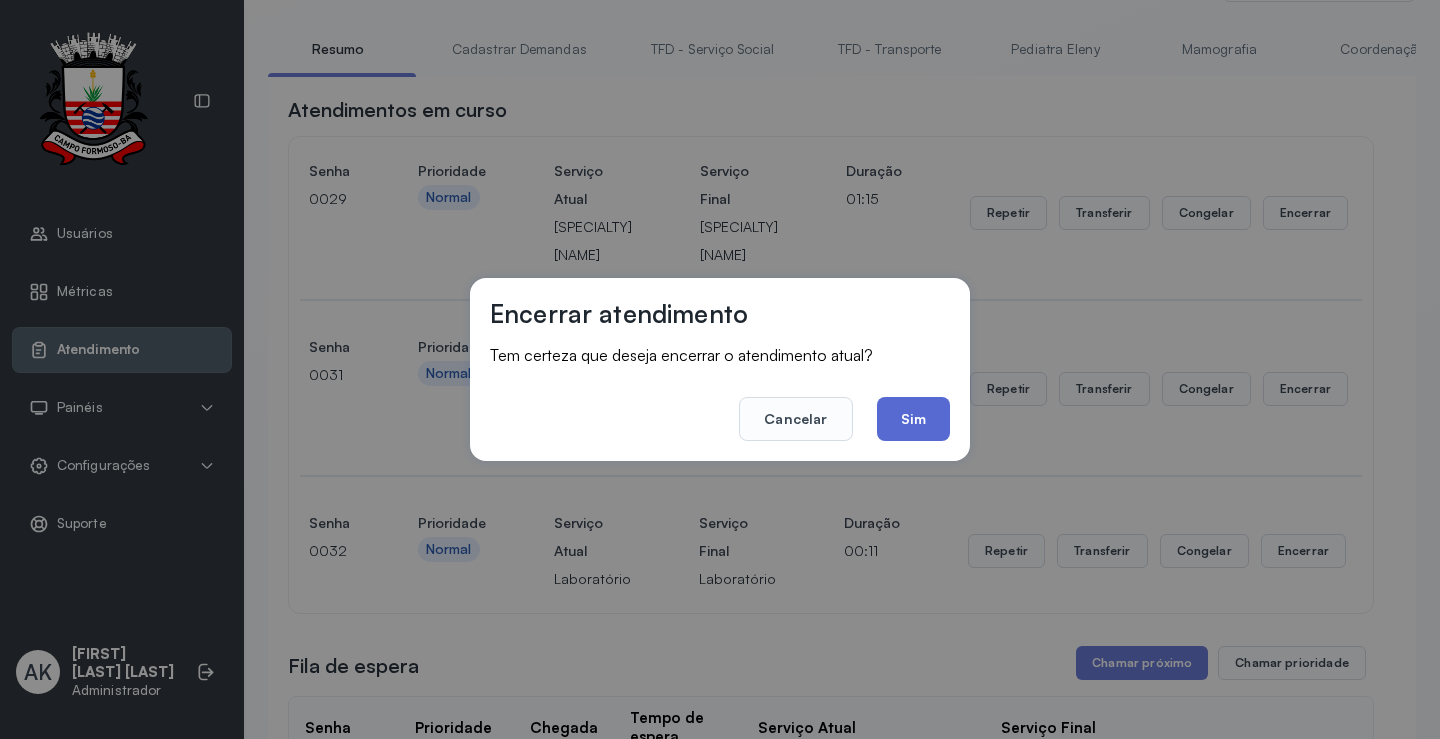 click on "Sim" 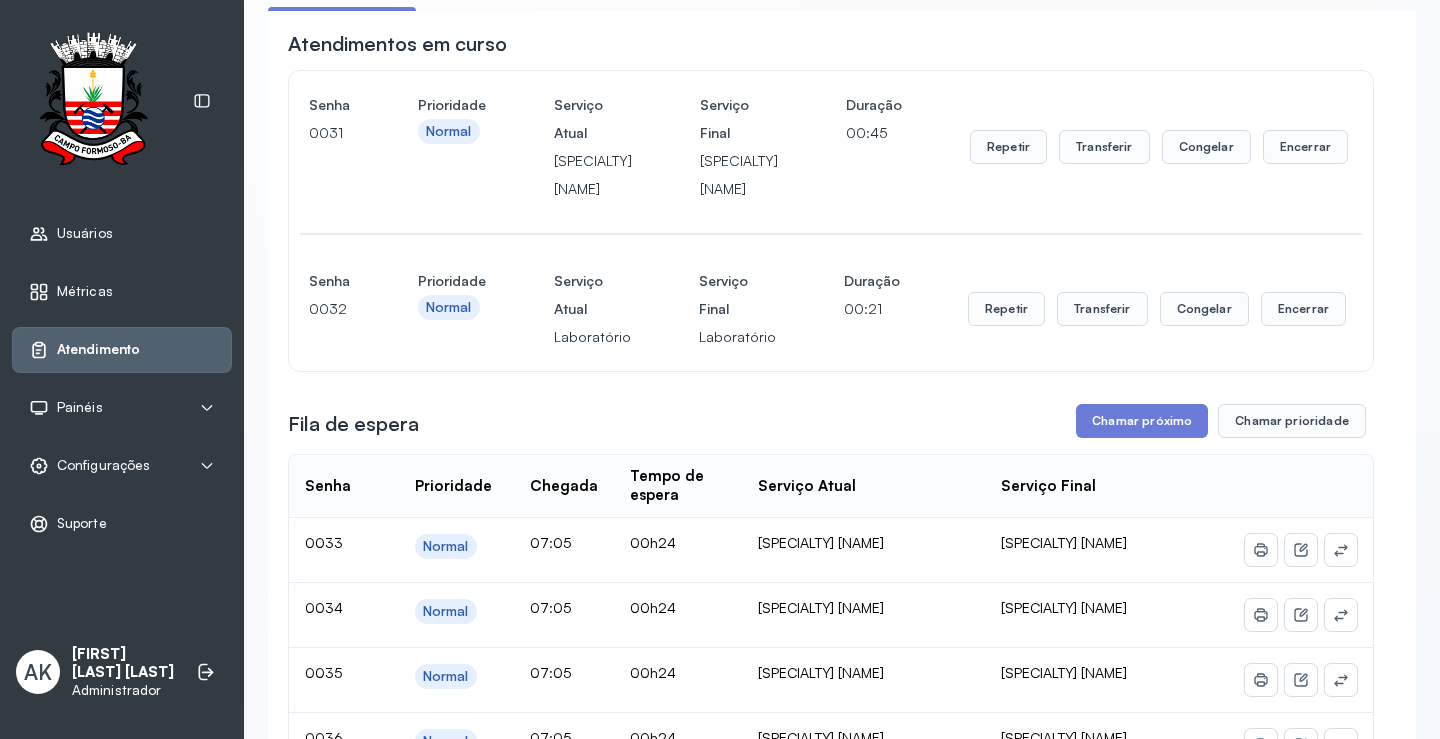 scroll, scrollTop: 201, scrollLeft: 0, axis: vertical 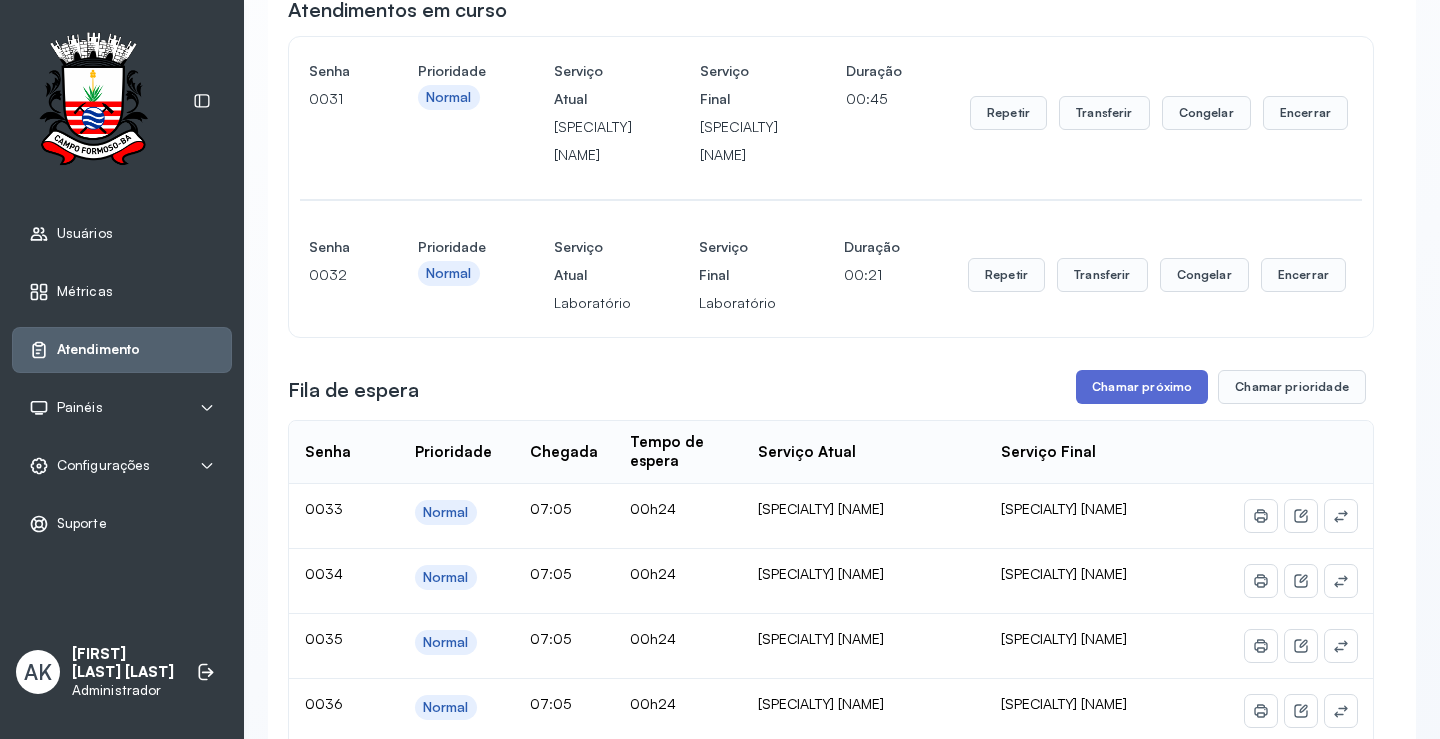 click on "Chamar próximo" at bounding box center (1142, 387) 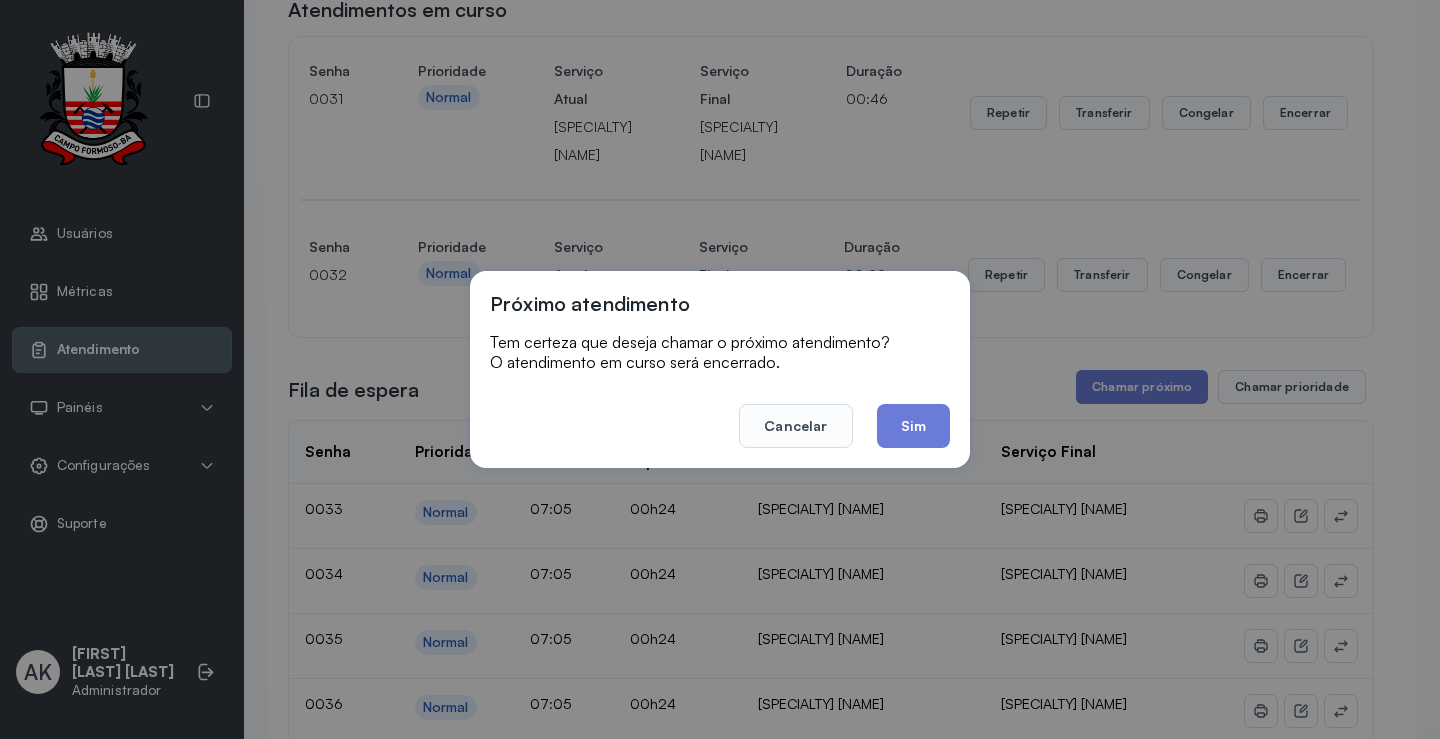 click on "Próximo atendimento Tem certeza que deseja chamar o próximo atendimento?  O atendimento em curso será encerrado.  Cancelar Sim" at bounding box center [720, 369] 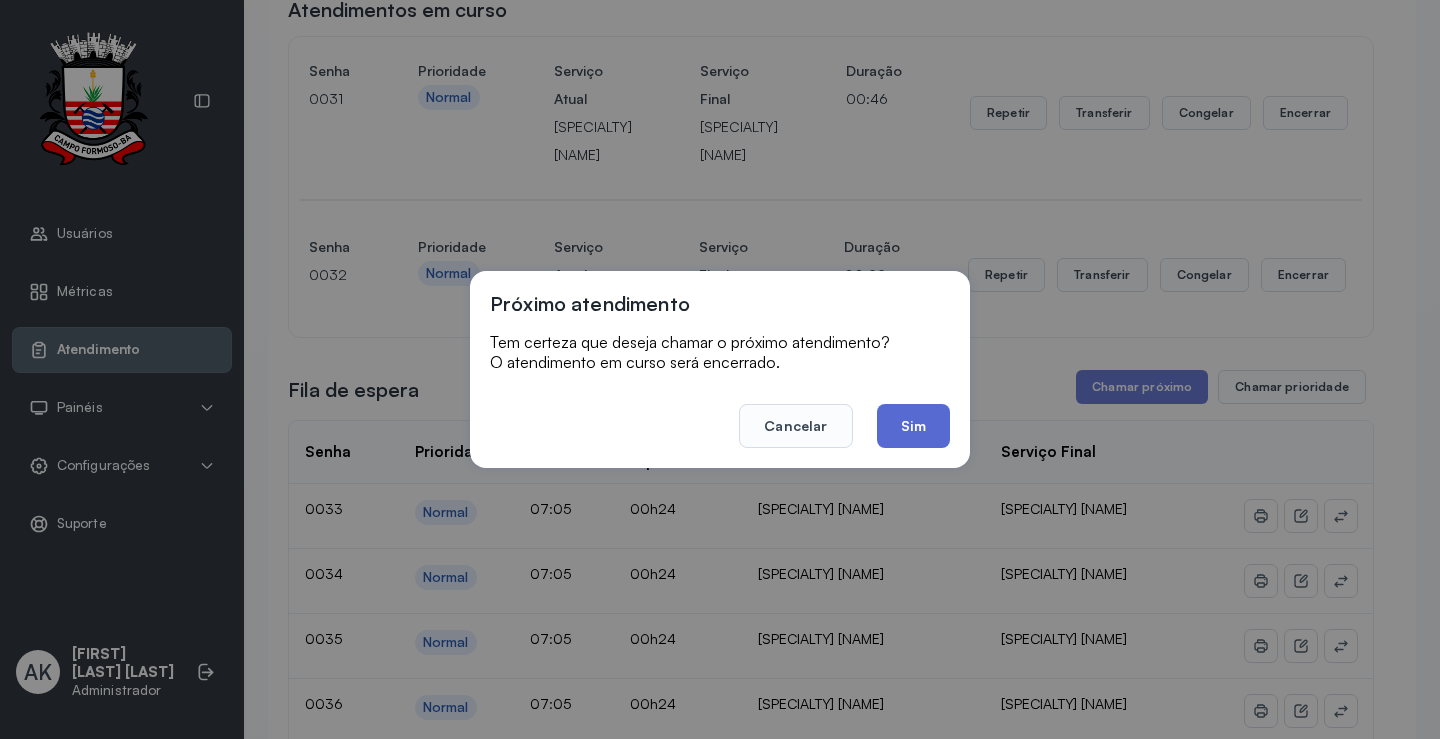 click on "Sim" 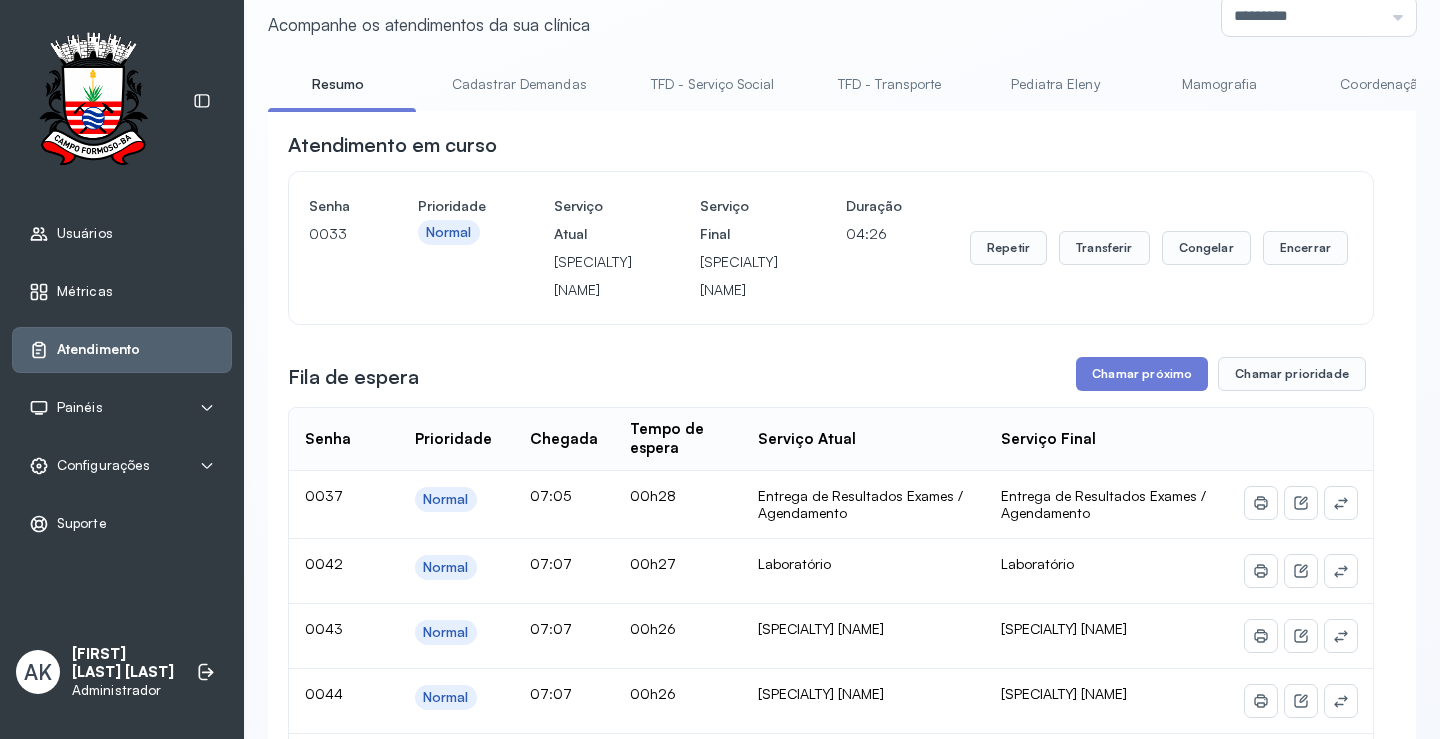 scroll, scrollTop: 100, scrollLeft: 0, axis: vertical 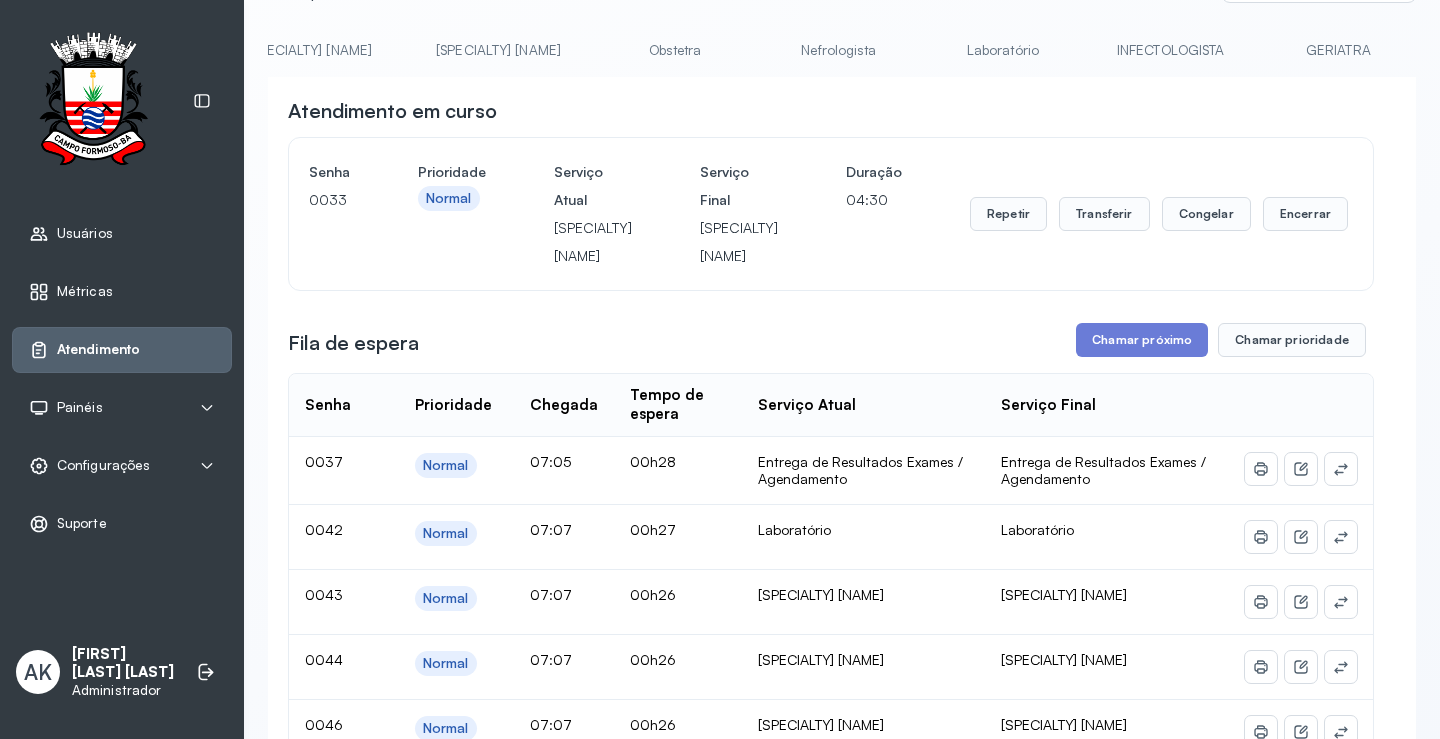 click on "Laboratório" at bounding box center (1003, 50) 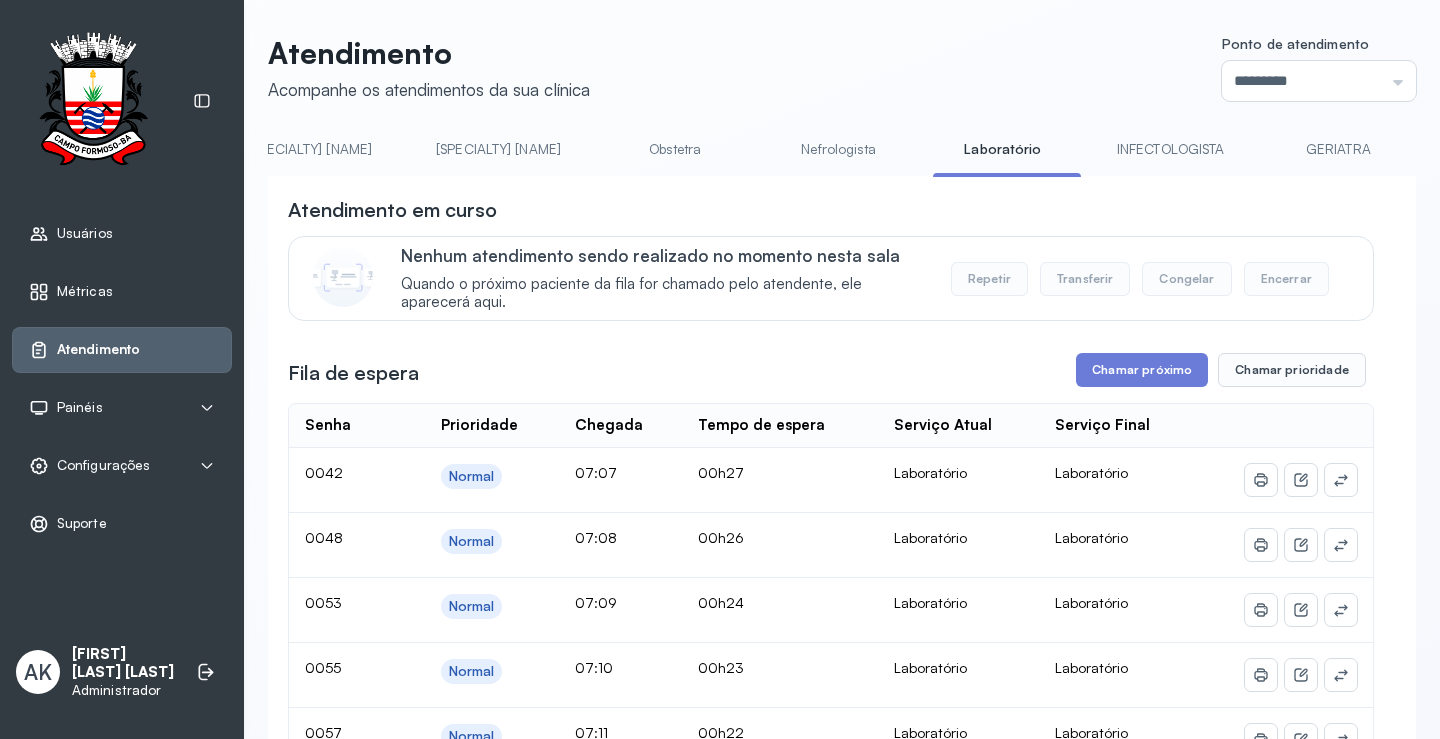 scroll, scrollTop: 100, scrollLeft: 0, axis: vertical 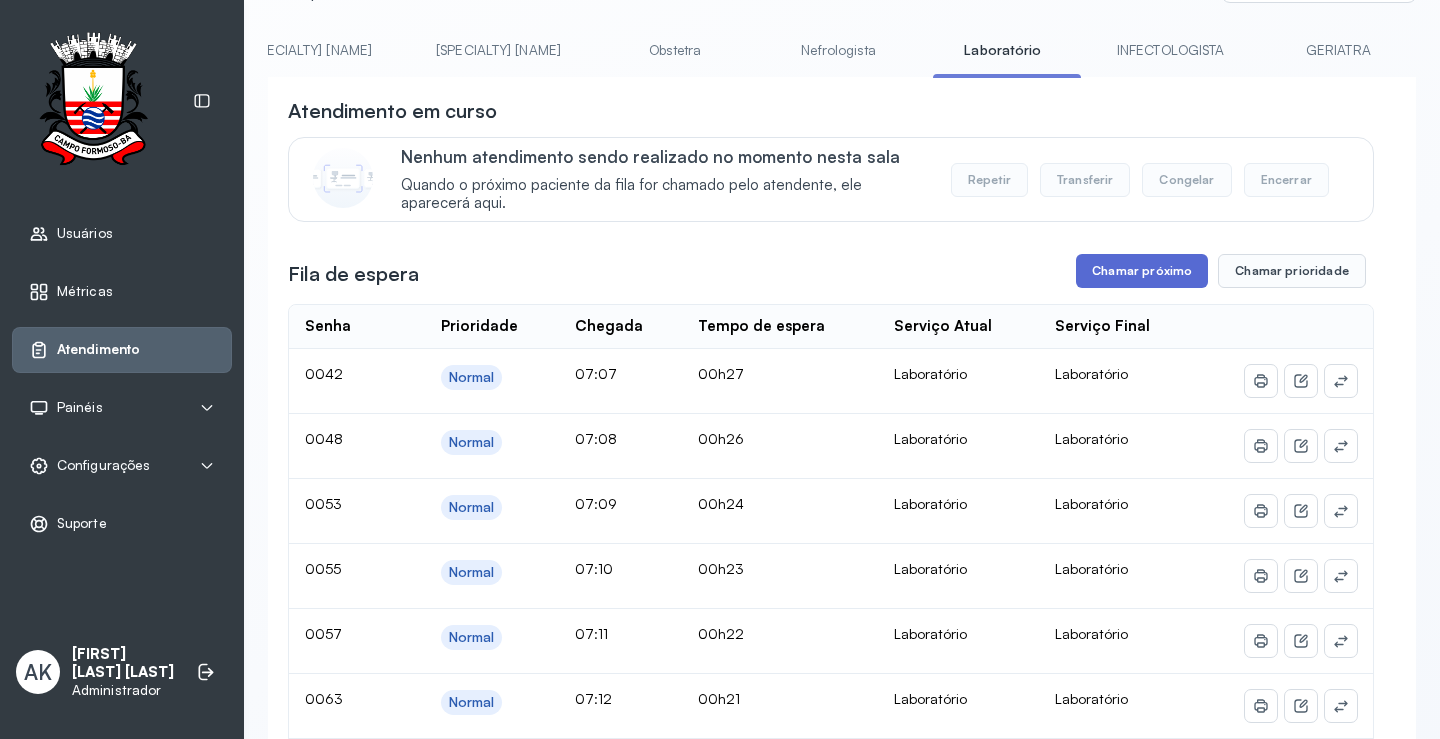 click on "Chamar próximo" at bounding box center (1142, 271) 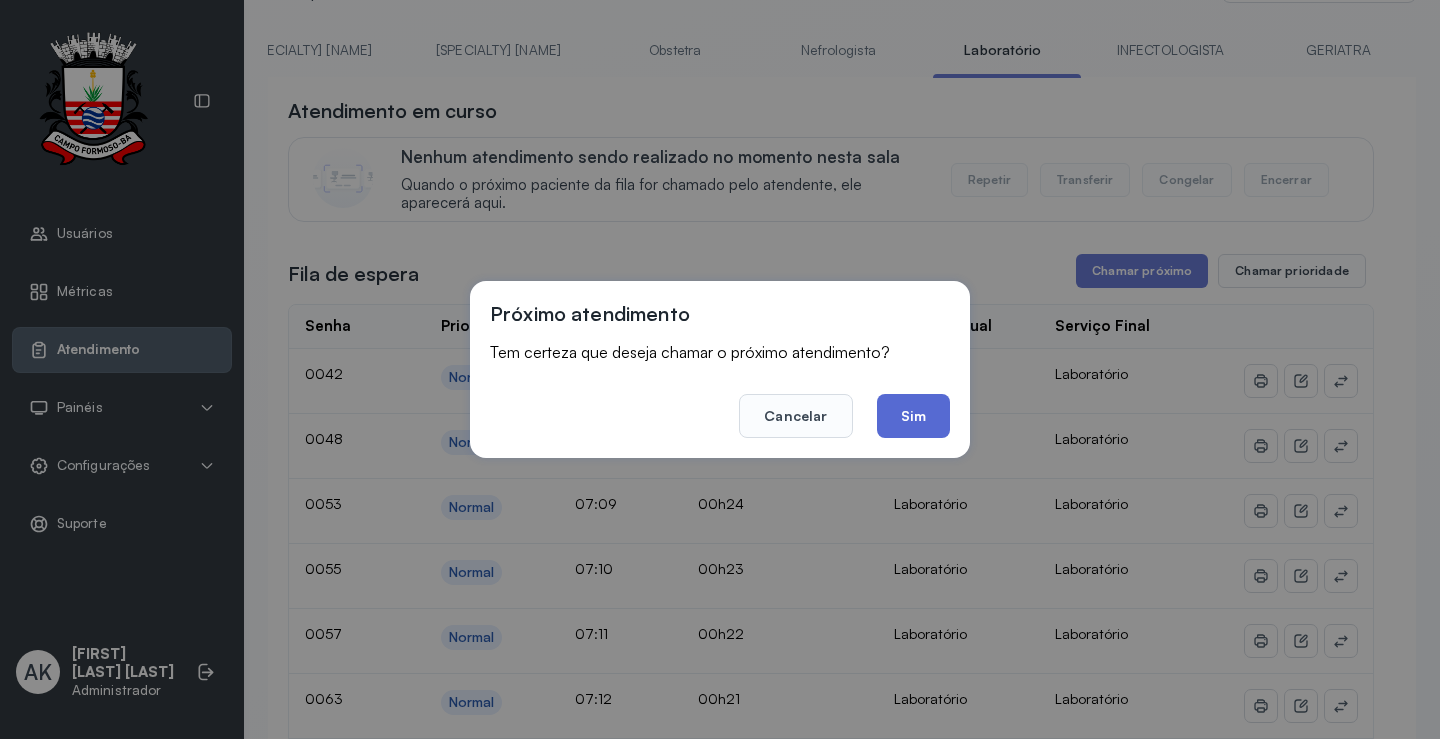 click on "Sim" 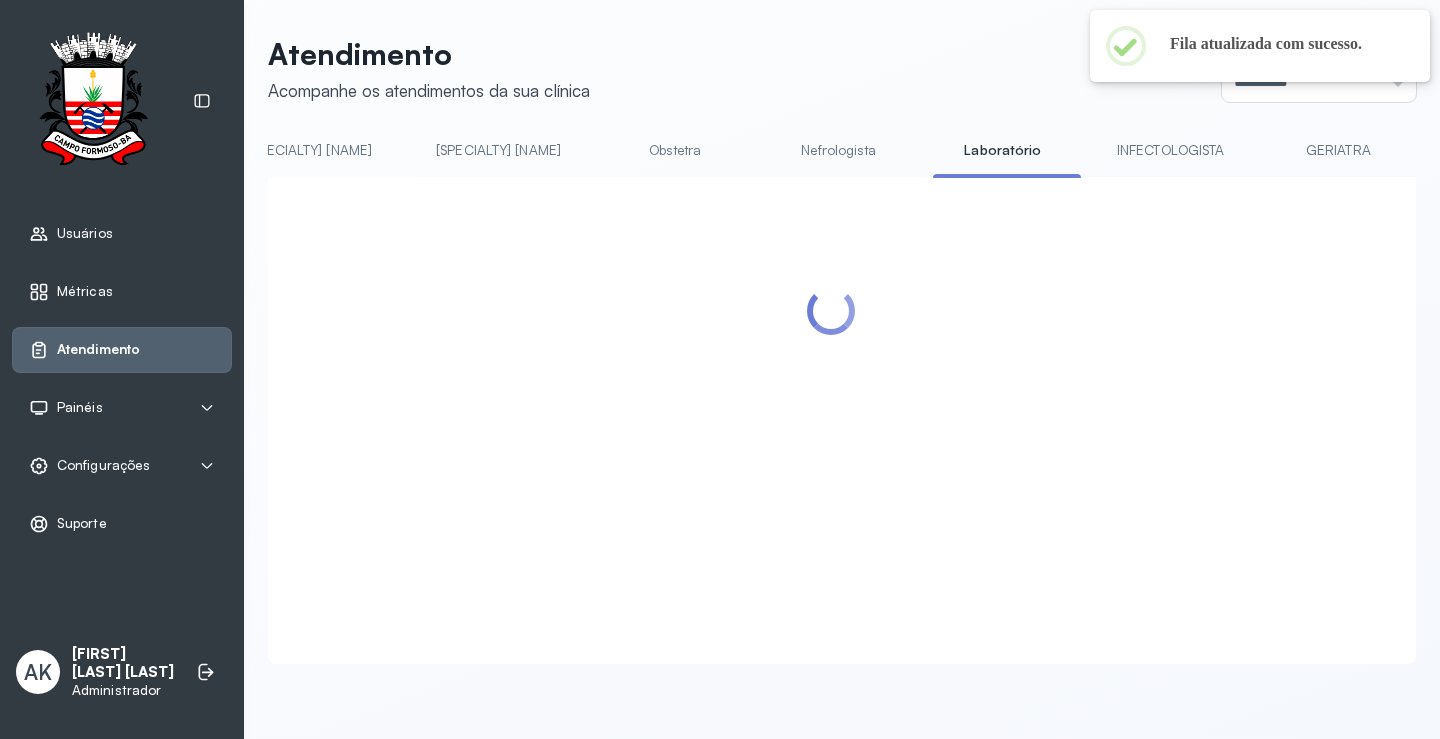 scroll, scrollTop: 100, scrollLeft: 0, axis: vertical 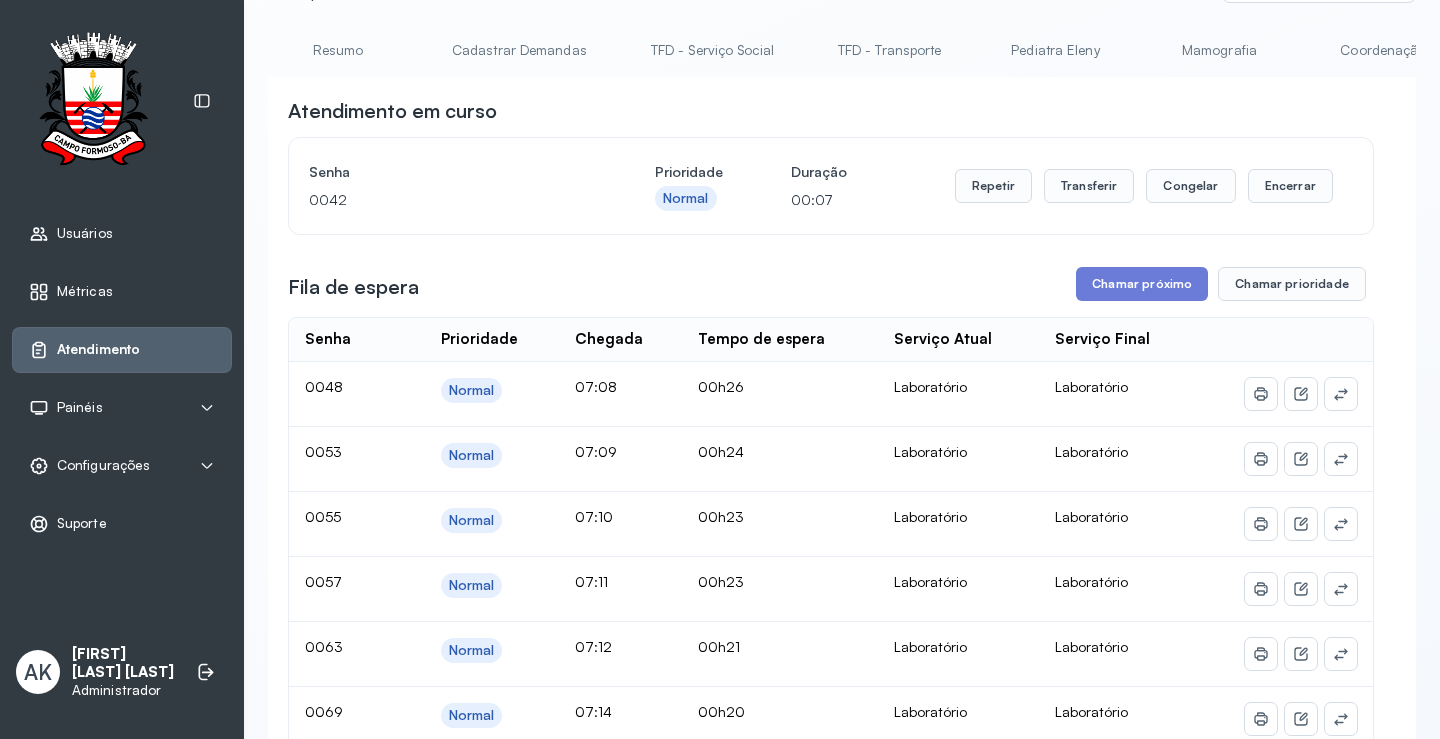 click on "Resumo" at bounding box center [338, 50] 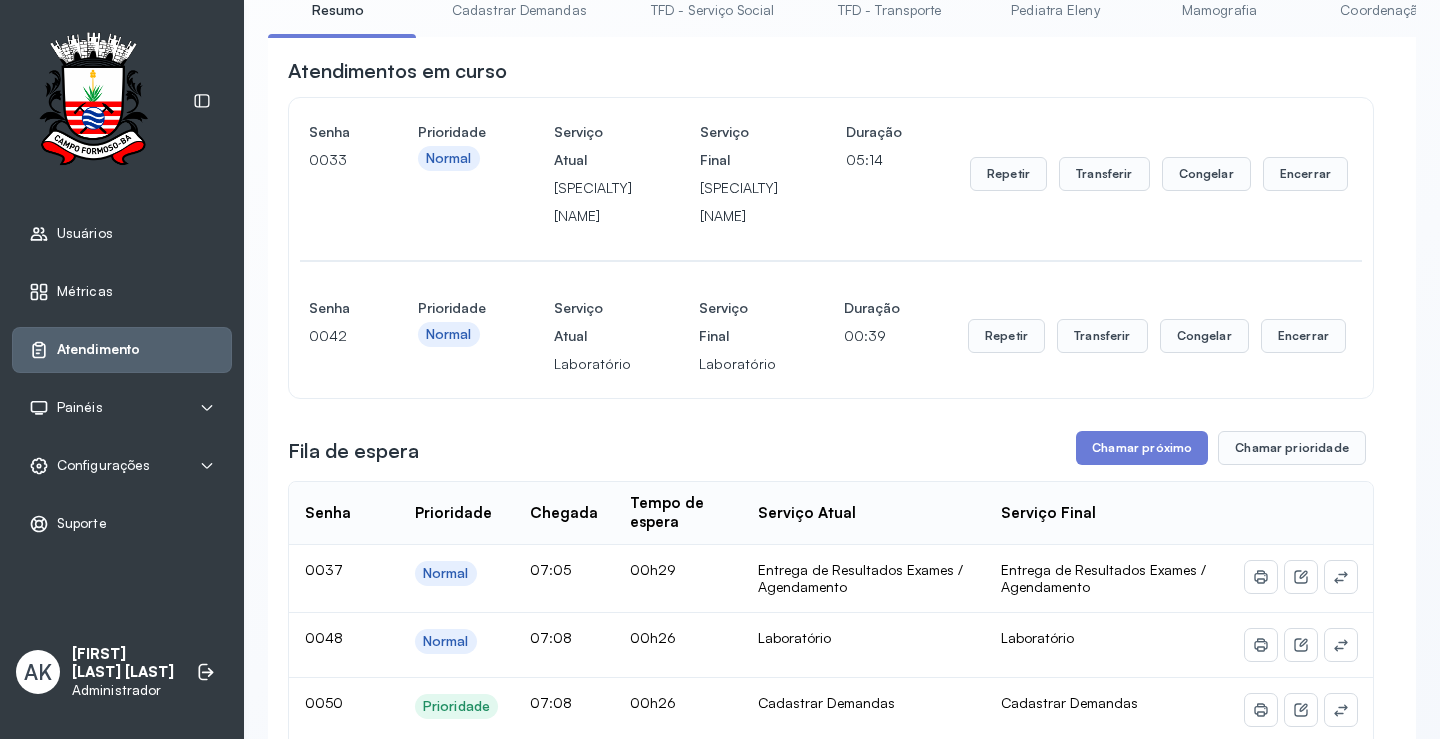 scroll, scrollTop: 100, scrollLeft: 0, axis: vertical 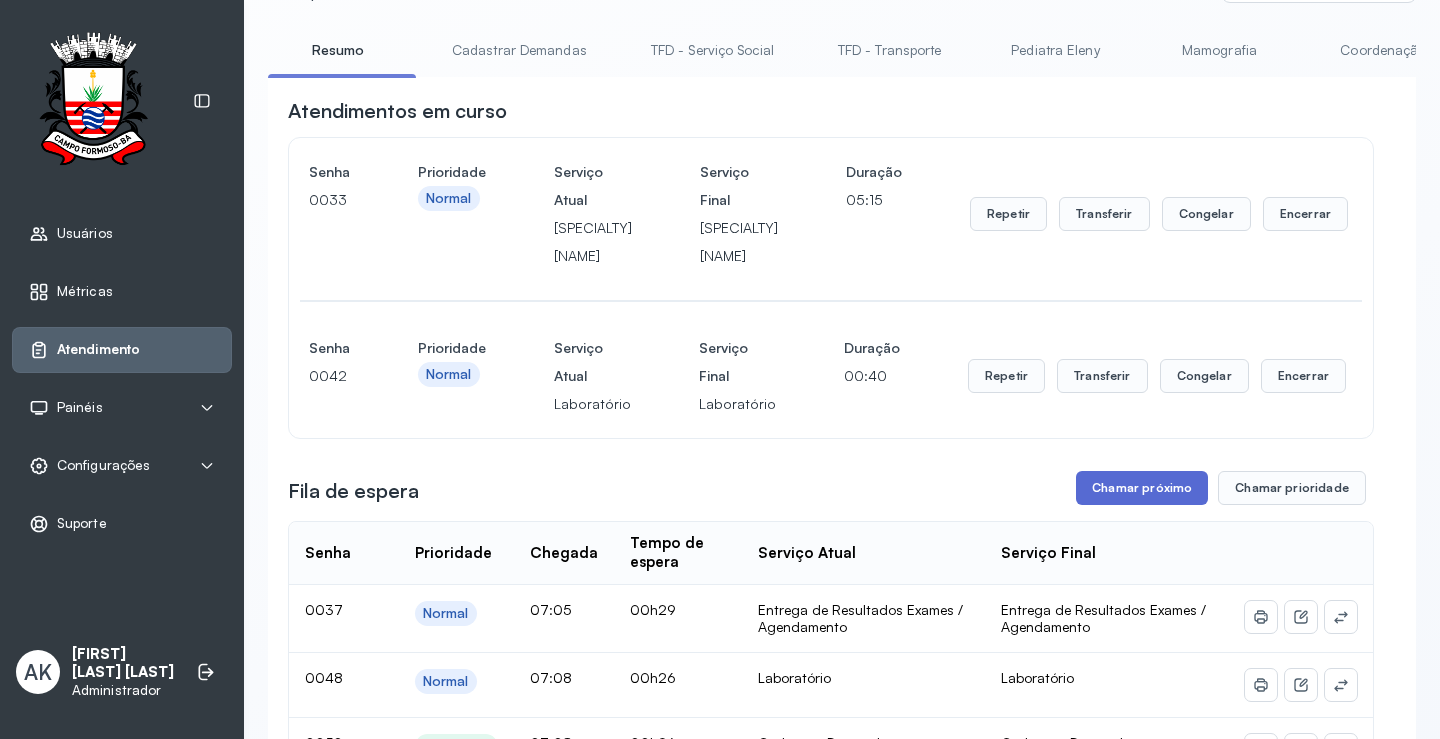 click on "Chamar próximo" at bounding box center (1142, 488) 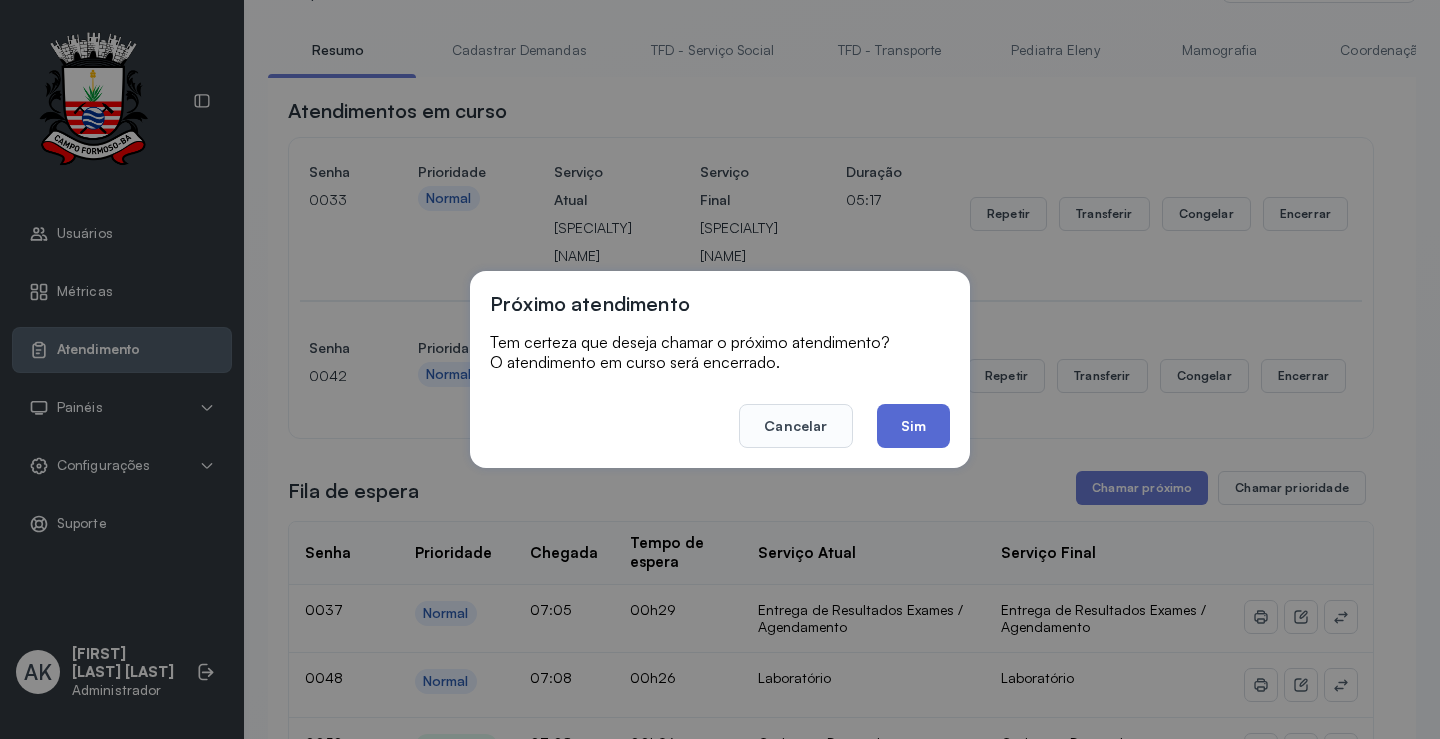 click on "Sim" 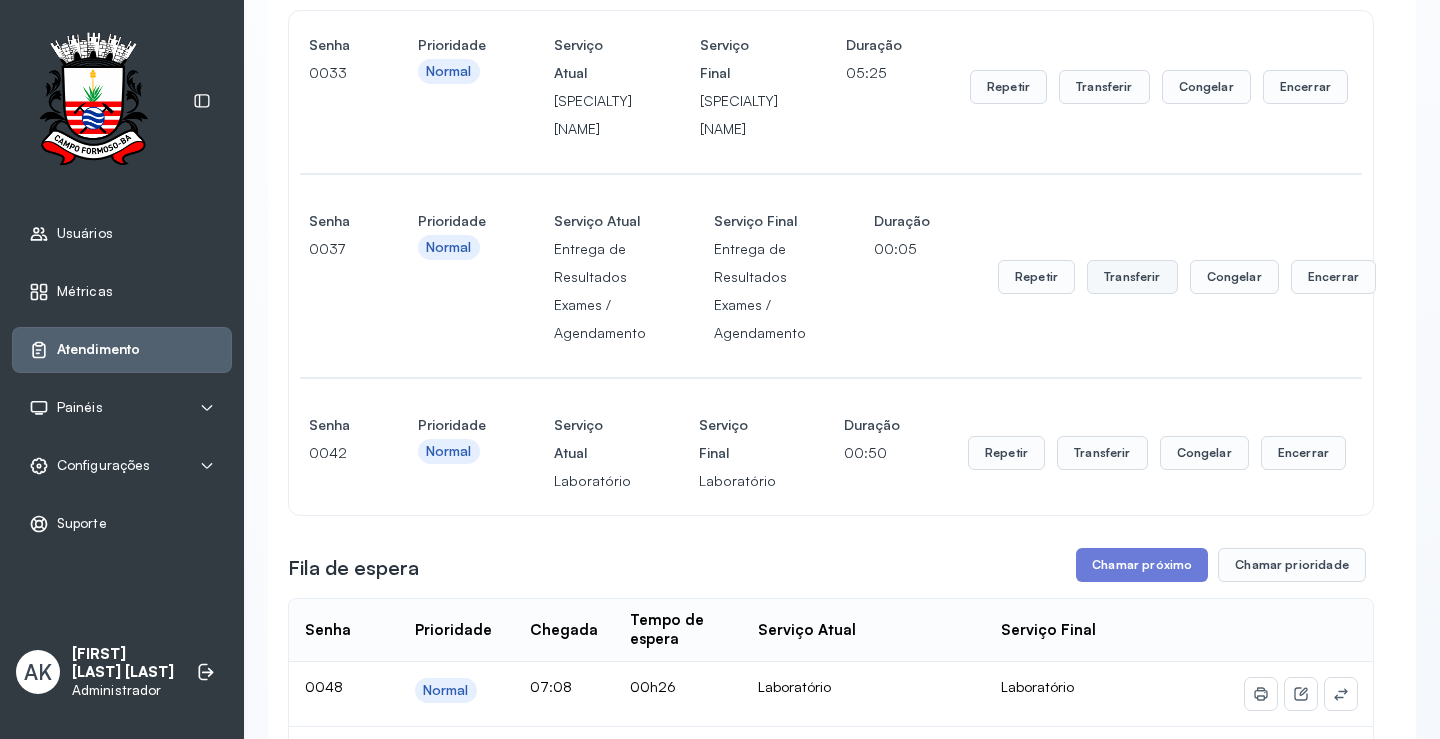 scroll, scrollTop: 600, scrollLeft: 0, axis: vertical 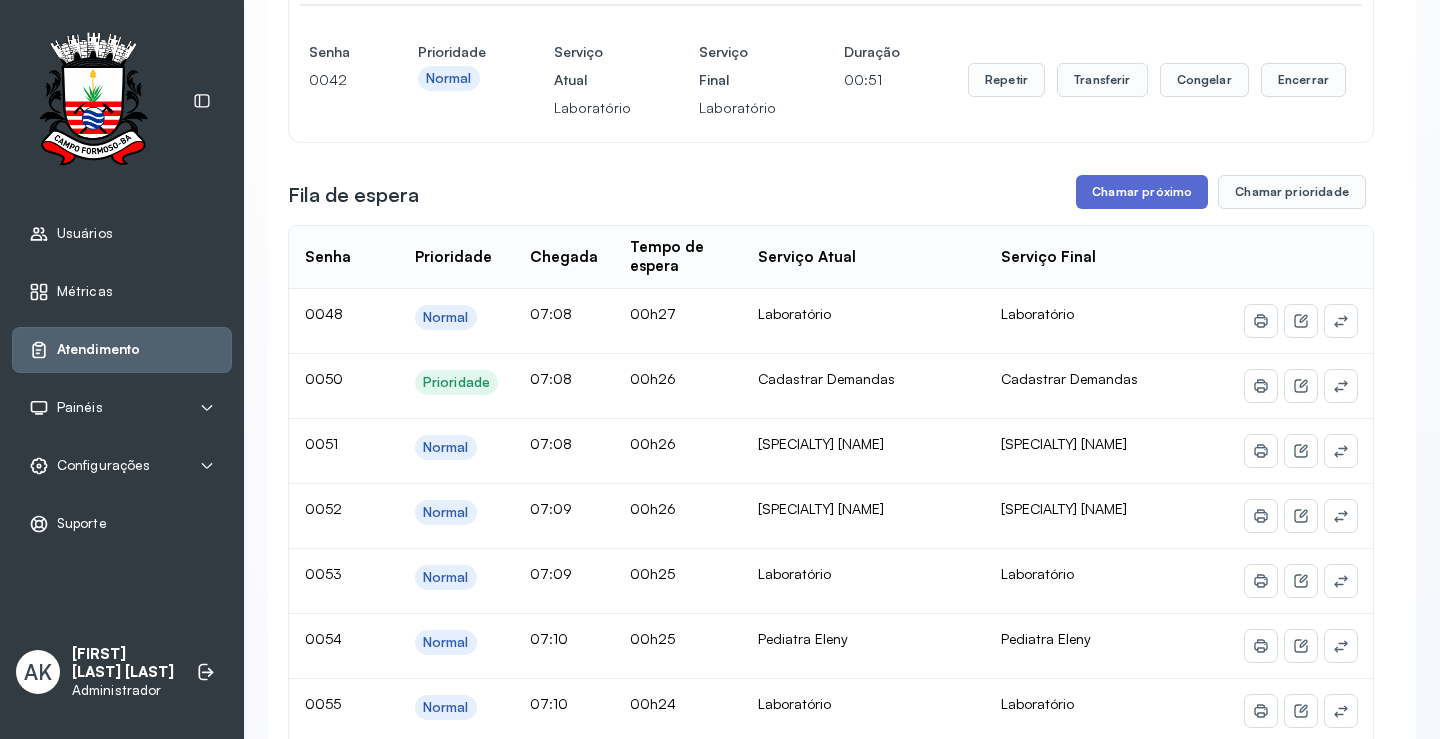 click on "Chamar próximo" at bounding box center (1142, 192) 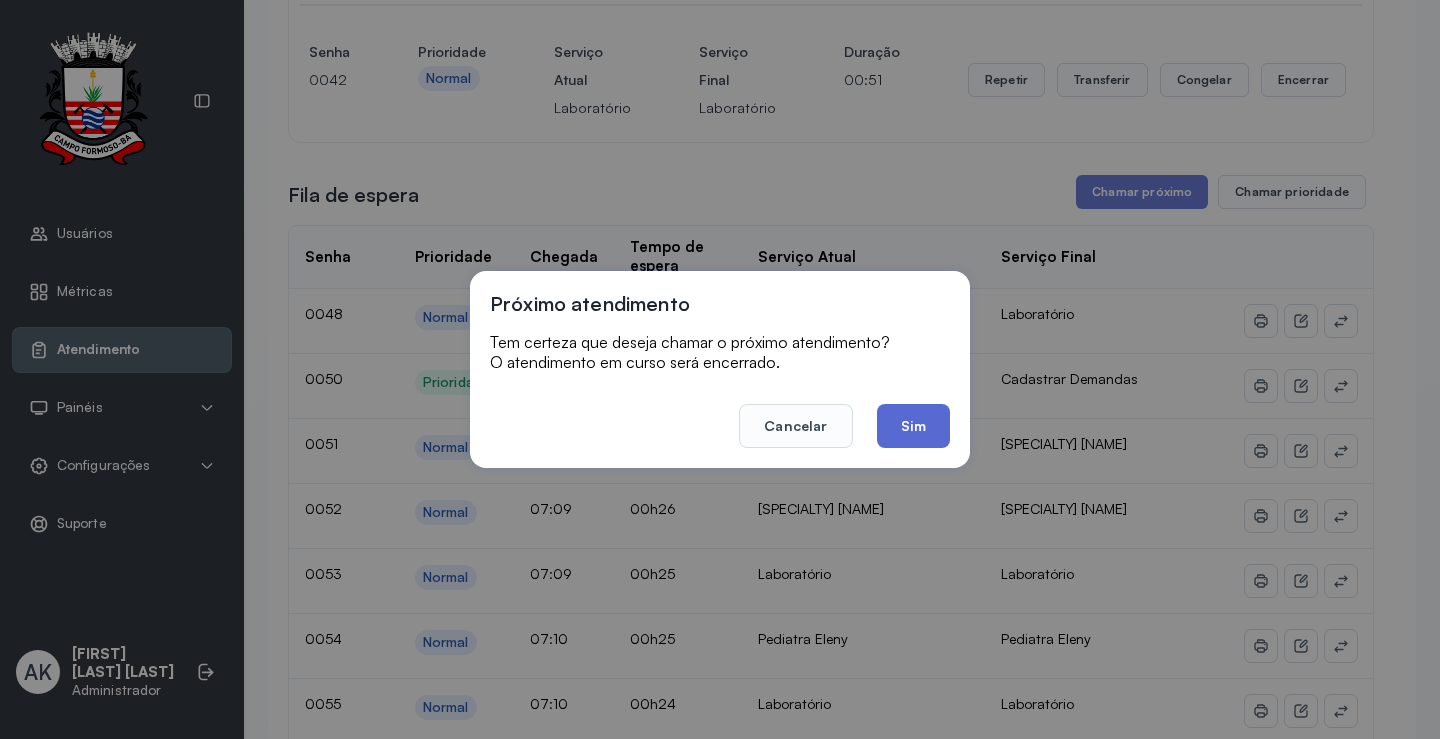 click on "Sim" 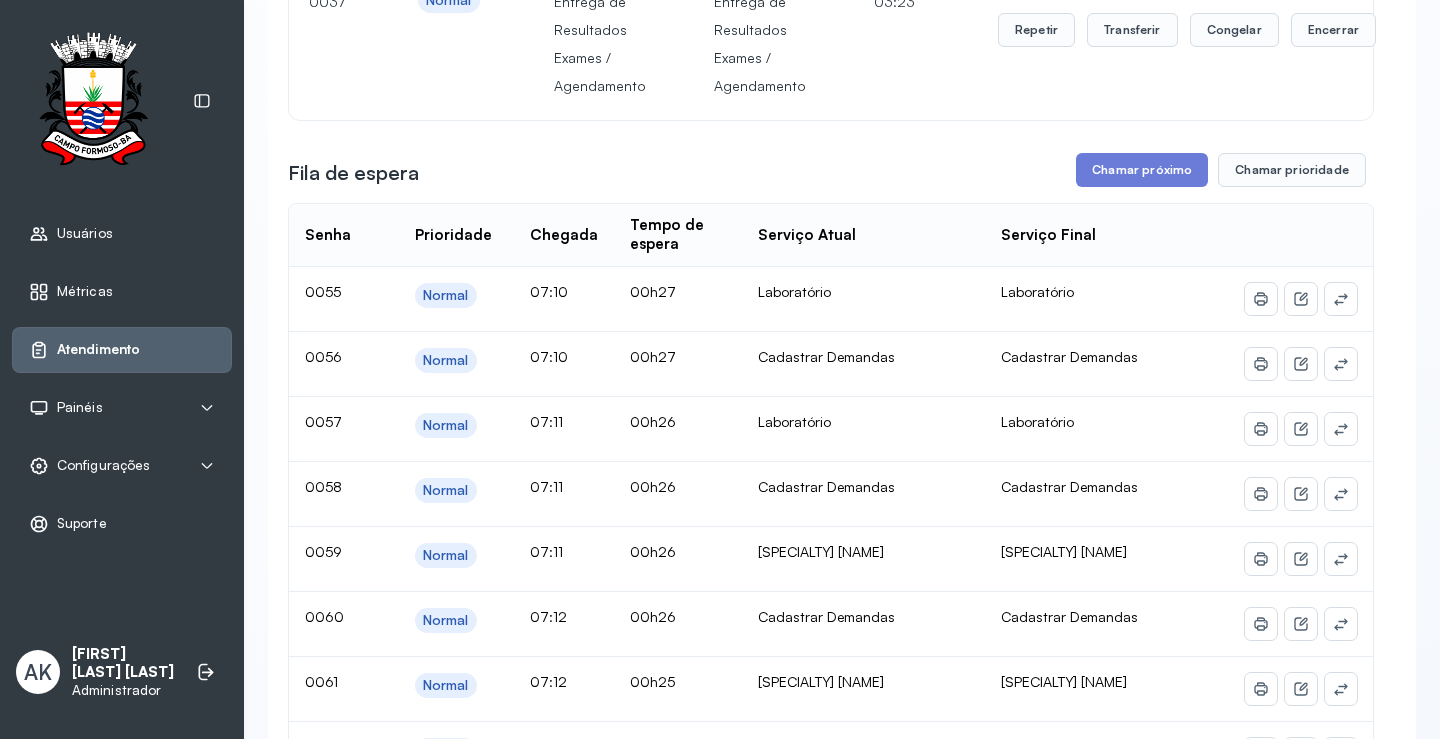 scroll, scrollTop: 500, scrollLeft: 0, axis: vertical 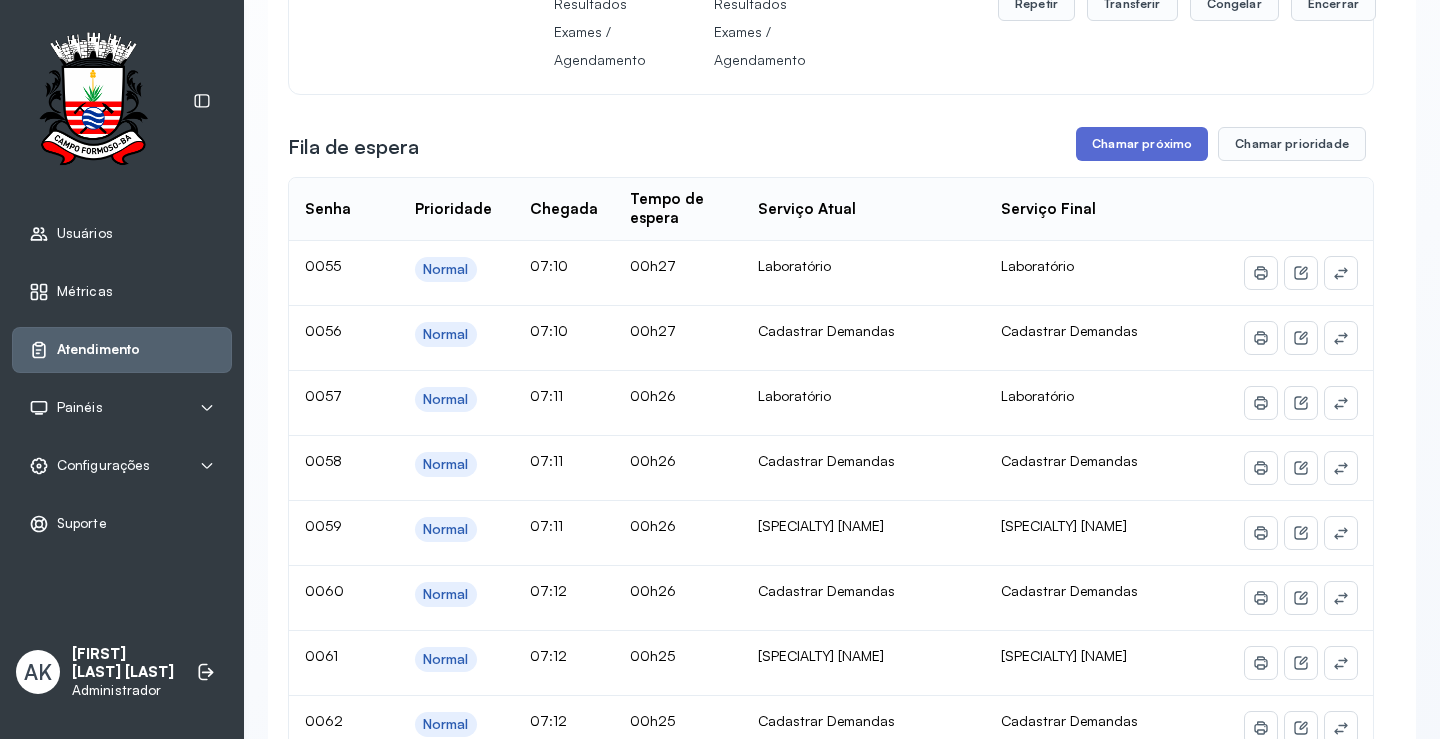 click on "Chamar próximo" at bounding box center (1142, 144) 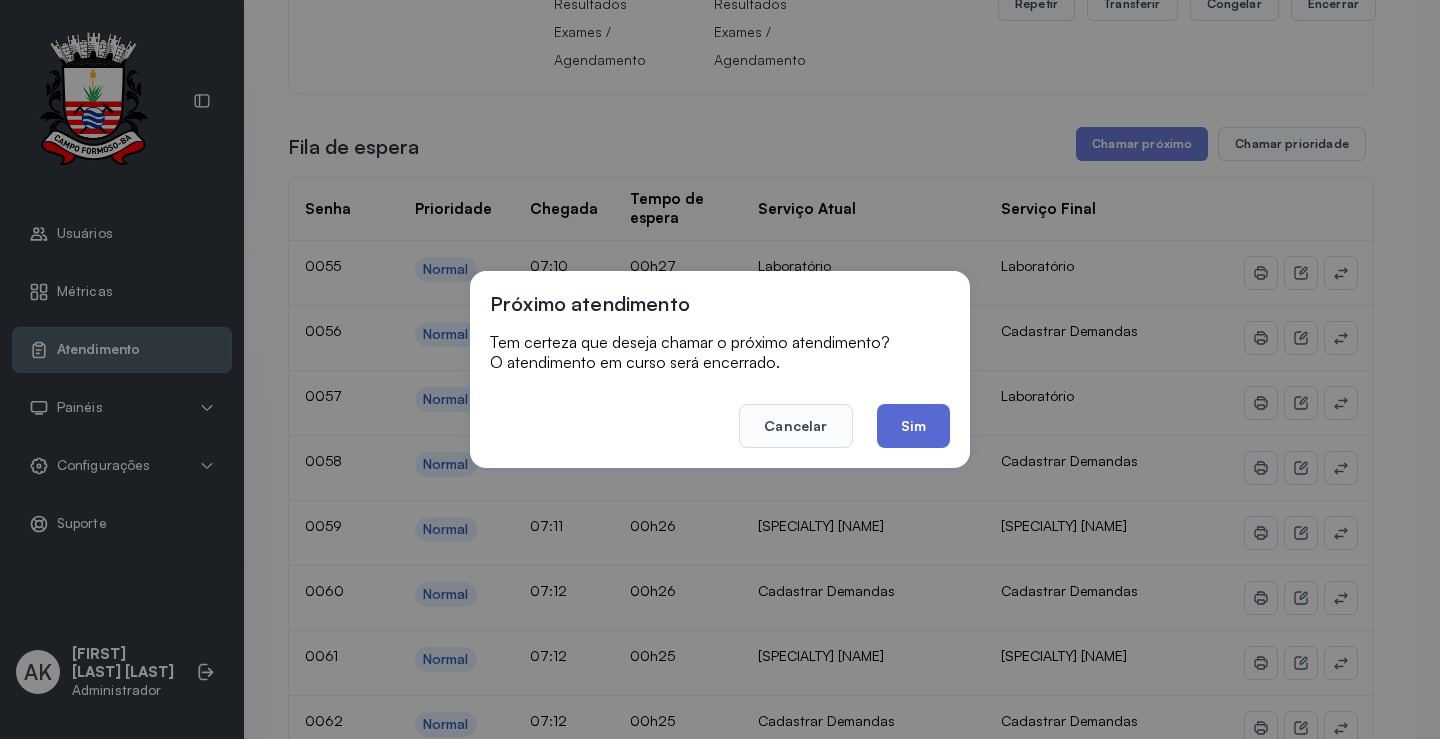 click on "Sim" 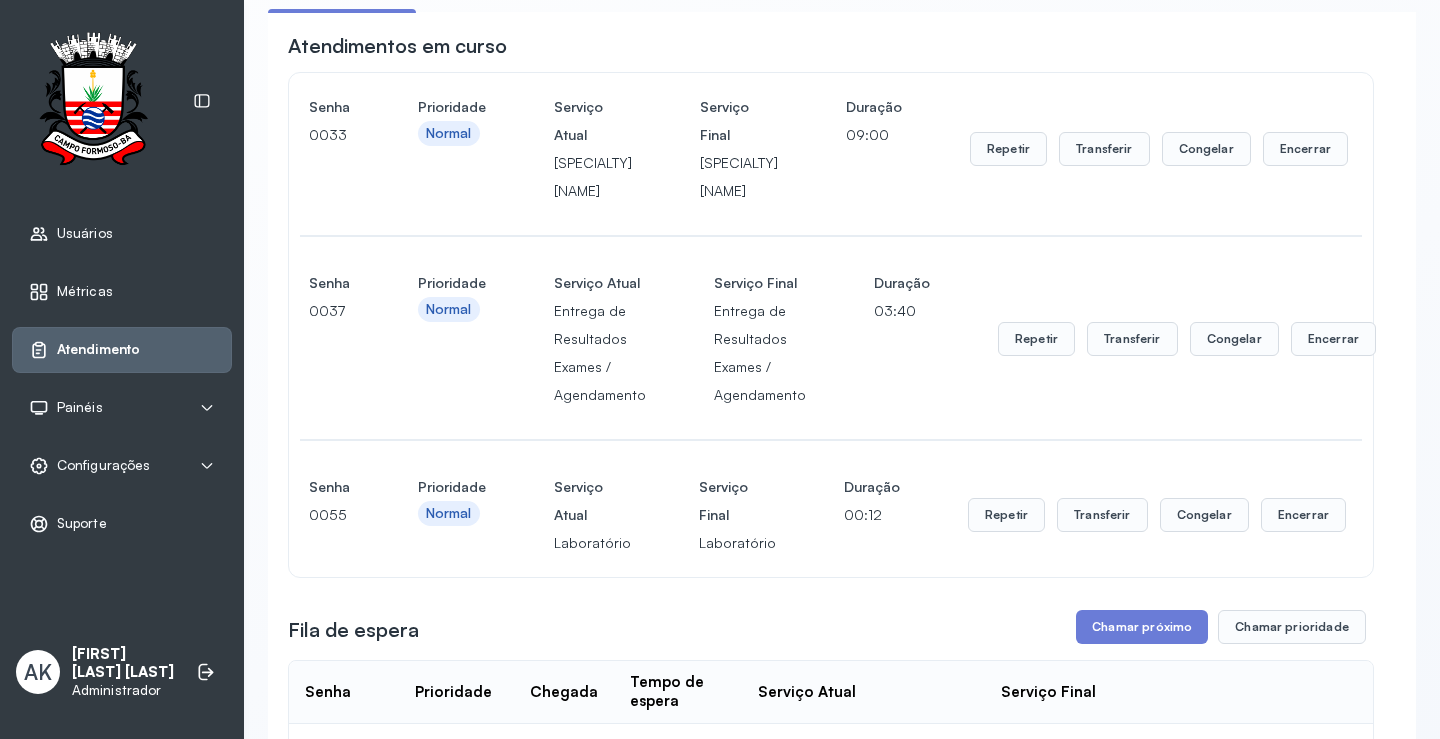 scroll, scrollTop: 200, scrollLeft: 0, axis: vertical 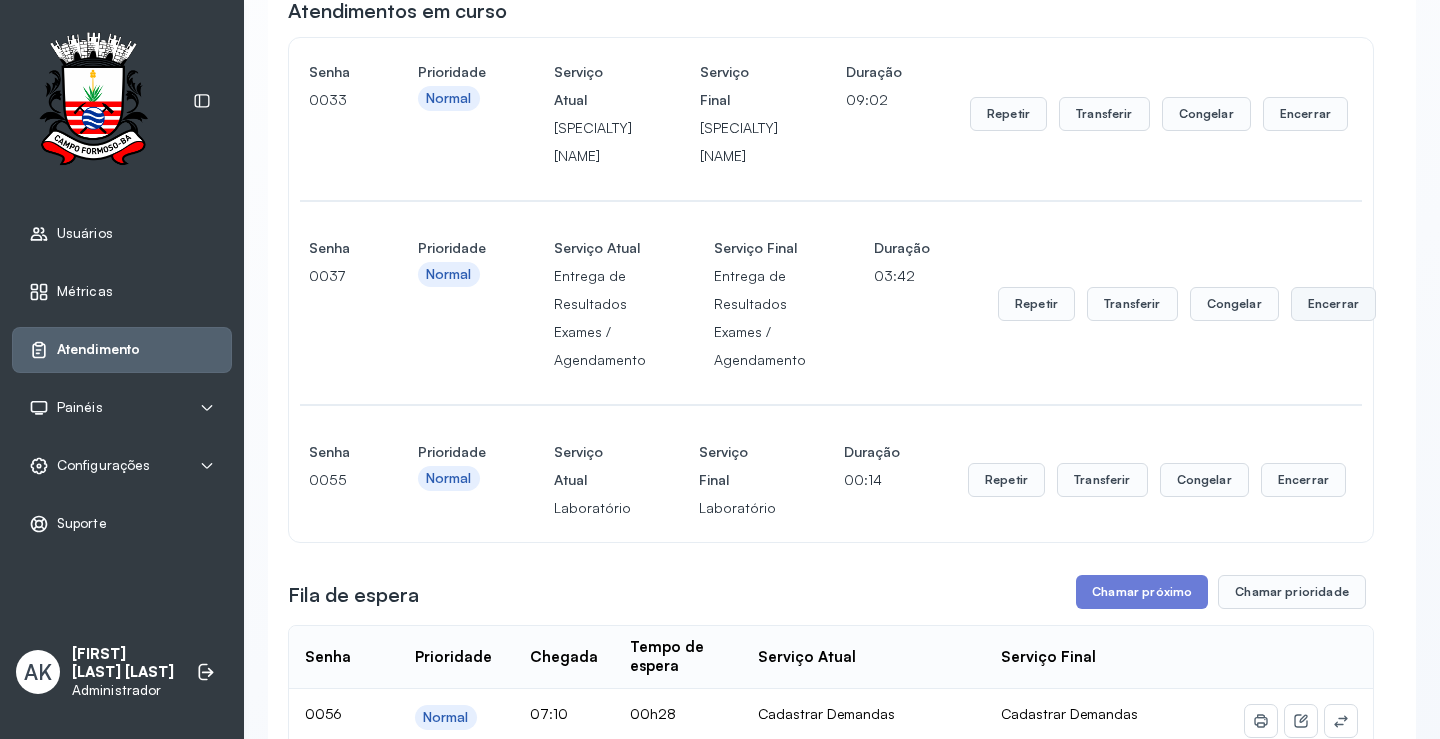 click on "Encerrar" at bounding box center (1305, 114) 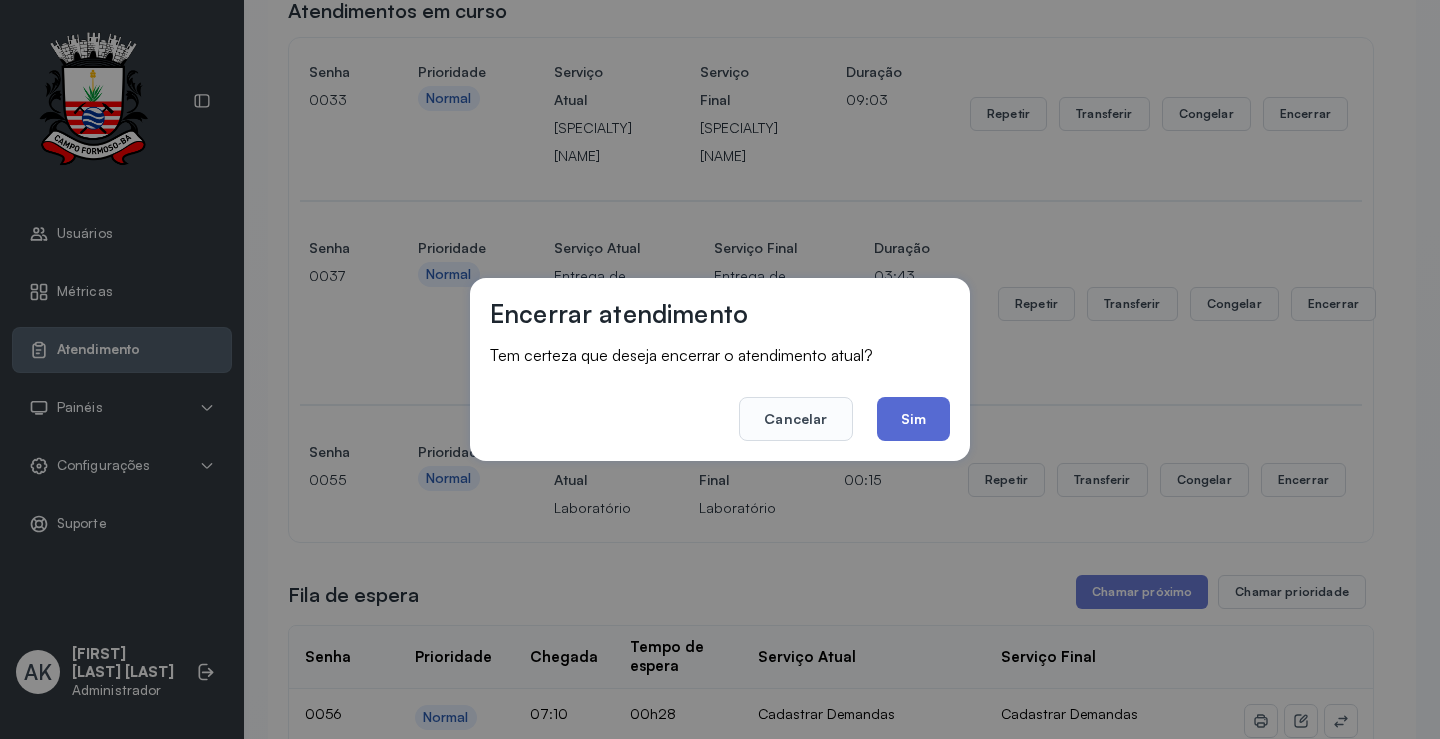 click on "Sim" 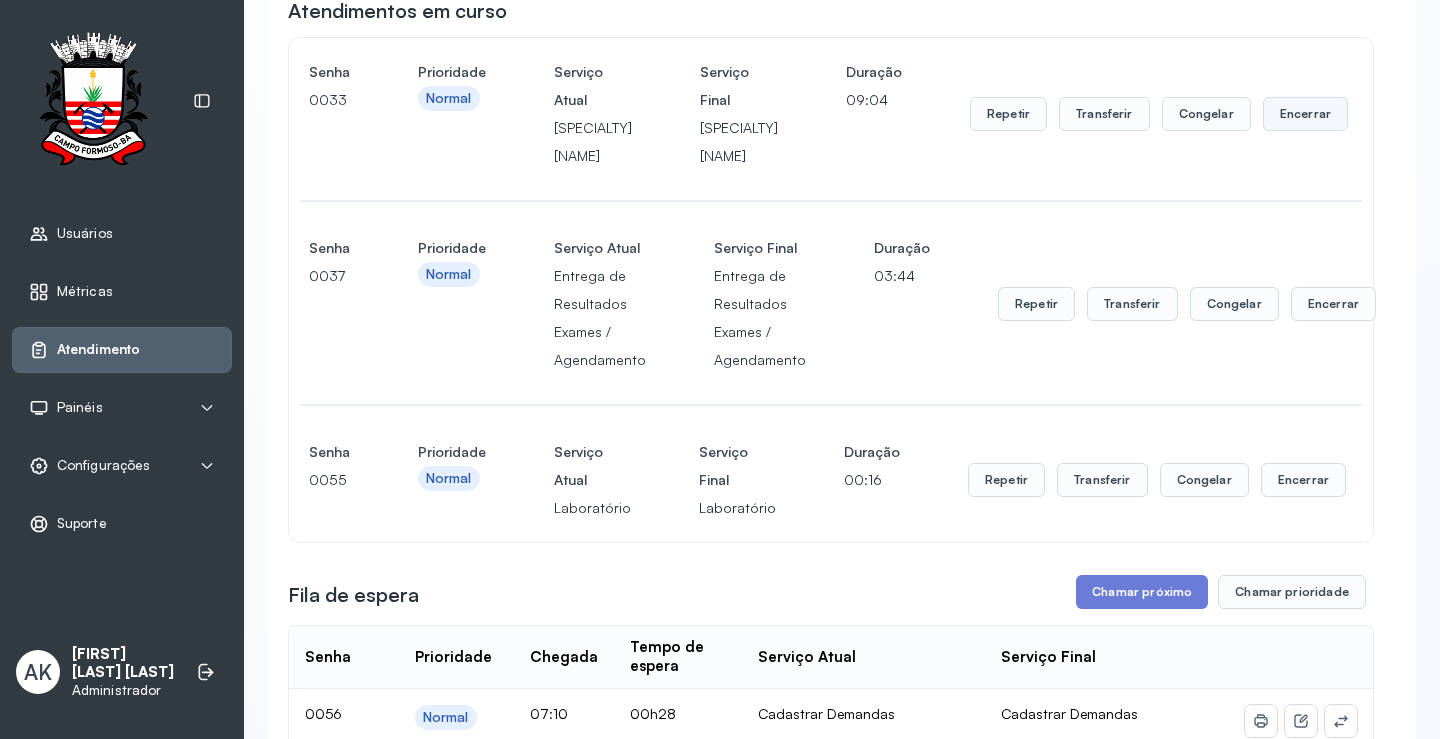 click on "Encerrar" at bounding box center (1305, 114) 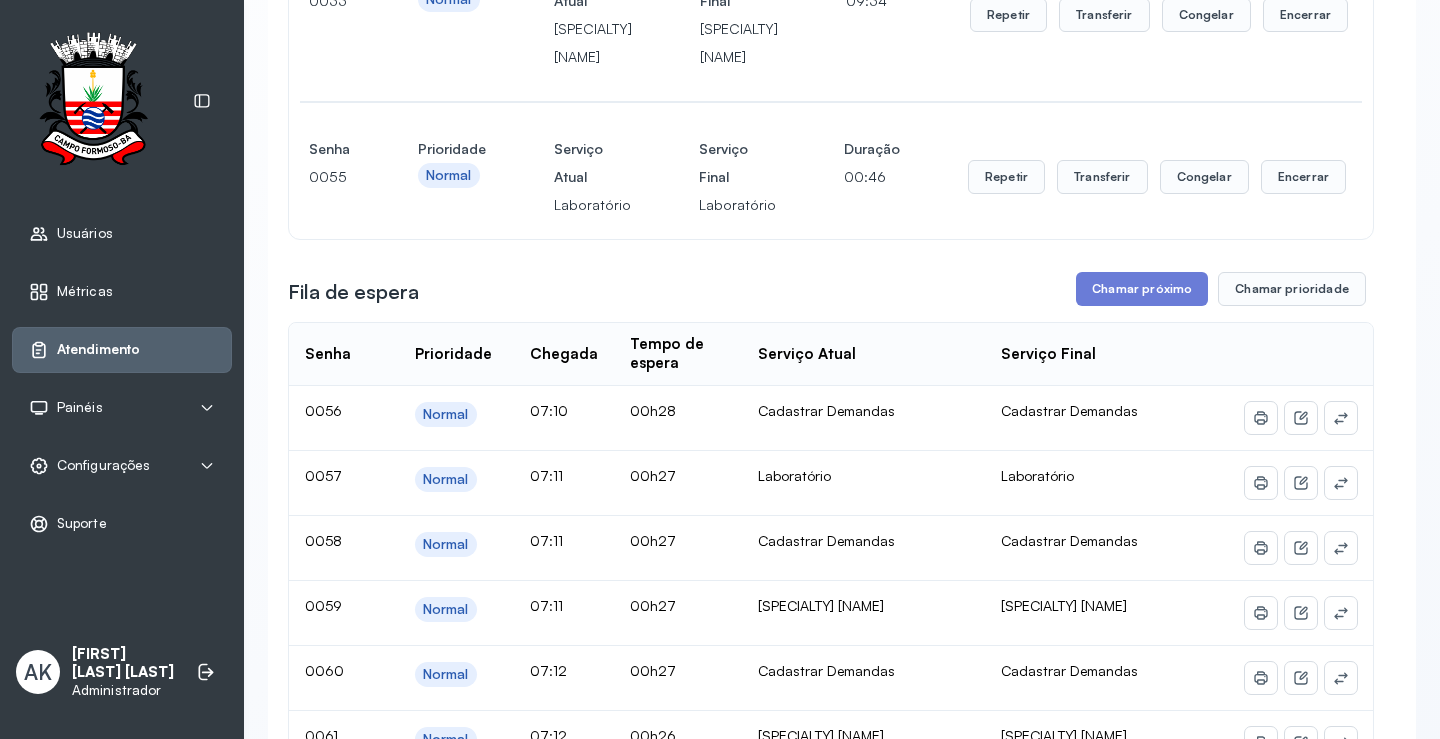 scroll, scrollTop: 300, scrollLeft: 0, axis: vertical 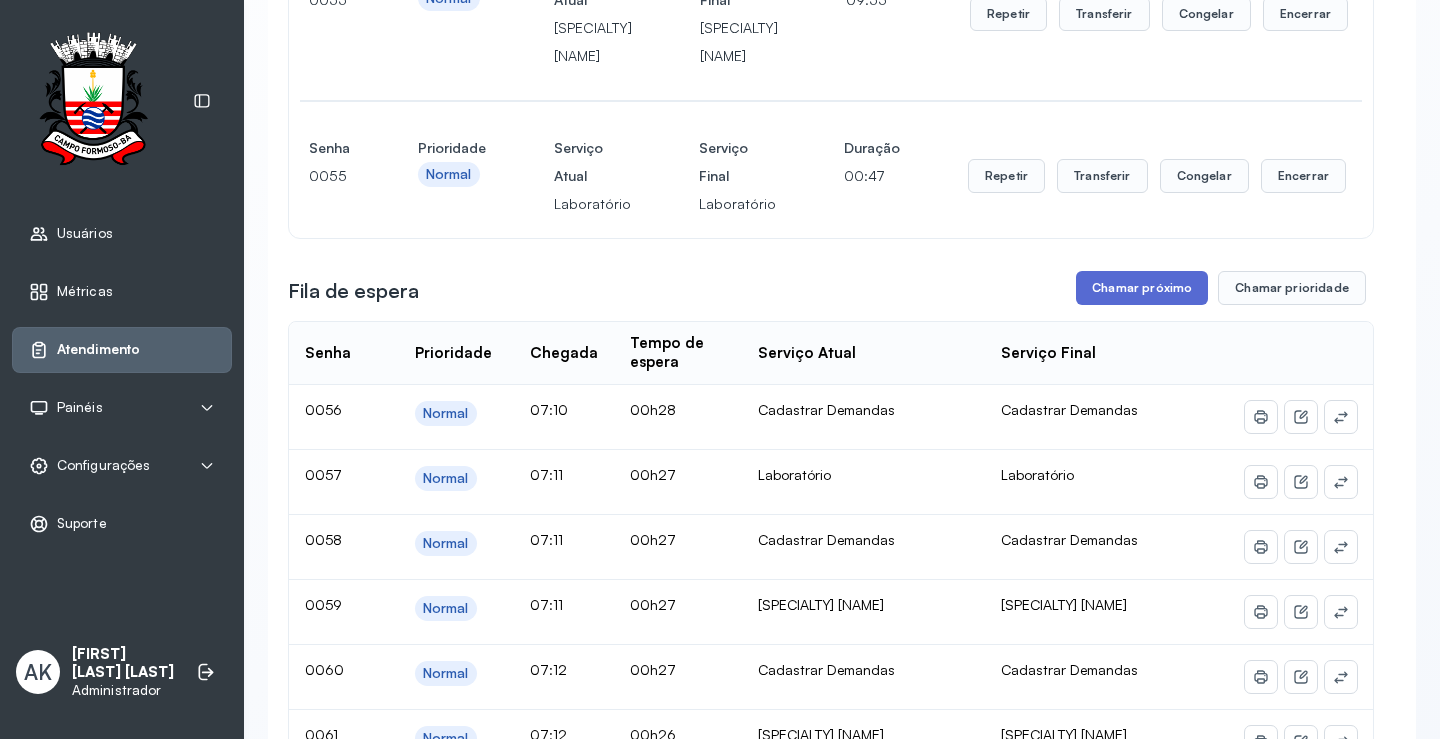 click on "Chamar próximo" at bounding box center [1142, 288] 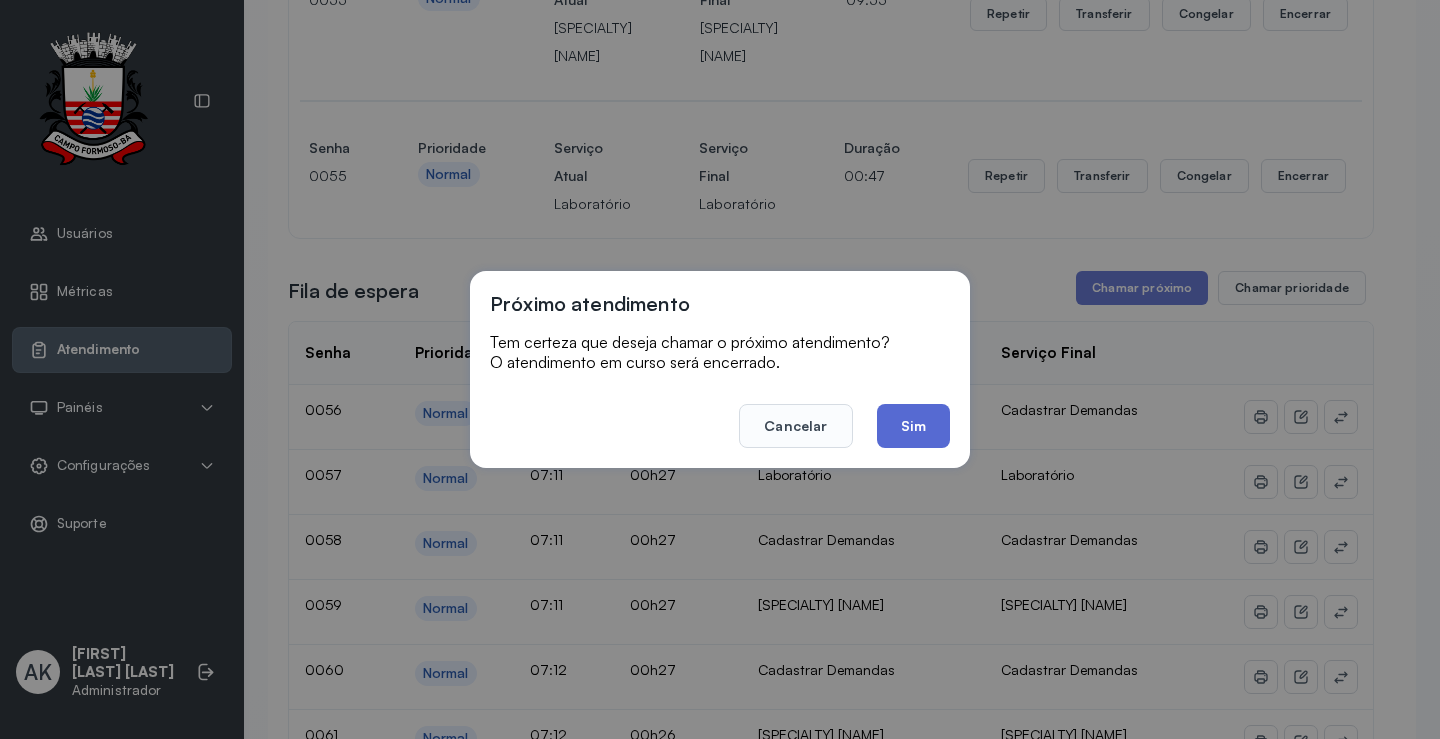 click on "Sim" 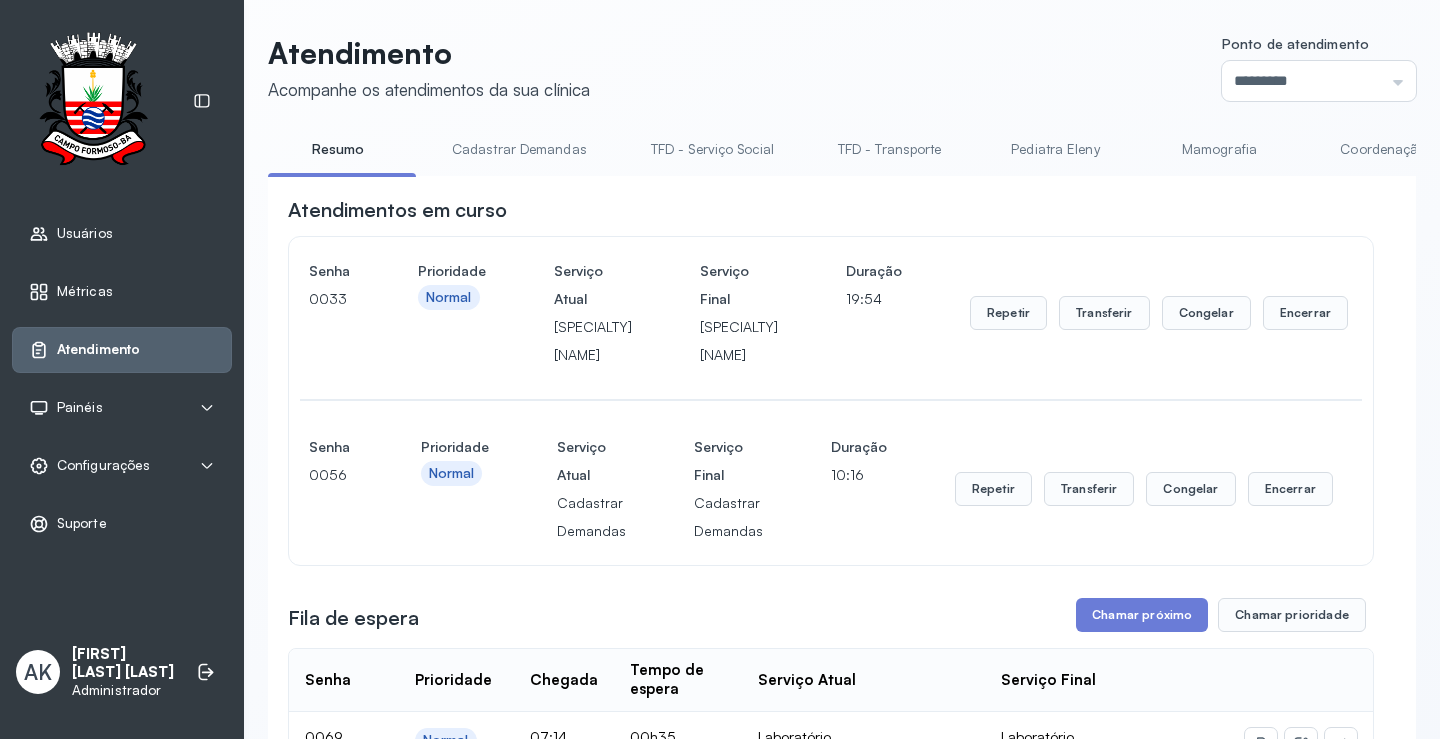 scroll, scrollTop: 300, scrollLeft: 0, axis: vertical 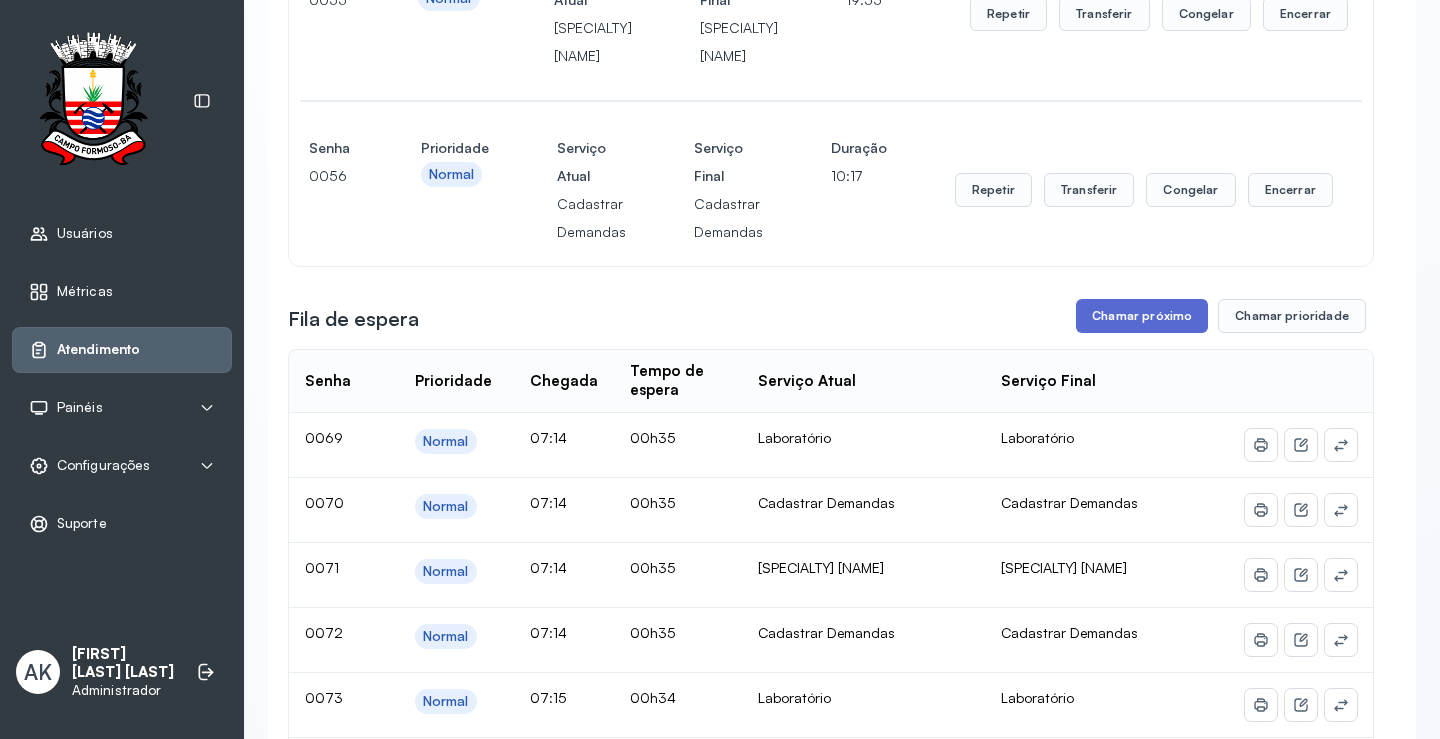 click on "Chamar próximo" at bounding box center (1142, 316) 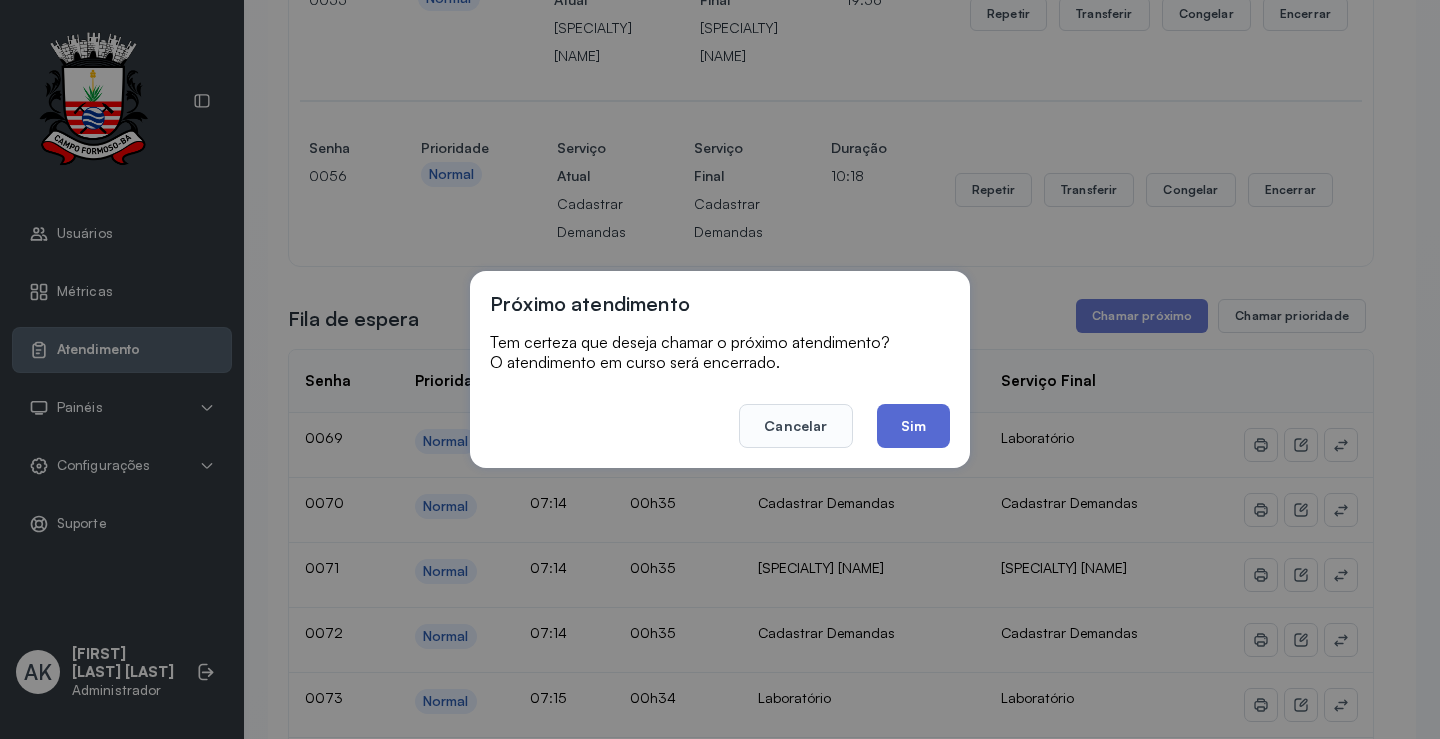 click on "Sim" 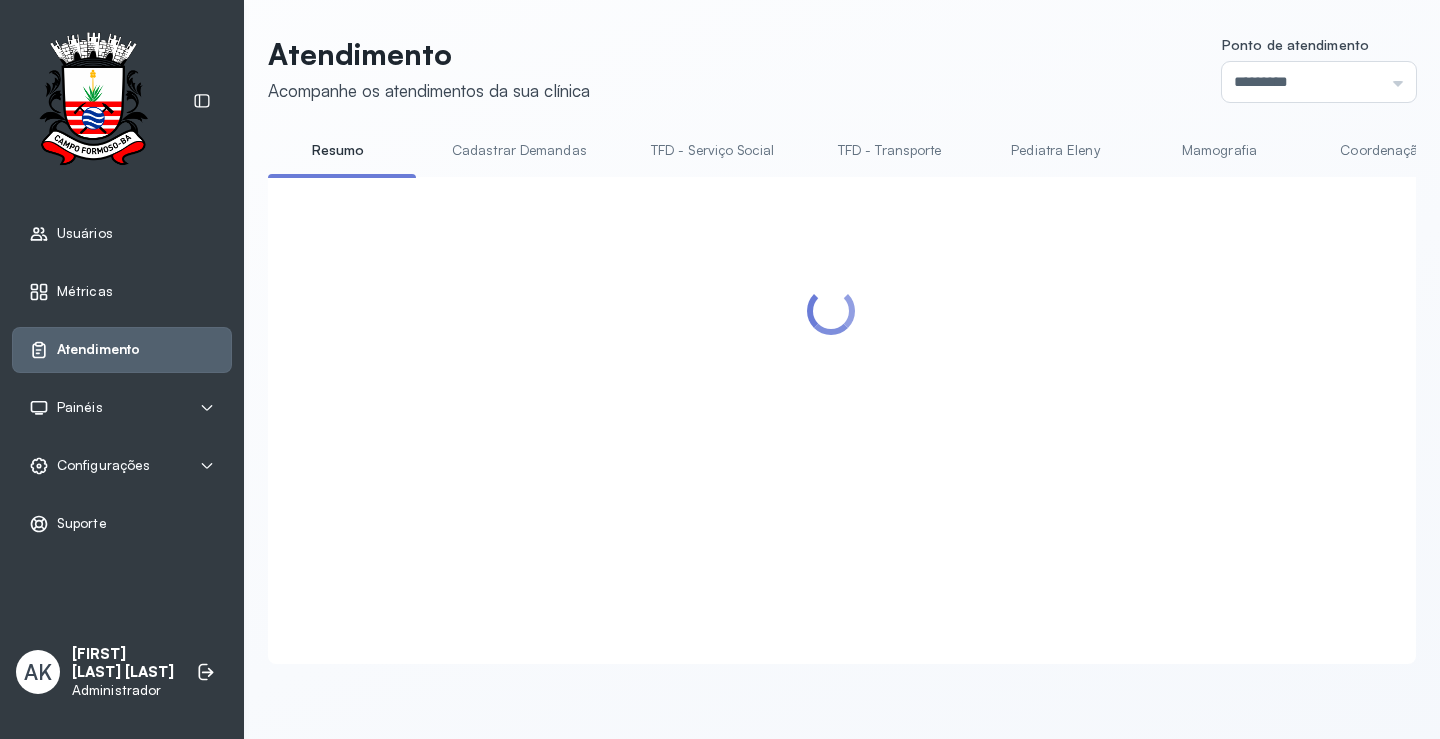 scroll, scrollTop: 0, scrollLeft: 0, axis: both 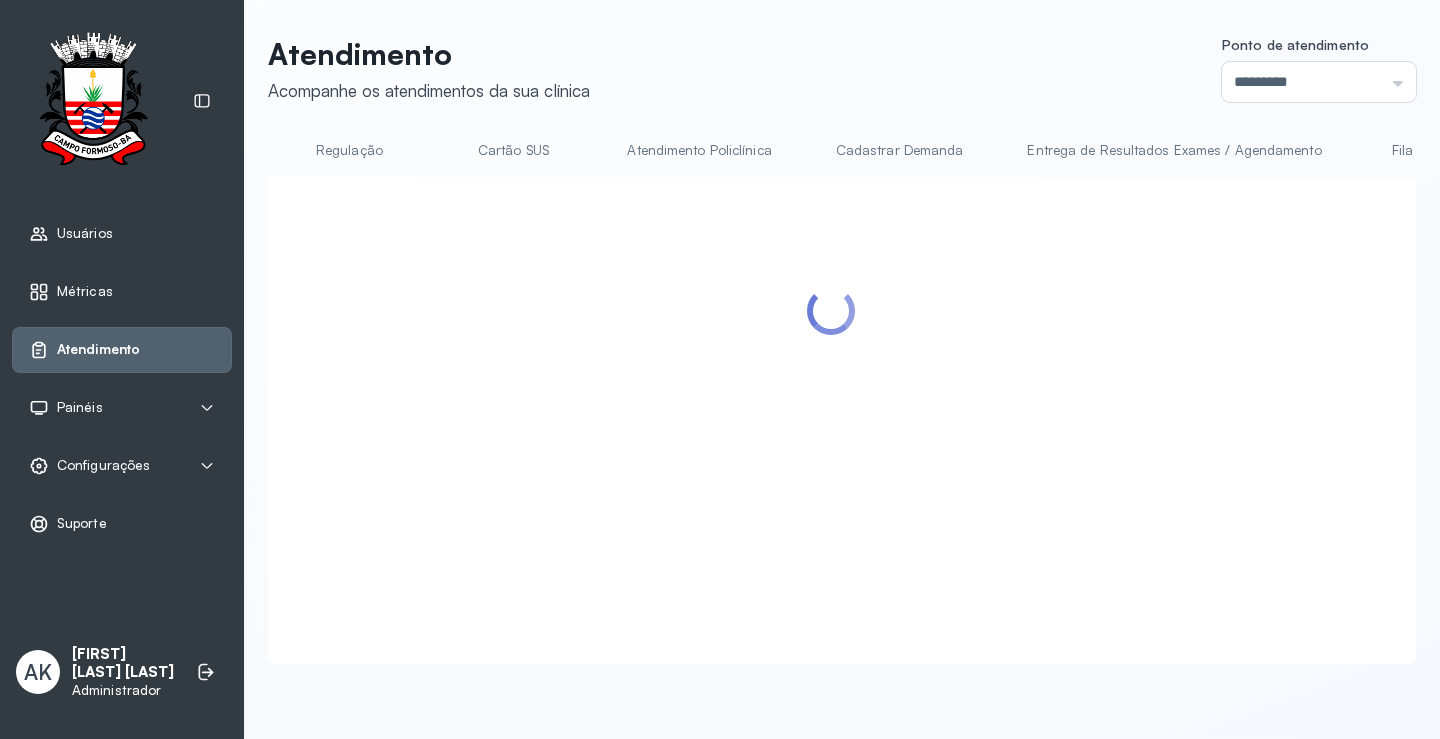 click on "Cartão SUS" at bounding box center (513, 150) 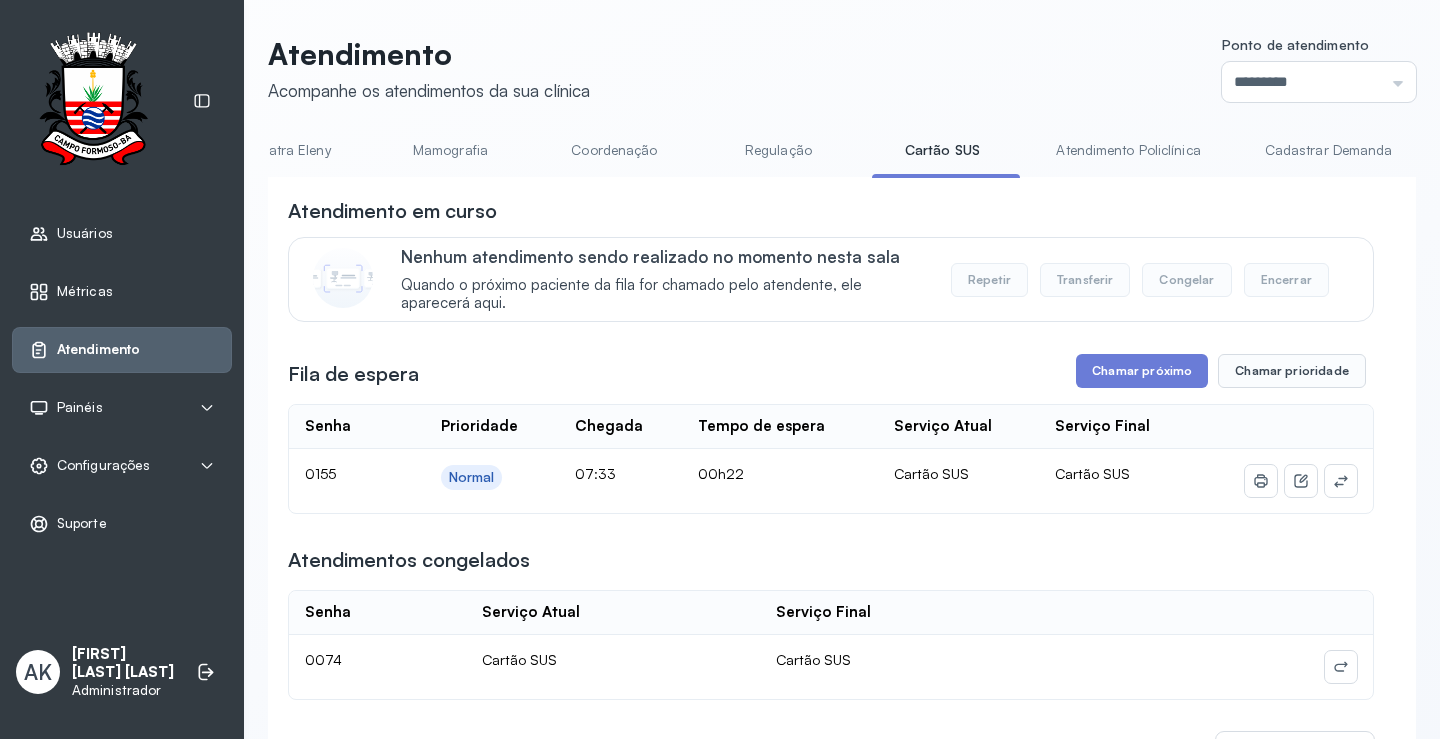 scroll, scrollTop: 0, scrollLeft: 0, axis: both 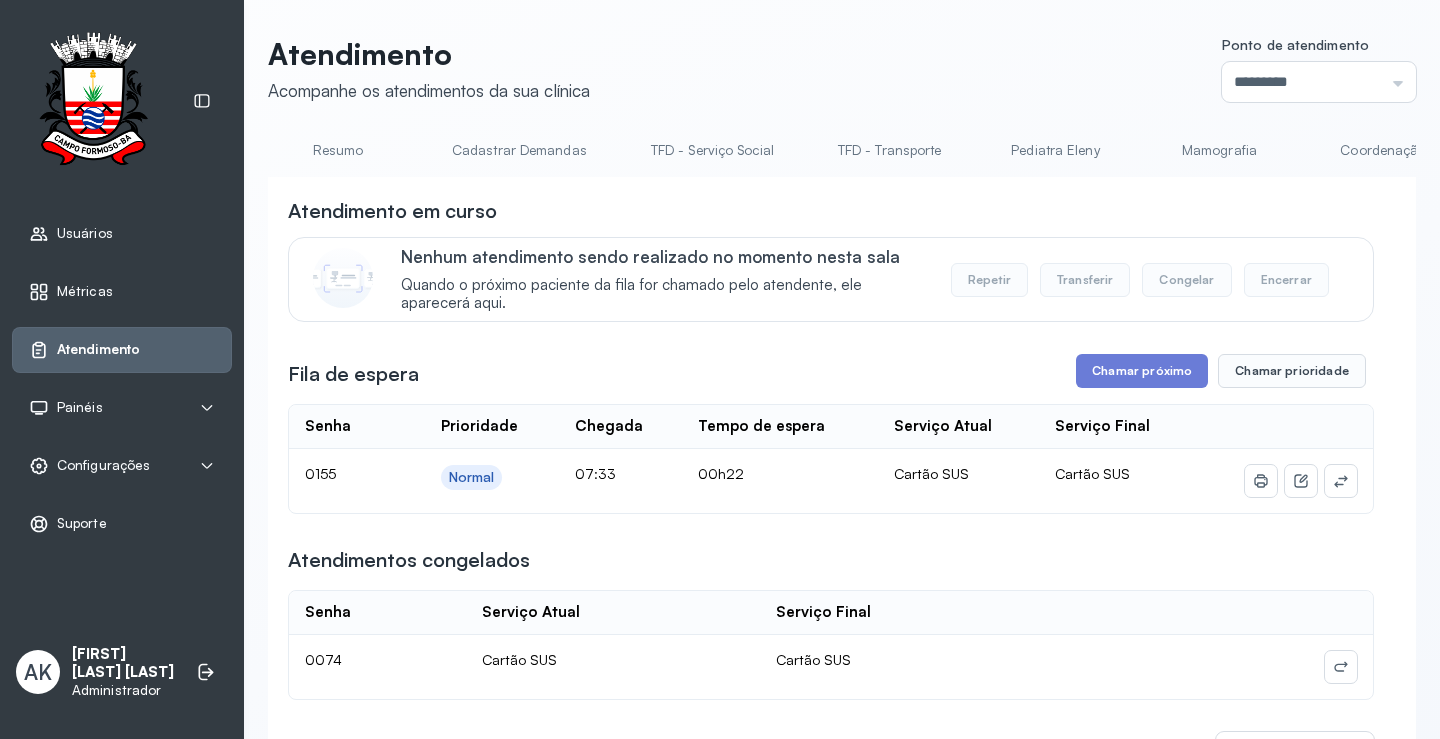 click on "Resumo" at bounding box center (338, 150) 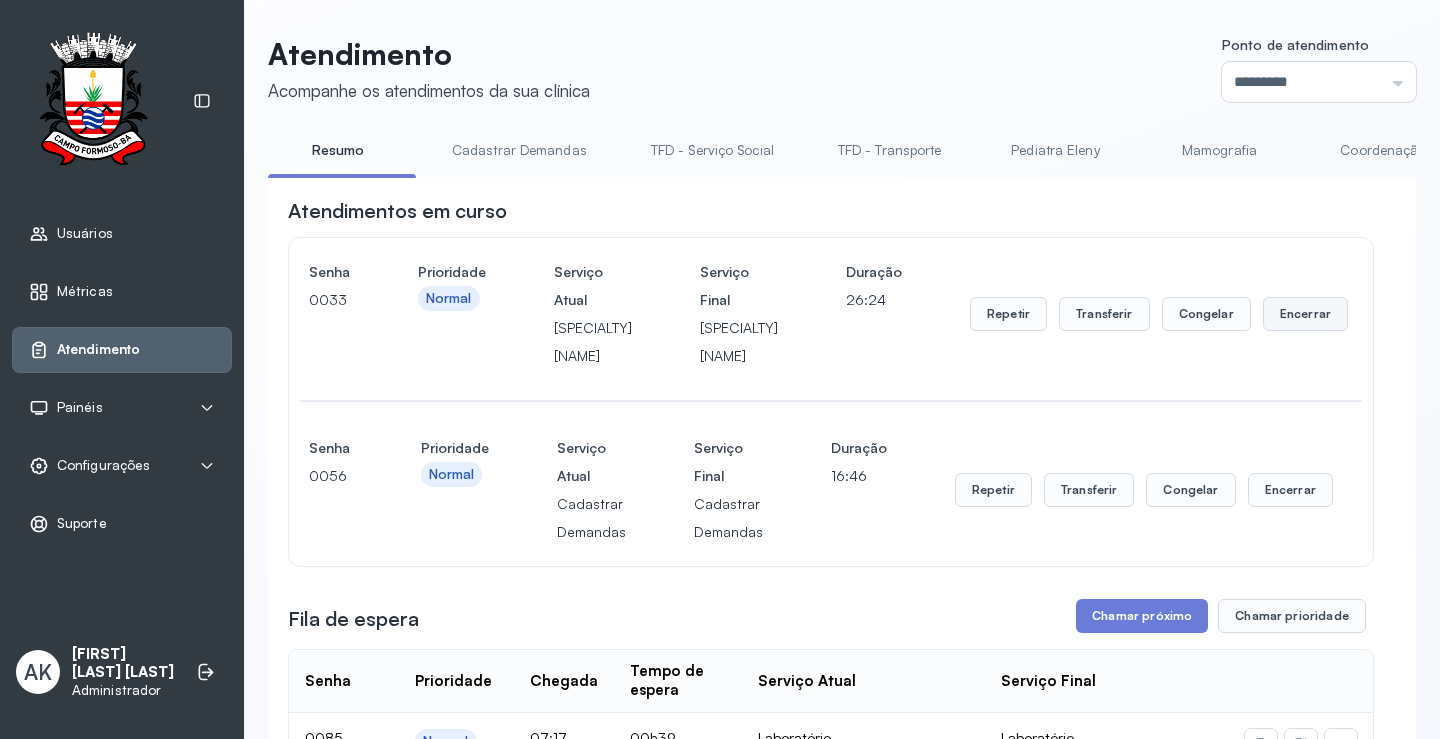 click on "Encerrar" at bounding box center (1305, 314) 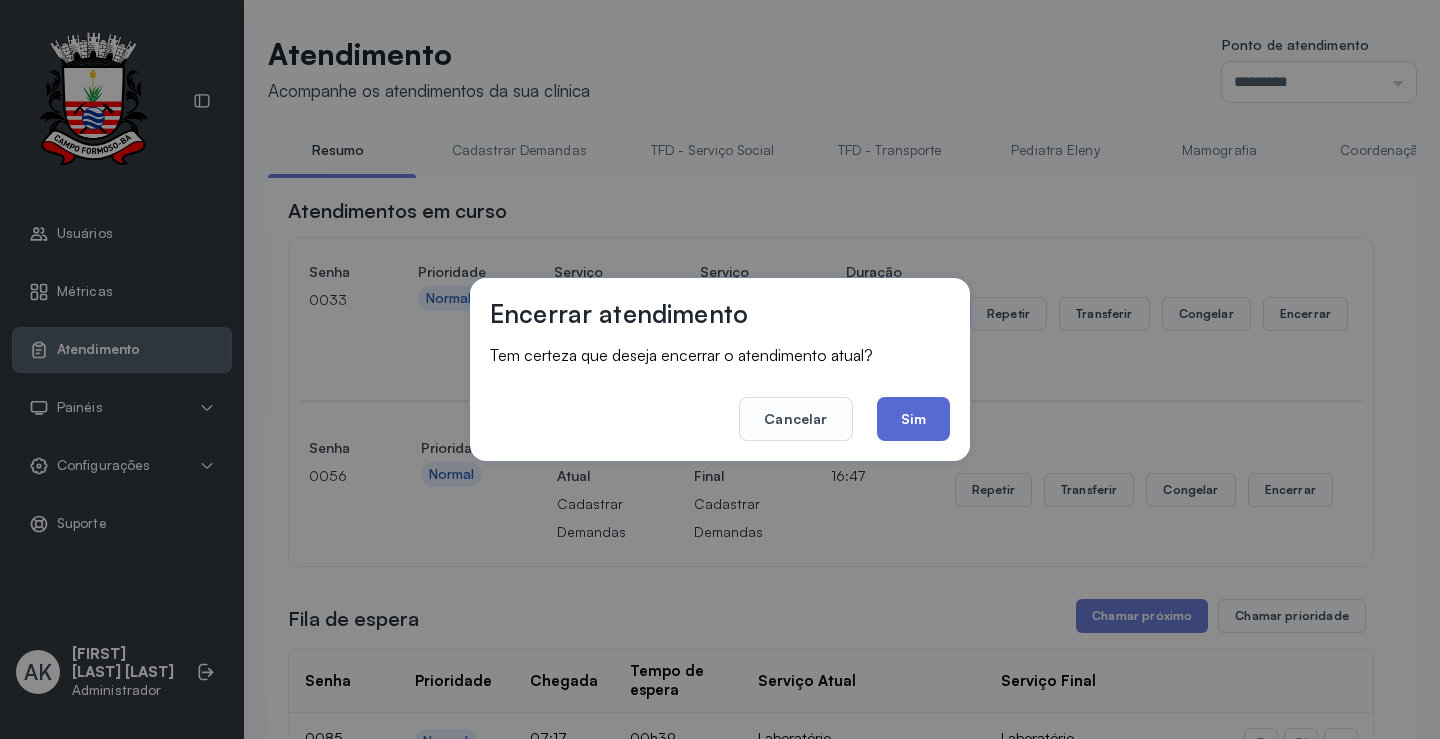 click on "Sim" 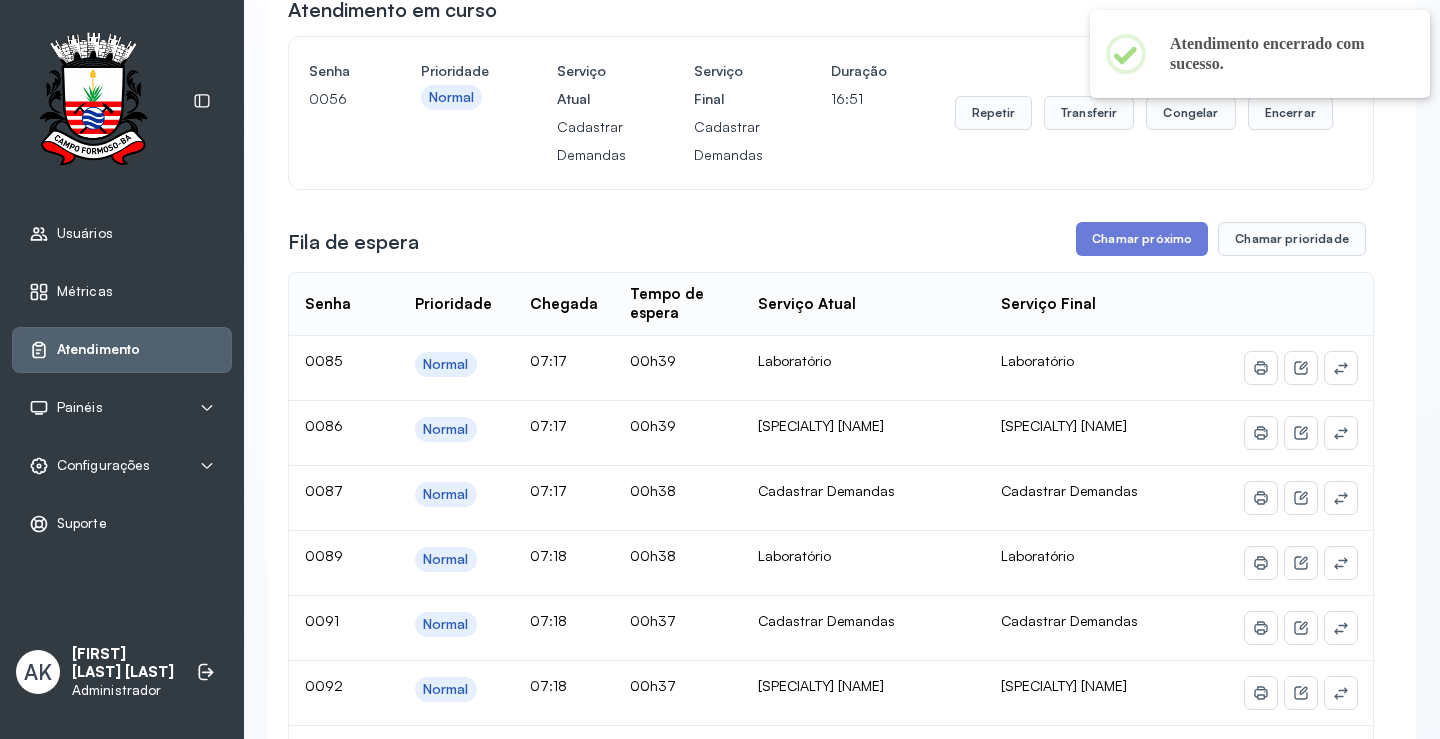 scroll, scrollTop: 200, scrollLeft: 0, axis: vertical 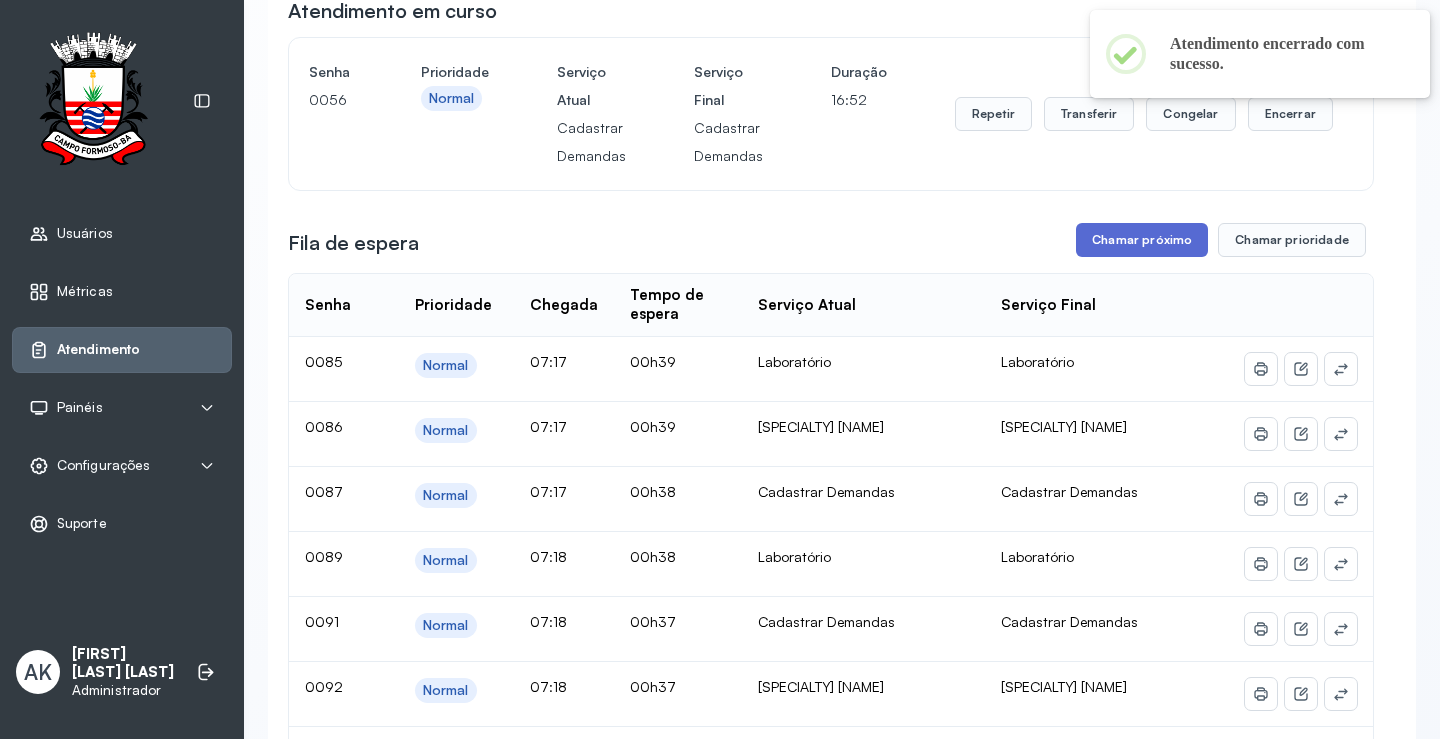 click on "Chamar próximo" at bounding box center (1142, 240) 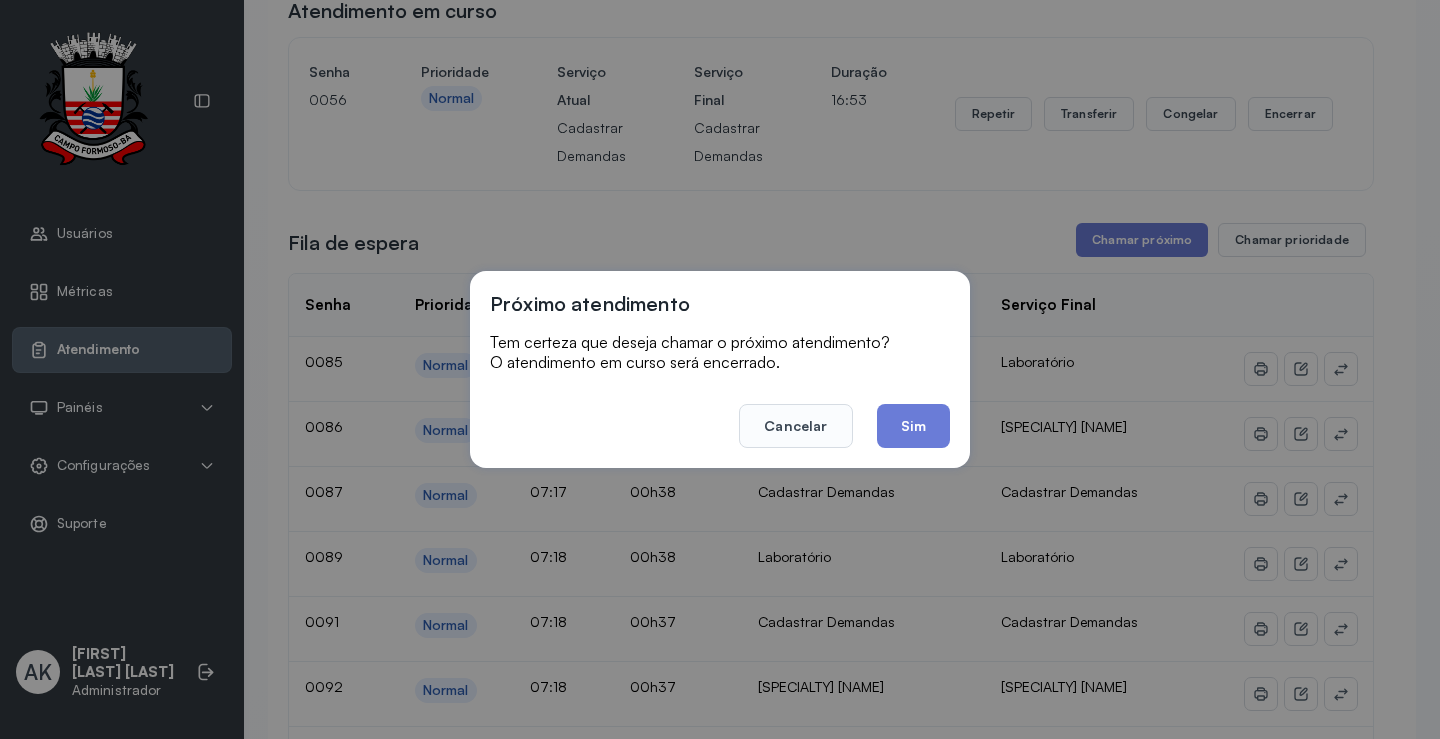 click on "Próximo atendimento Tem certeza que deseja chamar o próximo atendimento?  O atendimento em curso será encerrado.  Cancelar Sim" at bounding box center (720, 369) 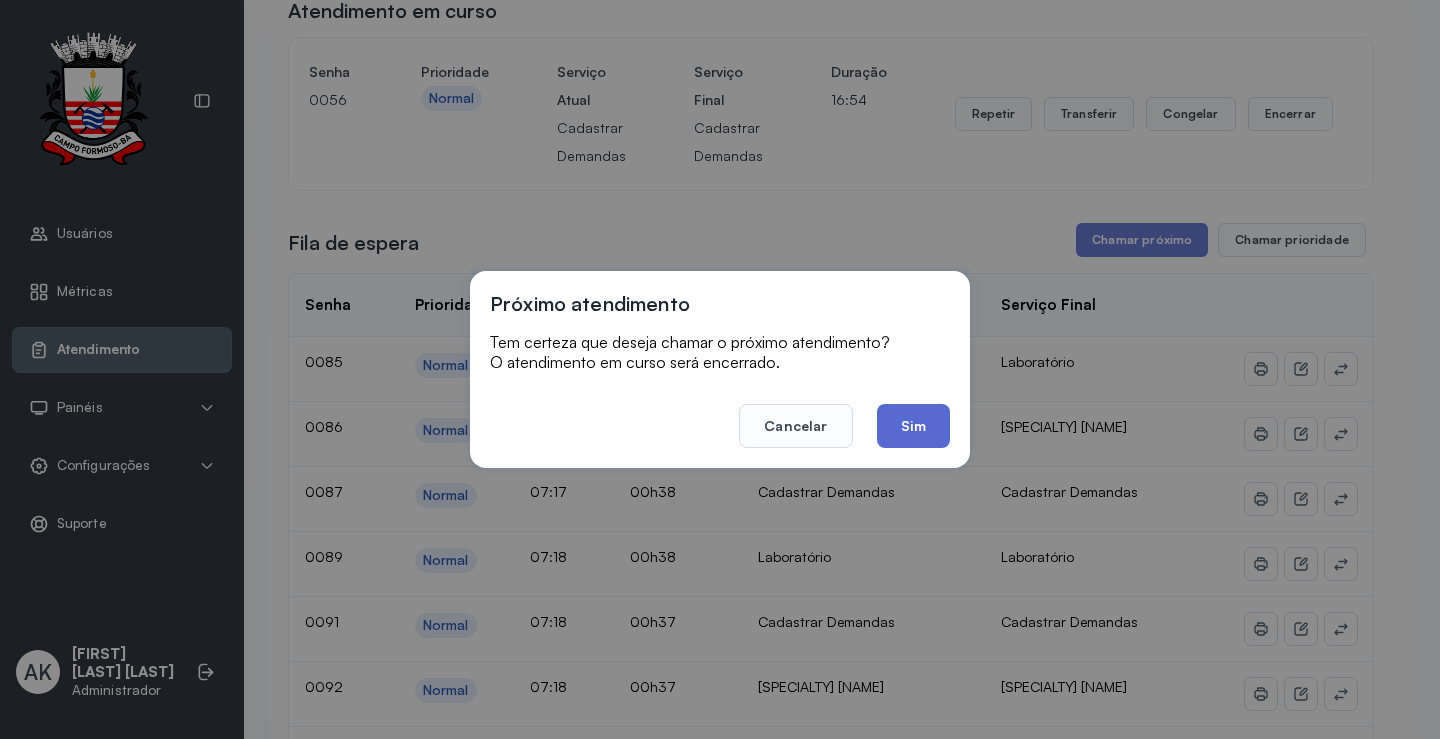 click on "Sim" 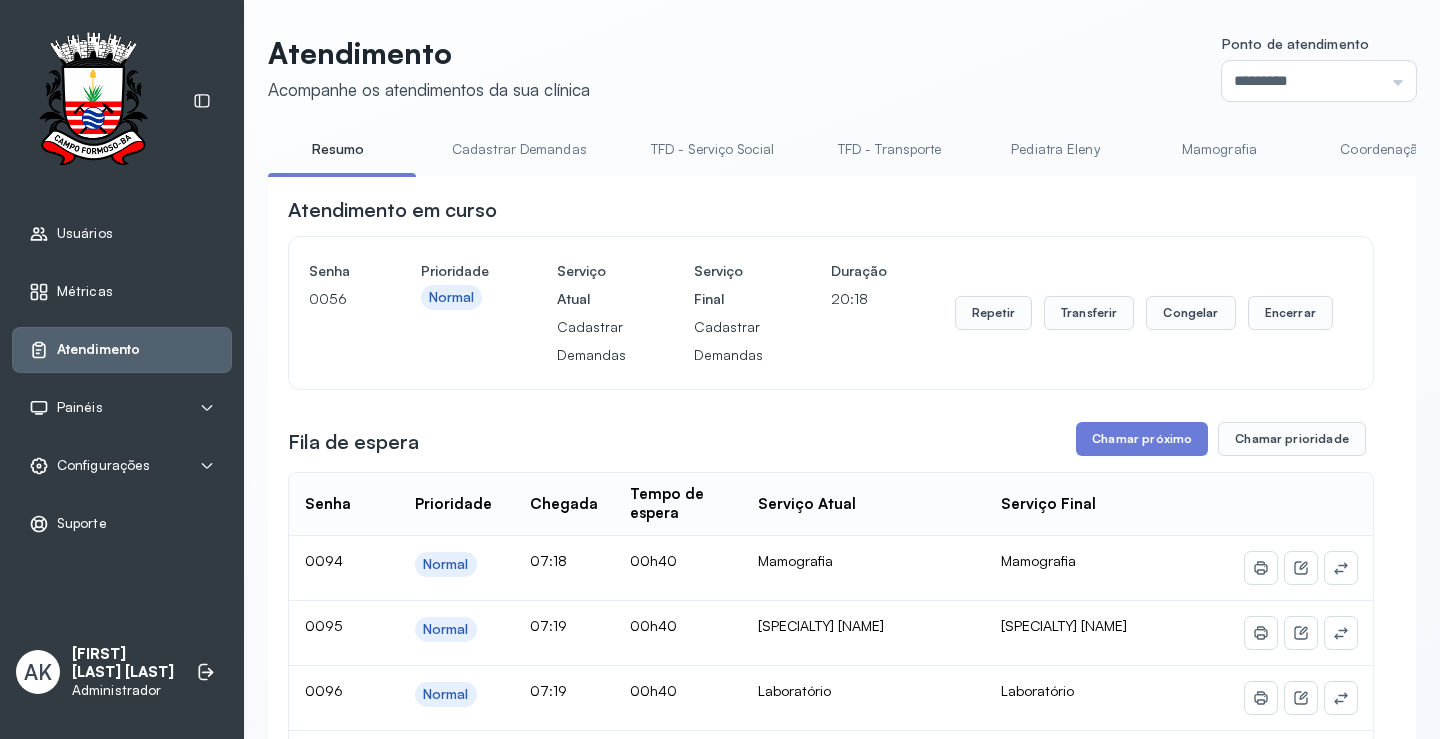 scroll, scrollTop: 200, scrollLeft: 0, axis: vertical 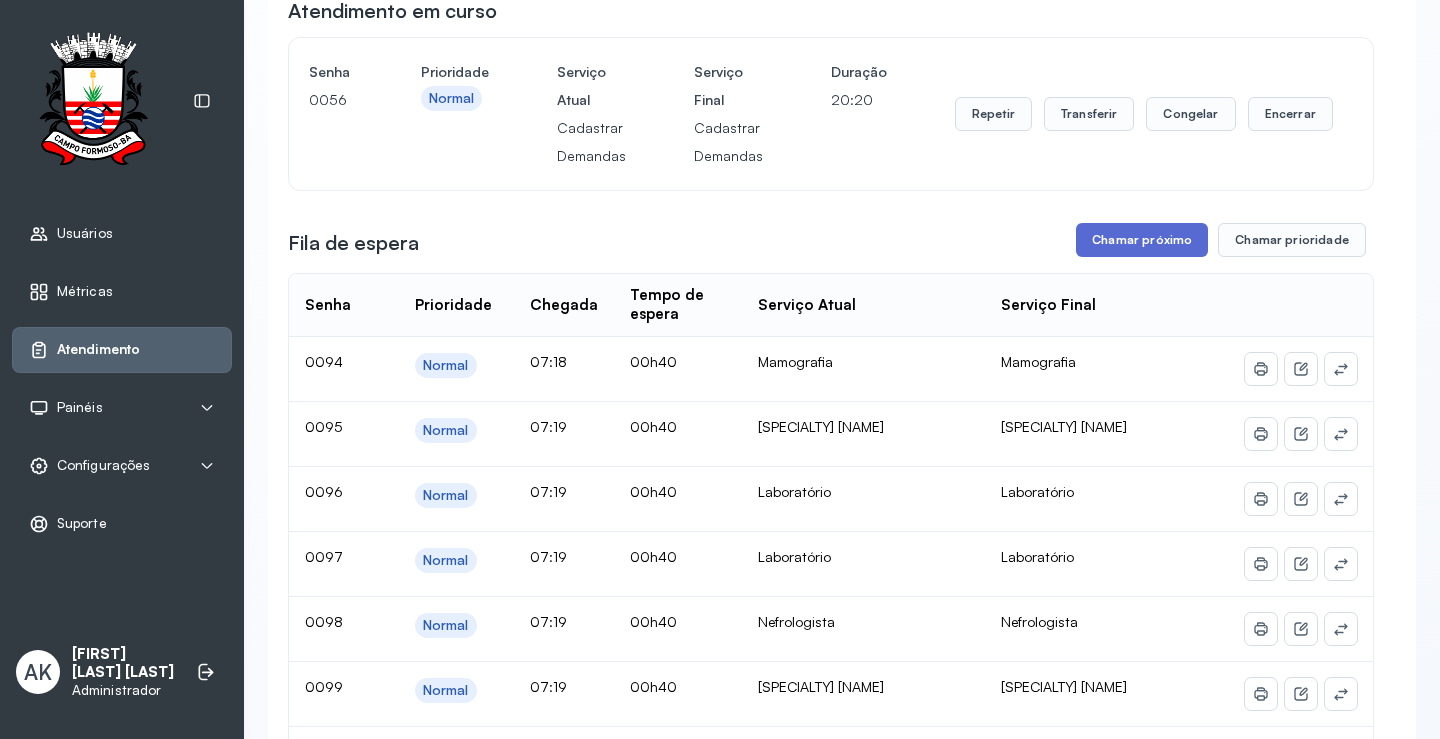 click on "Chamar próximo" at bounding box center [1142, 240] 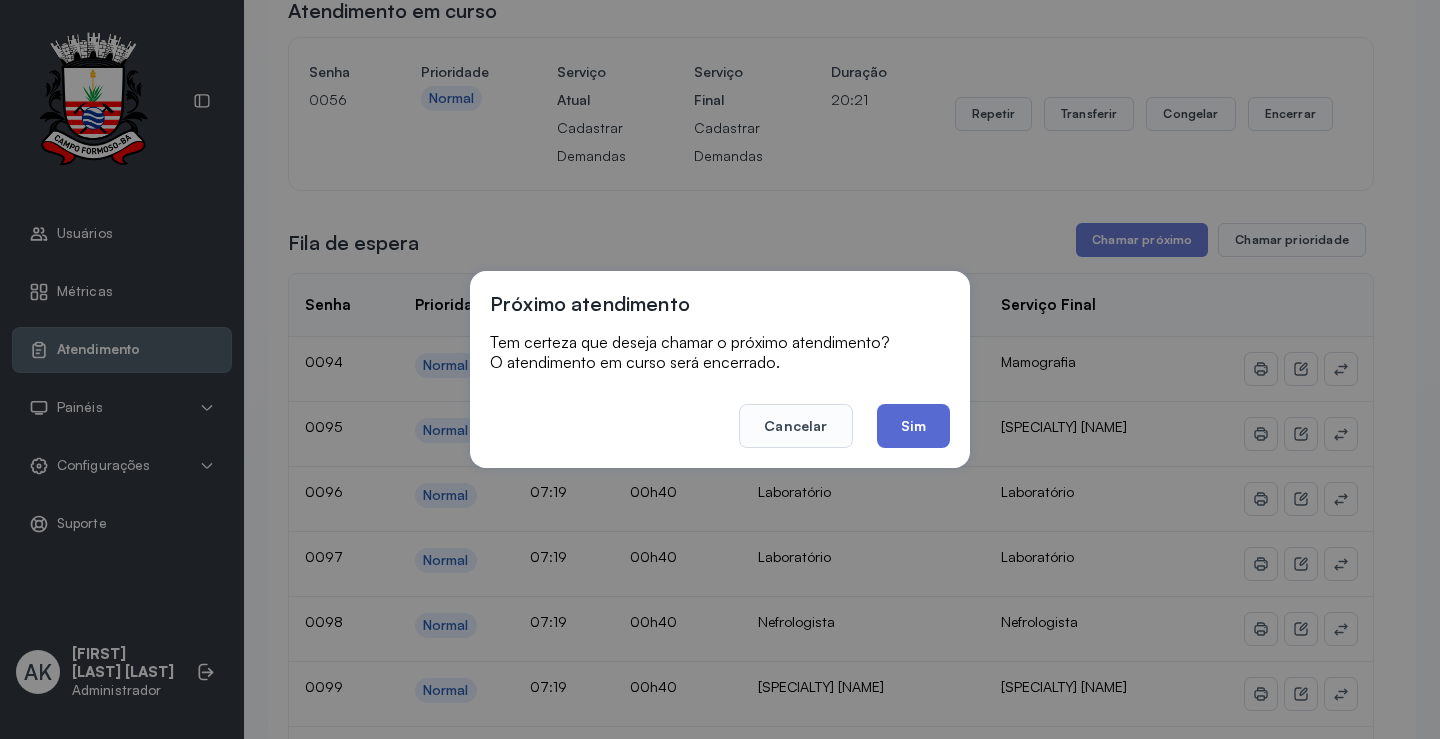 click on "Sim" 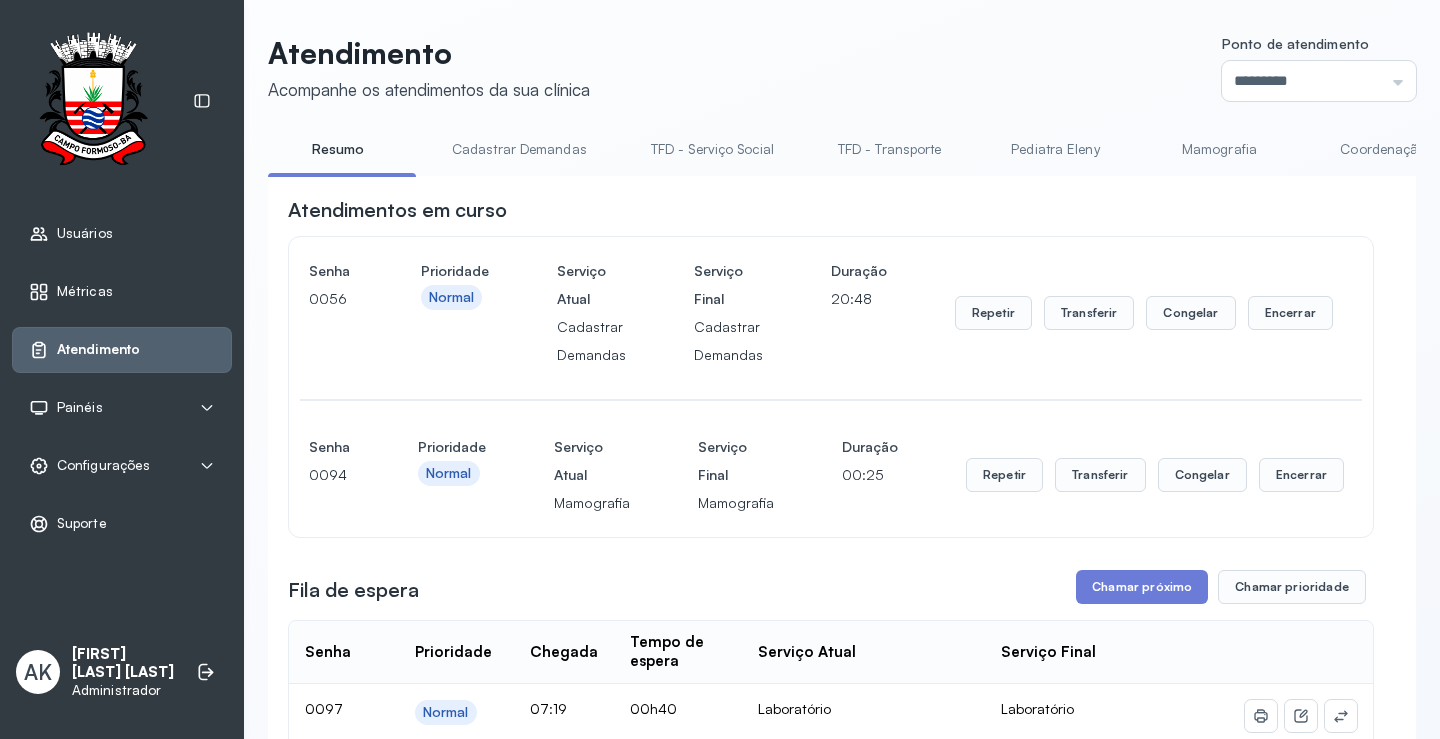 scroll, scrollTop: 200, scrollLeft: 0, axis: vertical 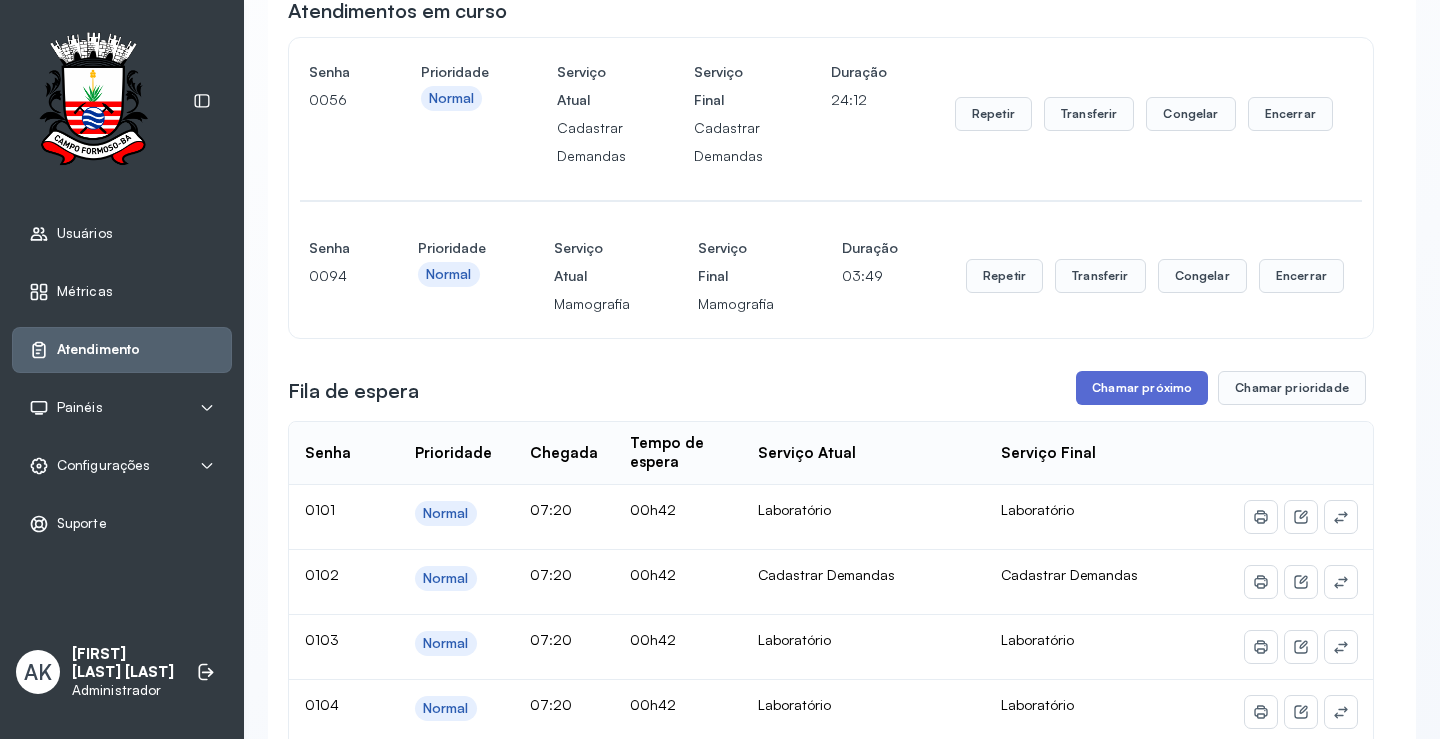 click on "Chamar próximo" at bounding box center [1142, 388] 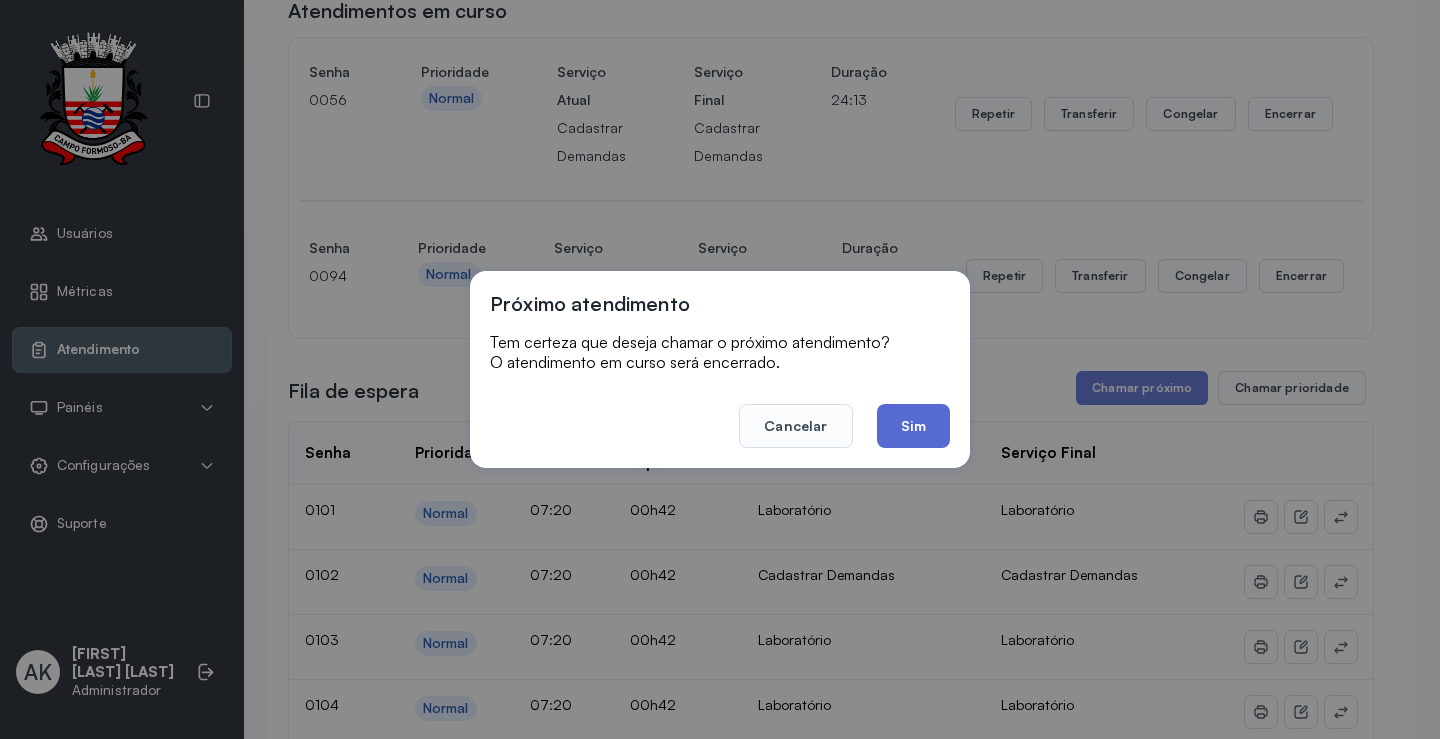 click on "Sim" 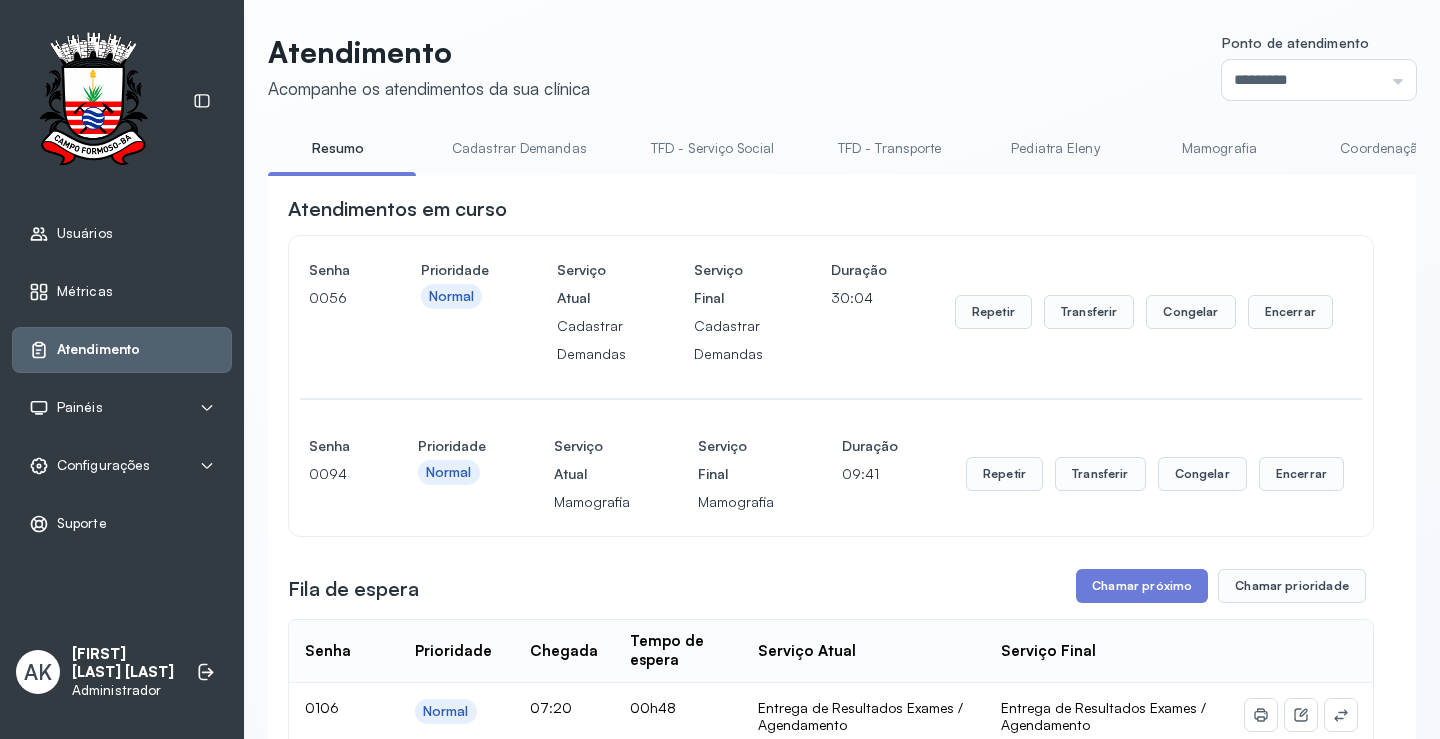 scroll, scrollTop: 0, scrollLeft: 0, axis: both 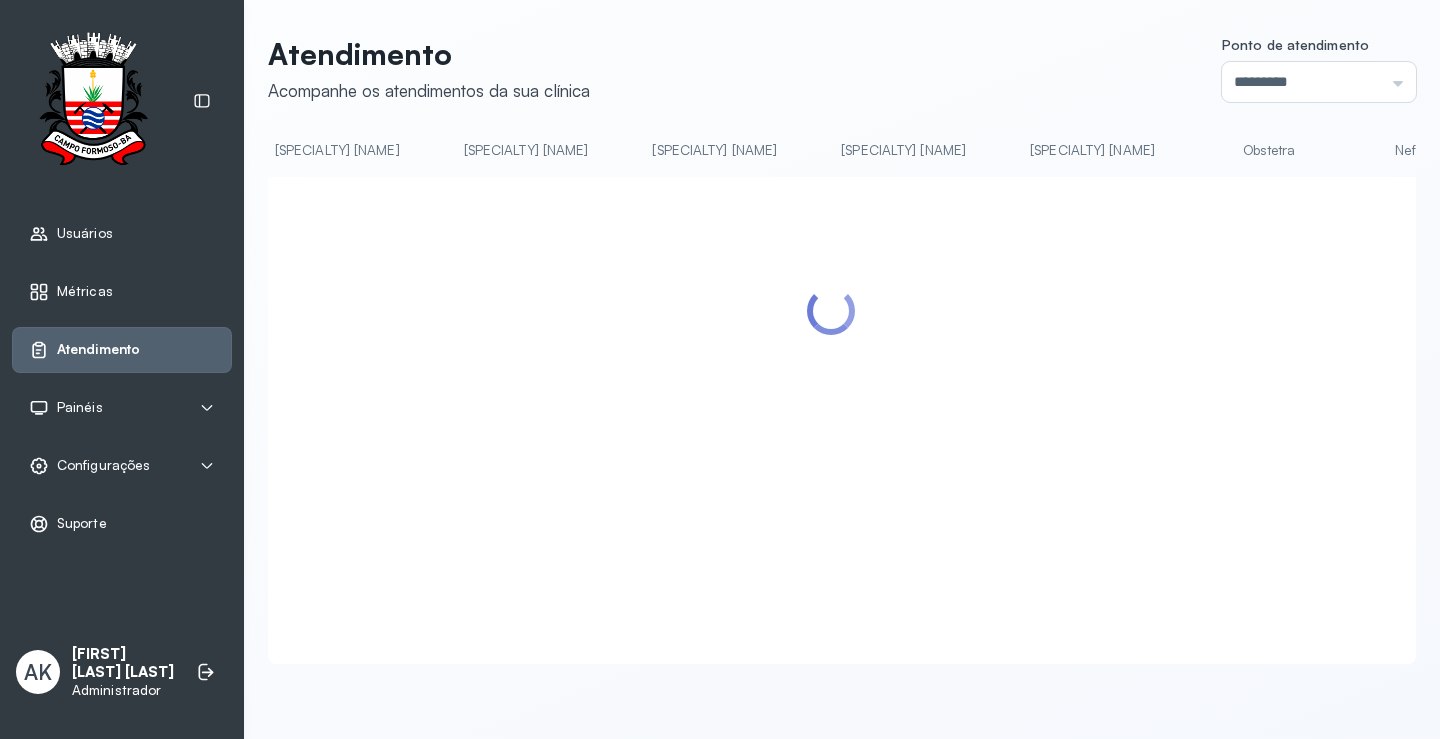 click on "Ponto de atendimento ********* Nenhum Guichê 01 Guichê 02 Guichê 03 Guichê 04 Guichê 05 Guichê 06 Guichê 07 Guichê 08 Resumo Cadastrar Demandas TFD - Serviço Social TFD - Transporte Pediatra Eleny Mamografia Coordenação Regulação Cartão SUS Atendimento Policlínica Cadastrar Demanda Entrega de Resultados Exames / Agendamento Fila de Espera Pediatra Ubaldina Pediatra Hamilton Ortopedista Mauricio Ortopedista Ramon Ginecologista Luana Ginecologista Amilton Endocrinologista Poliercio Endocrinologista Washington Obstetra Nefrologista Laboratório INFECTOLOGISTA GERIATRA" 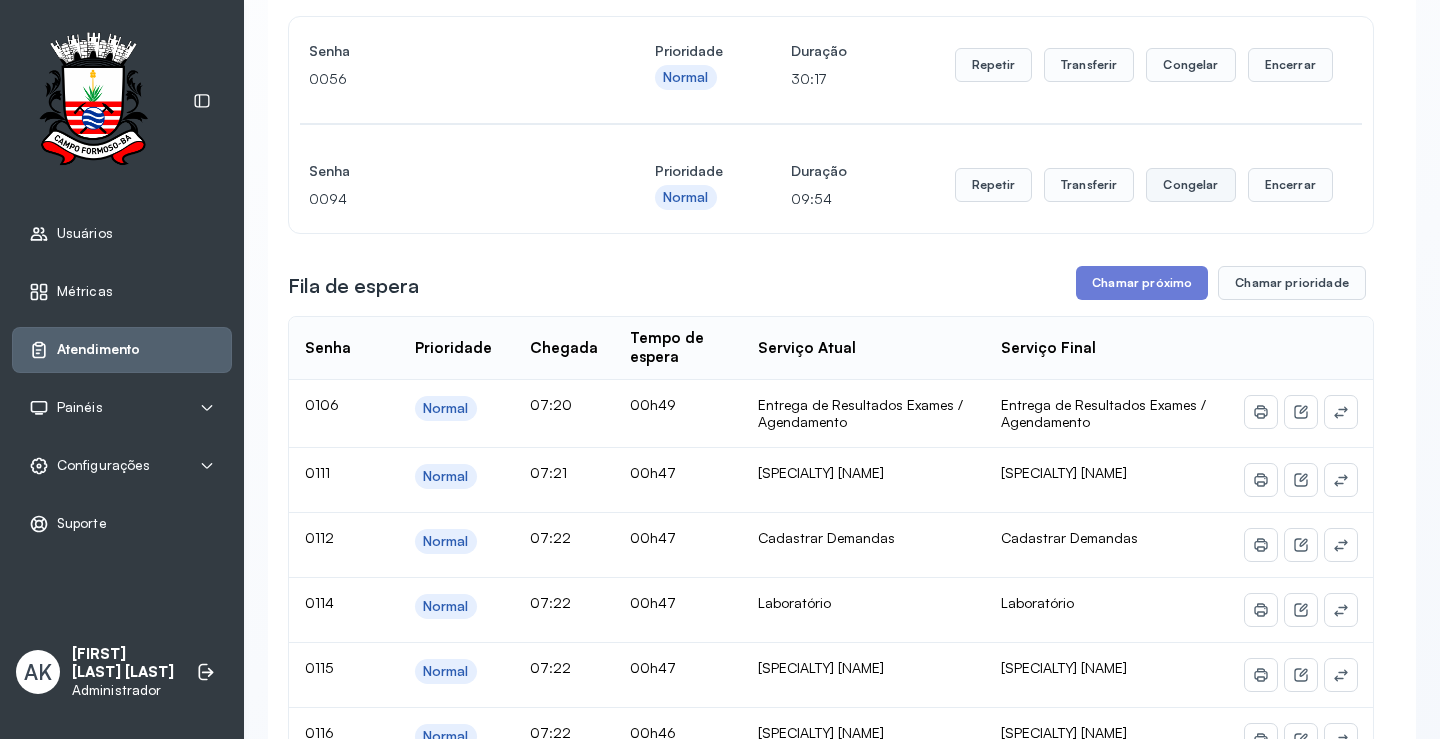 scroll, scrollTop: 200, scrollLeft: 0, axis: vertical 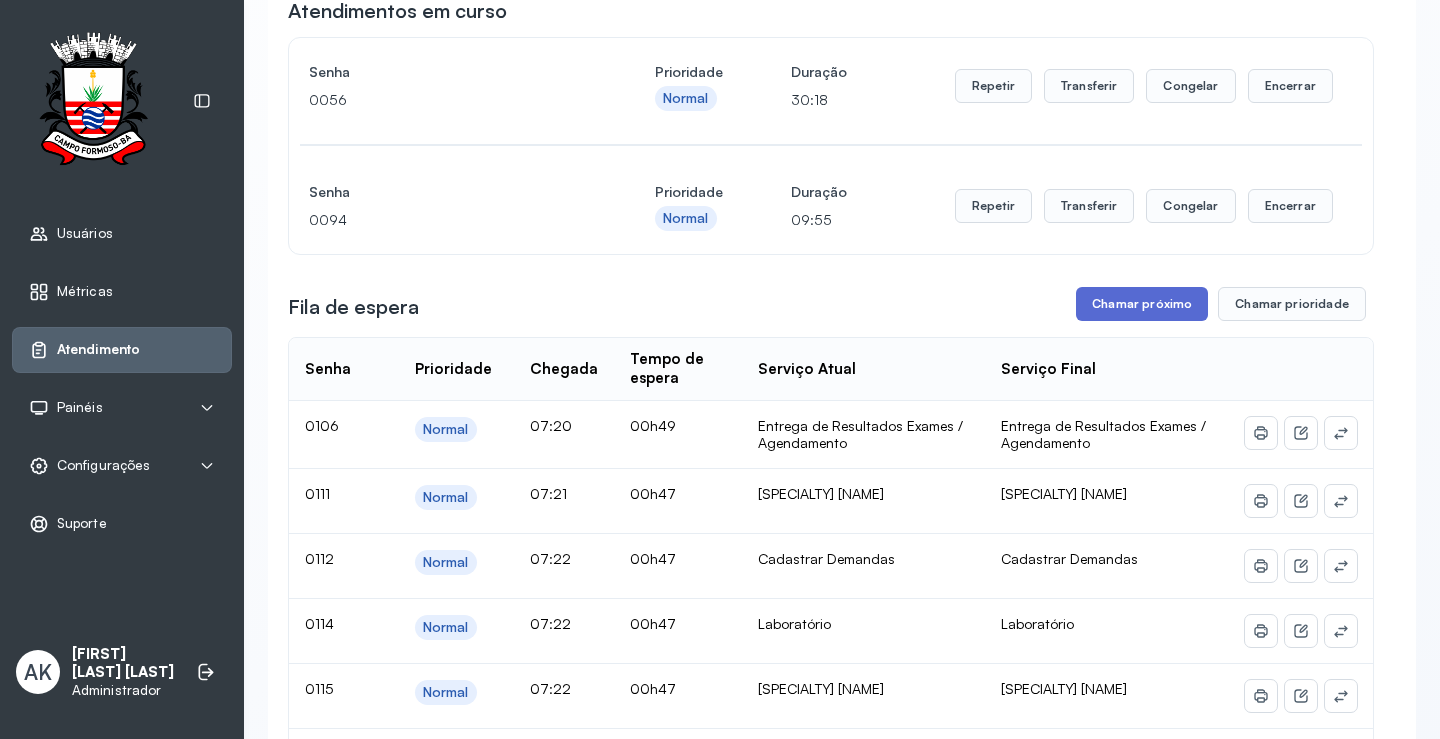 click on "Chamar próximo" at bounding box center [1142, 304] 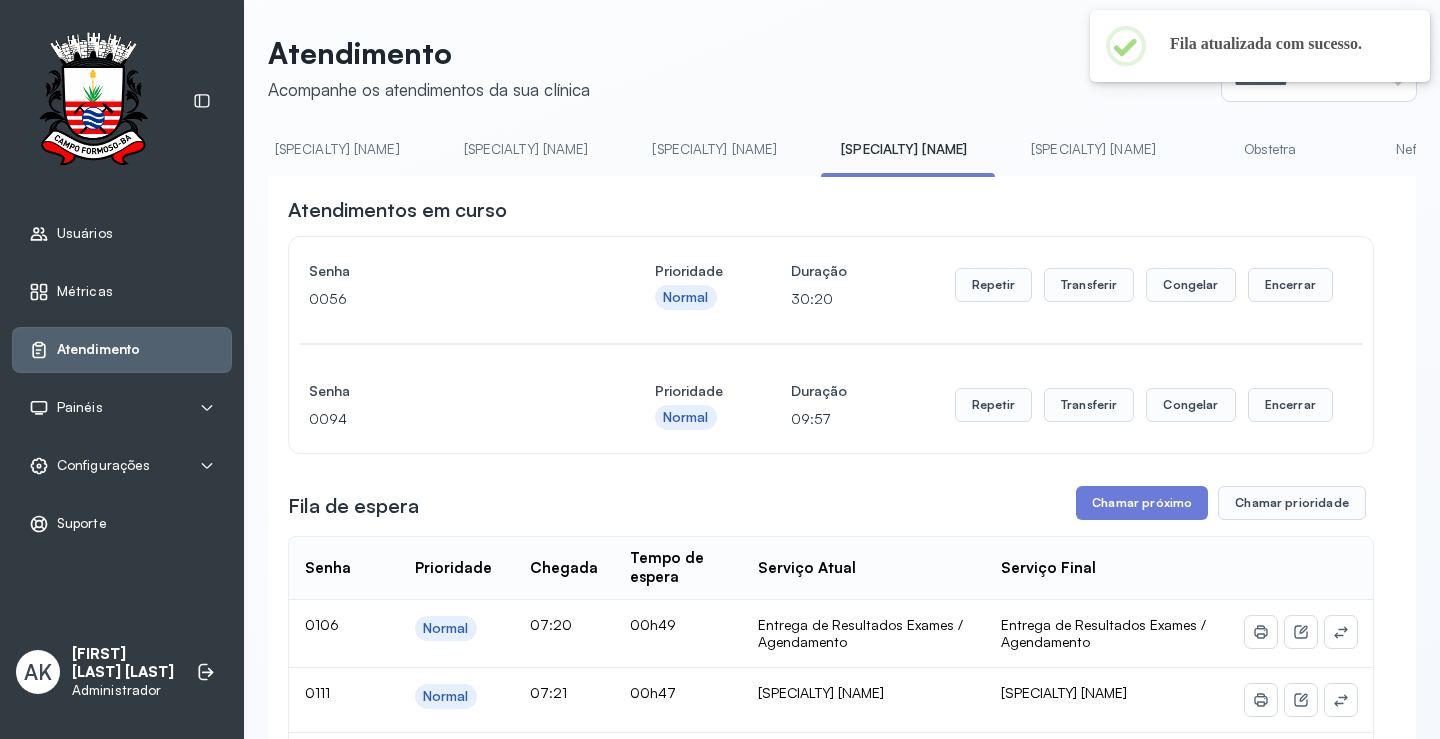 scroll, scrollTop: 200, scrollLeft: 0, axis: vertical 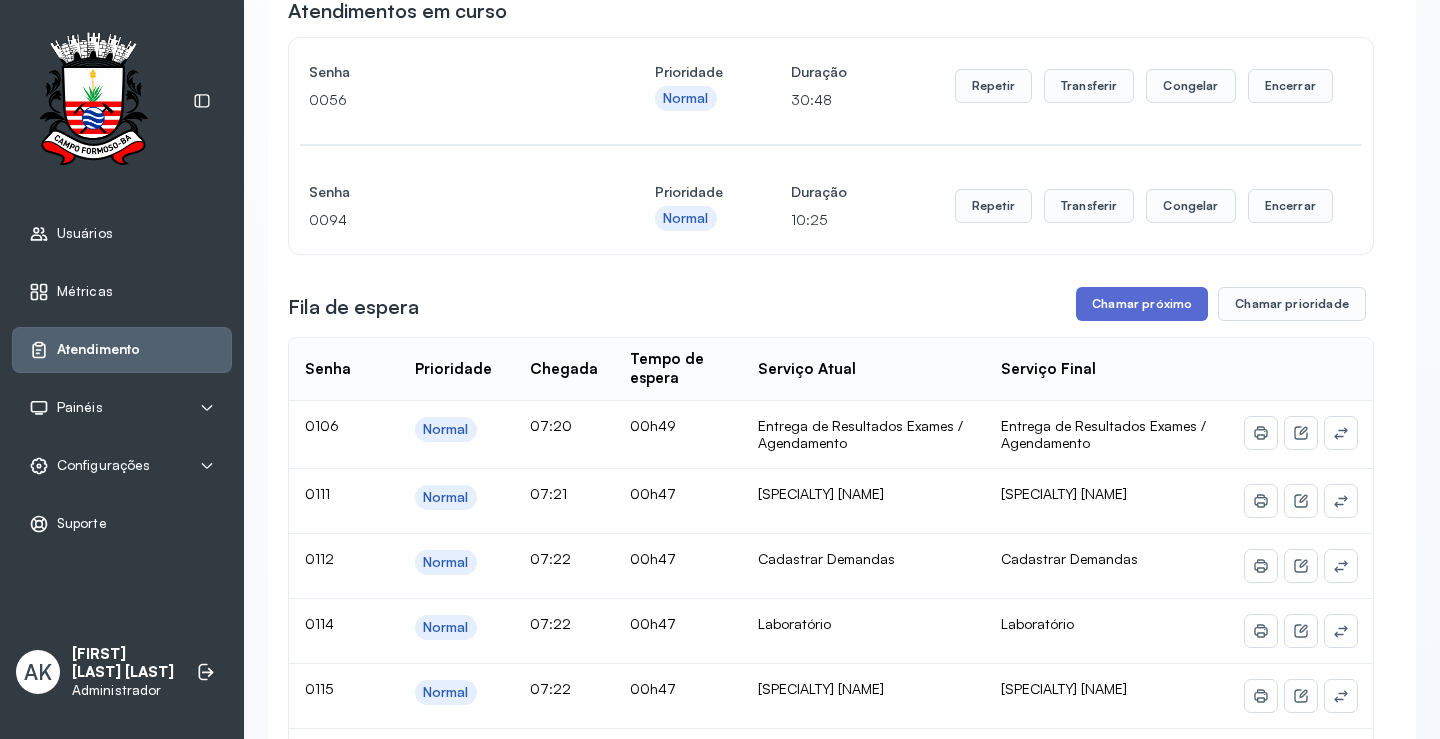 click on "Chamar próximo" at bounding box center (1142, 304) 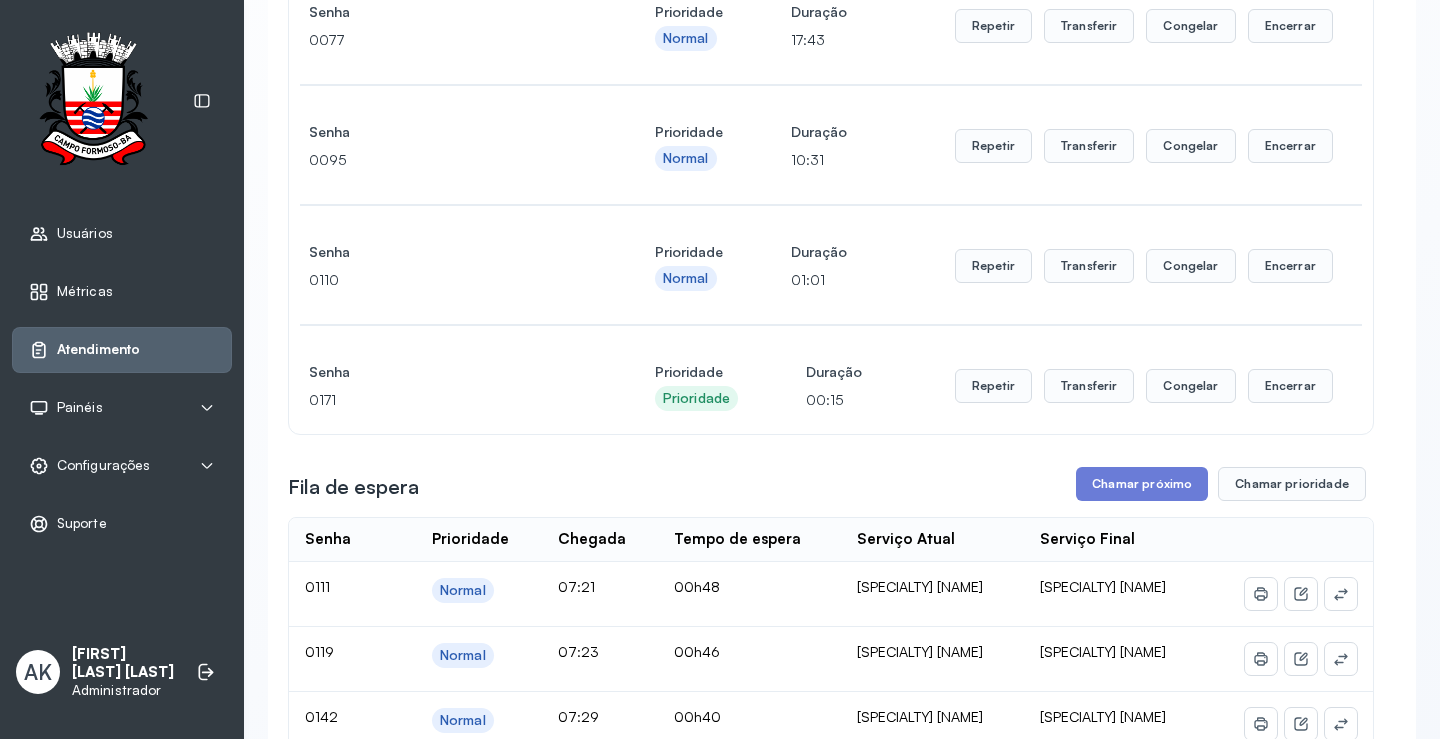 scroll, scrollTop: 0, scrollLeft: 0, axis: both 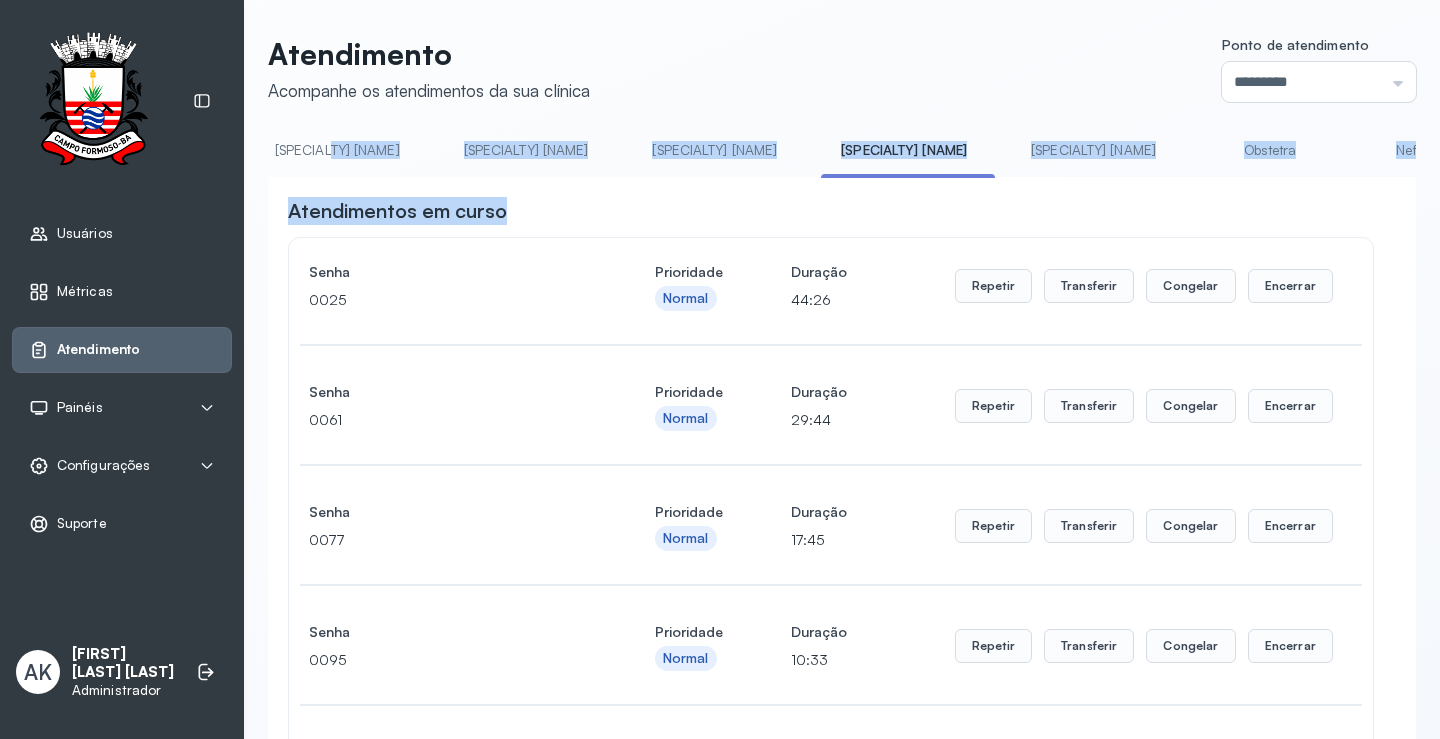 drag, startPoint x: 1059, startPoint y: 184, endPoint x: 298, endPoint y: 179, distance: 761.0164 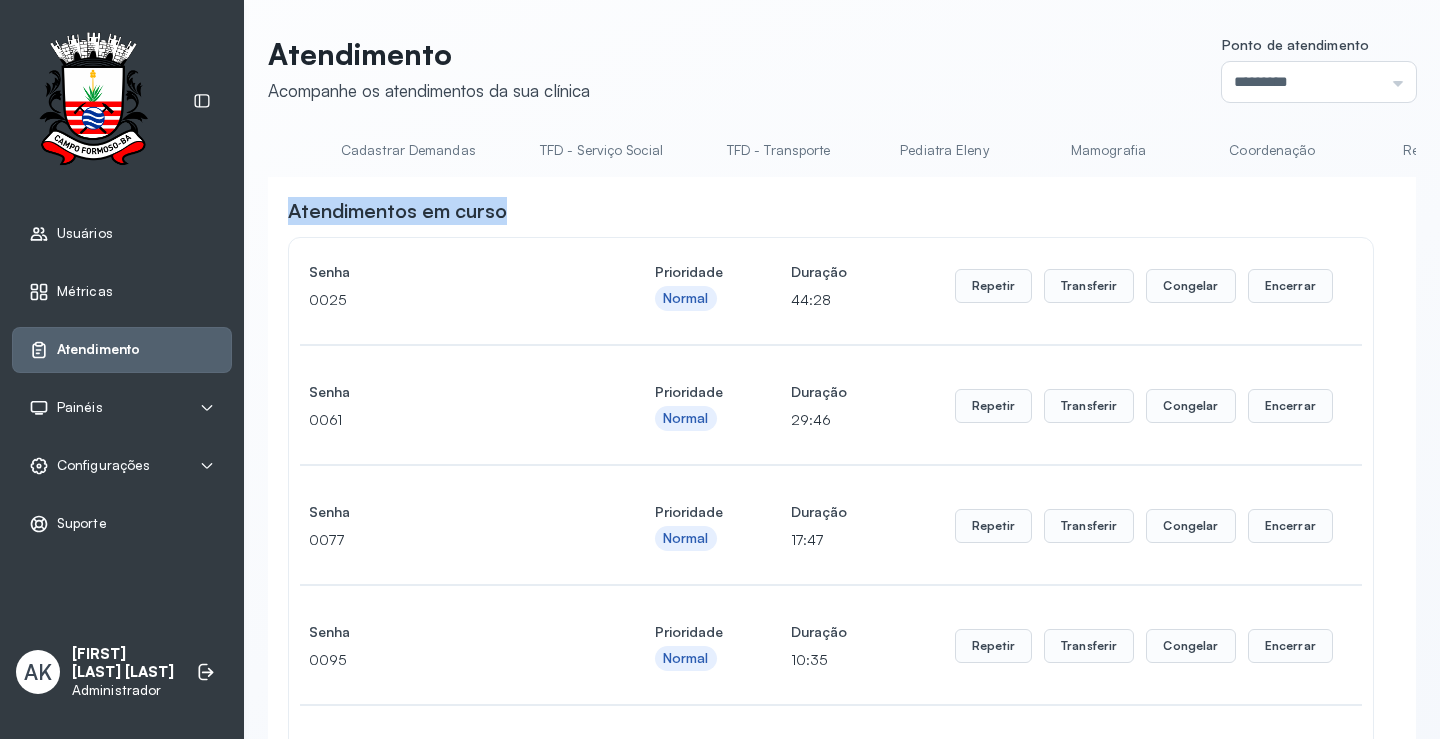 scroll, scrollTop: 0, scrollLeft: 0, axis: both 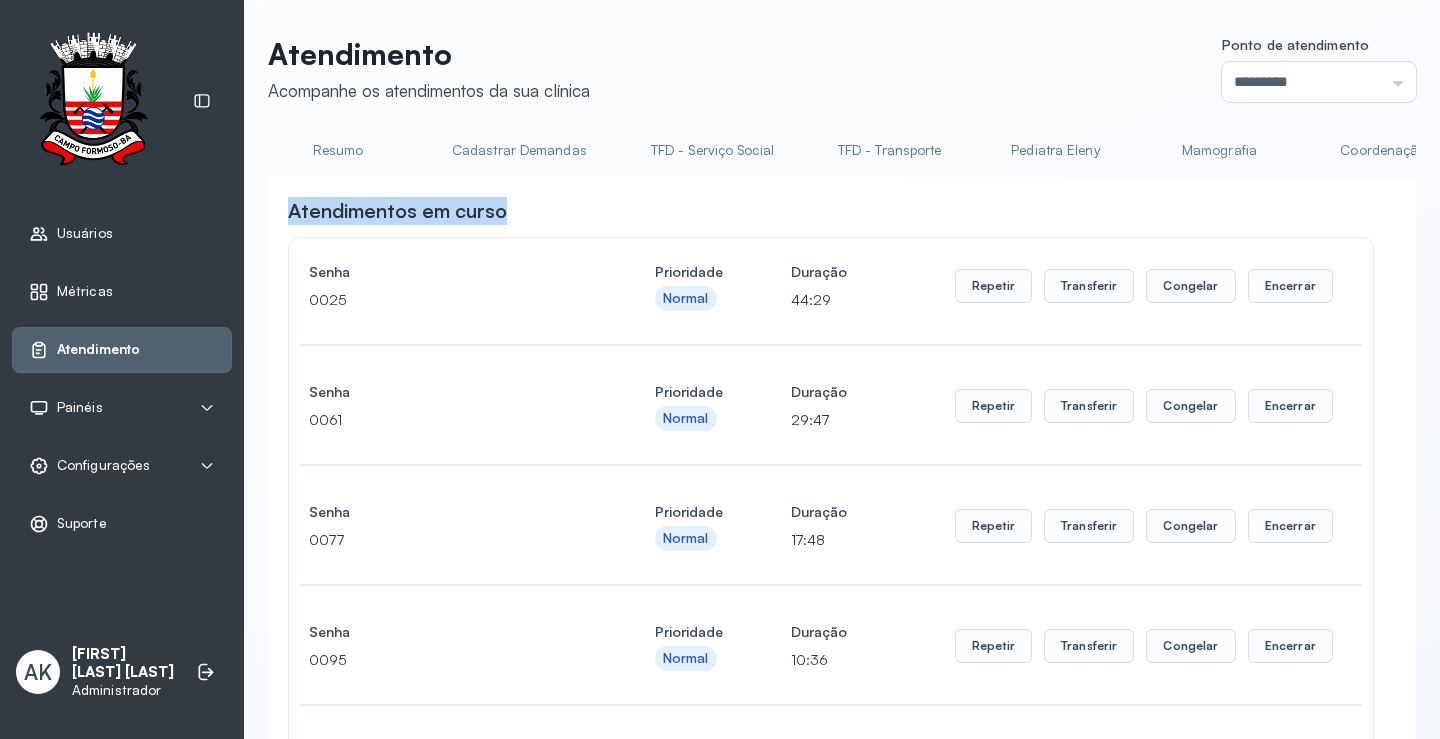 click on "Resumo" at bounding box center (338, 150) 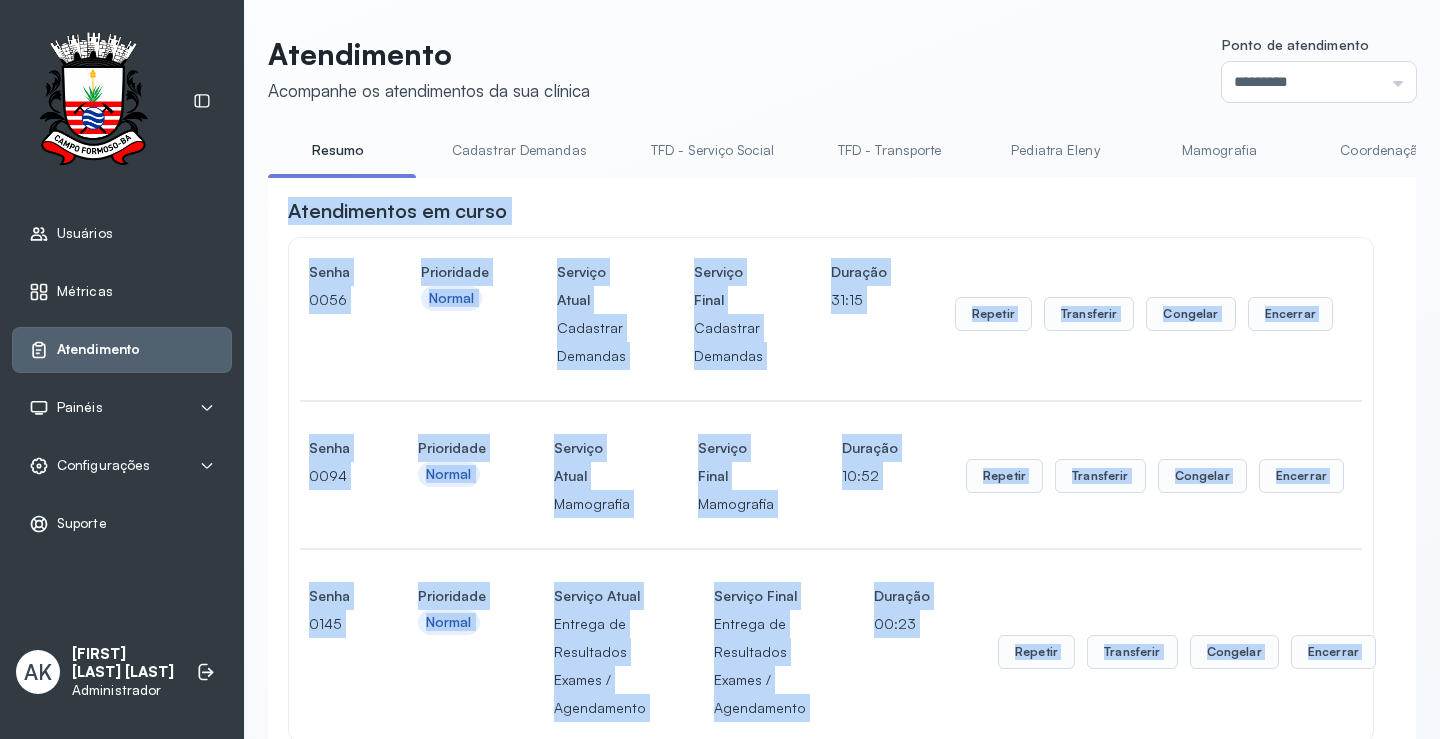 click on "Atendimentos em curso" at bounding box center [831, 211] 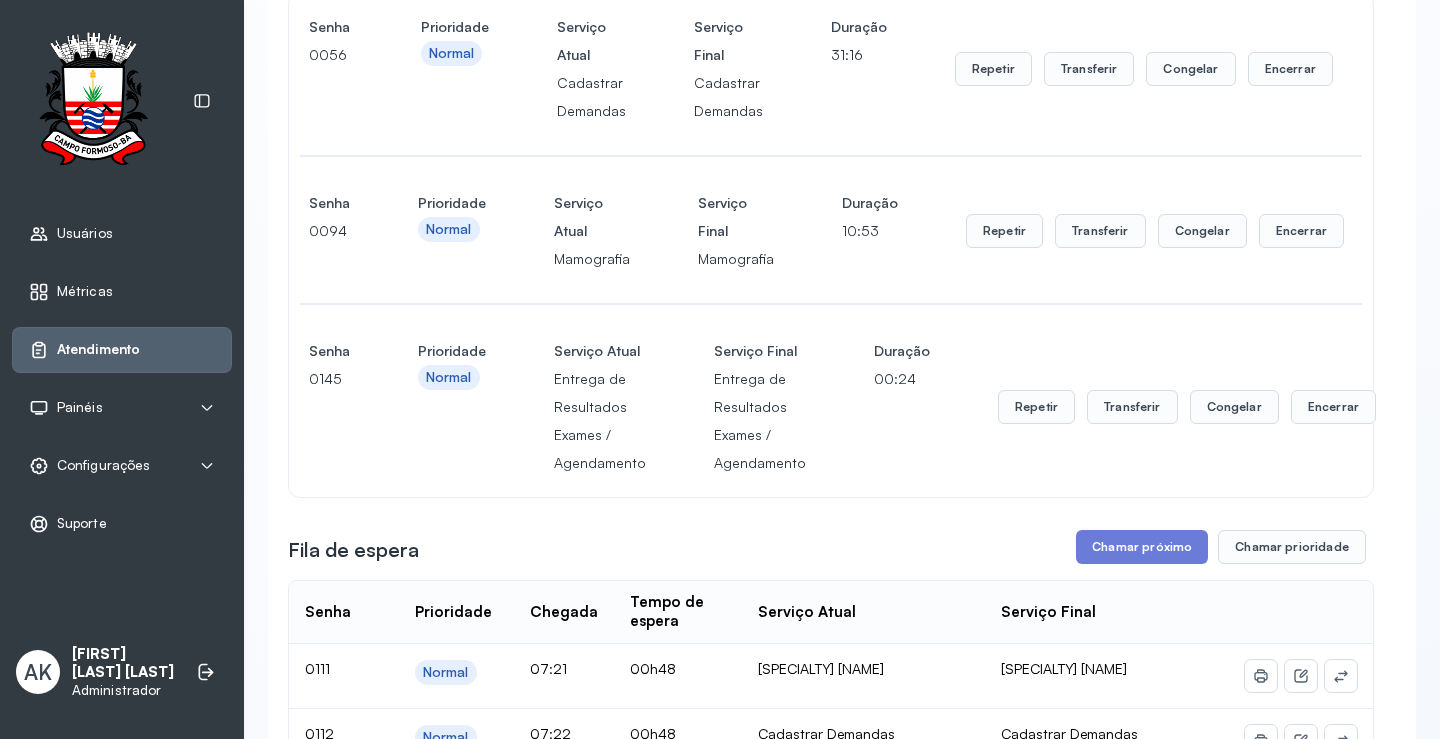 scroll, scrollTop: 300, scrollLeft: 0, axis: vertical 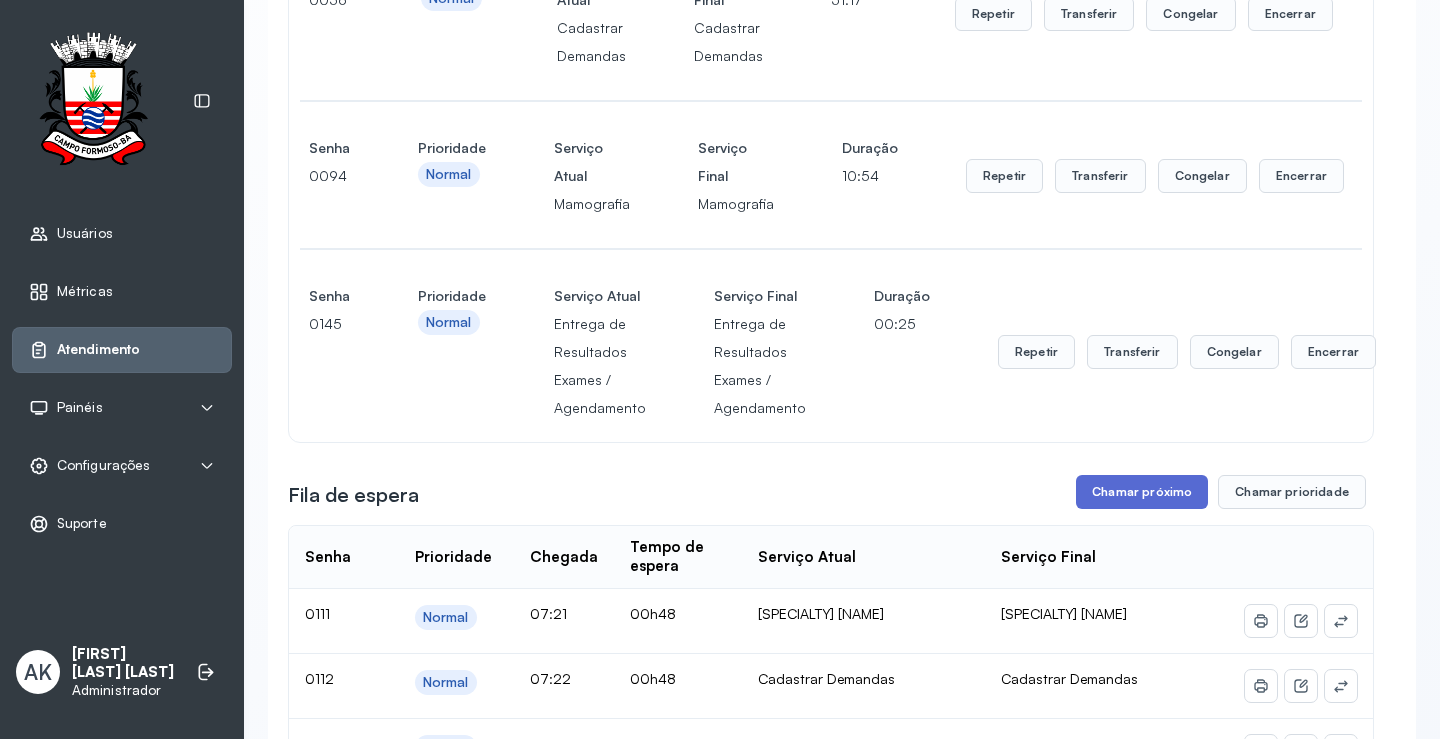 click on "Chamar próximo" at bounding box center [1142, 492] 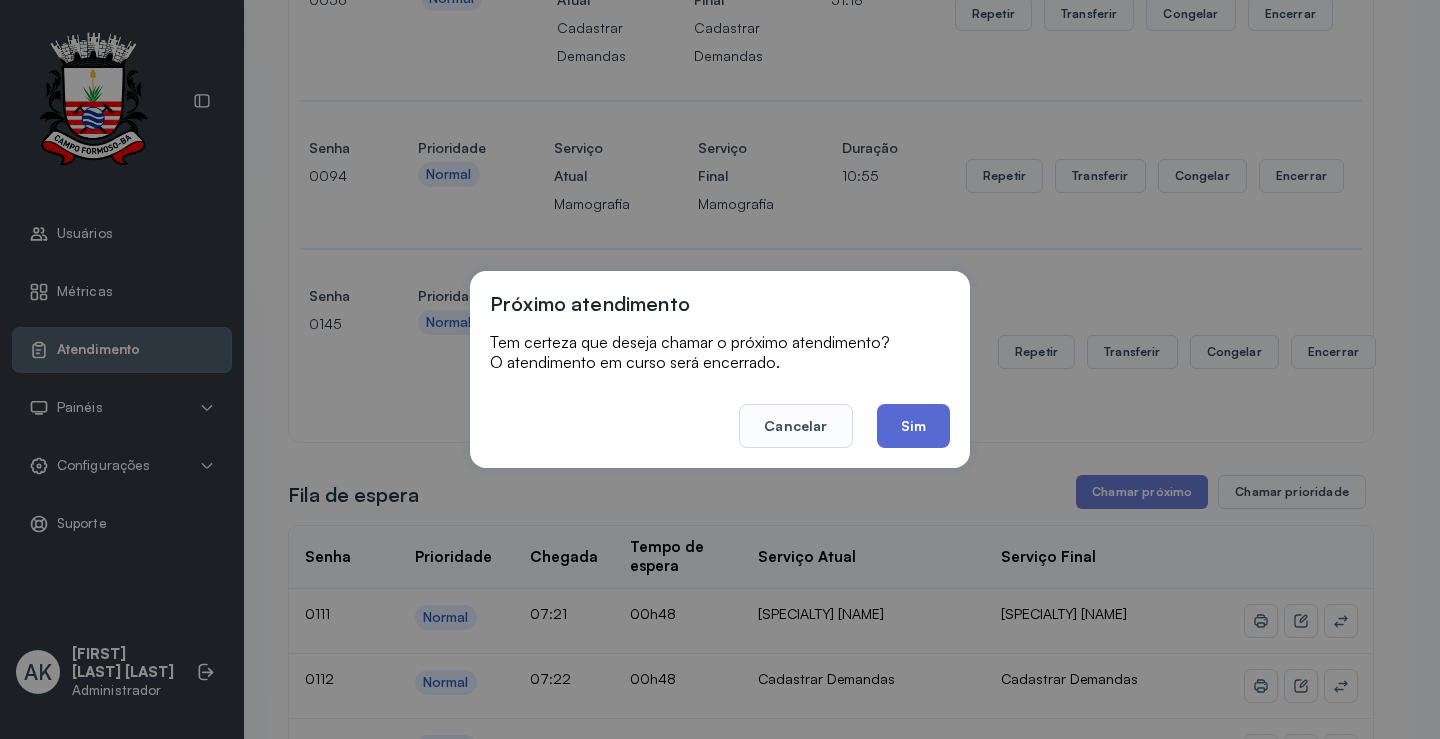 click on "Sim" 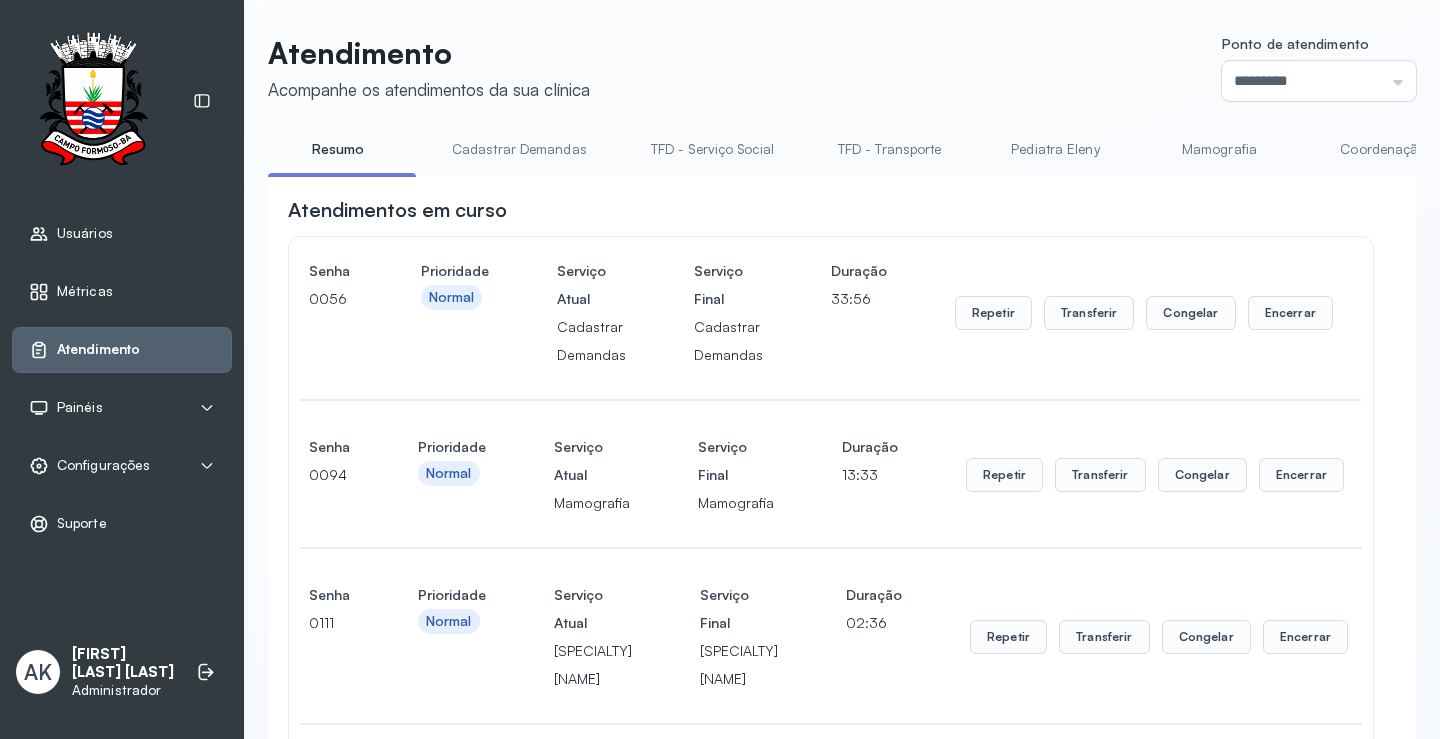 scroll, scrollTop: 300, scrollLeft: 0, axis: vertical 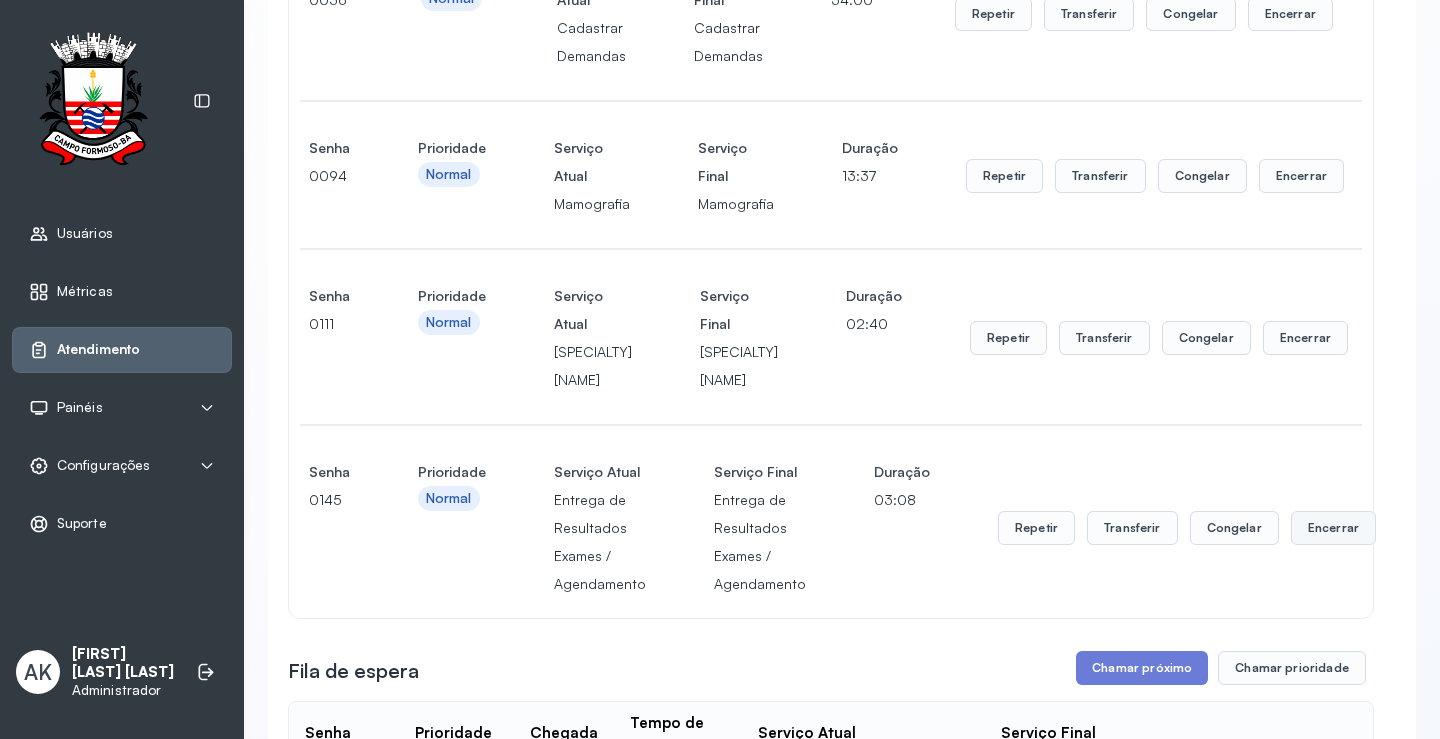 click on "Encerrar" at bounding box center (1290, 14) 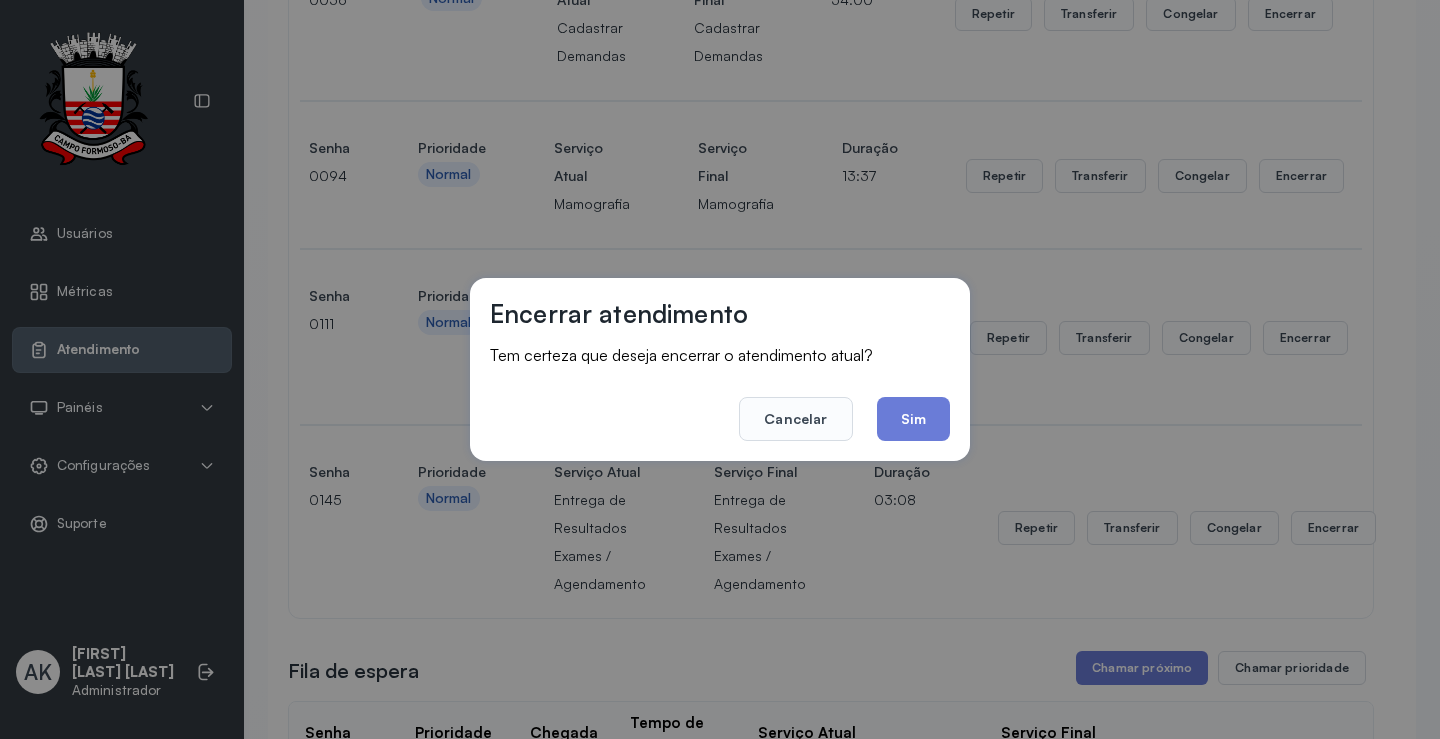 click on "Sim" 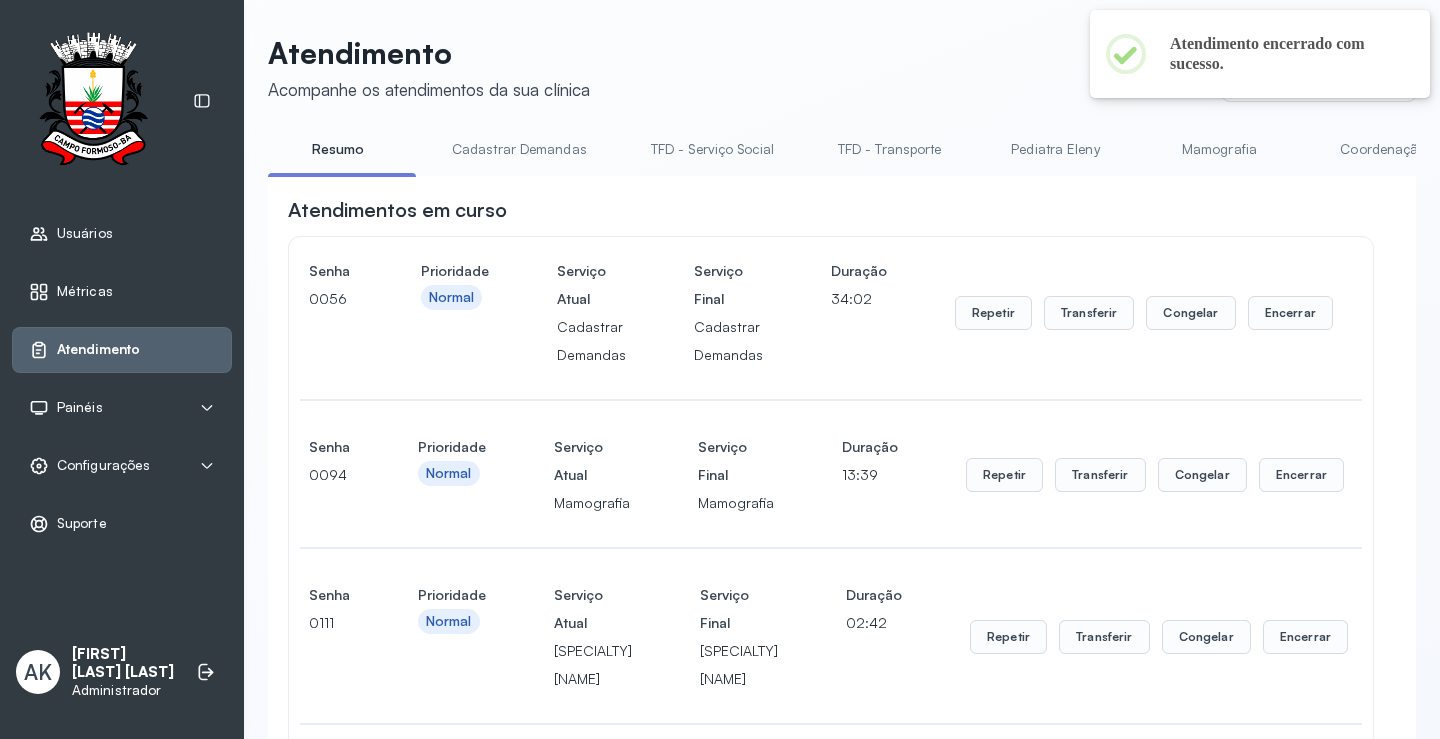 scroll, scrollTop: 300, scrollLeft: 0, axis: vertical 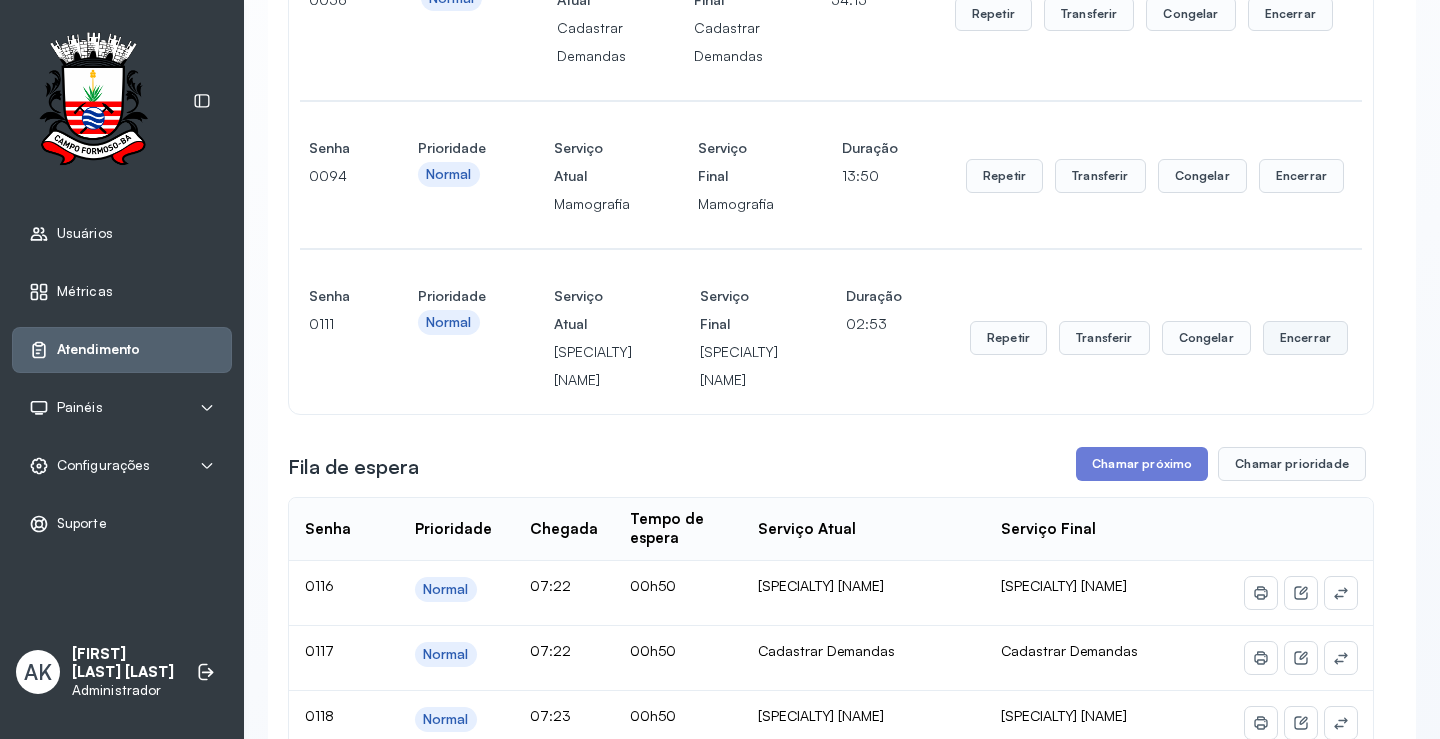 click on "Encerrar" at bounding box center (1290, 14) 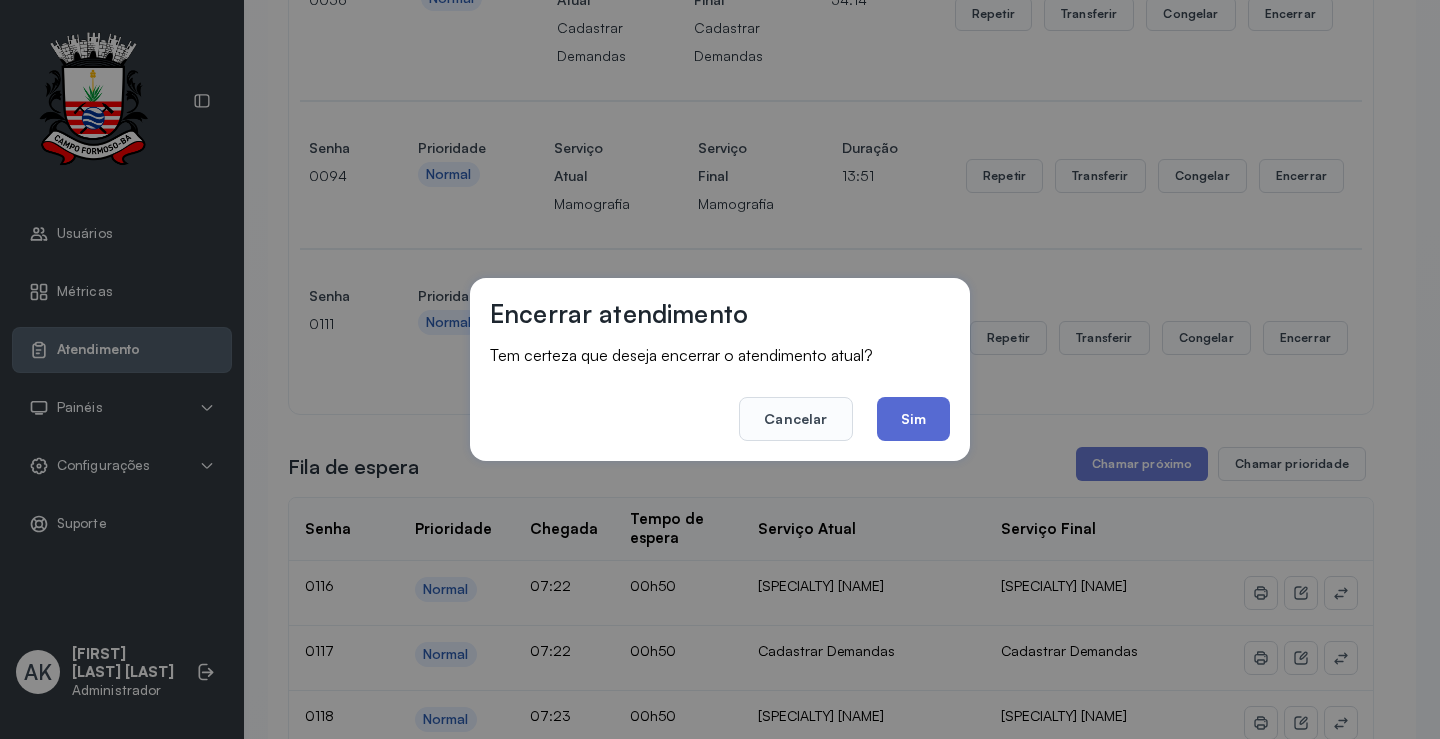 click on "Sim" 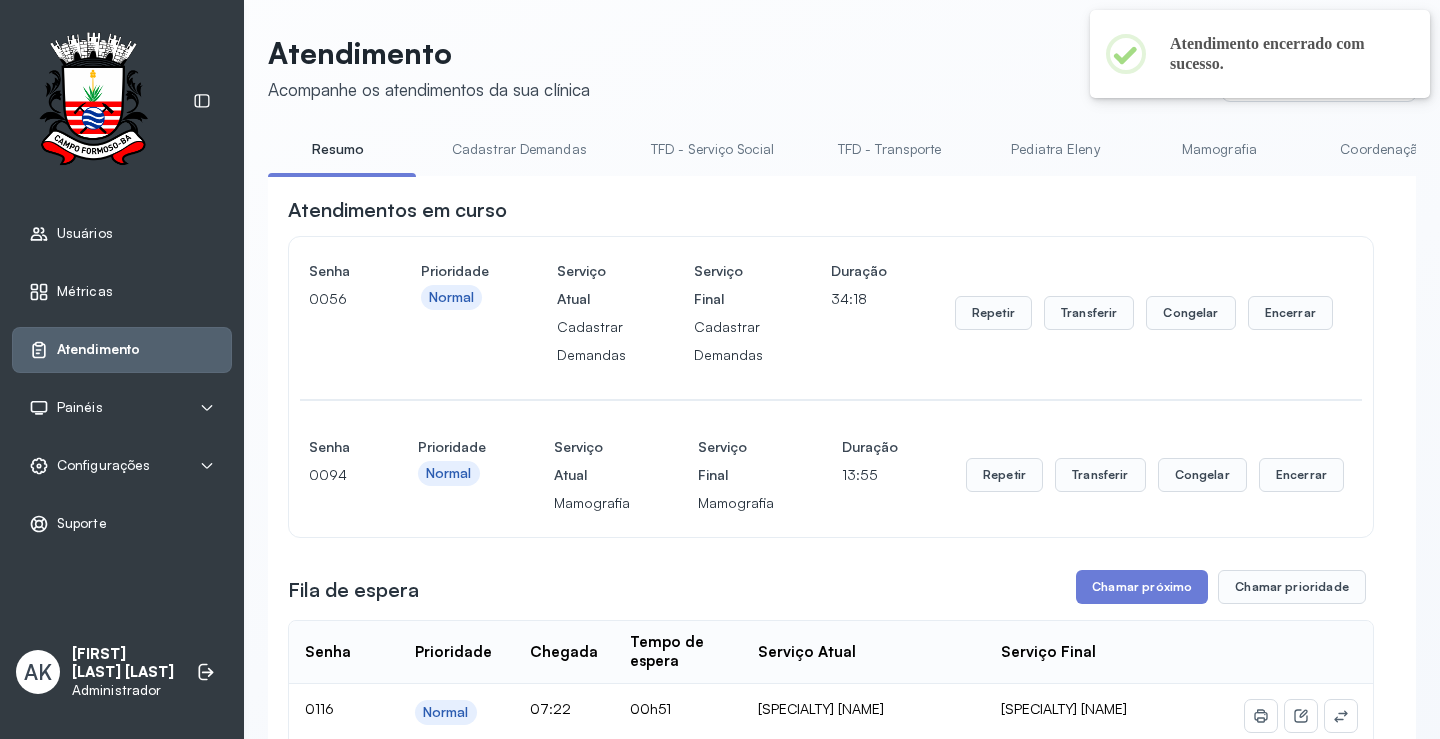 scroll, scrollTop: 300, scrollLeft: 0, axis: vertical 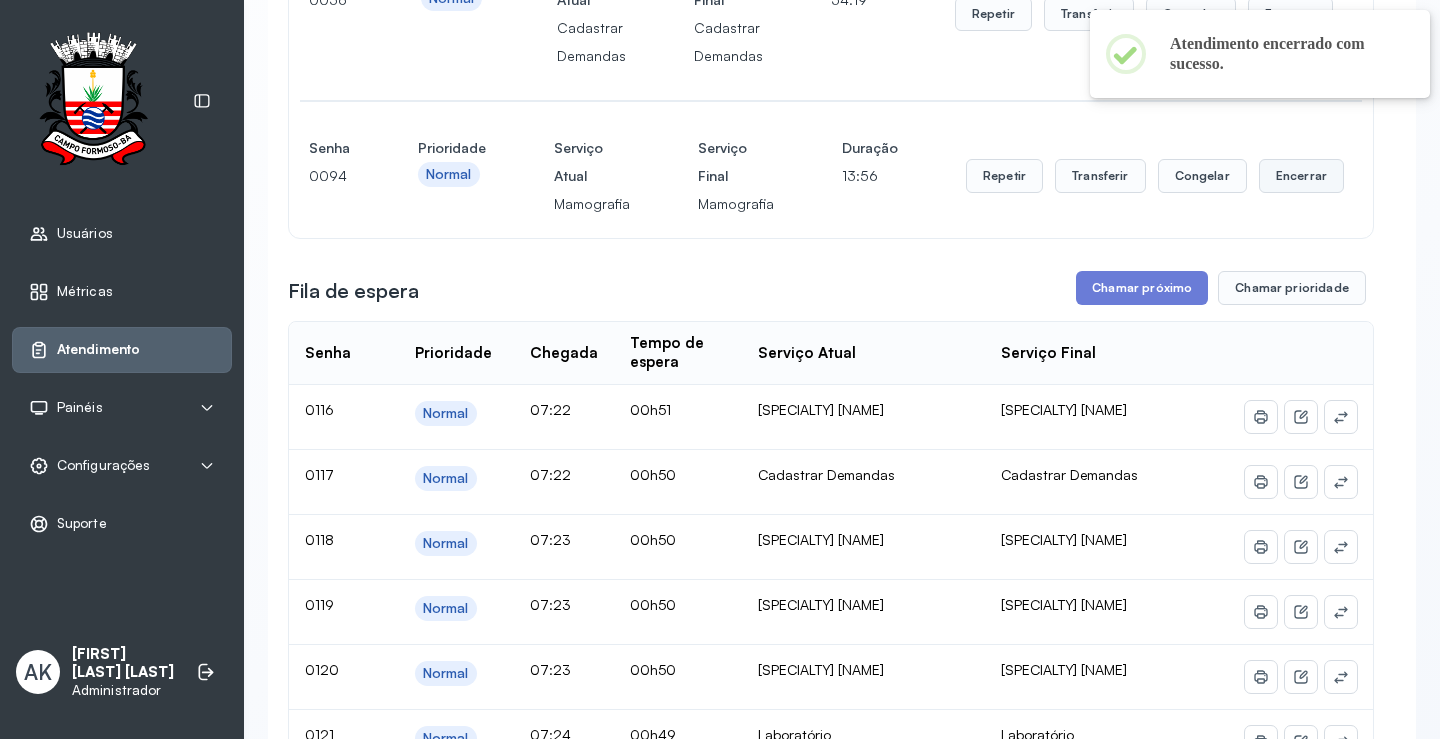 click on "Encerrar" at bounding box center (1290, 14) 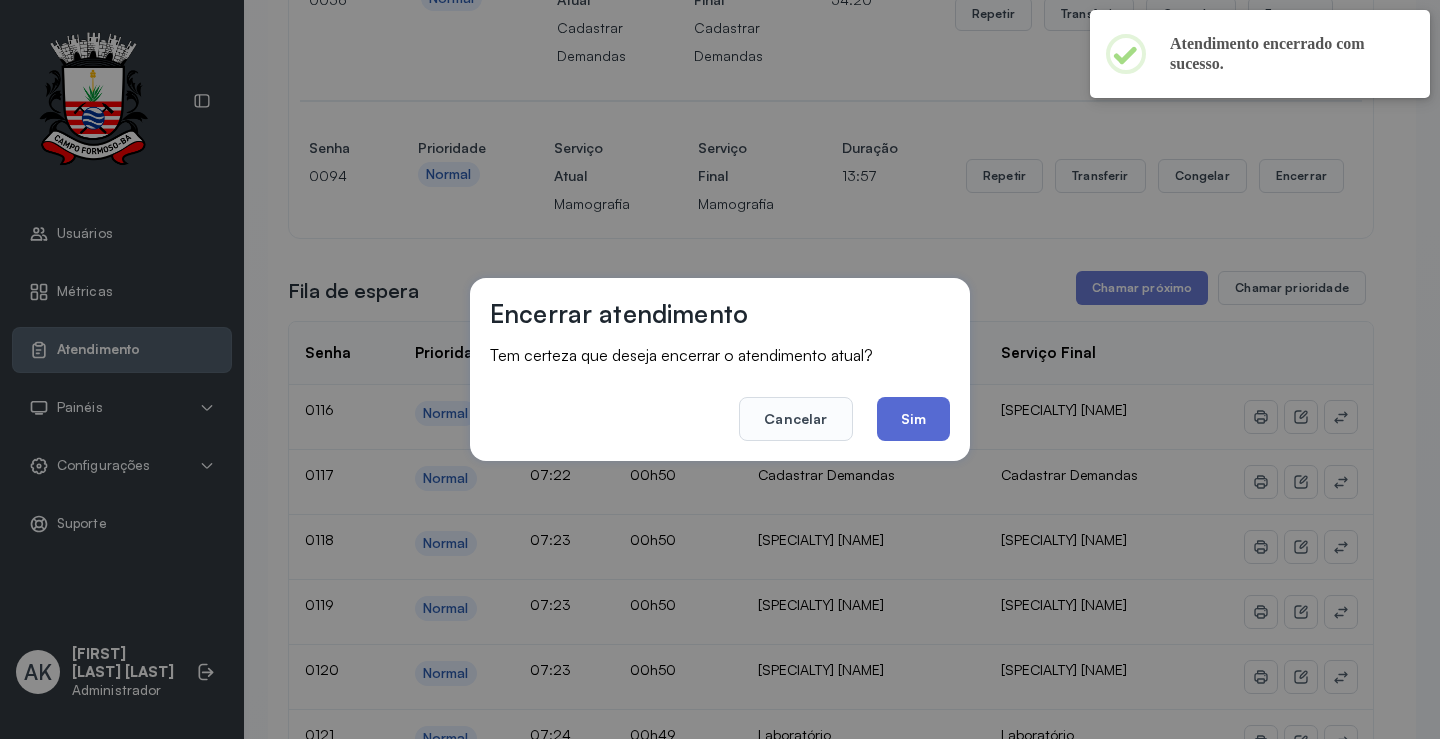 click on "Sim" 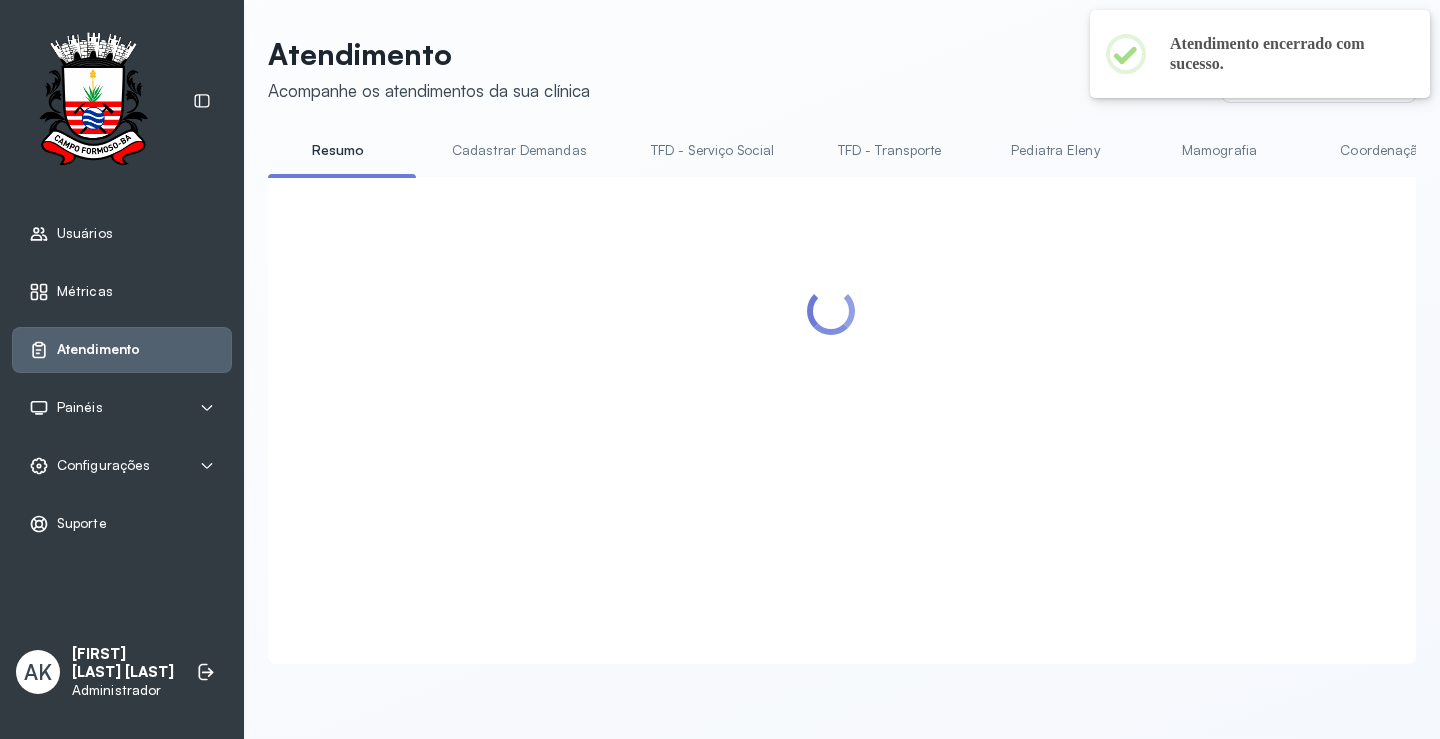 scroll, scrollTop: 0, scrollLeft: 0, axis: both 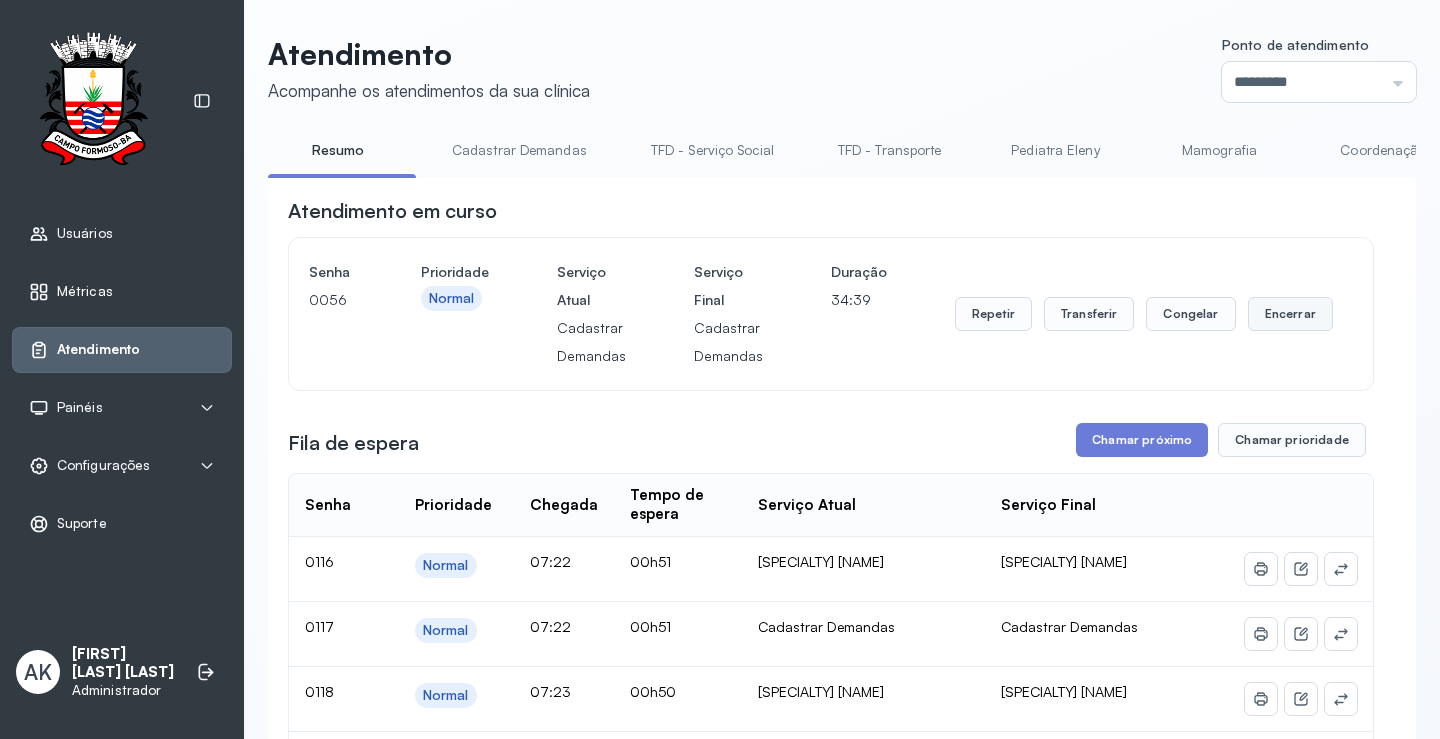 click on "Encerrar" at bounding box center (1290, 314) 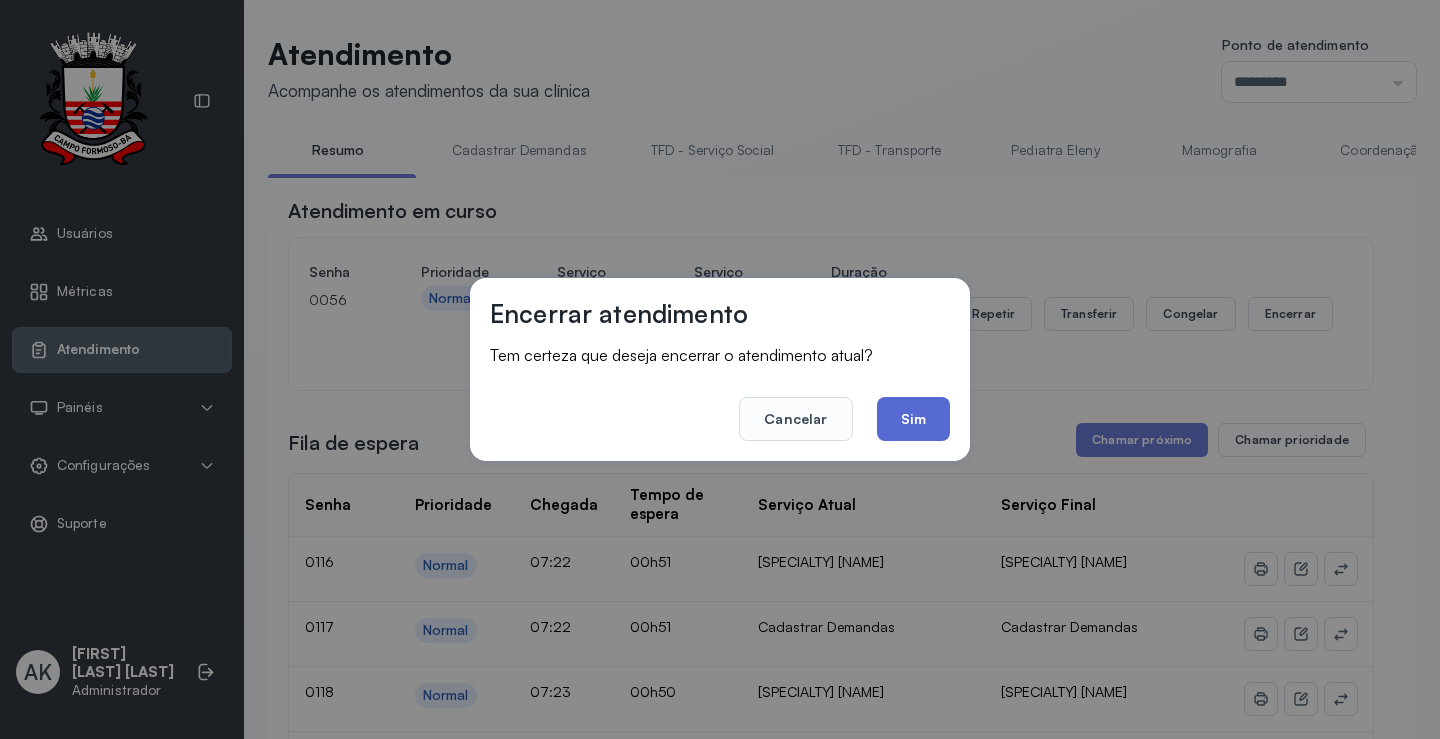 click on "Sim" 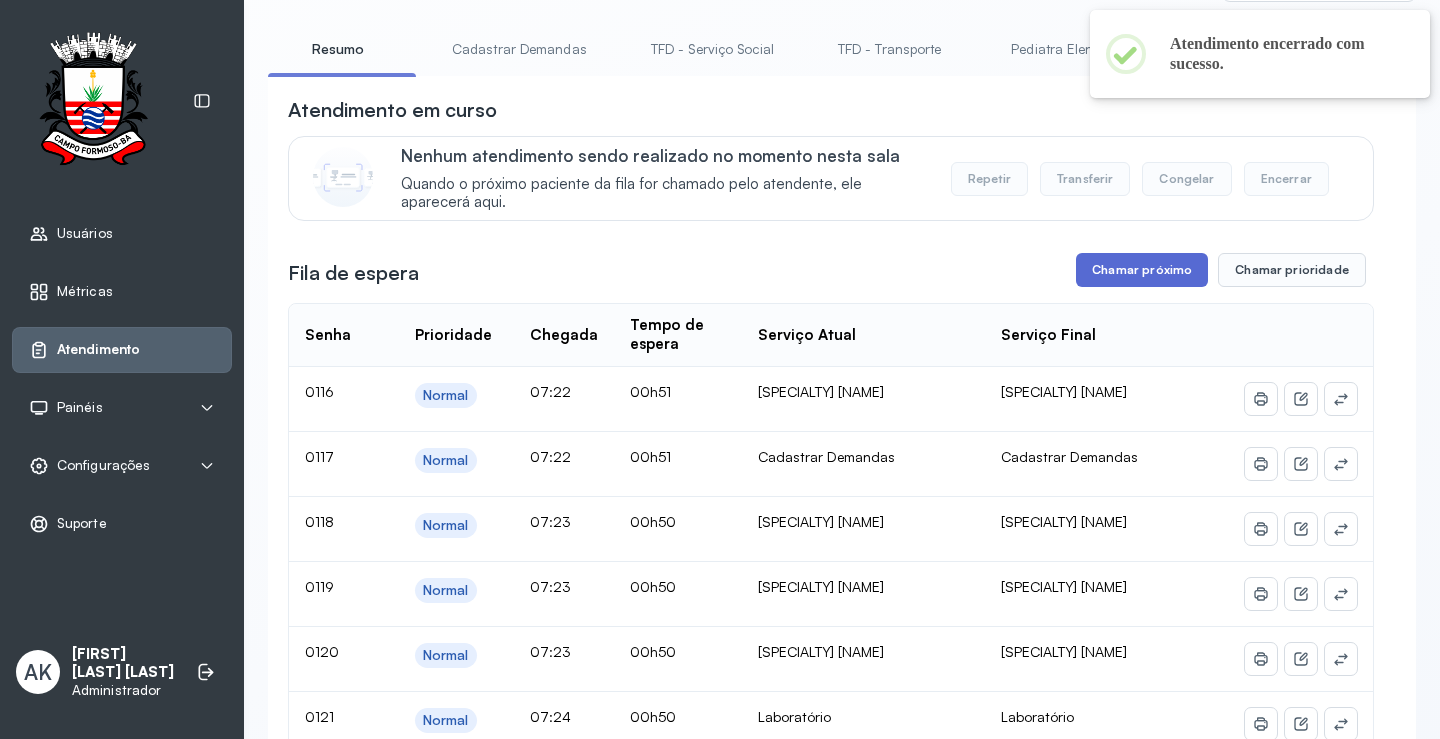 scroll, scrollTop: 100, scrollLeft: 0, axis: vertical 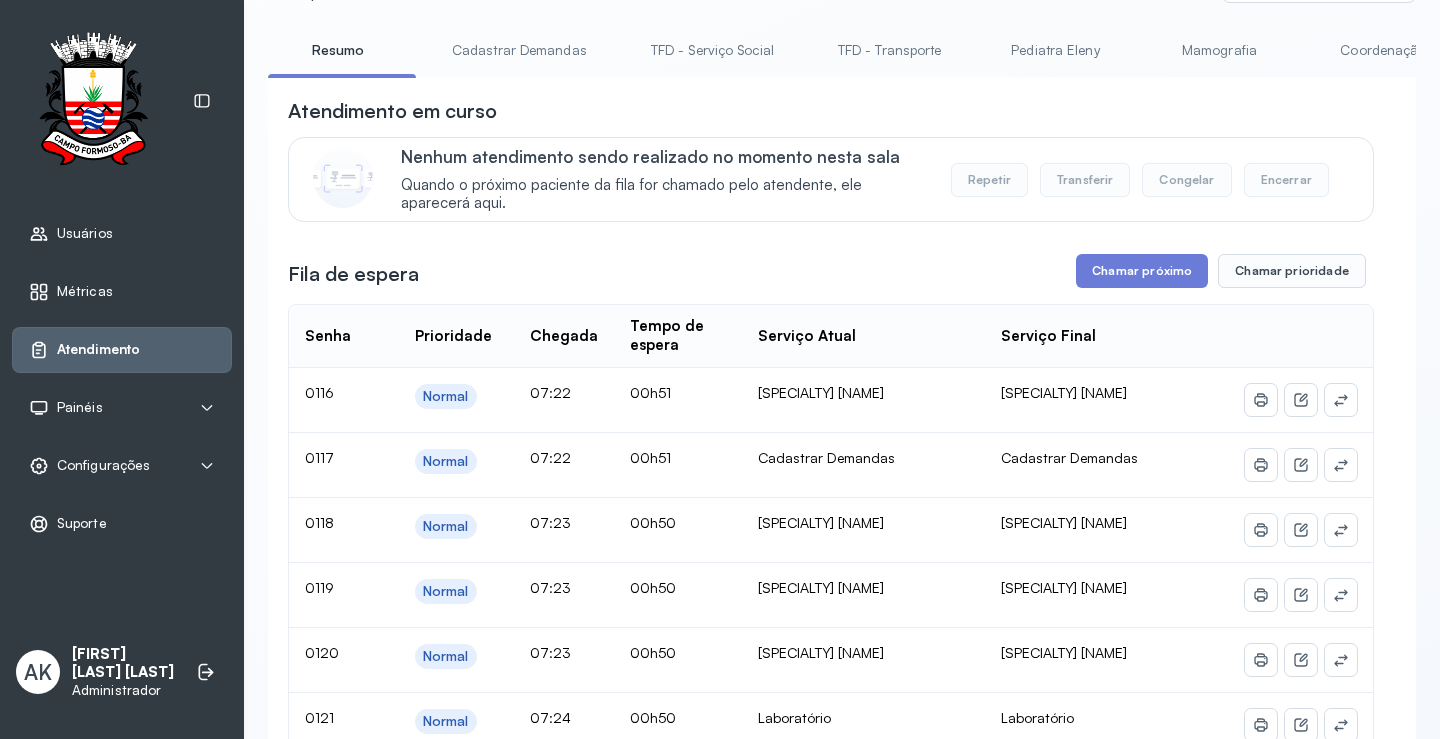 click on "Senha Prioridade Chegada Tempo de espera Serviço Atual Serviço Final 0116 Normal 07:22 00h51 [SPECIALTY] [NAME] [SPECIALTY] [NAME] 0117 Normal 07:22 00h51 Cadastrar Demandas Cadastrar Demandas 0118 Normal 07:23 00h50 [SPECIALTY] [NAME] [SPECIALTY] [NAME] 0119 Normal 07:23 00h50 [SPECIALTY] [NAME] [SPECIALTY] [NAME] 0120 Normal 07:23 00h50 [SPECIALTY] [NAME] [SPECIALTY] [NAME] 0121 Normal 07:24 00h50 Laboratório Laboratório 0122 Normal 07:24 00h50 Laboratório Laboratório 0124 Normal 07:24 00h49 Cadastrar Demandas 0127 Normal 07:25 00h48 Laboratório Laboratório 0129 Normal 07:25 00h48 Laboratório Laboratório 0130 Normal 07:26 00h48 Laboratório Laboratório 0131 Normal 07:26 00h48 Cadastrar Demandas 0132 | |" at bounding box center [831, 4576] 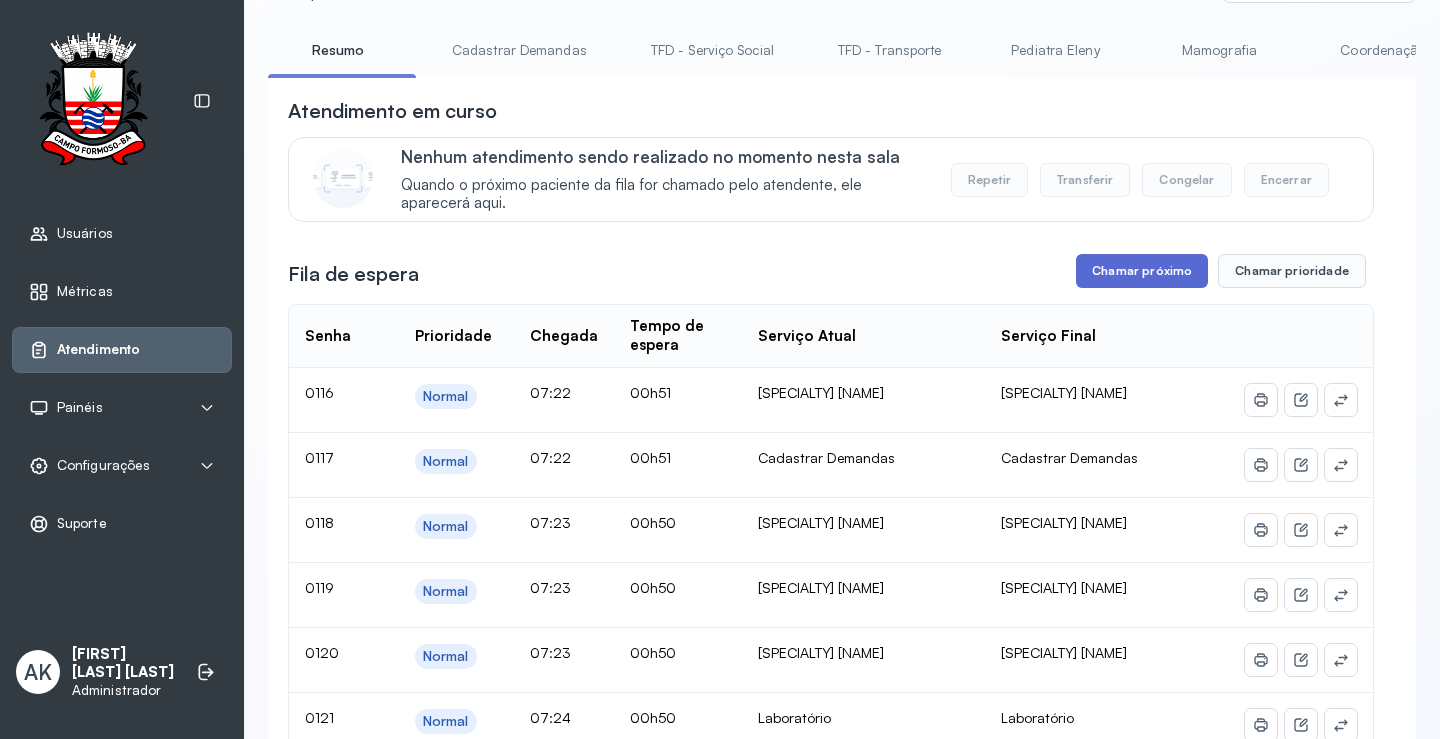 click on "Chamar próximo" at bounding box center (1142, 271) 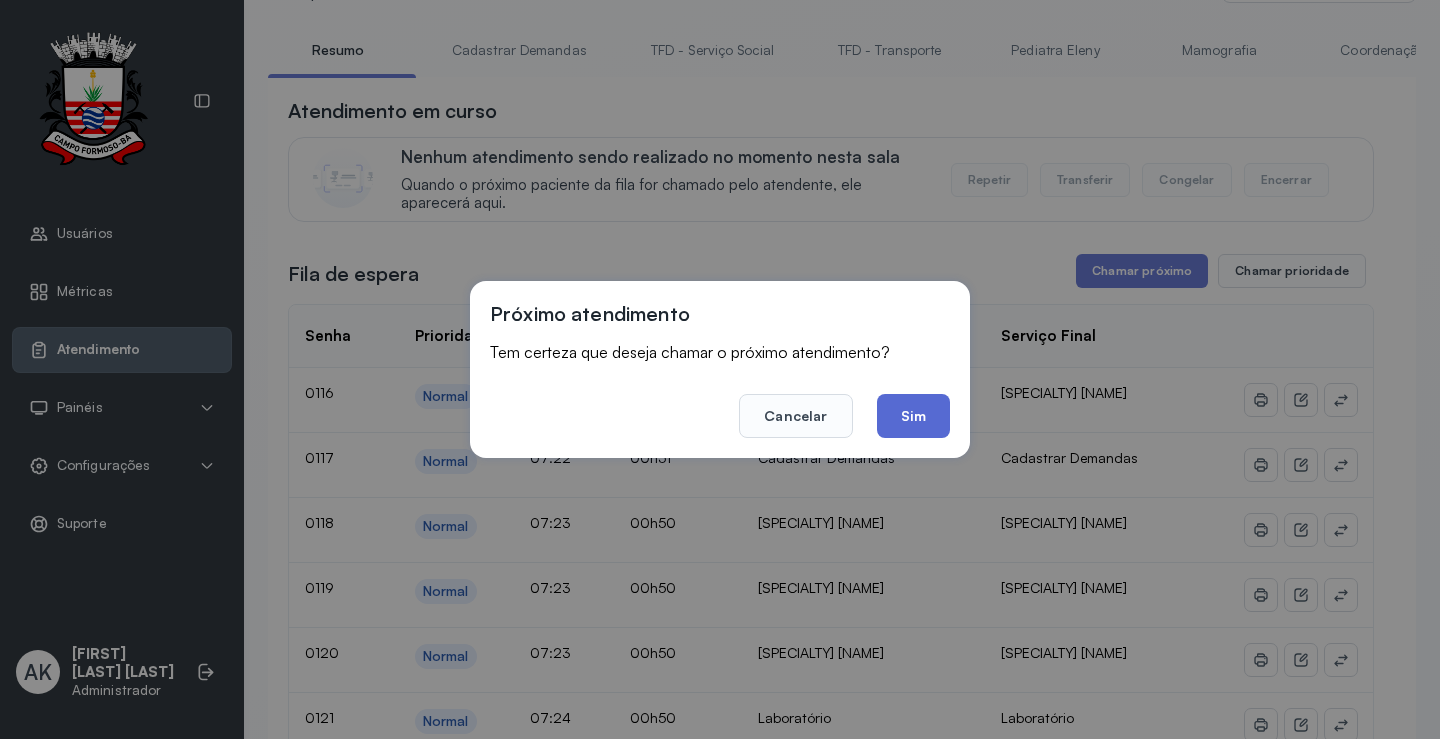 click on "Sim" 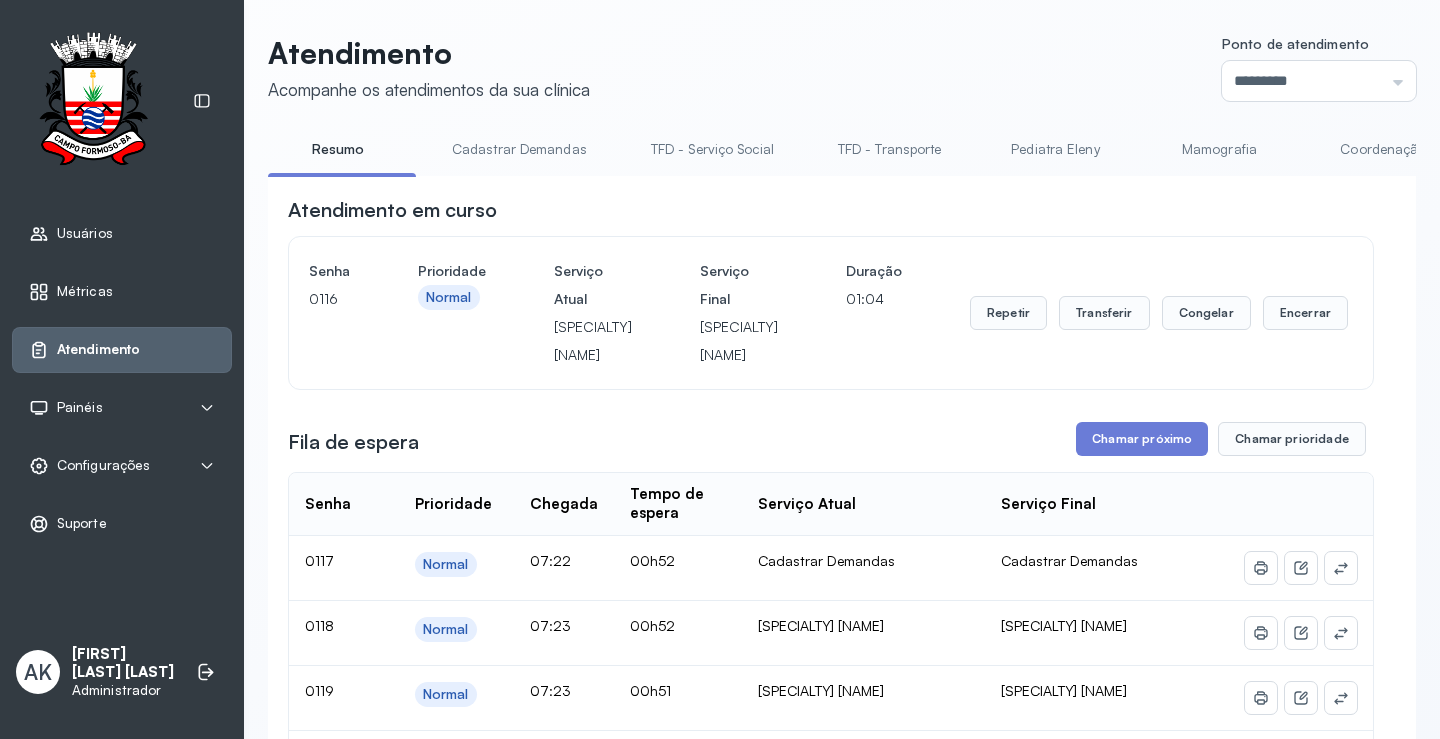 scroll, scrollTop: 100, scrollLeft: 0, axis: vertical 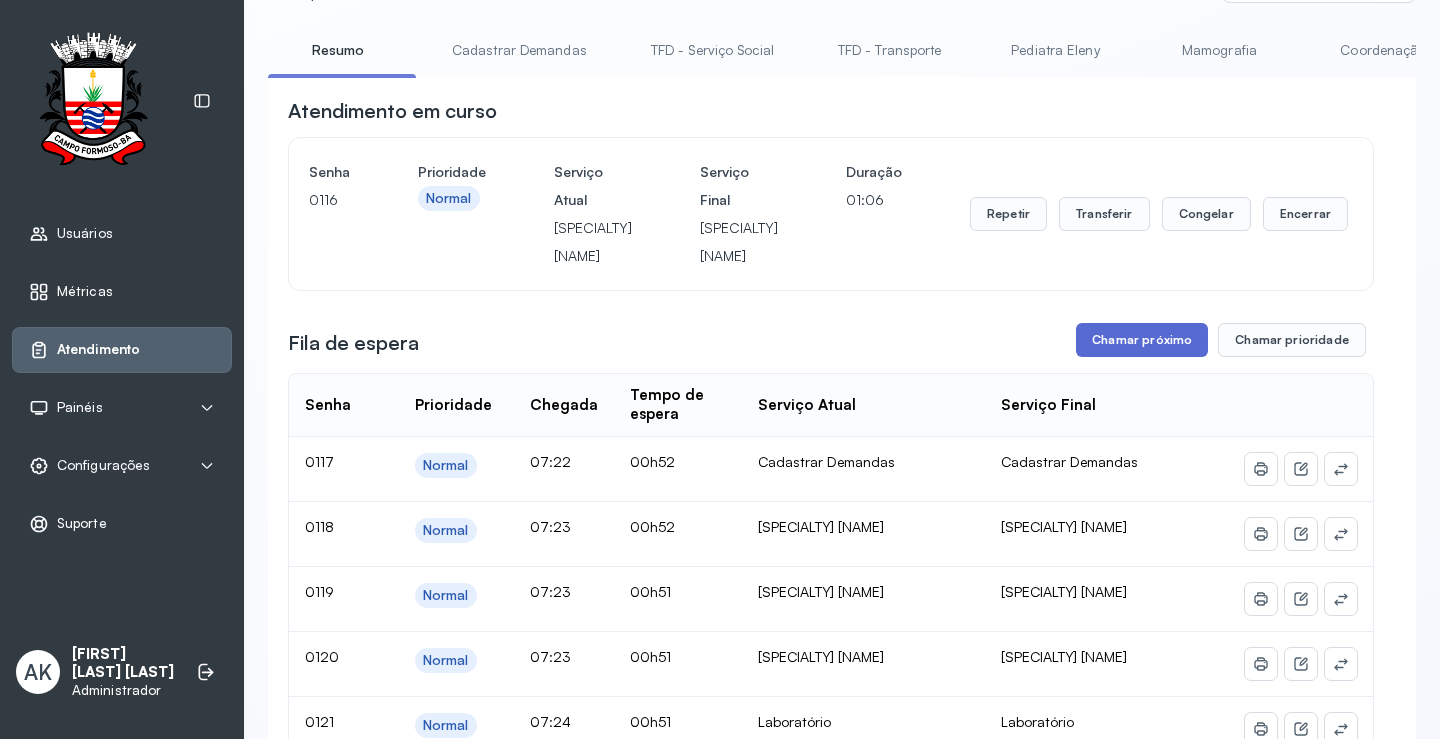 click on "Chamar próximo" at bounding box center [1142, 340] 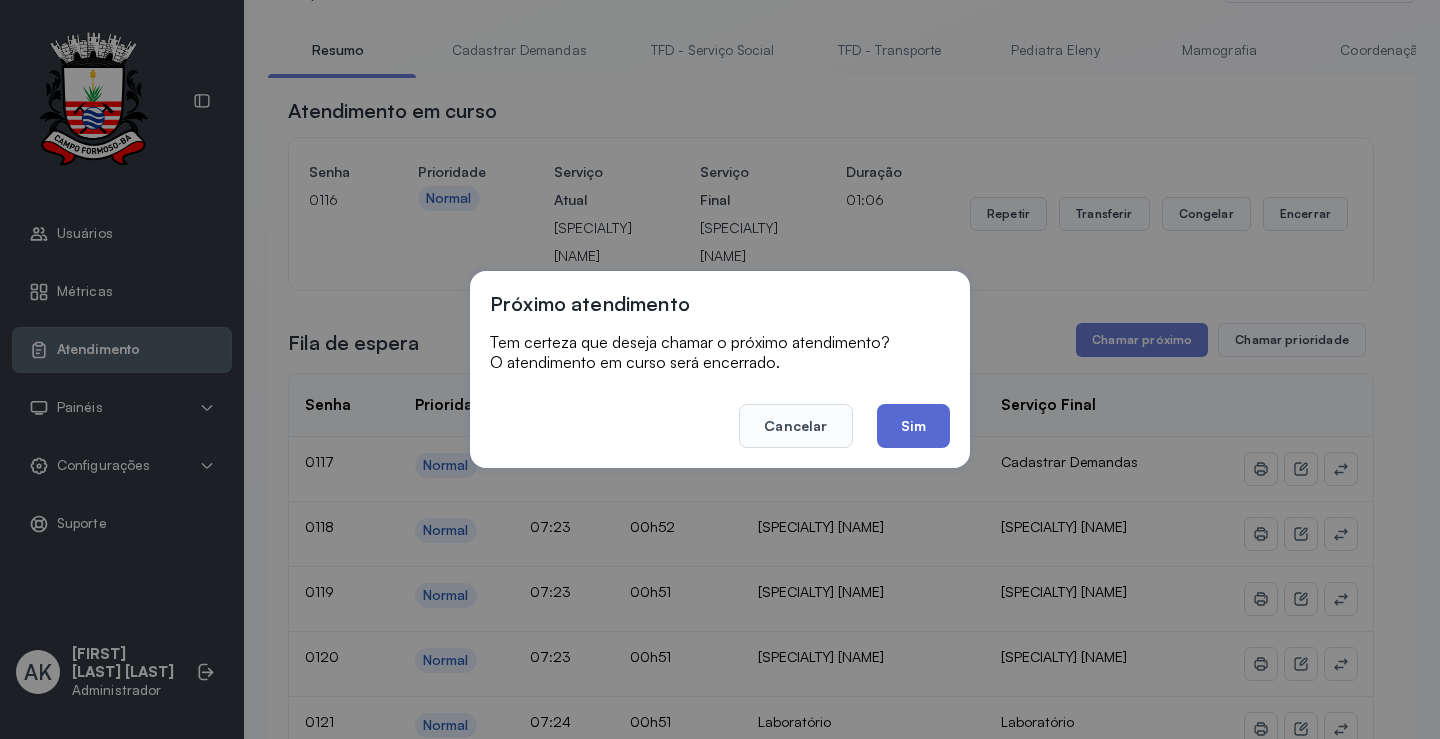 click on "Sim" 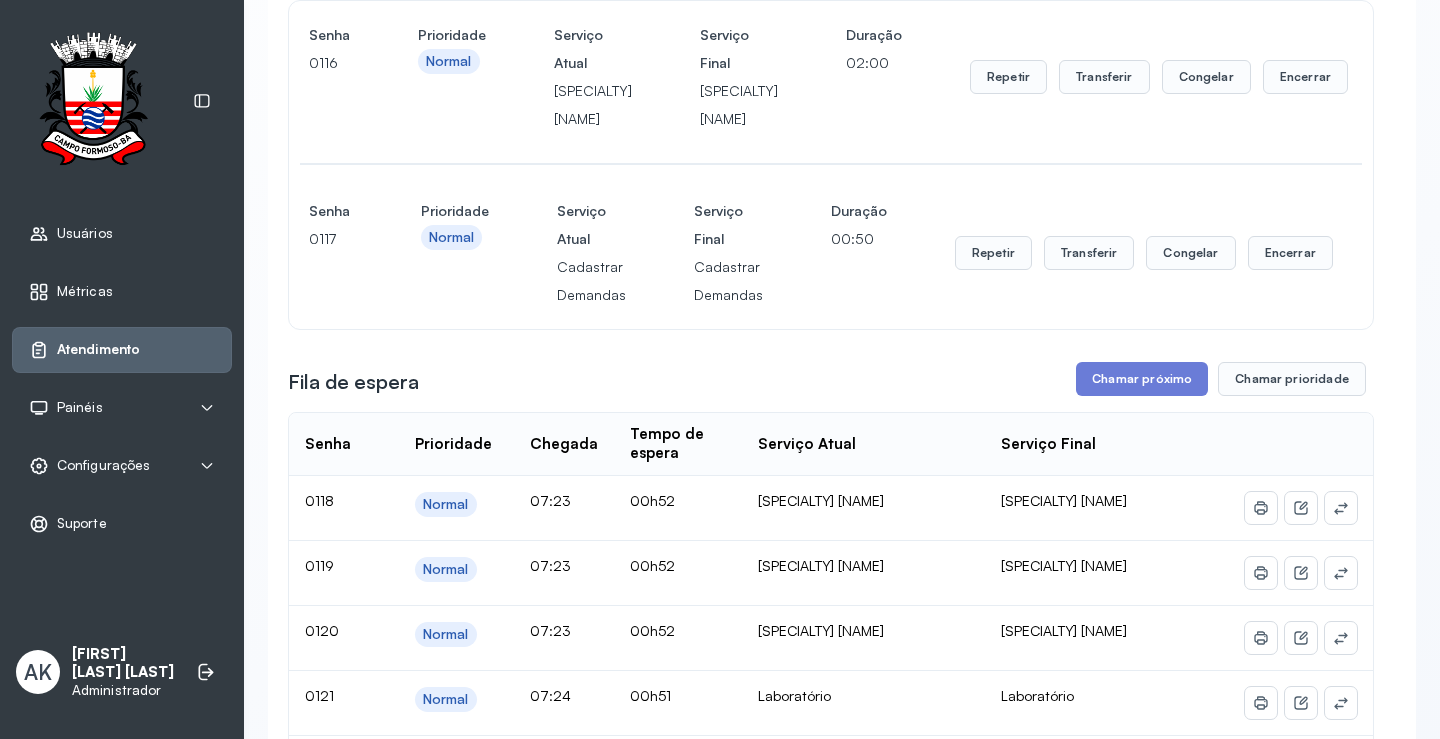 scroll, scrollTop: 400, scrollLeft: 0, axis: vertical 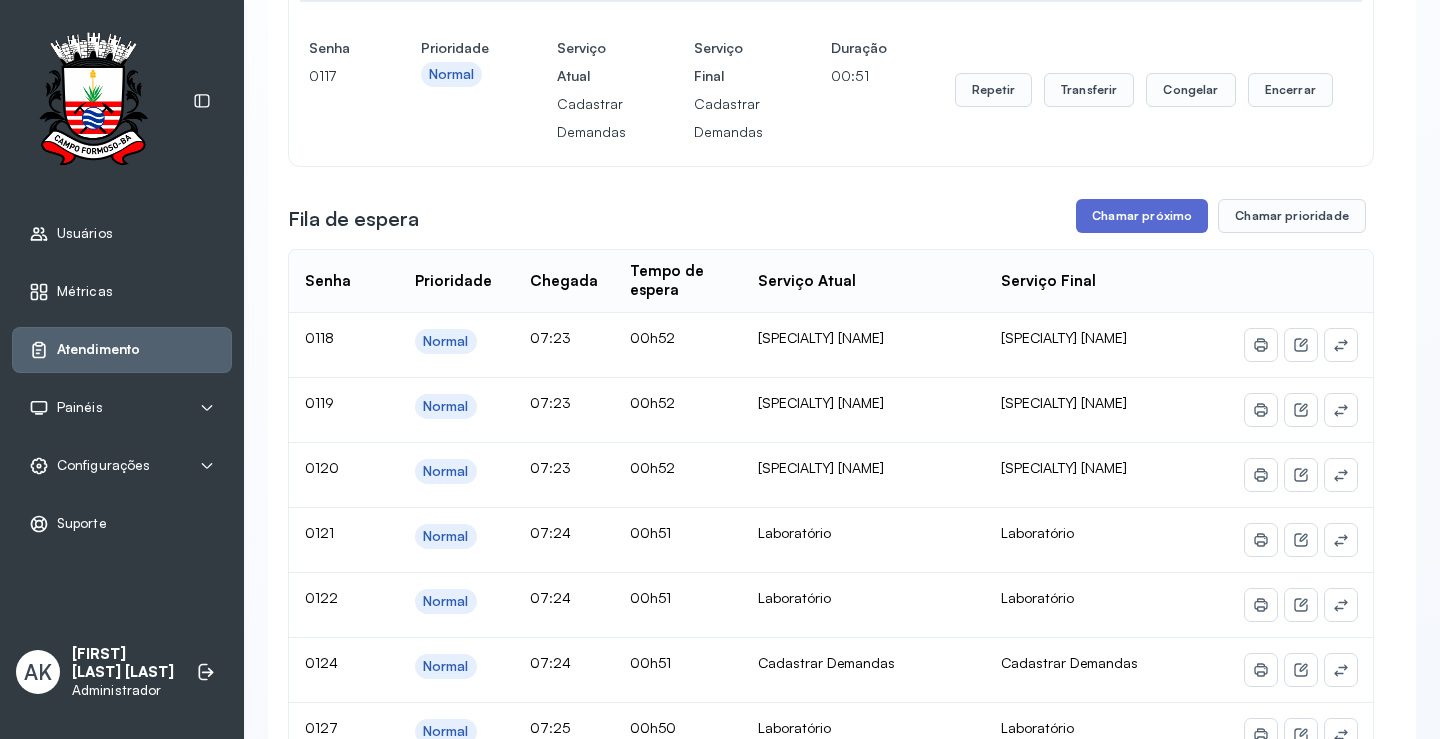 click on "Chamar próximo" at bounding box center [1142, 216] 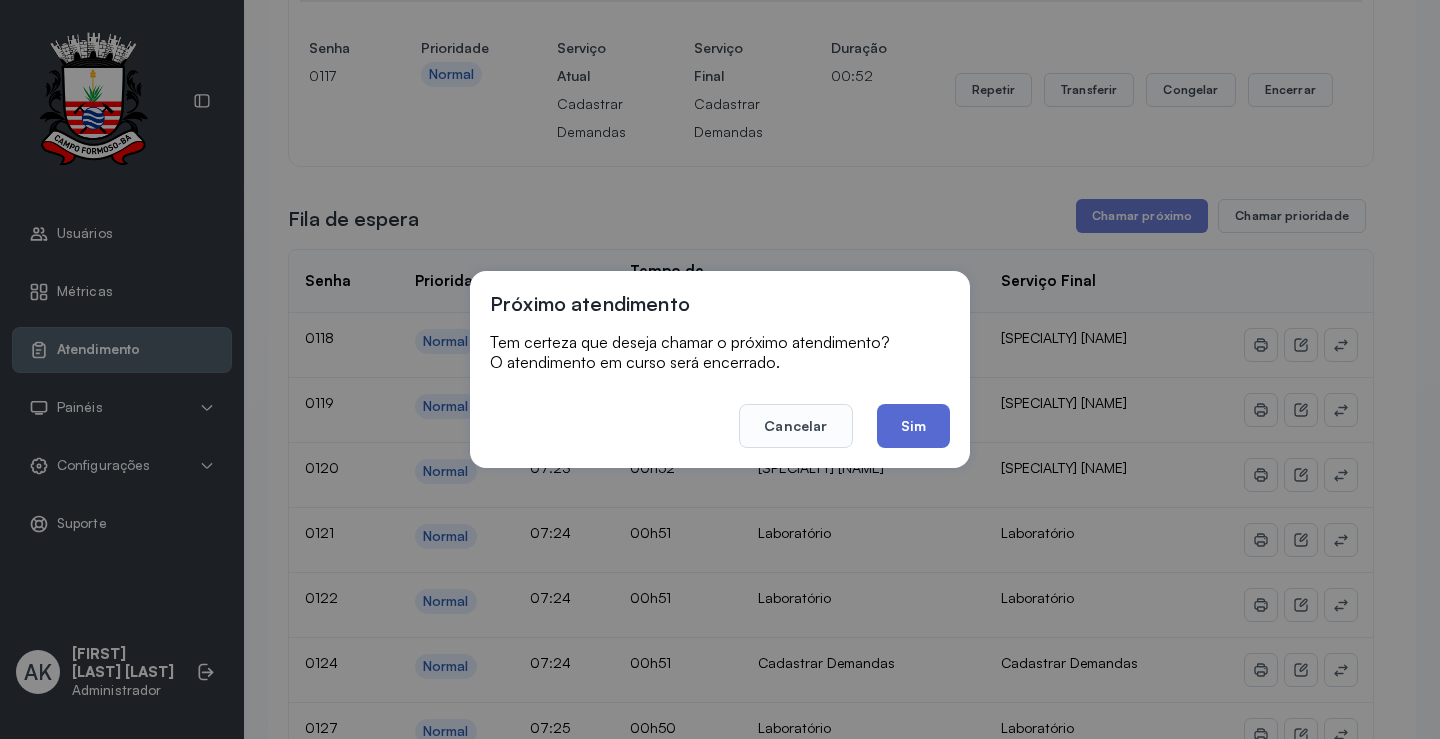 click on "Sim" 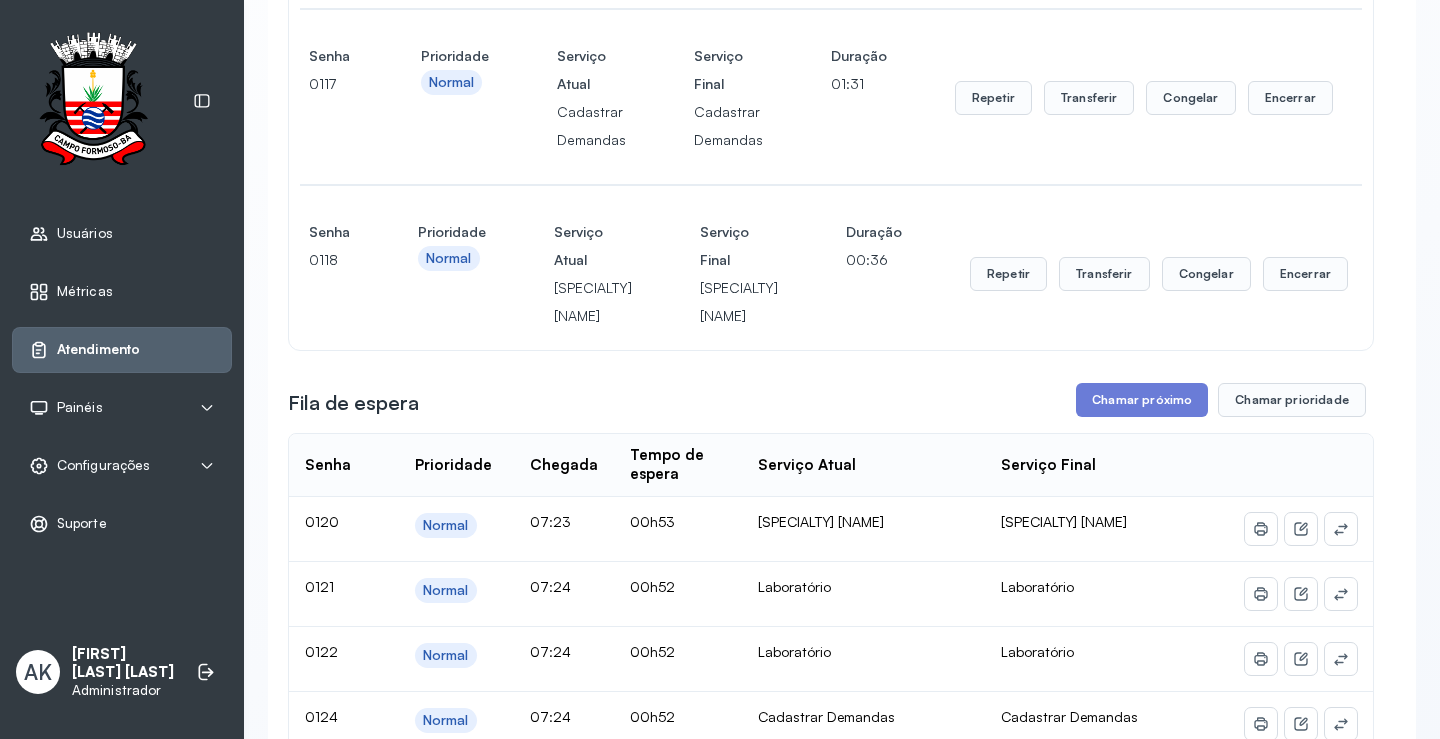 scroll, scrollTop: 400, scrollLeft: 0, axis: vertical 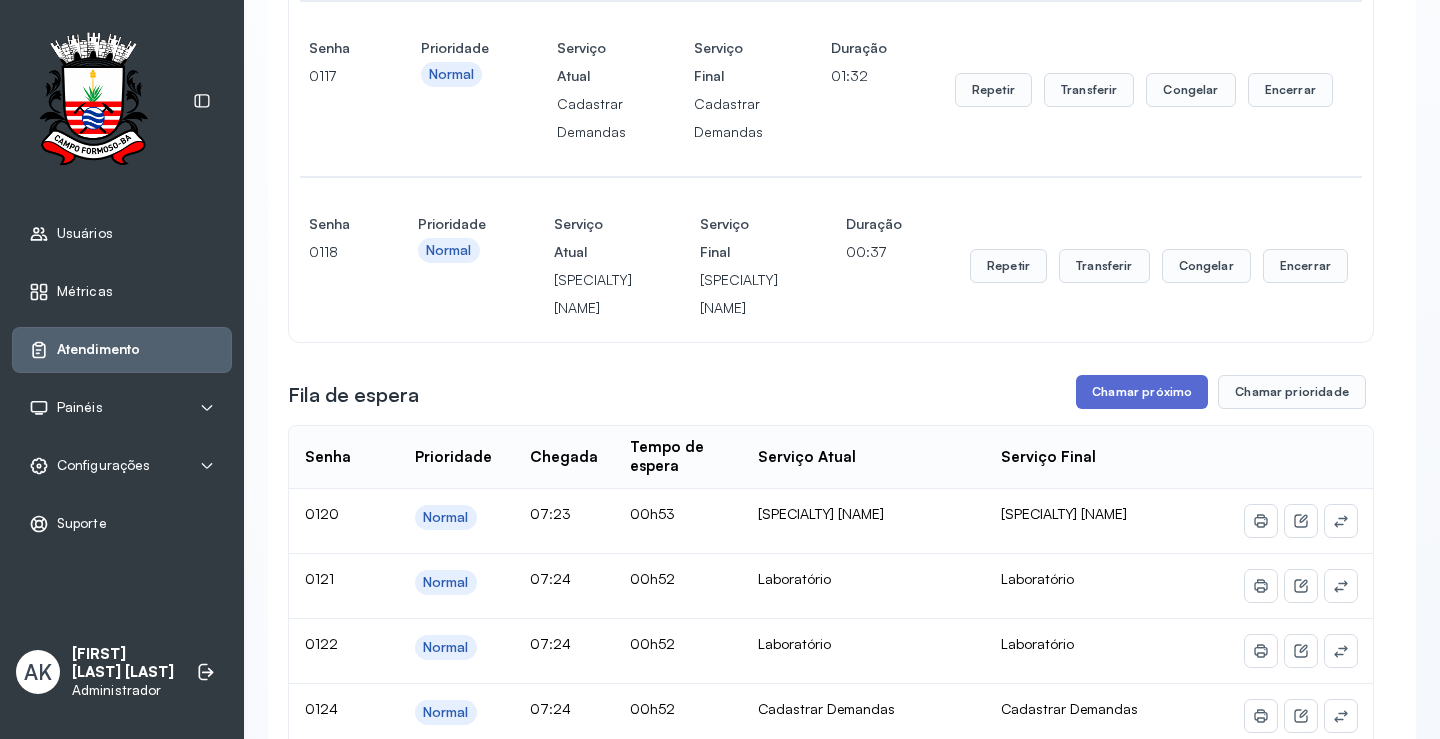 click on "Chamar próximo" at bounding box center [1142, 392] 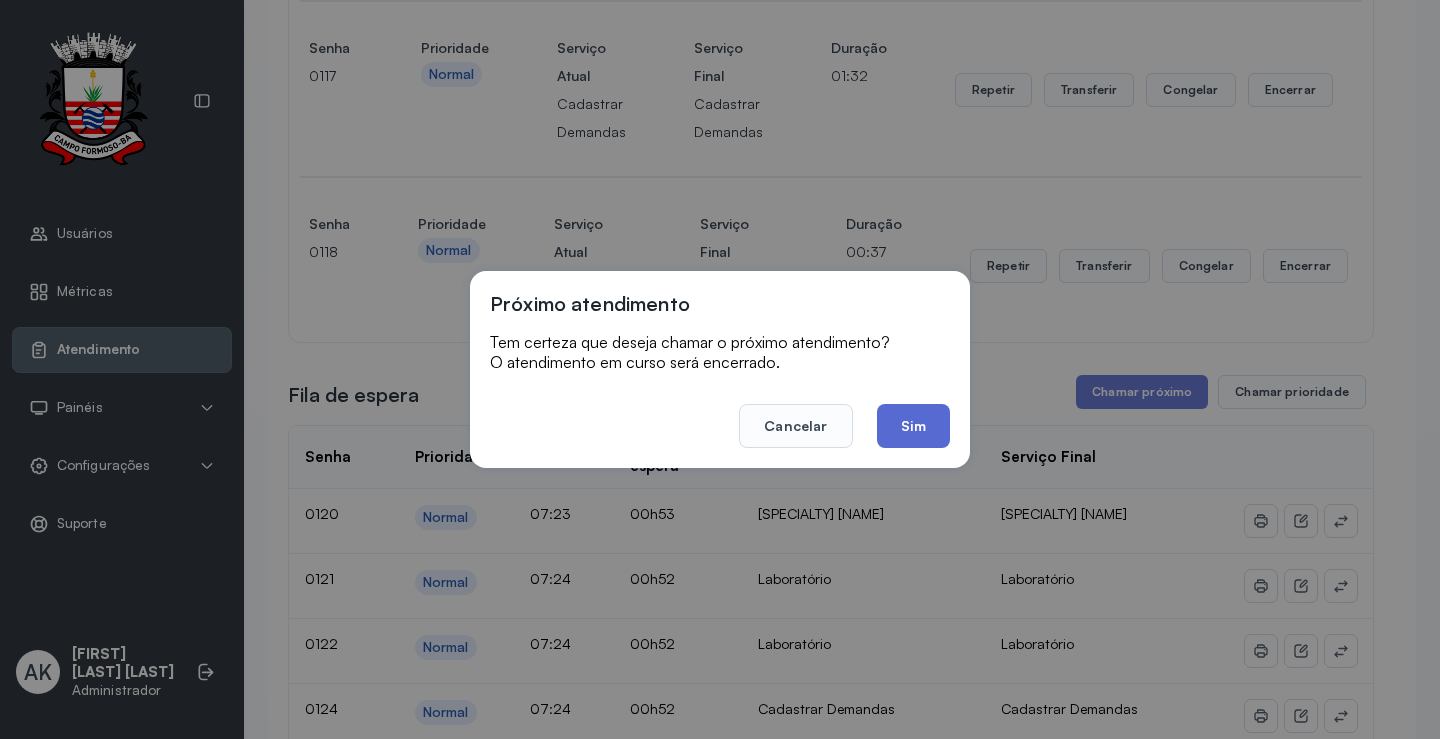 click on "Sim" 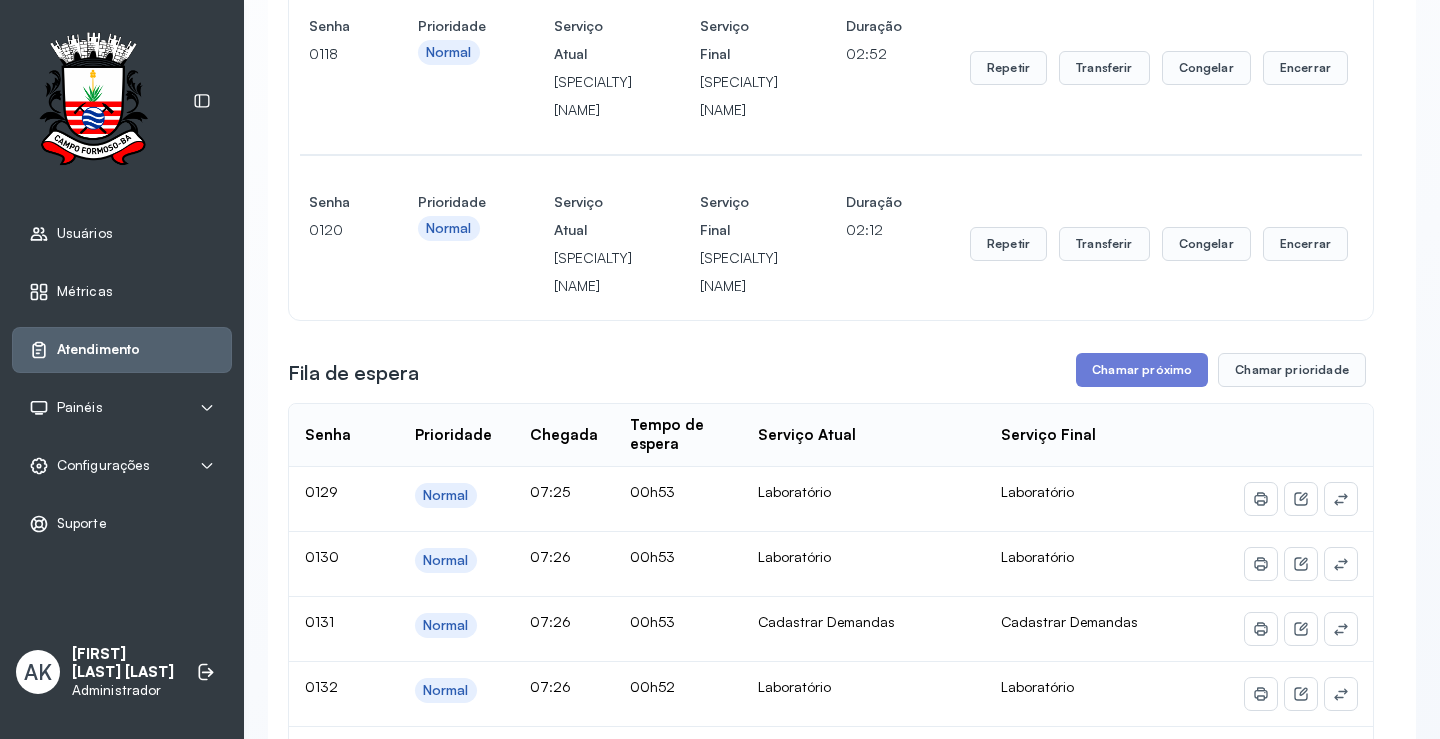 scroll, scrollTop: 600, scrollLeft: 0, axis: vertical 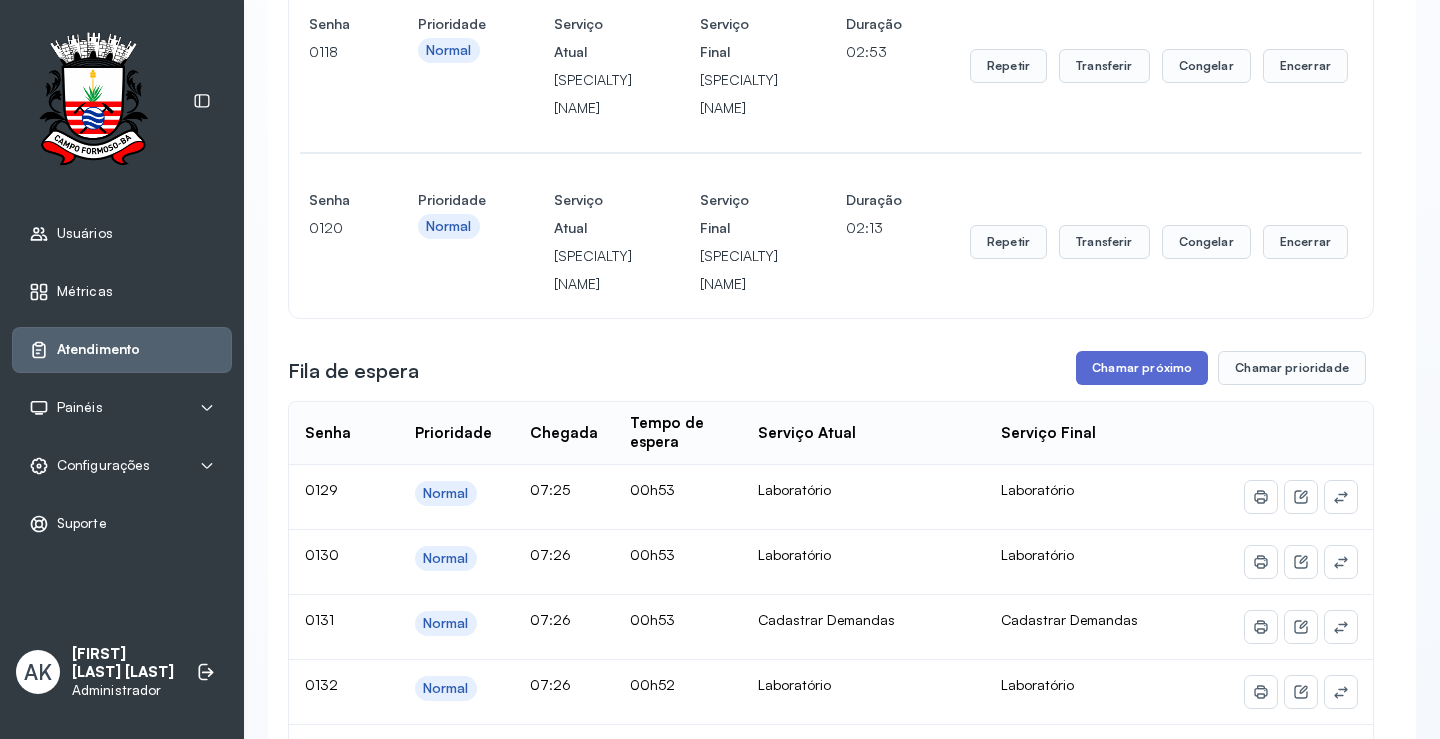 click on "Chamar próximo" at bounding box center (1142, 368) 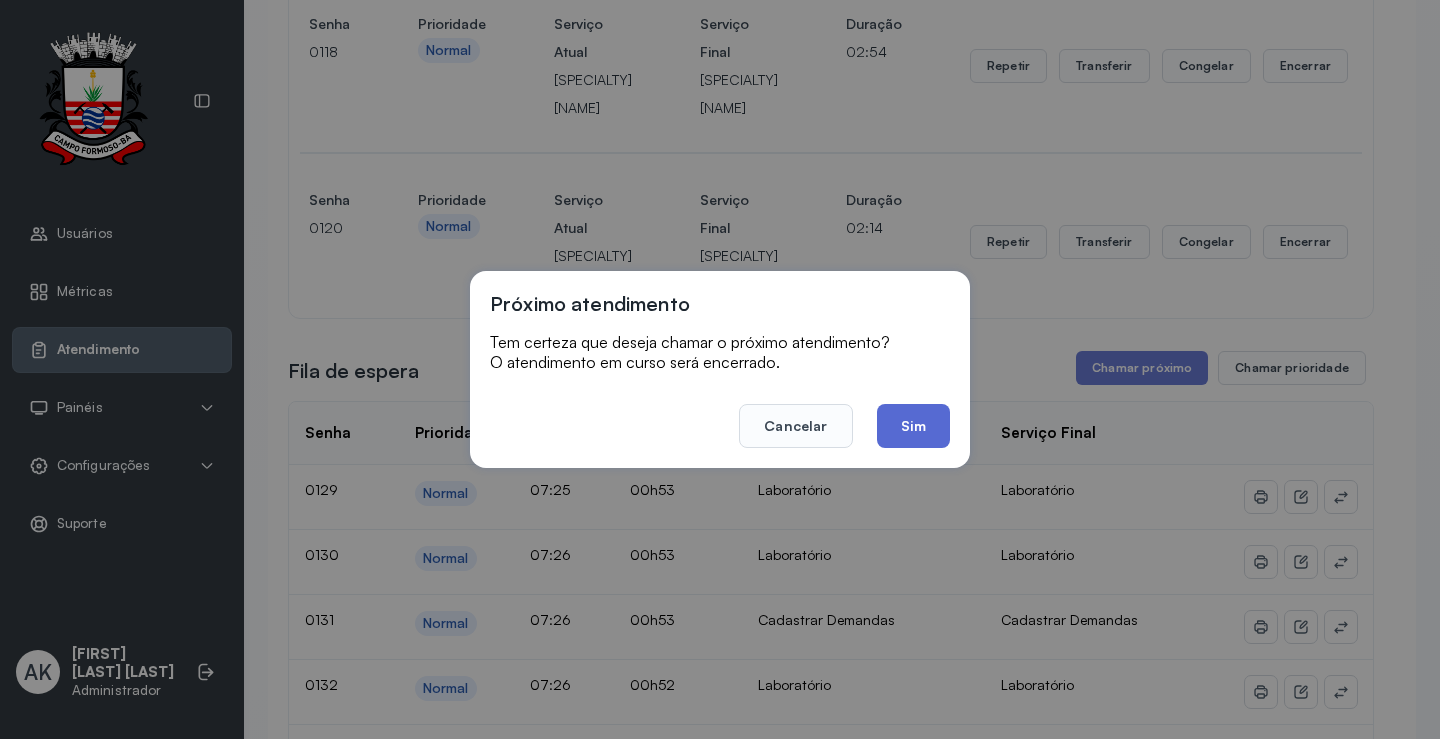 click on "Sim" 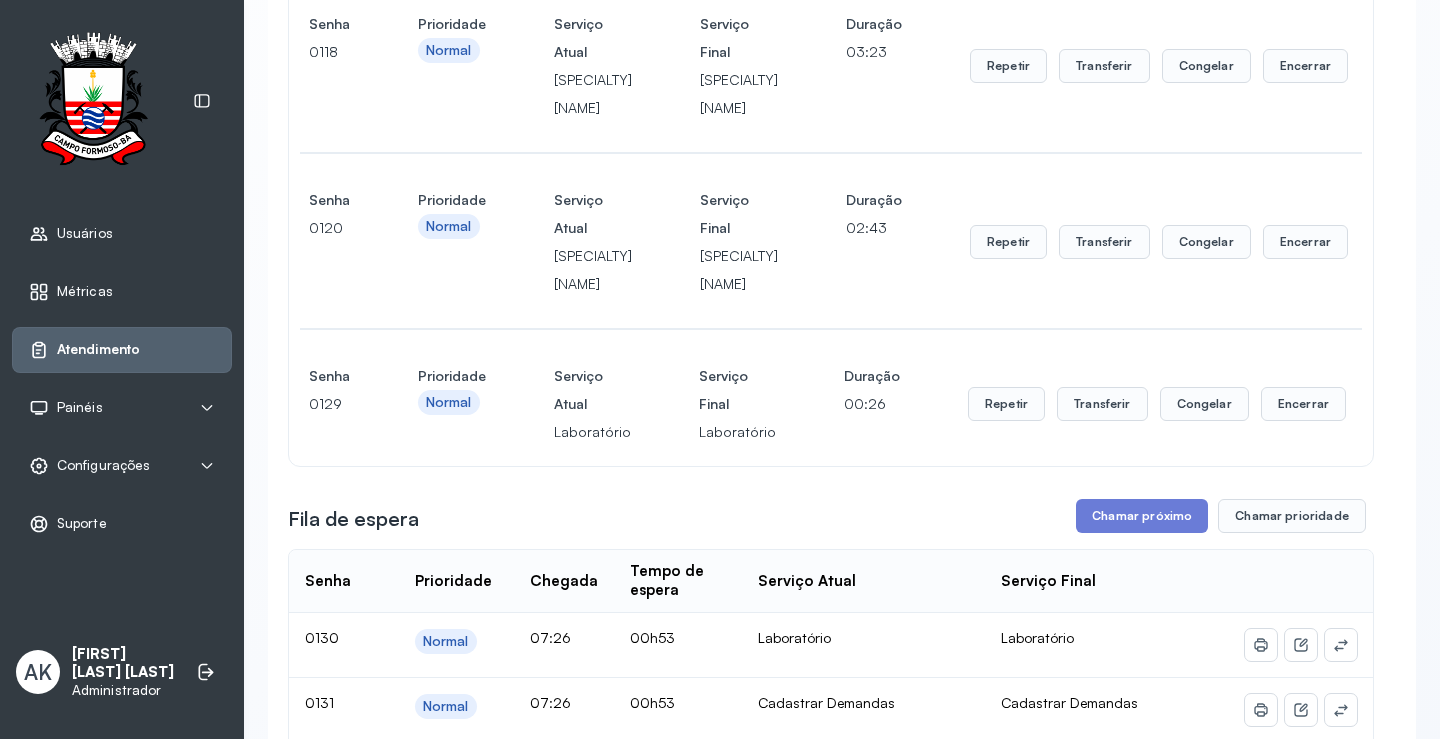 scroll, scrollTop: 700, scrollLeft: 0, axis: vertical 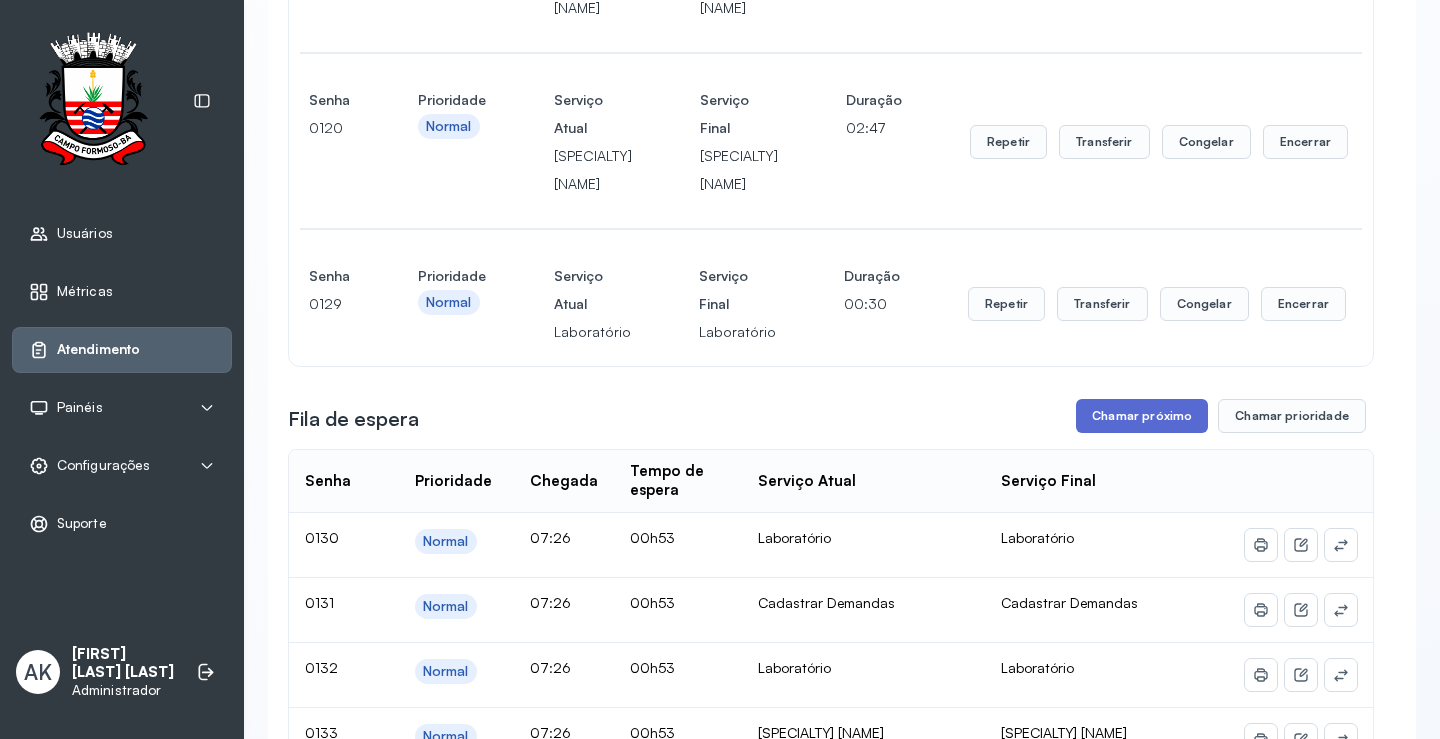 click on "Chamar próximo" at bounding box center (1142, 416) 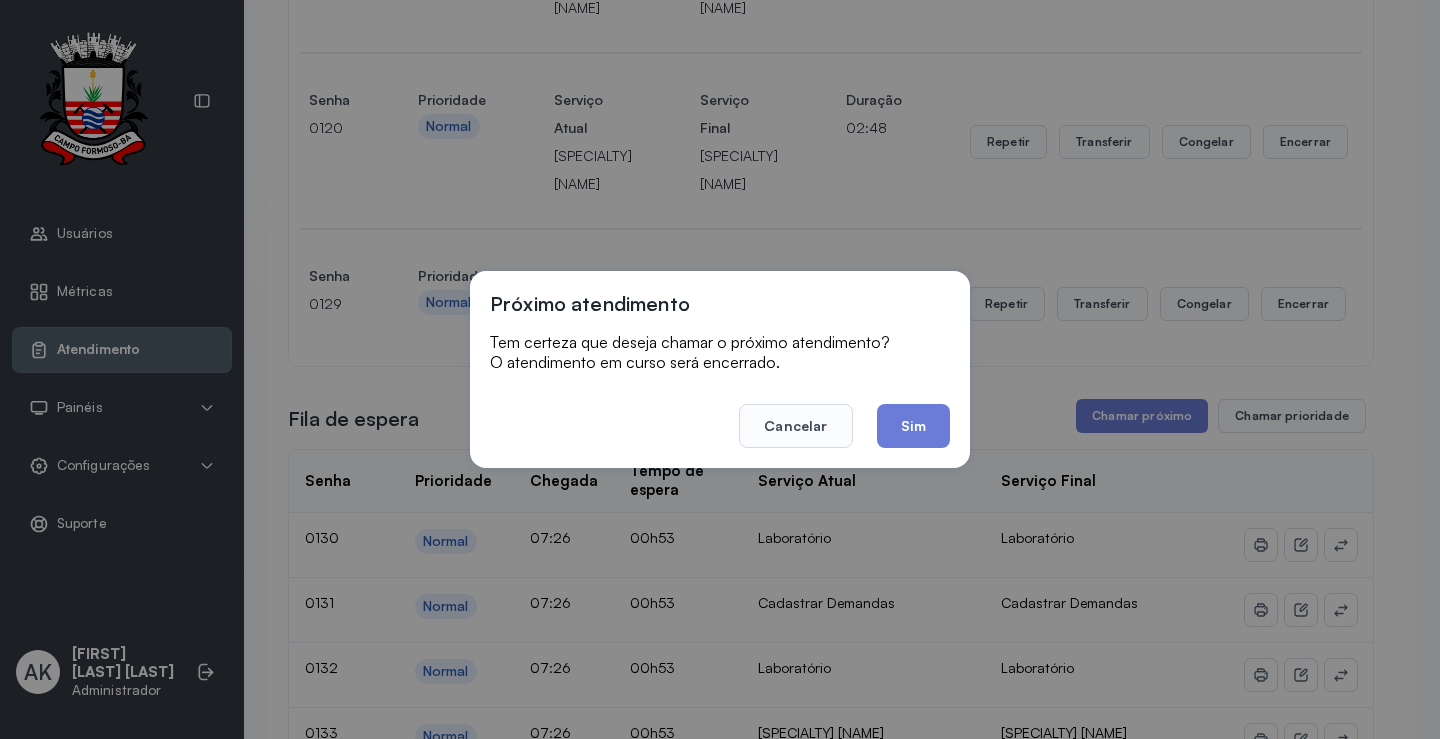 click on "Sim" 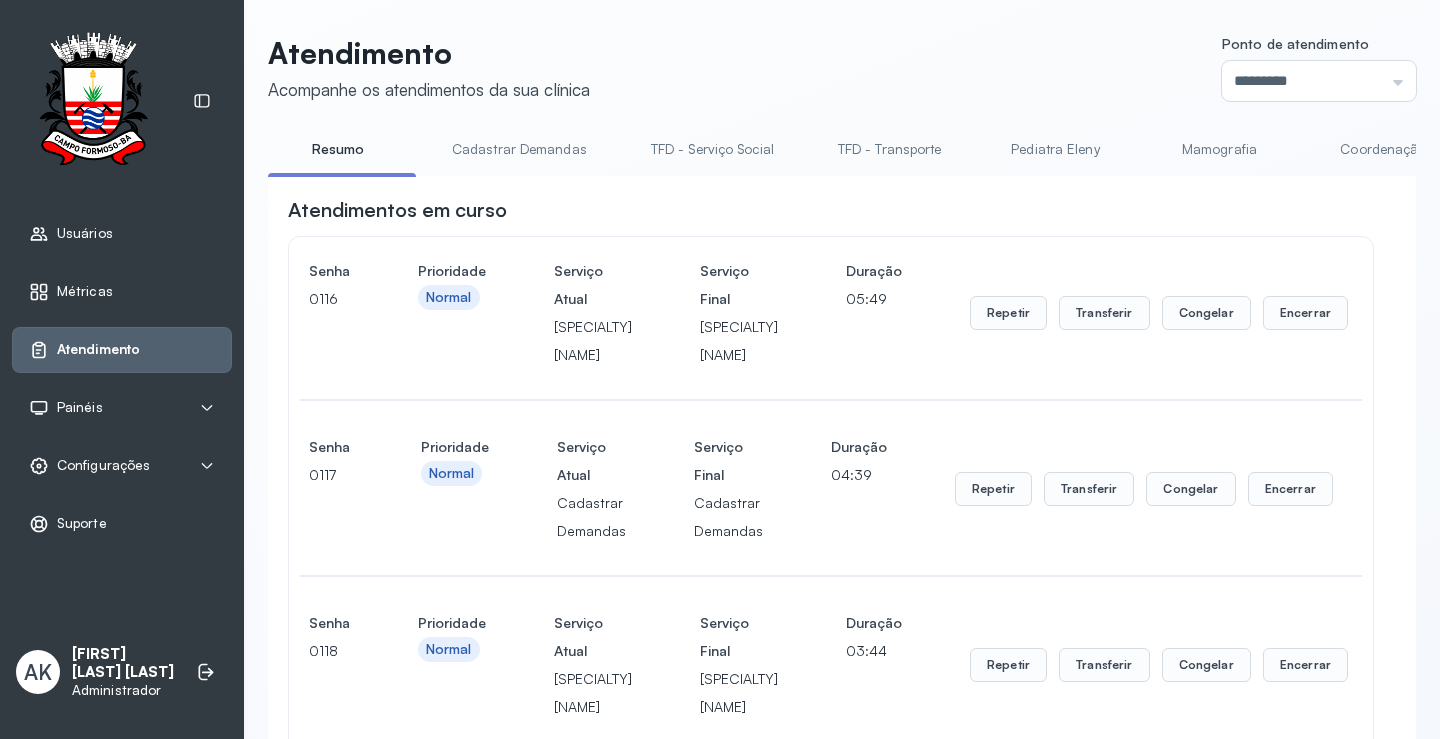 scroll, scrollTop: 700, scrollLeft: 0, axis: vertical 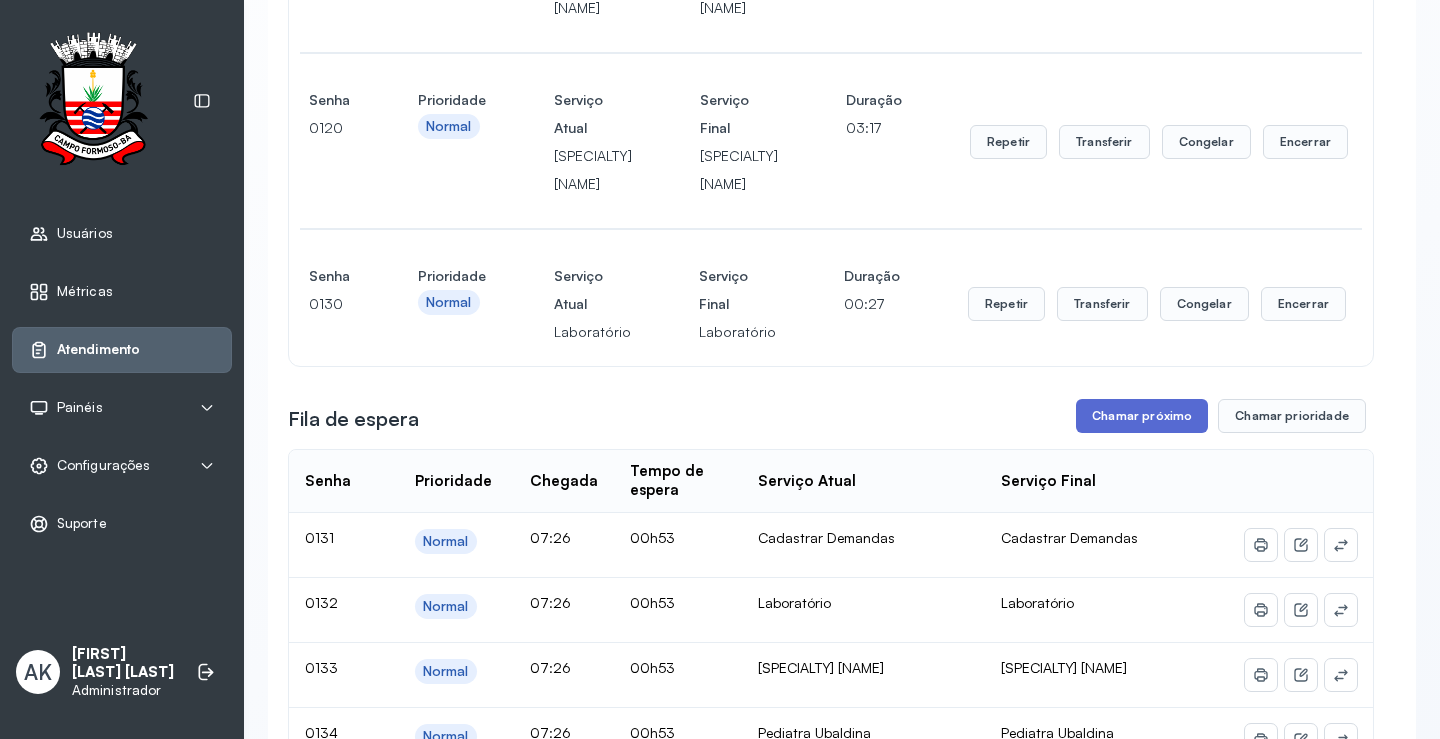 click on "Chamar próximo" at bounding box center (1142, 416) 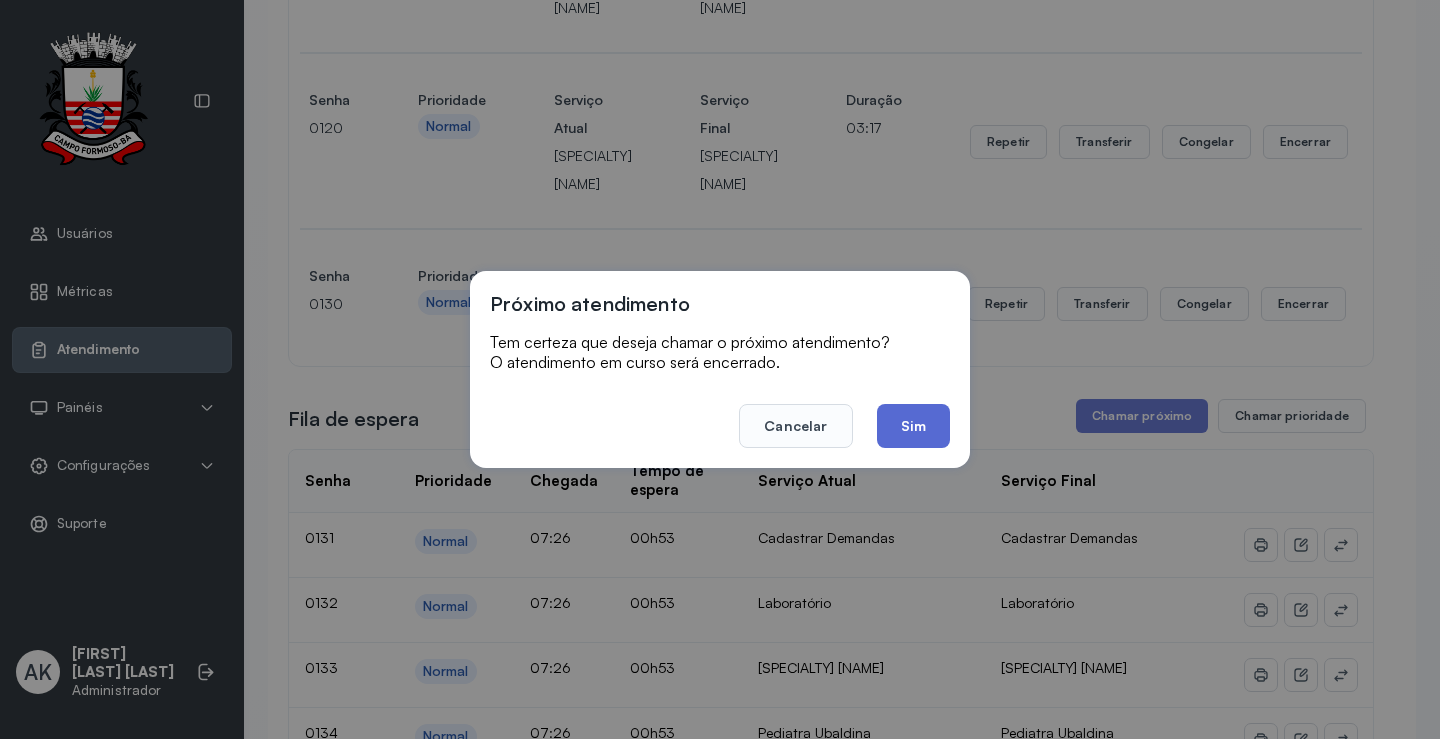 click on "Sim" 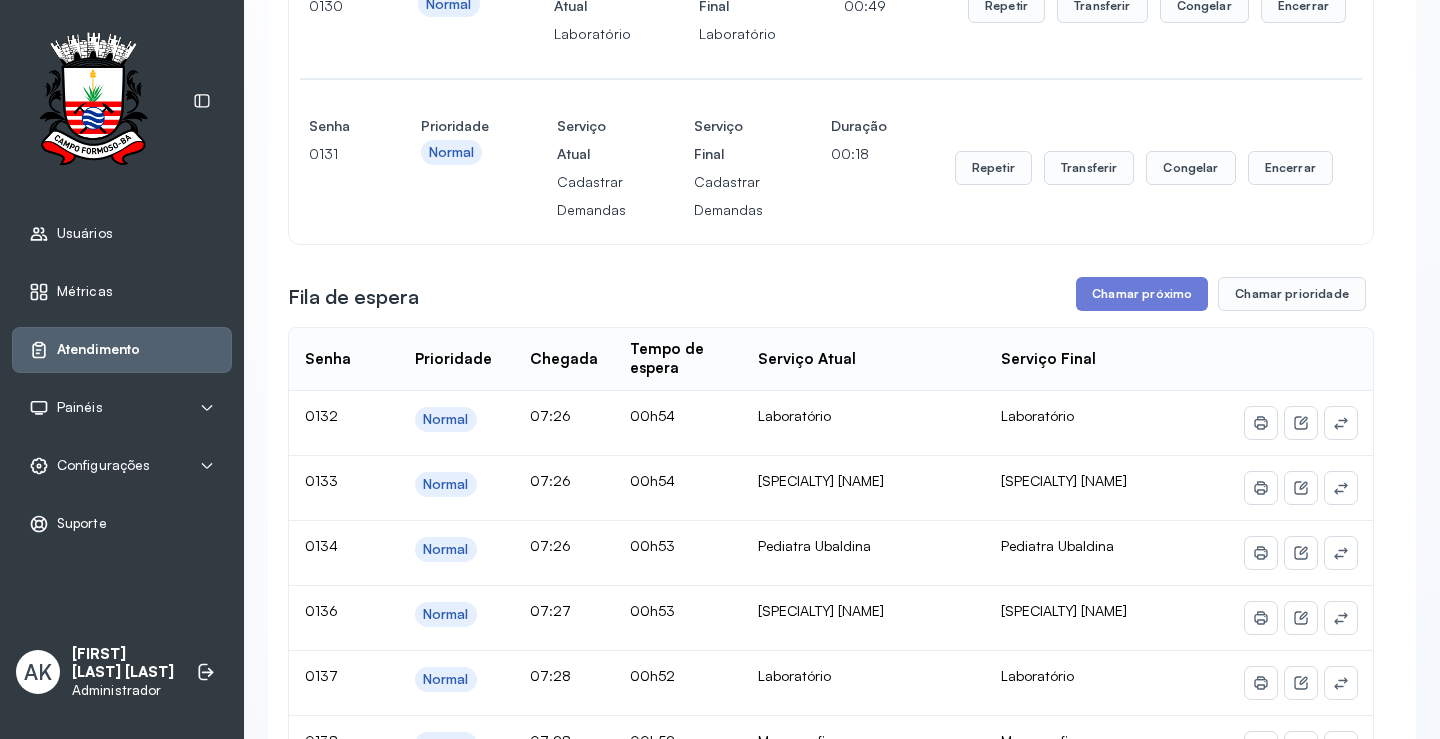 scroll, scrollTop: 1000, scrollLeft: 0, axis: vertical 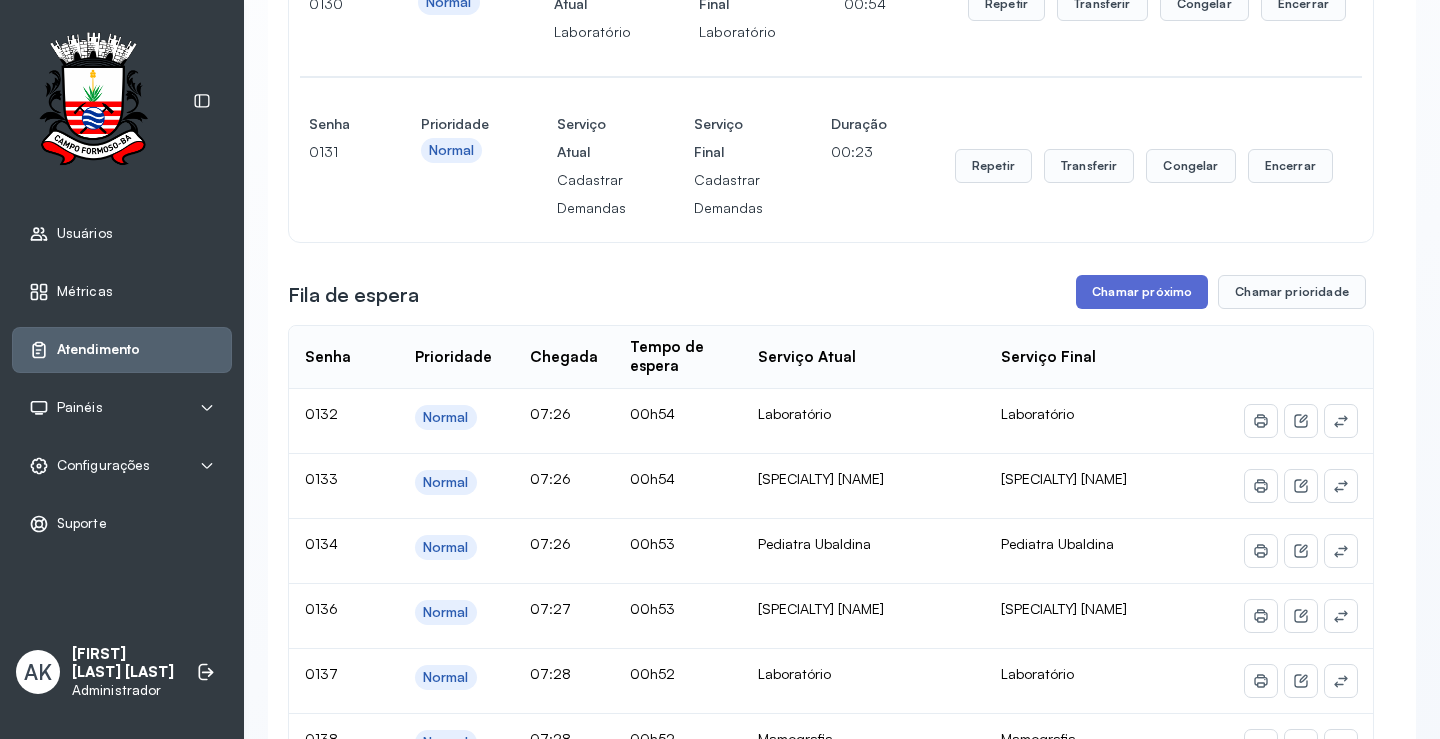 click on "Chamar próximo" at bounding box center [1142, 292] 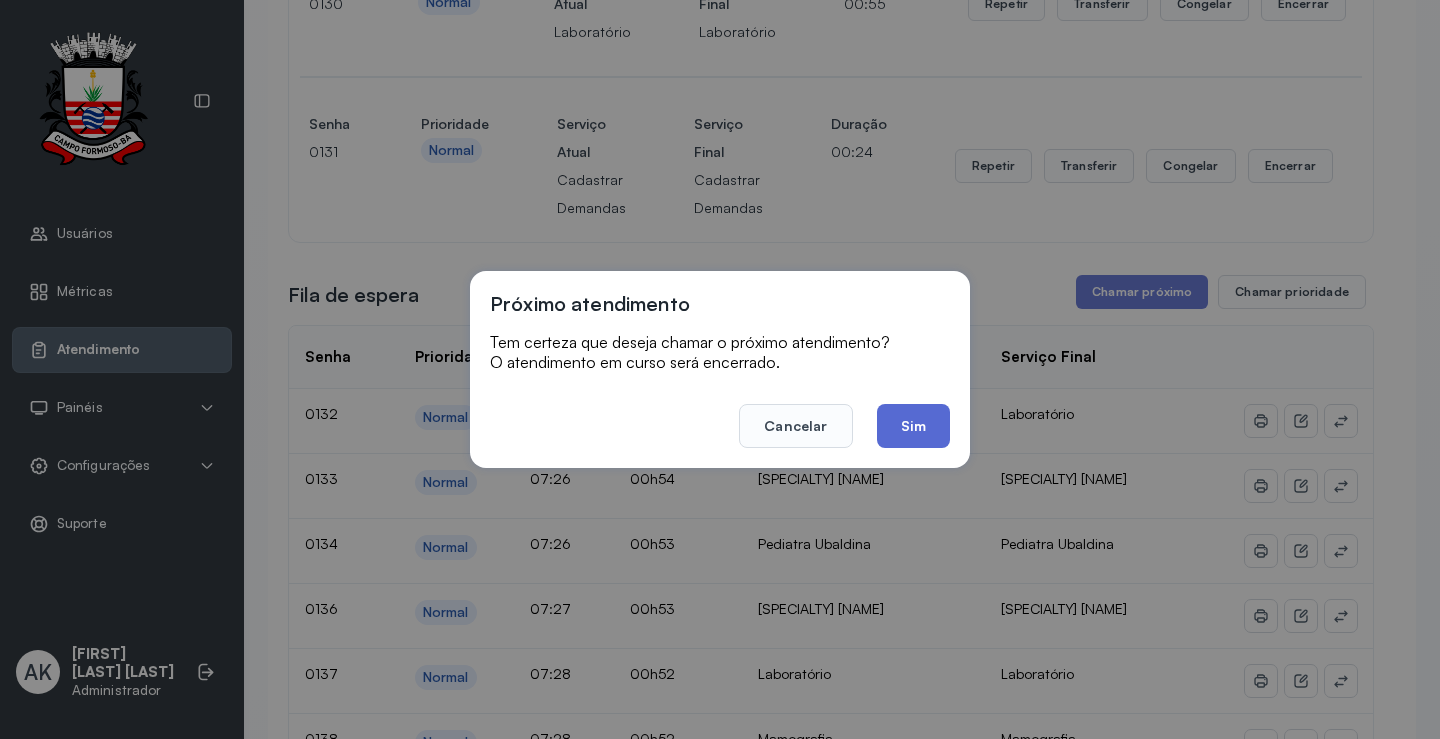 click on "Sim" 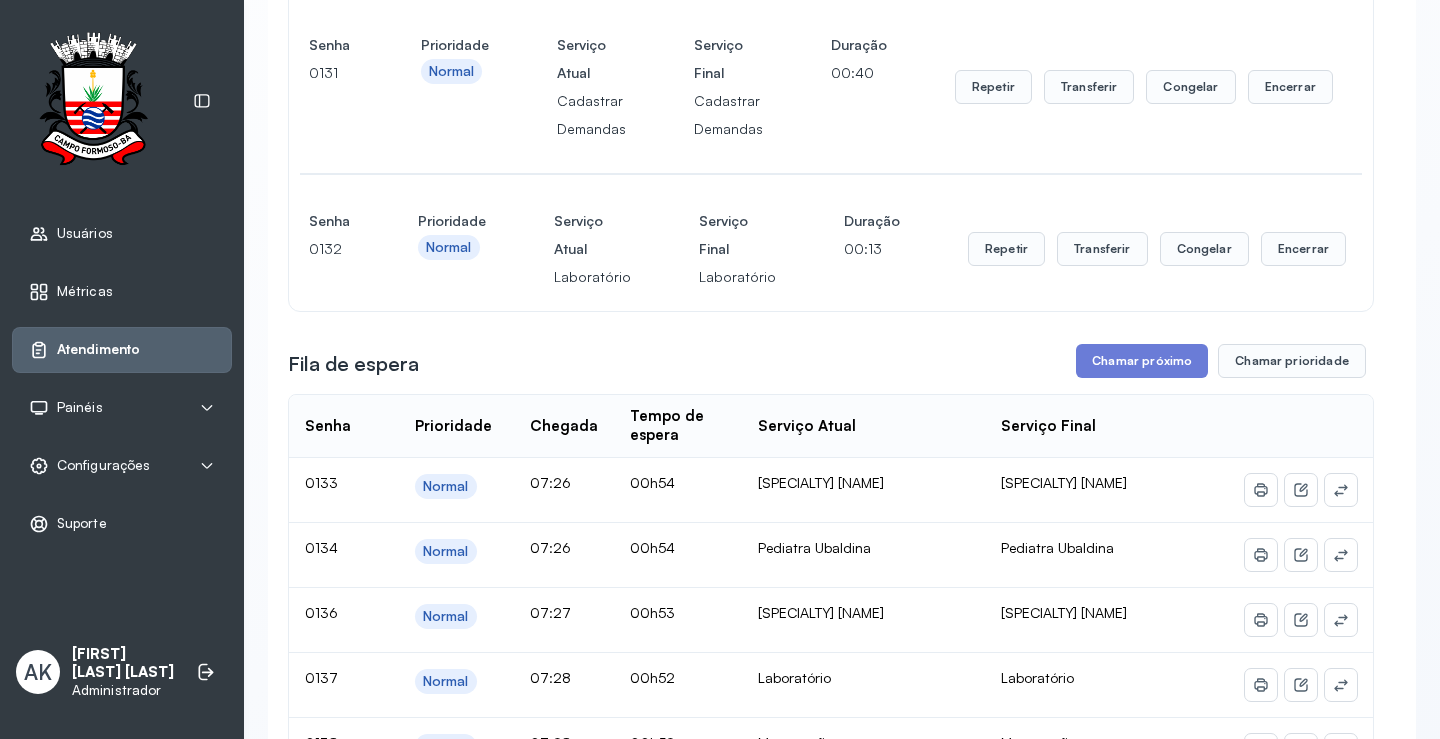 scroll, scrollTop: 900, scrollLeft: 0, axis: vertical 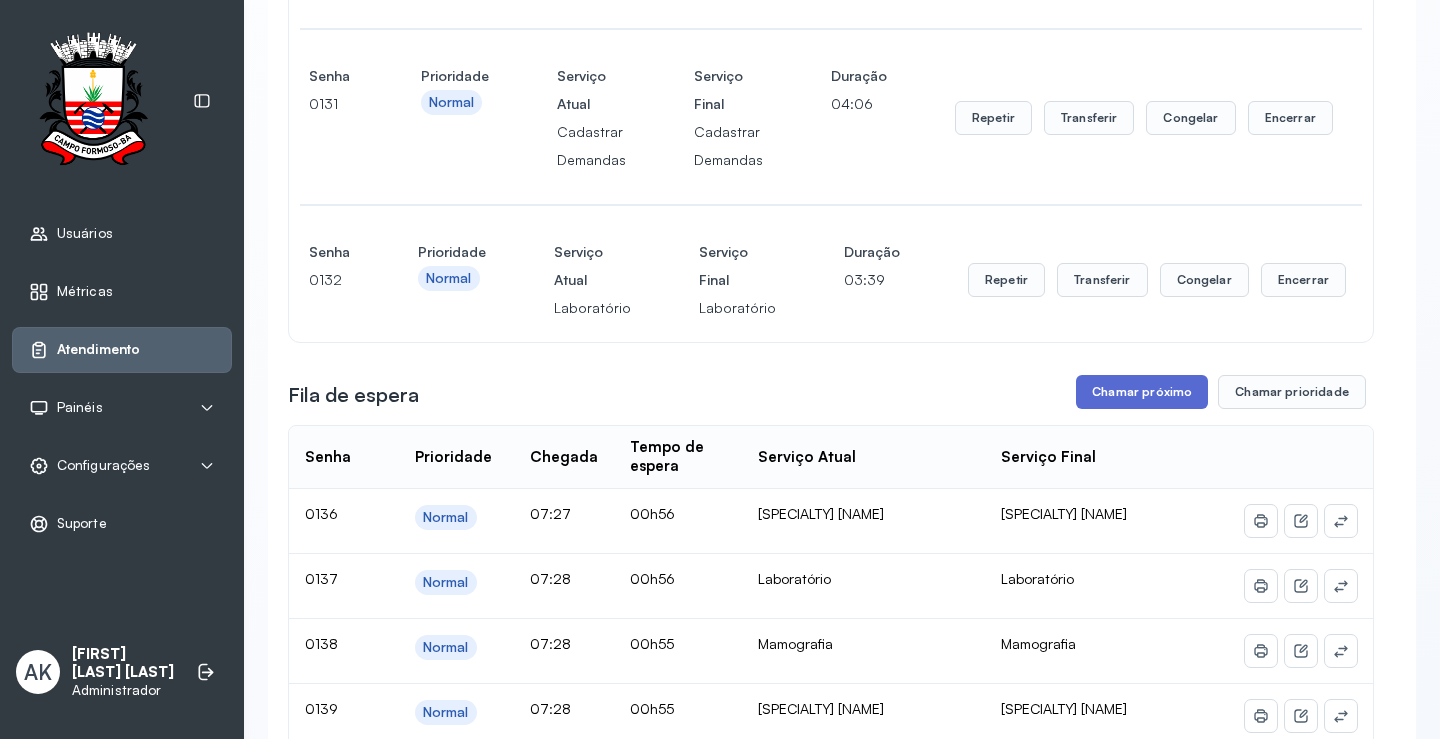 click on "Chamar próximo" at bounding box center [1142, 392] 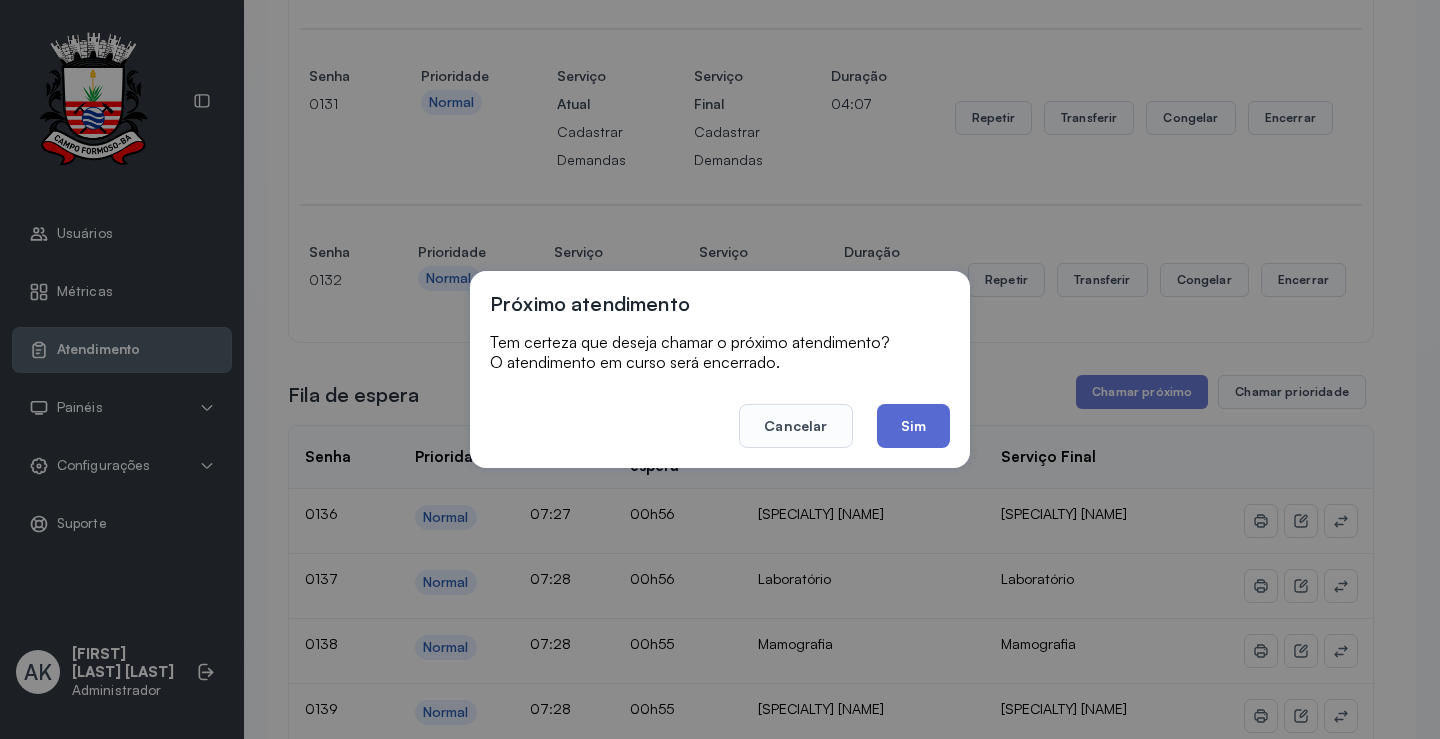 click on "Sim" 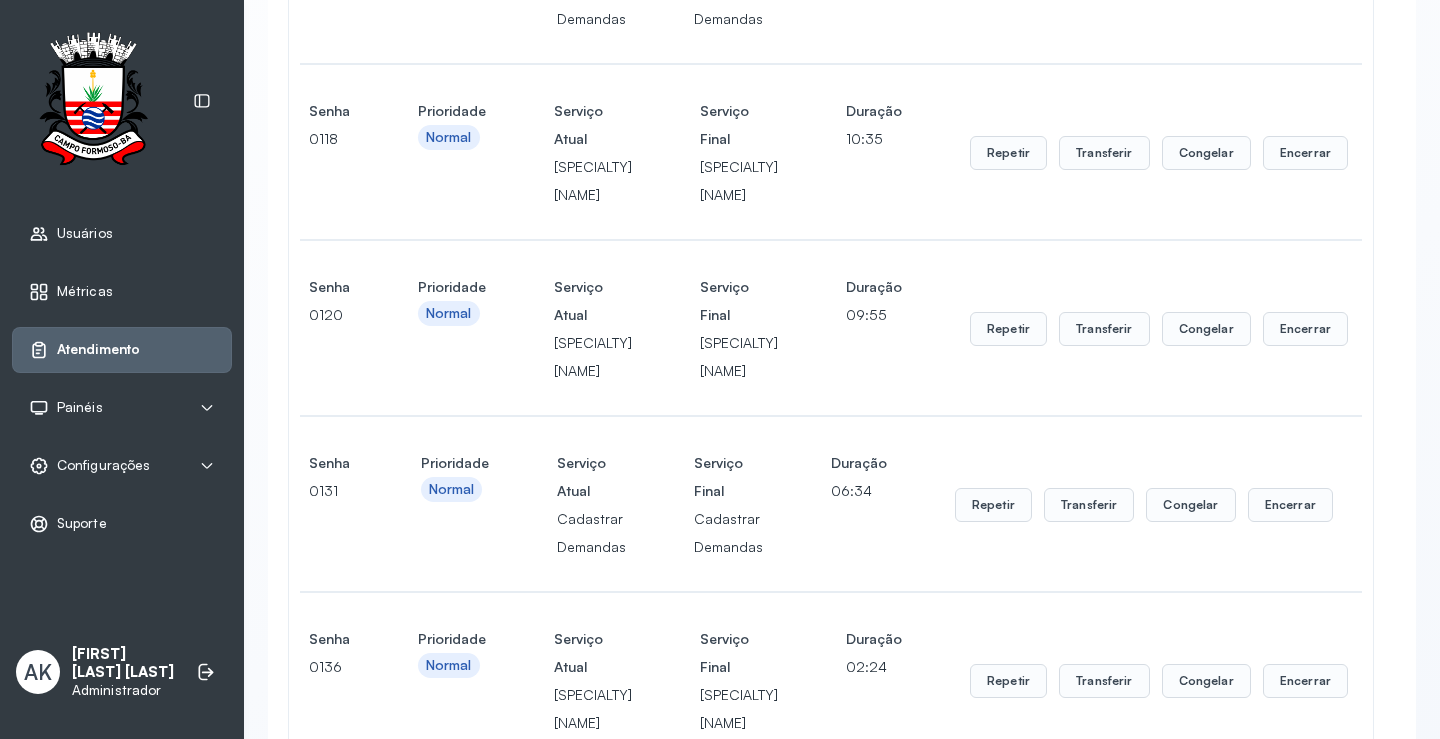 scroll, scrollTop: 100, scrollLeft: 0, axis: vertical 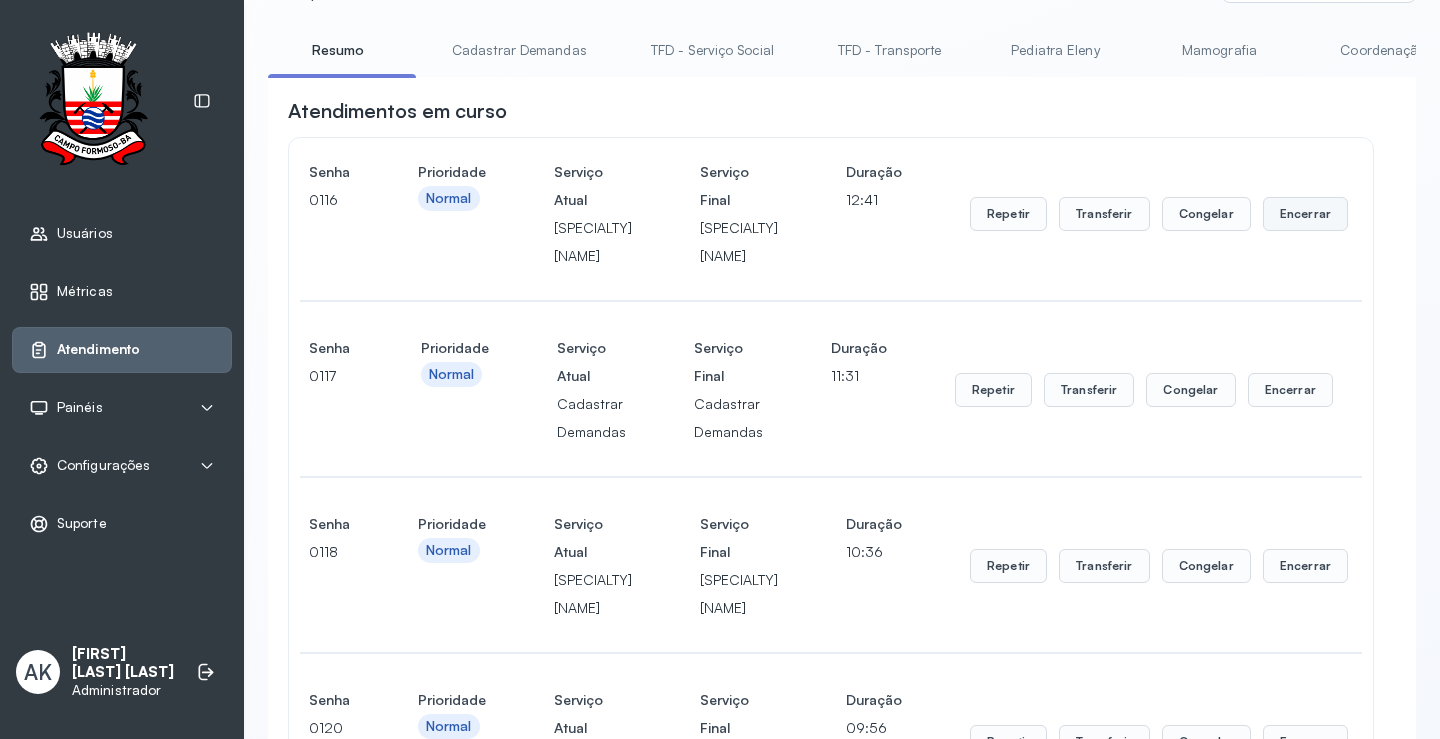 click on "Encerrar" at bounding box center [1305, 214] 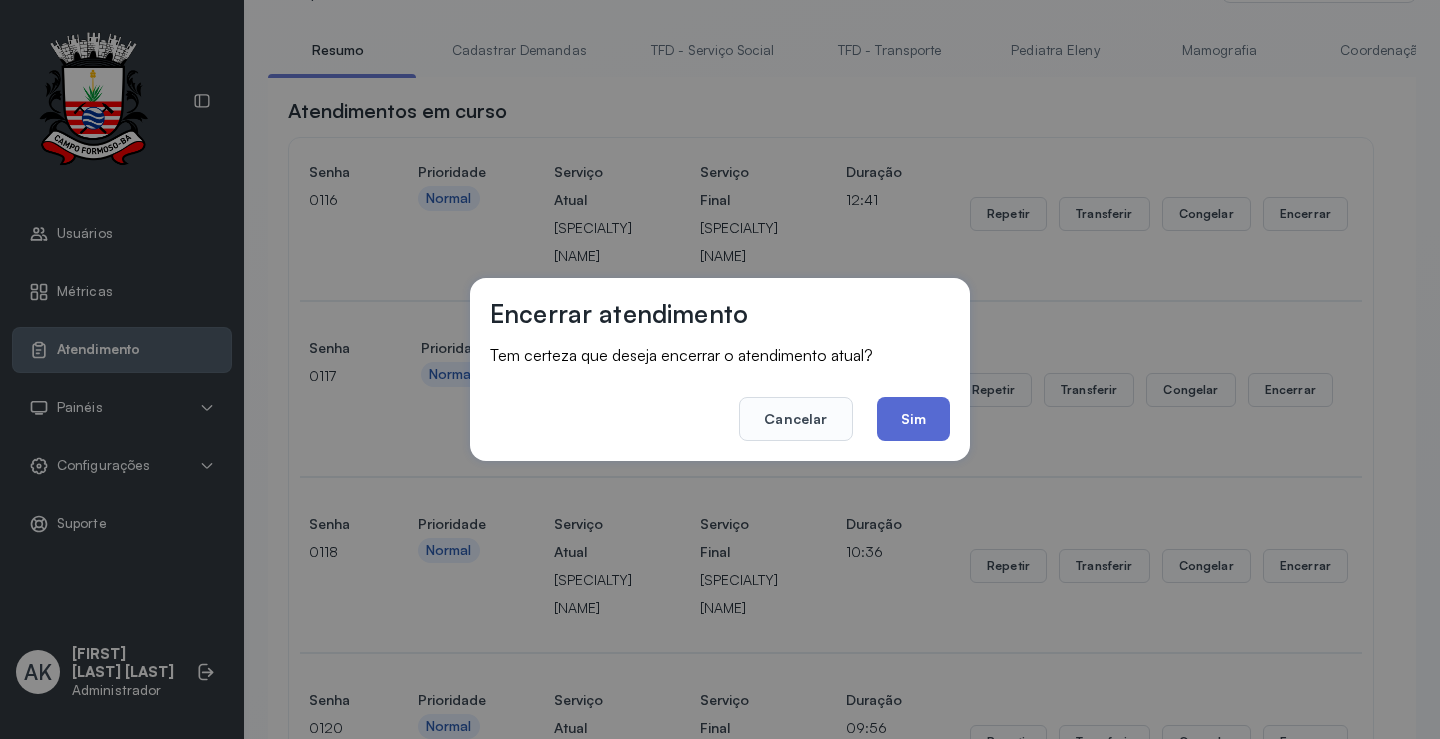 scroll, scrollTop: 1, scrollLeft: 0, axis: vertical 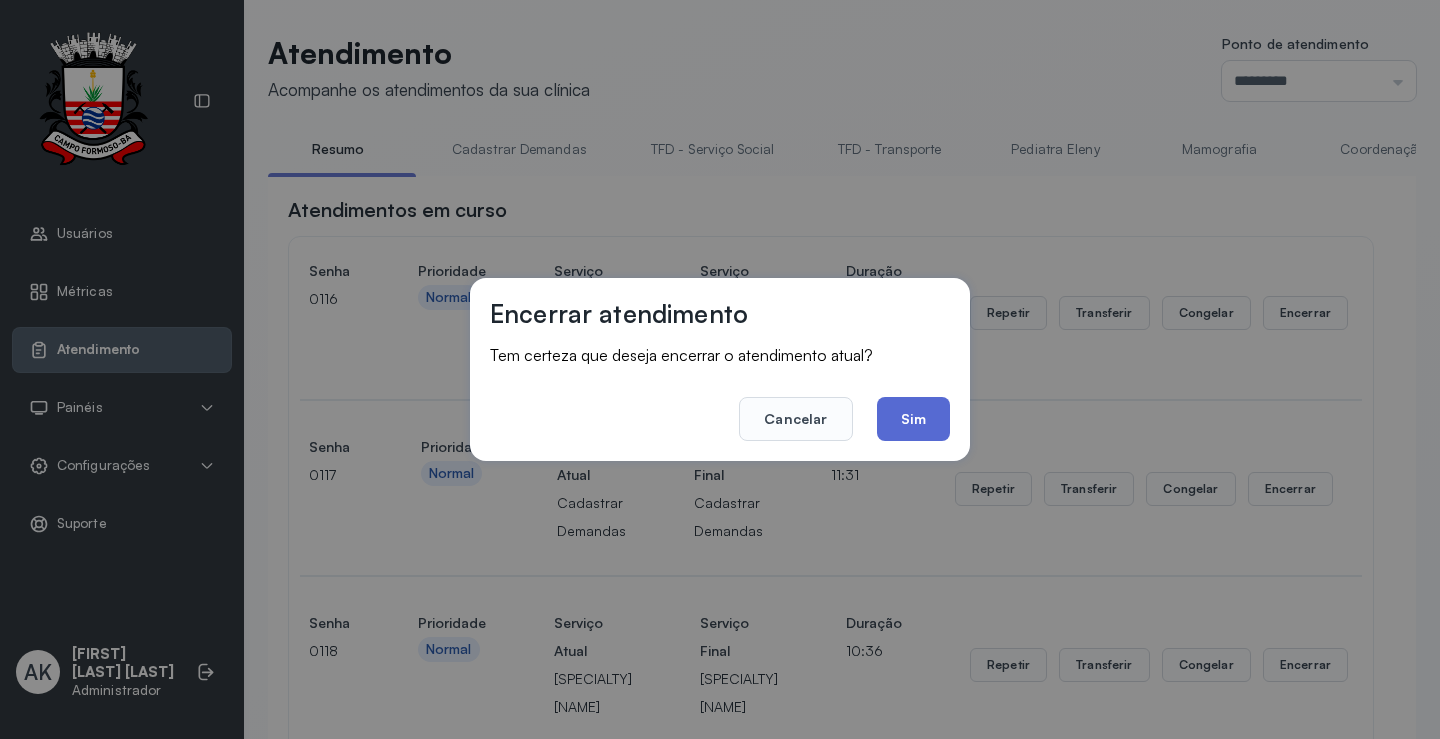 click on "Sim" 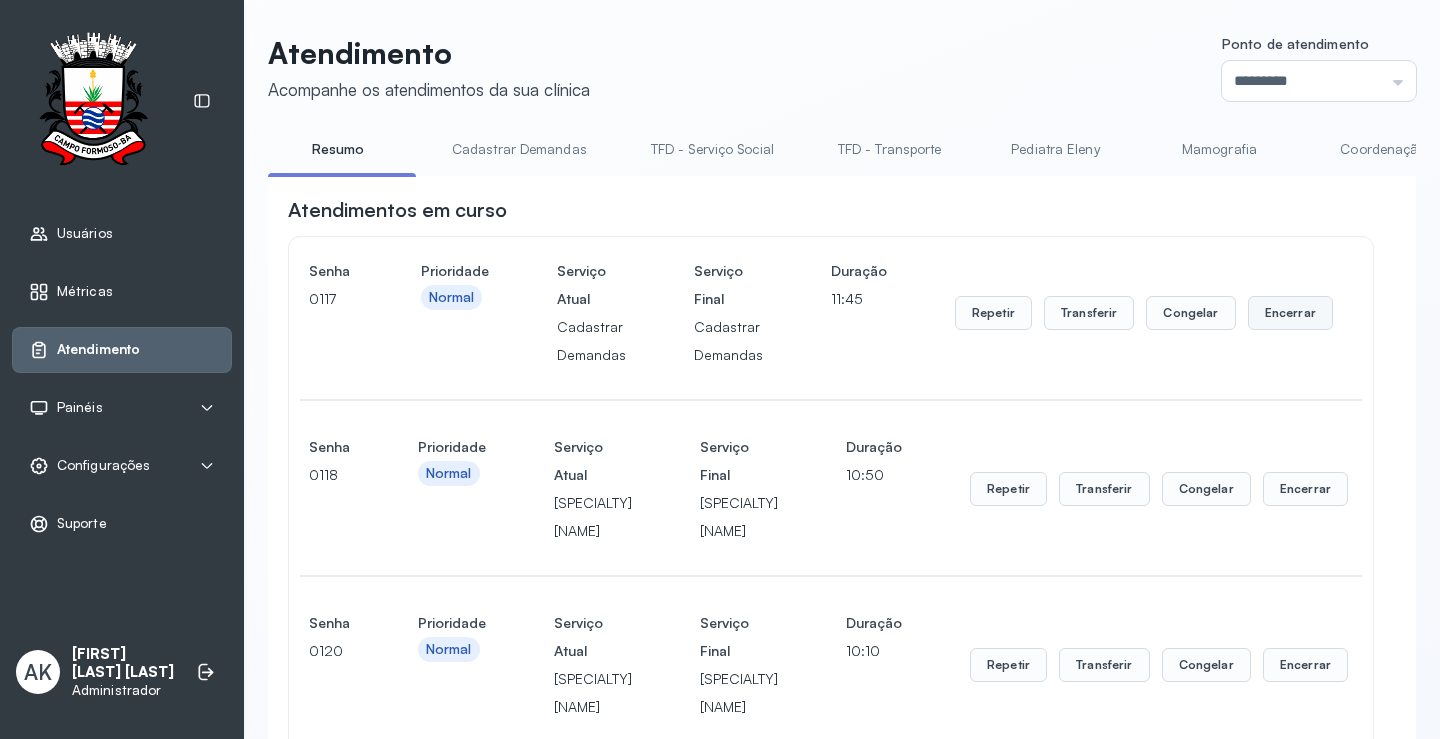 click on "Encerrar" at bounding box center [1290, 313] 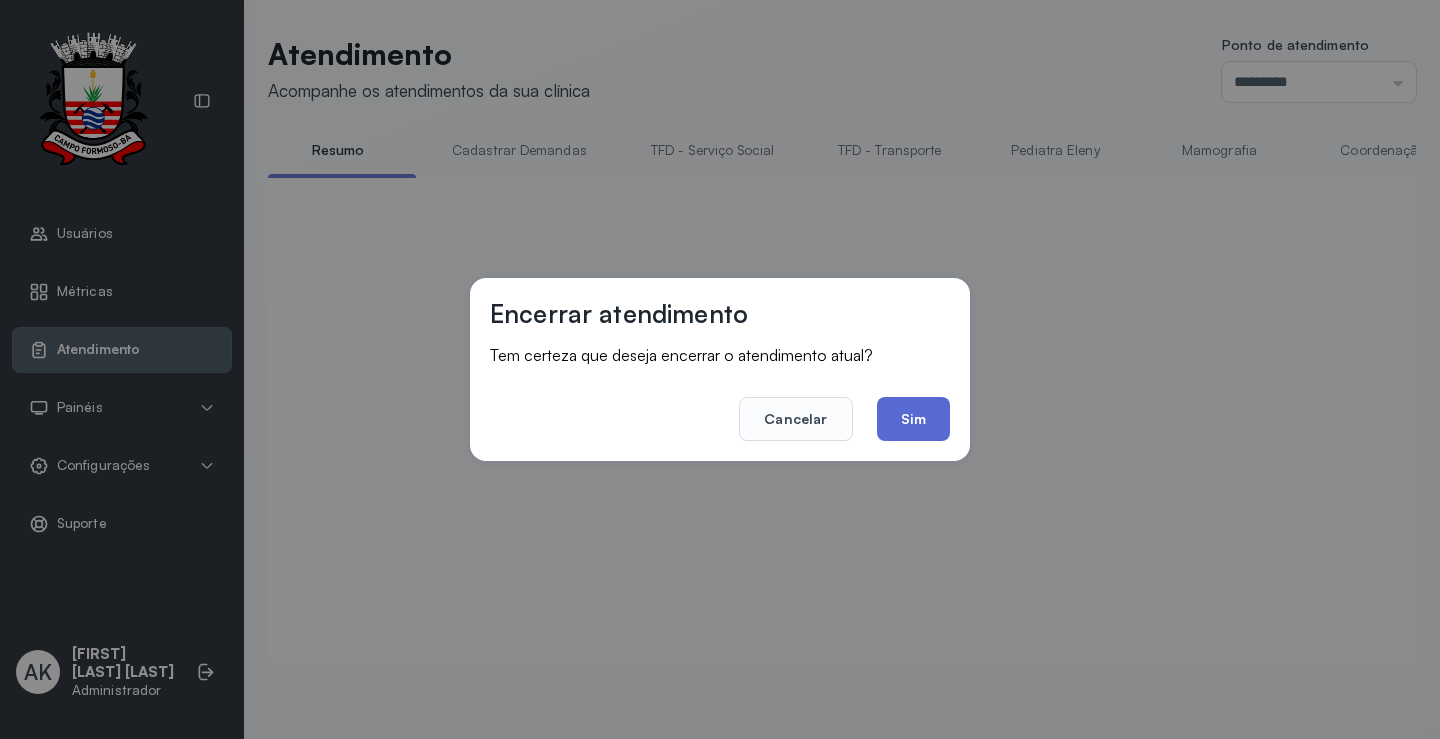 click on "Sim" 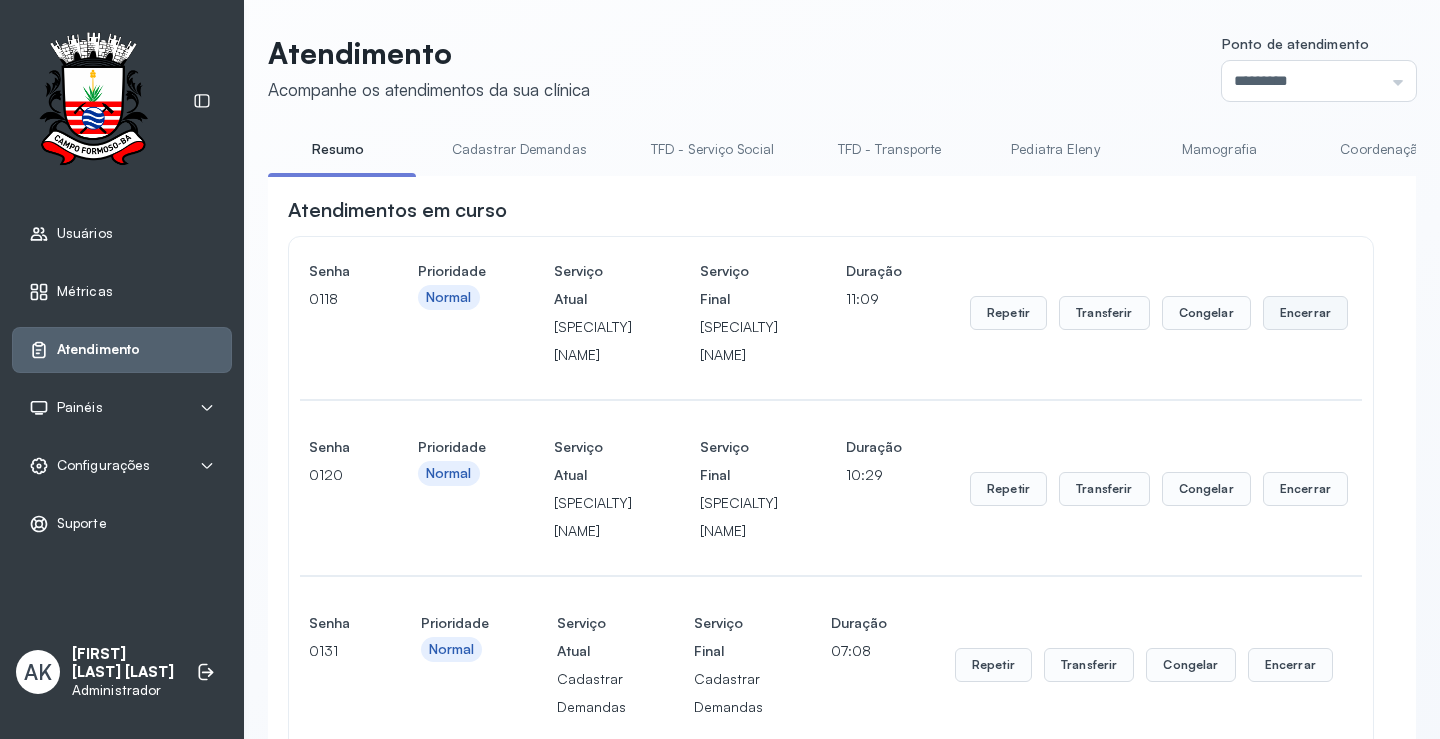click on "Encerrar" at bounding box center (1305, 313) 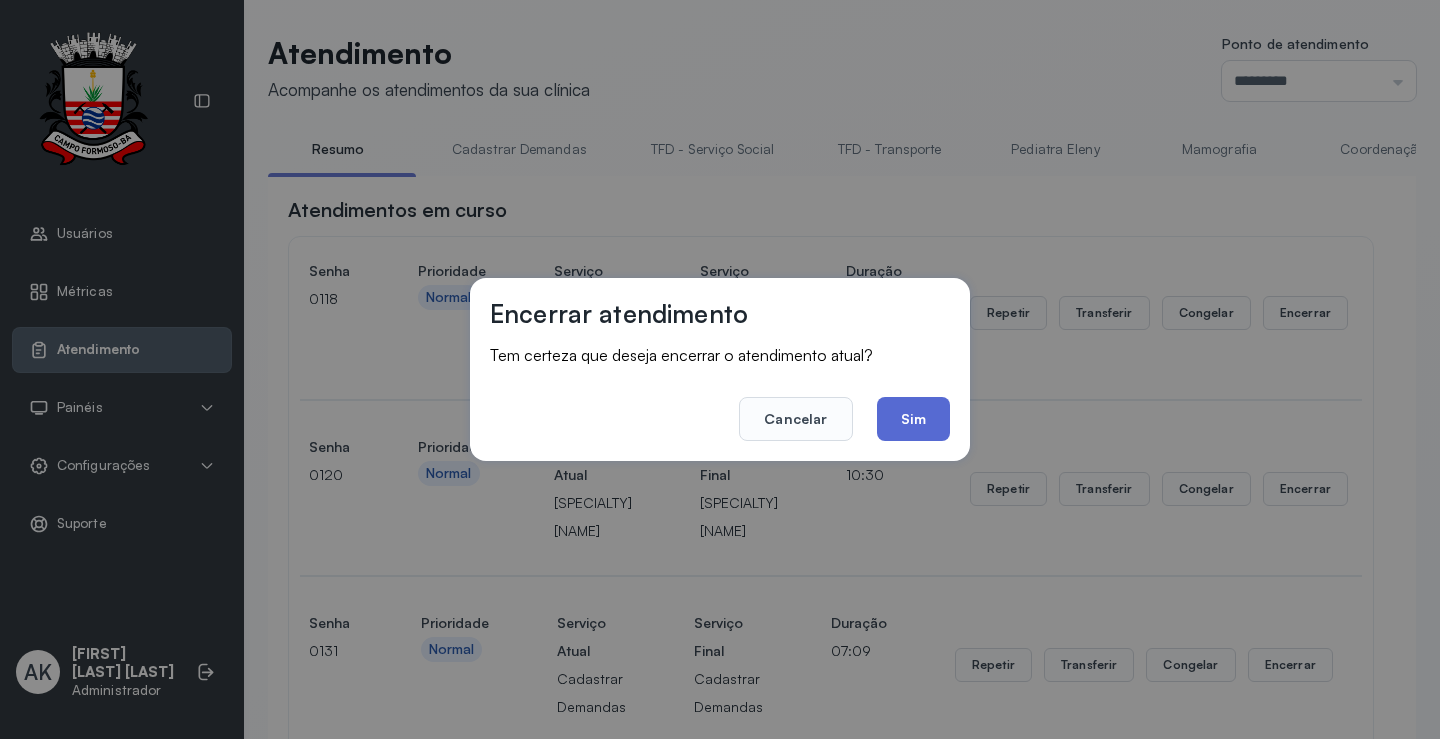 click on "Sim" 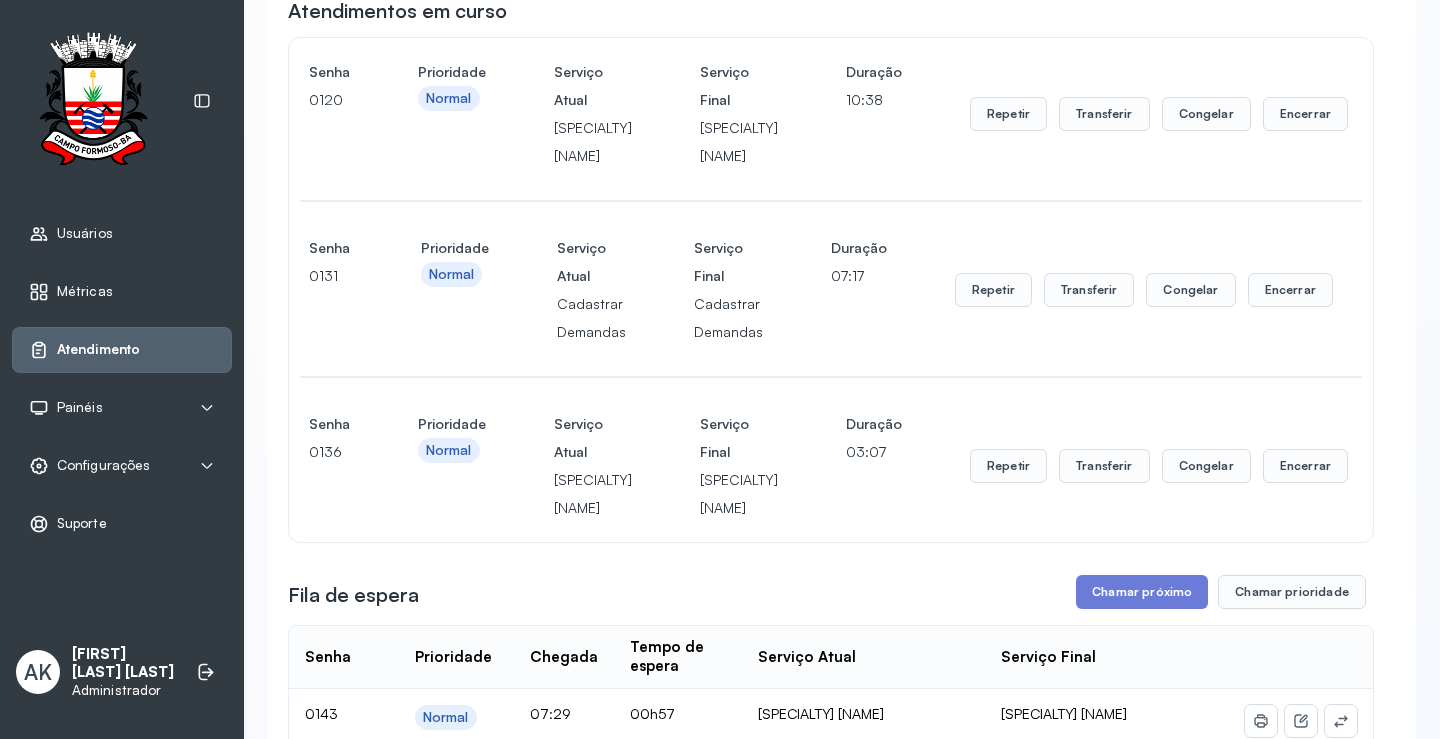 scroll, scrollTop: 201, scrollLeft: 0, axis: vertical 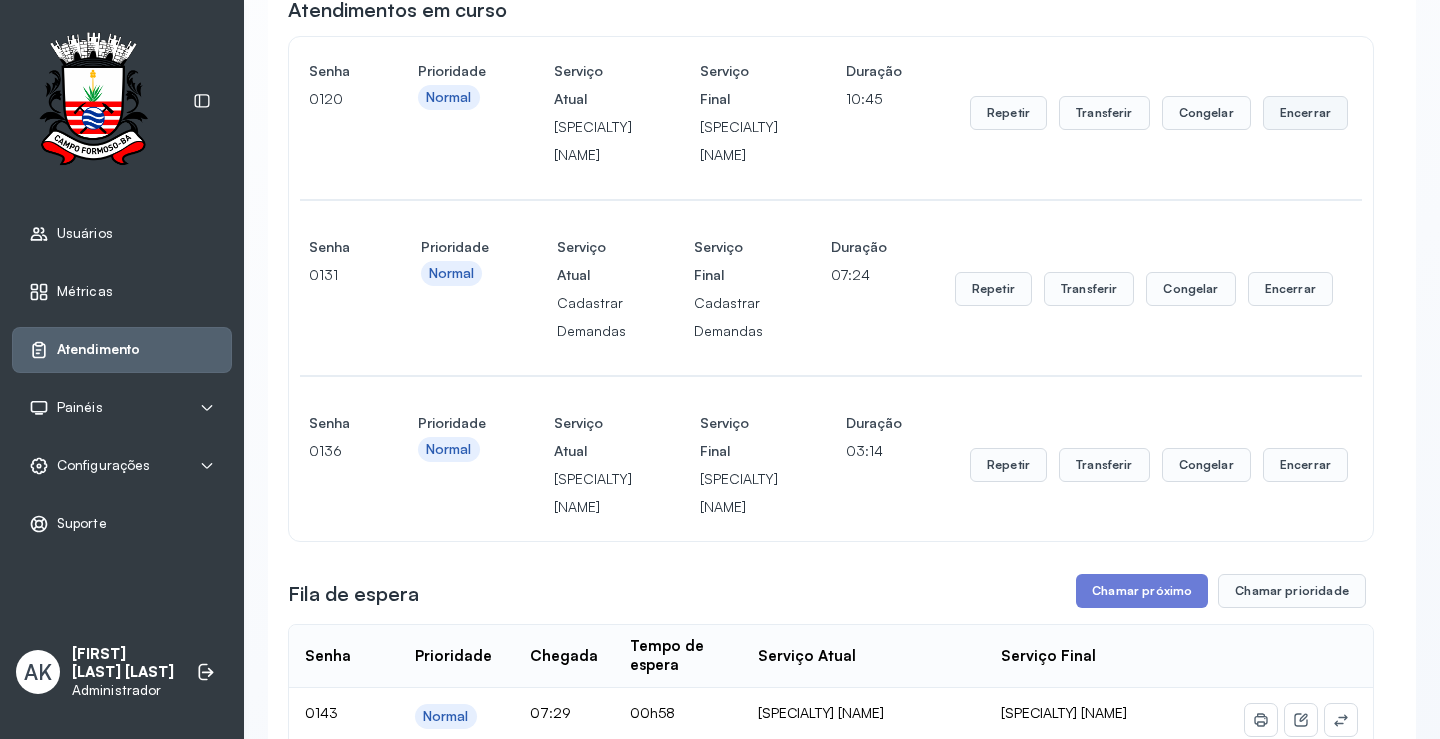 click on "Encerrar" at bounding box center (1305, 113) 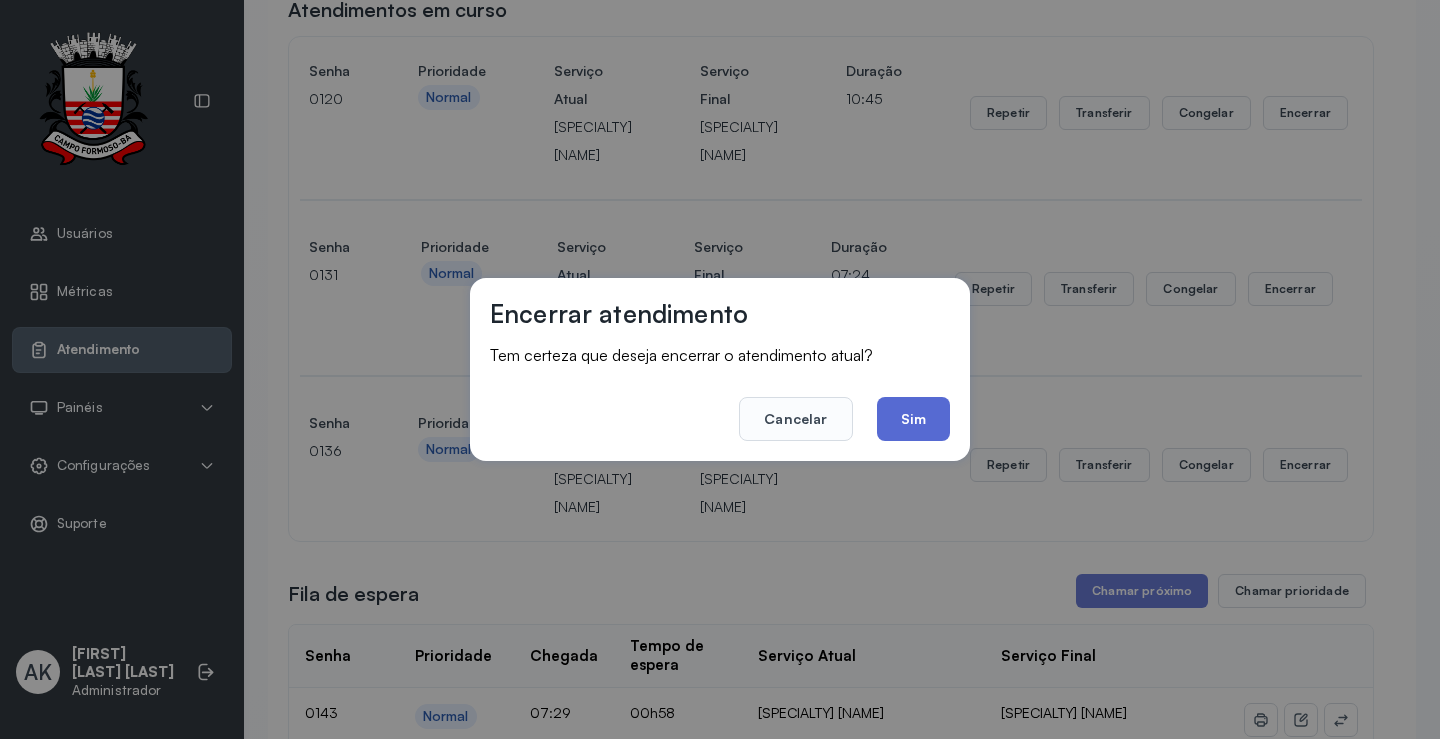 click on "Sim" 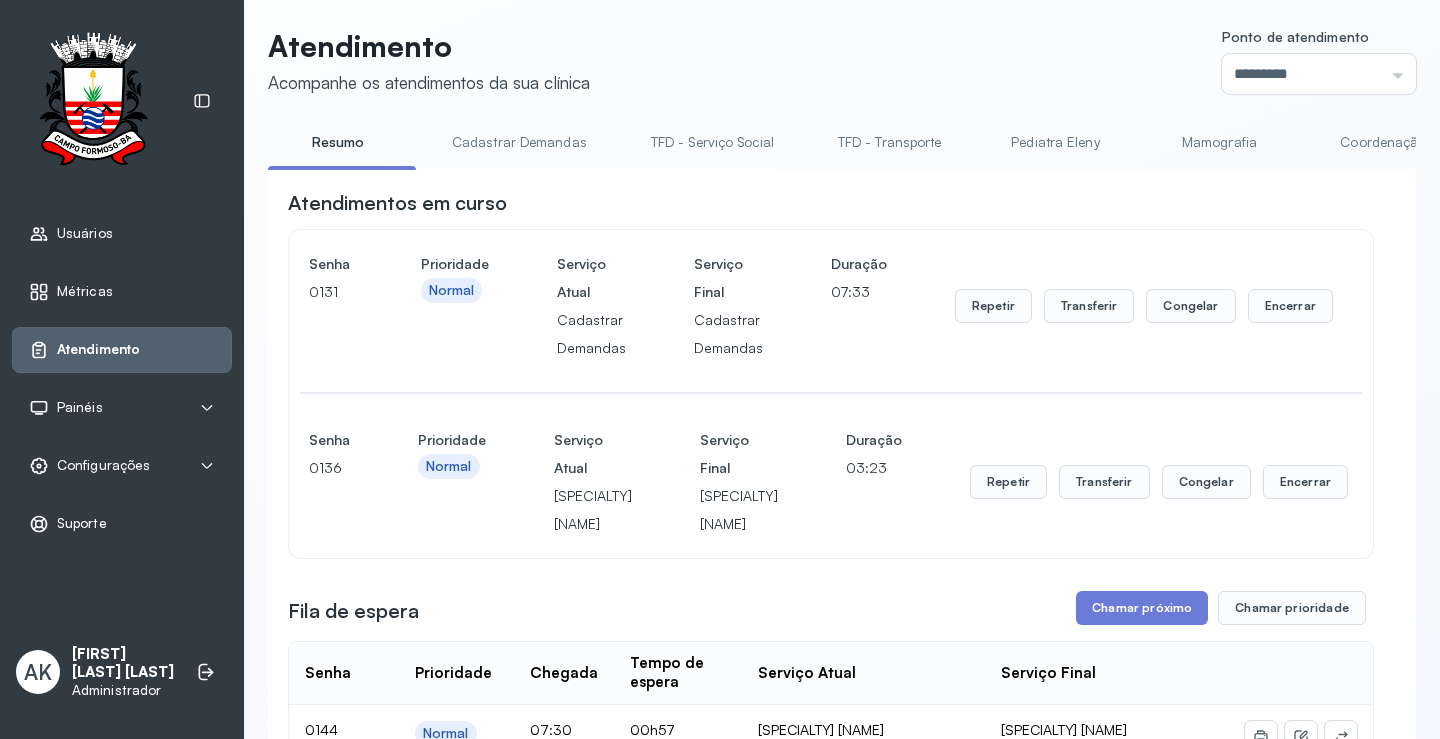 scroll, scrollTop: 0, scrollLeft: 0, axis: both 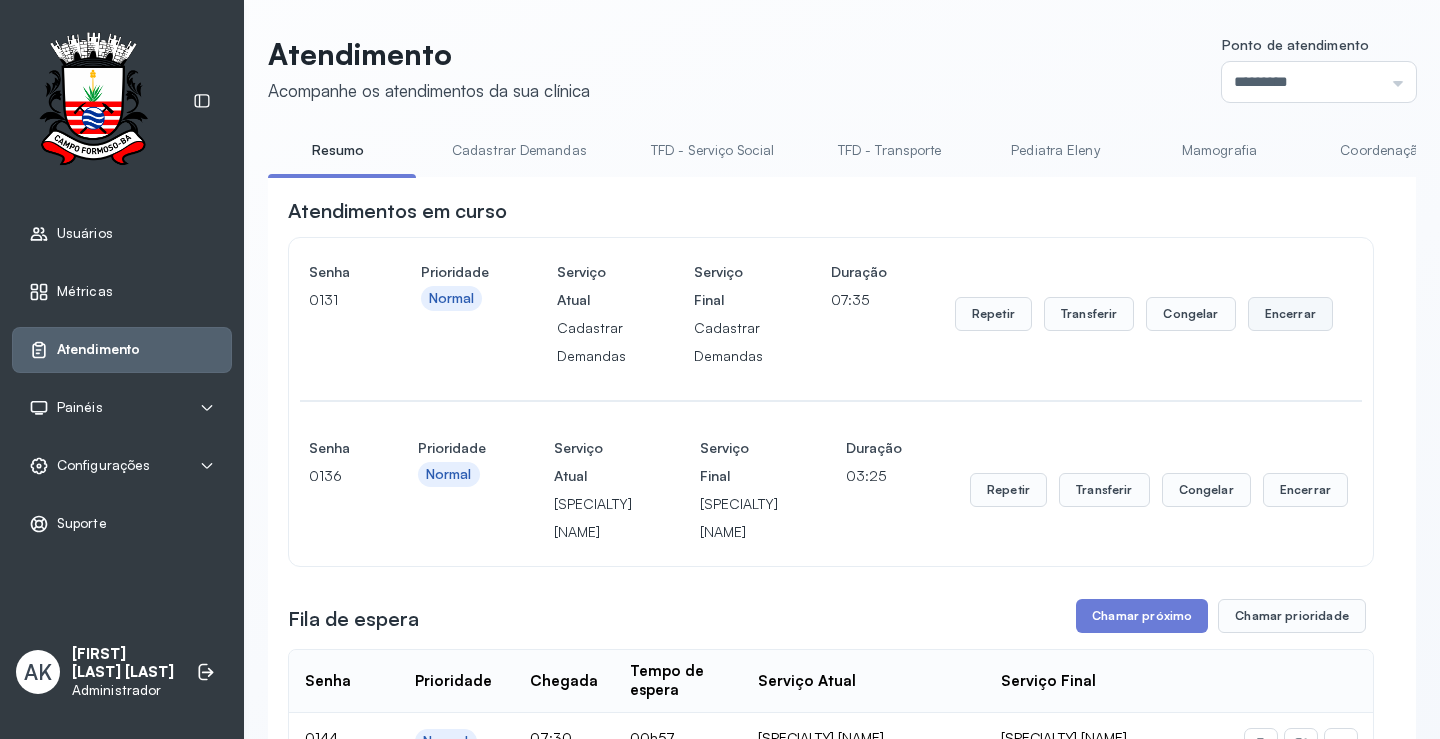 click on "Encerrar" at bounding box center (1290, 314) 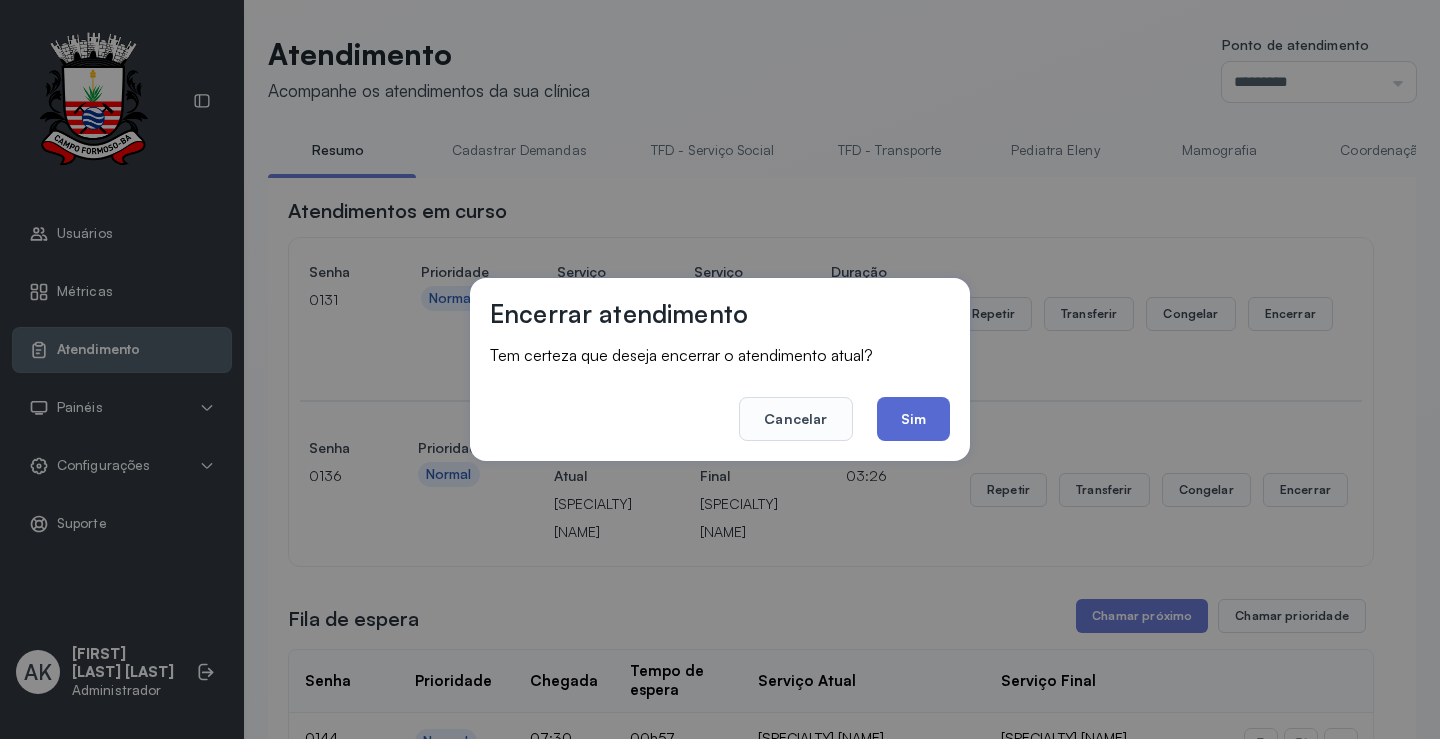 click on "Sim" 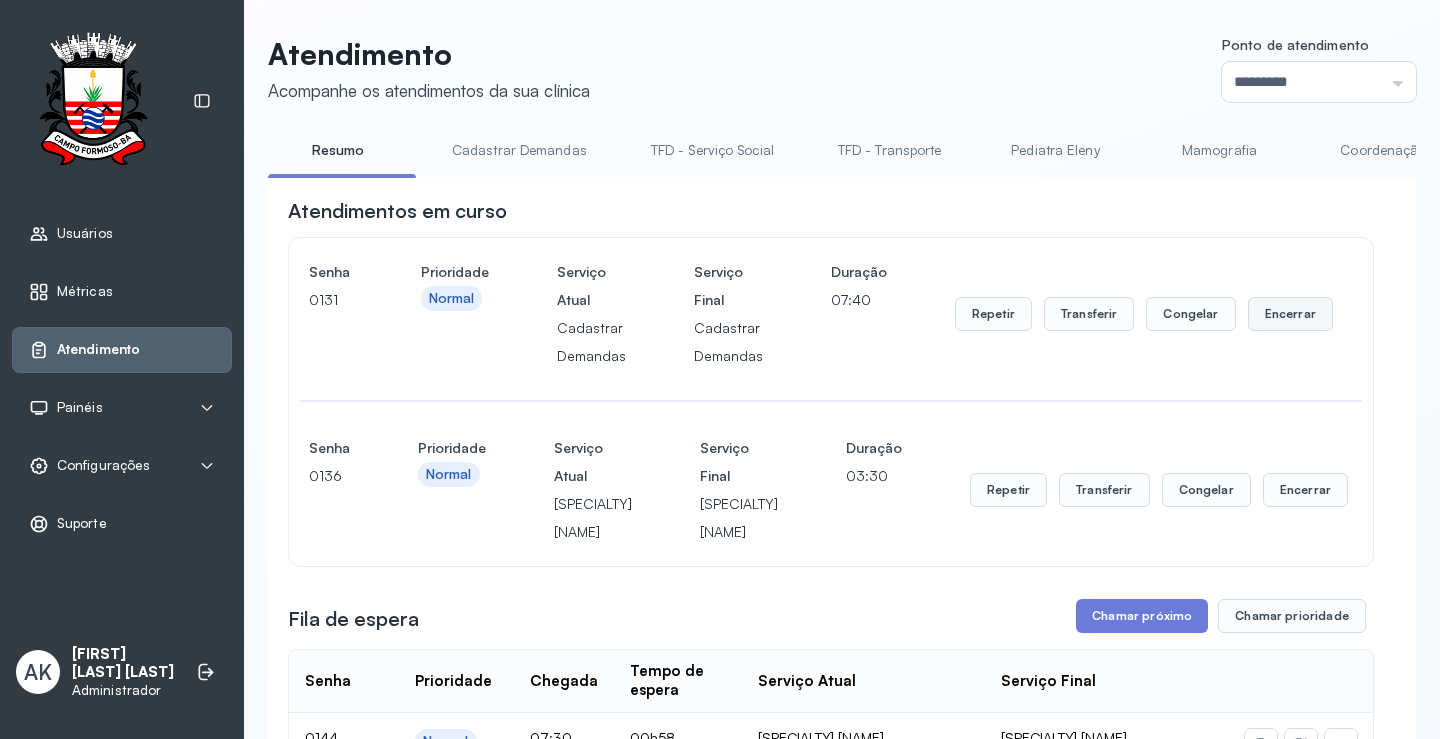 click on "Encerrar" at bounding box center [1290, 314] 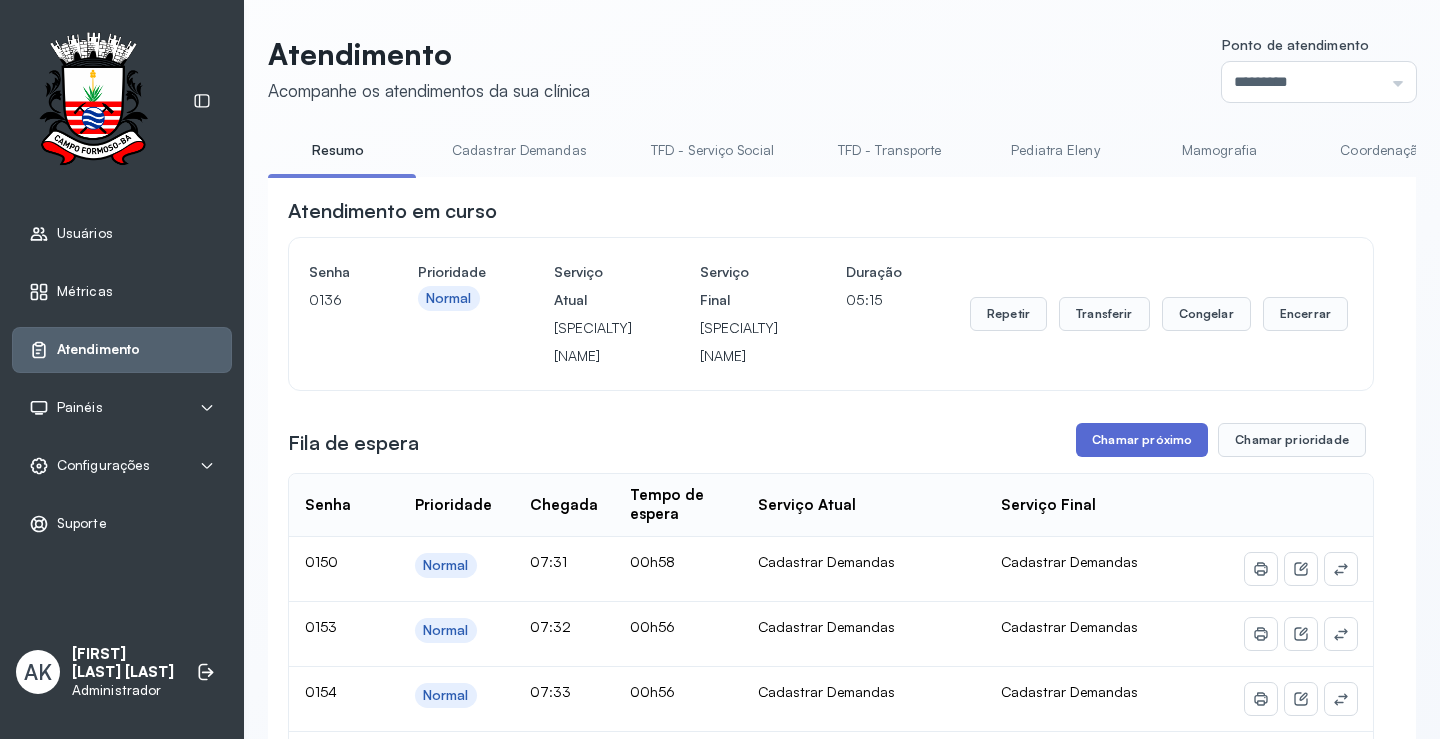 click on "Chamar próximo" at bounding box center [1142, 440] 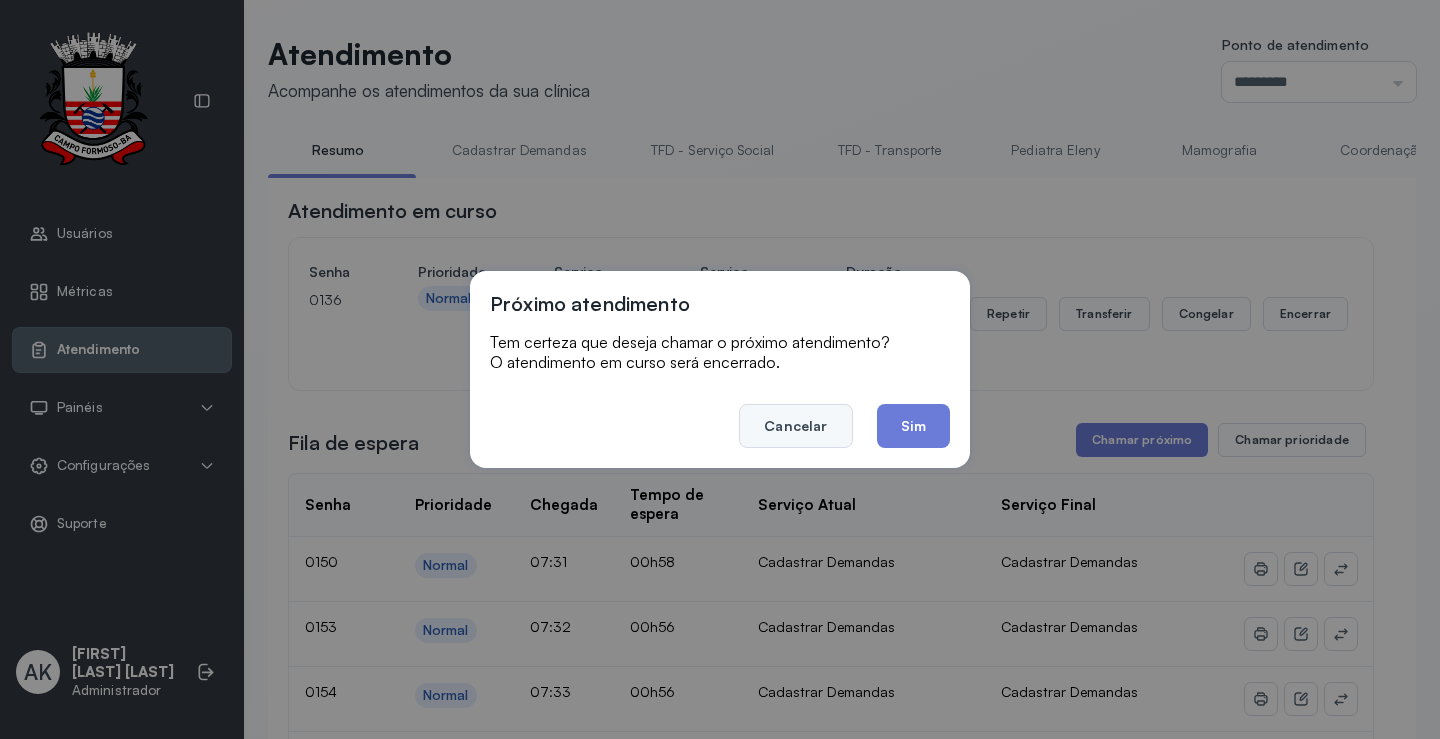 click on "Cancelar" 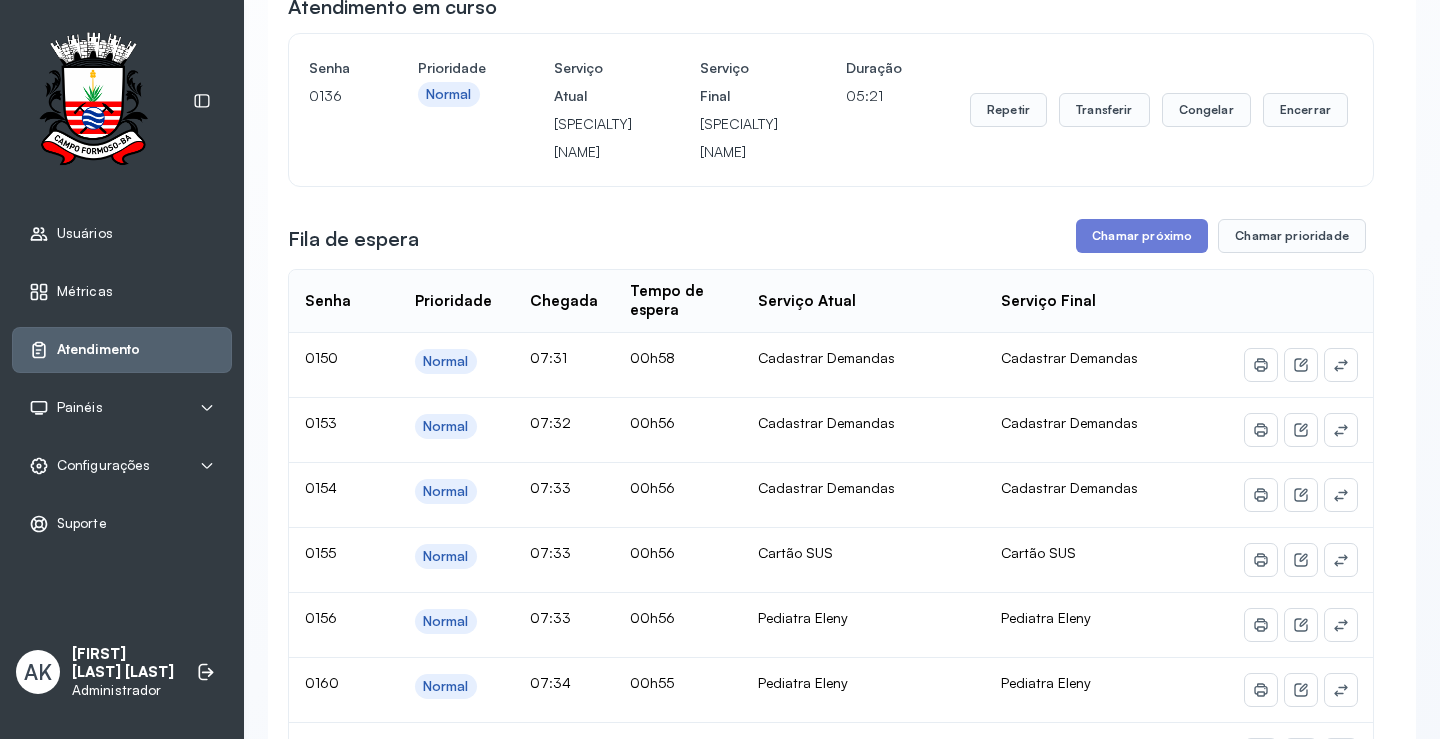 scroll, scrollTop: 200, scrollLeft: 0, axis: vertical 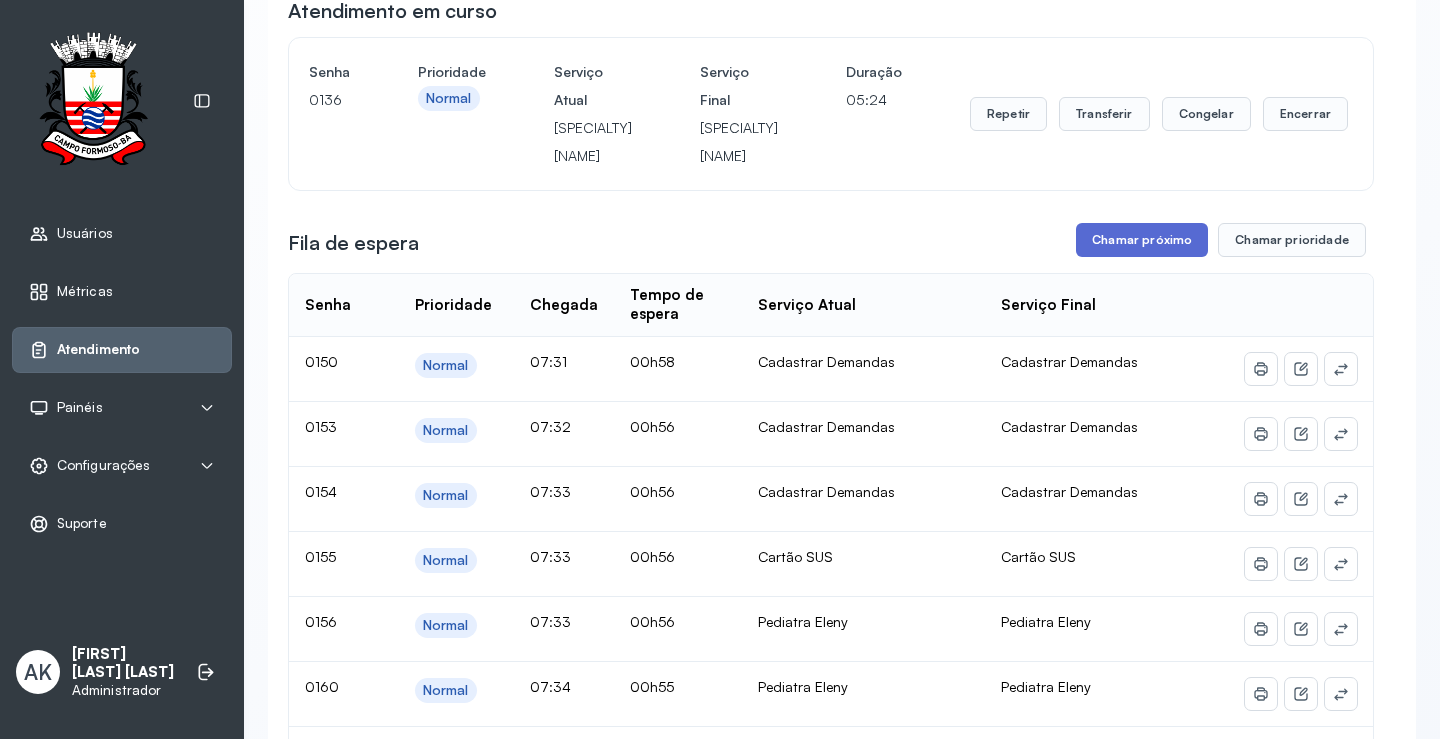 click on "Chamar próximo" at bounding box center (1142, 240) 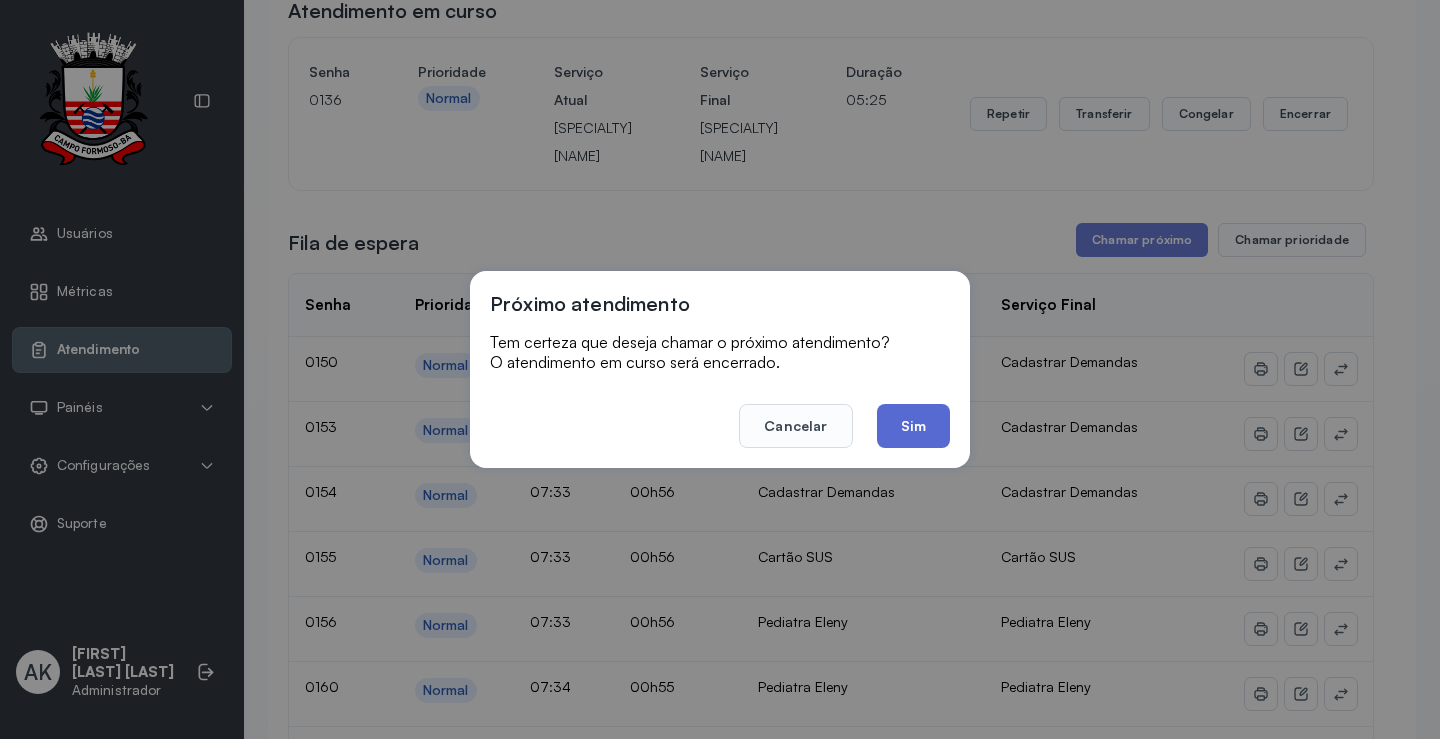 click on "Sim" 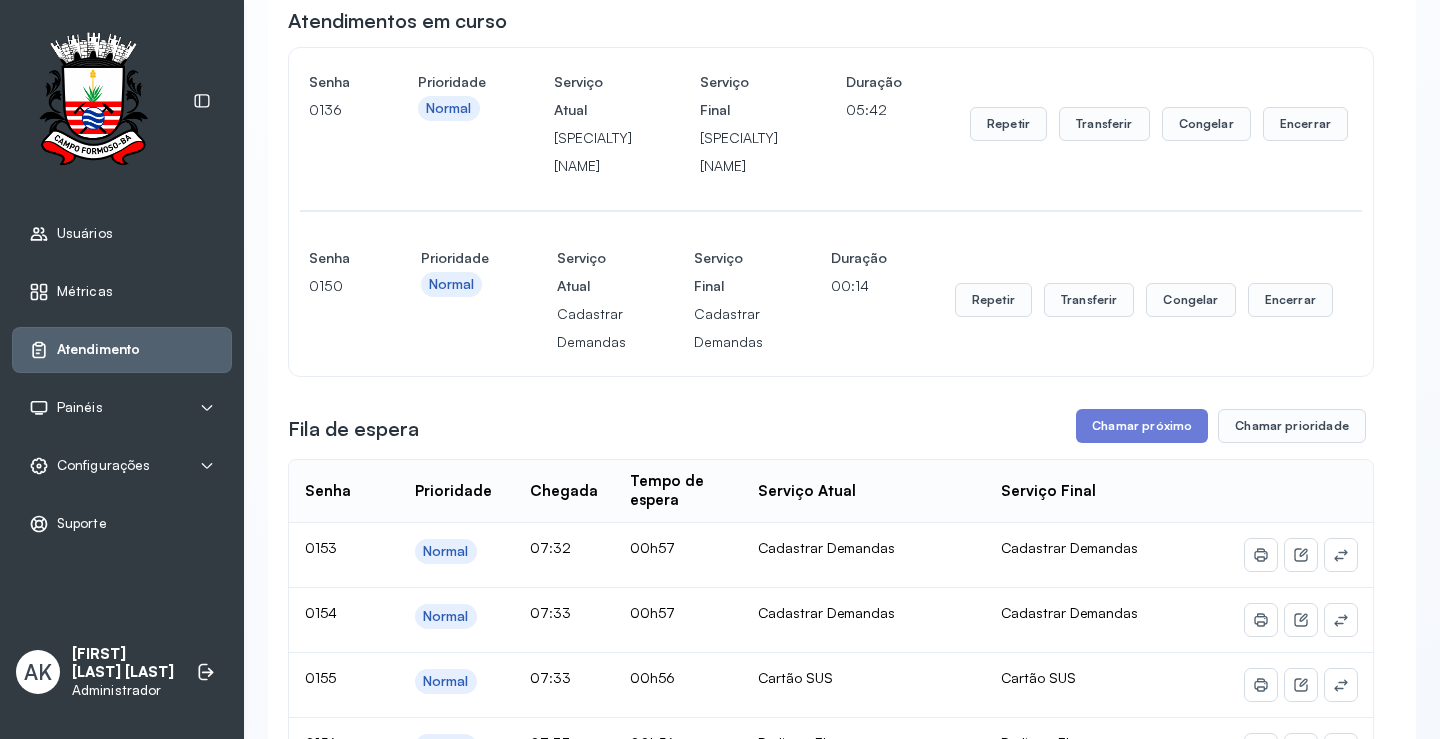 scroll, scrollTop: 0, scrollLeft: 0, axis: both 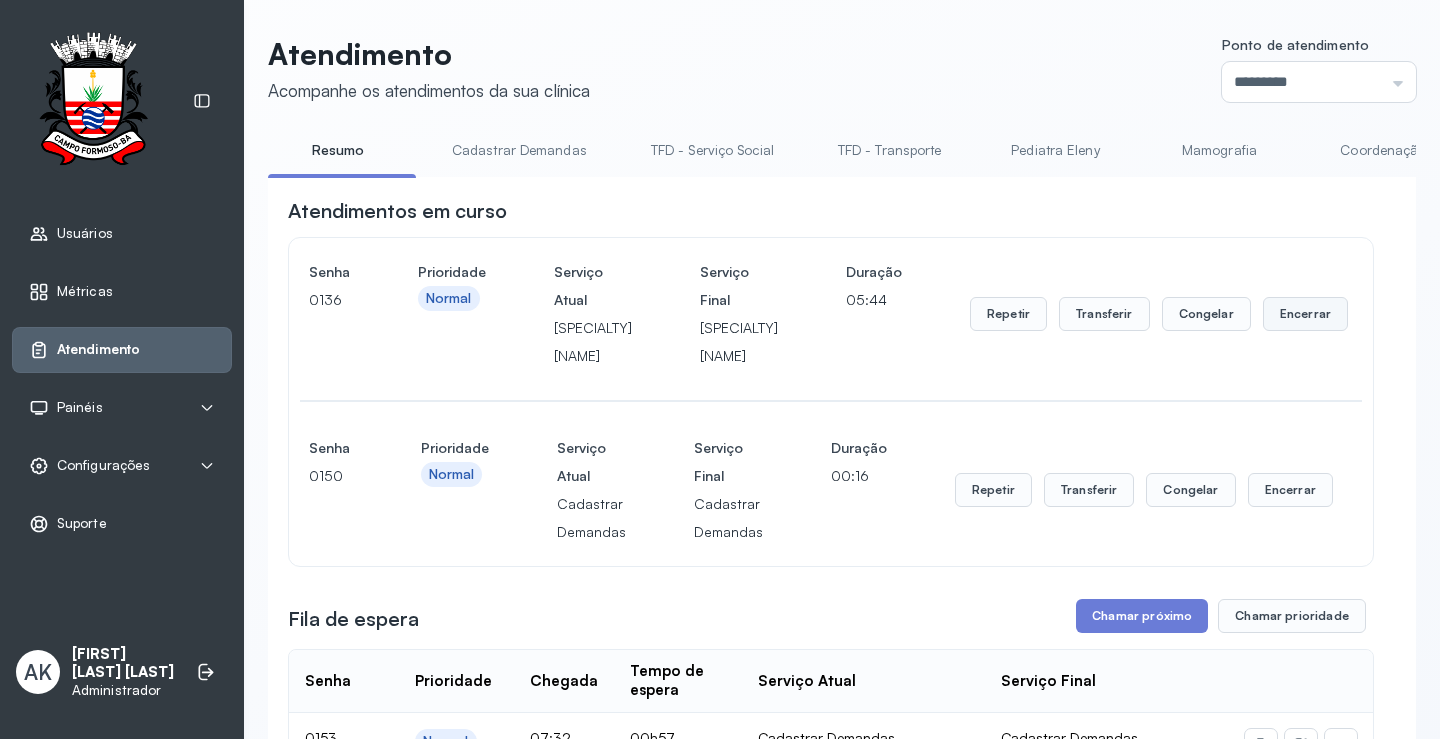 click on "Encerrar" at bounding box center (1305, 314) 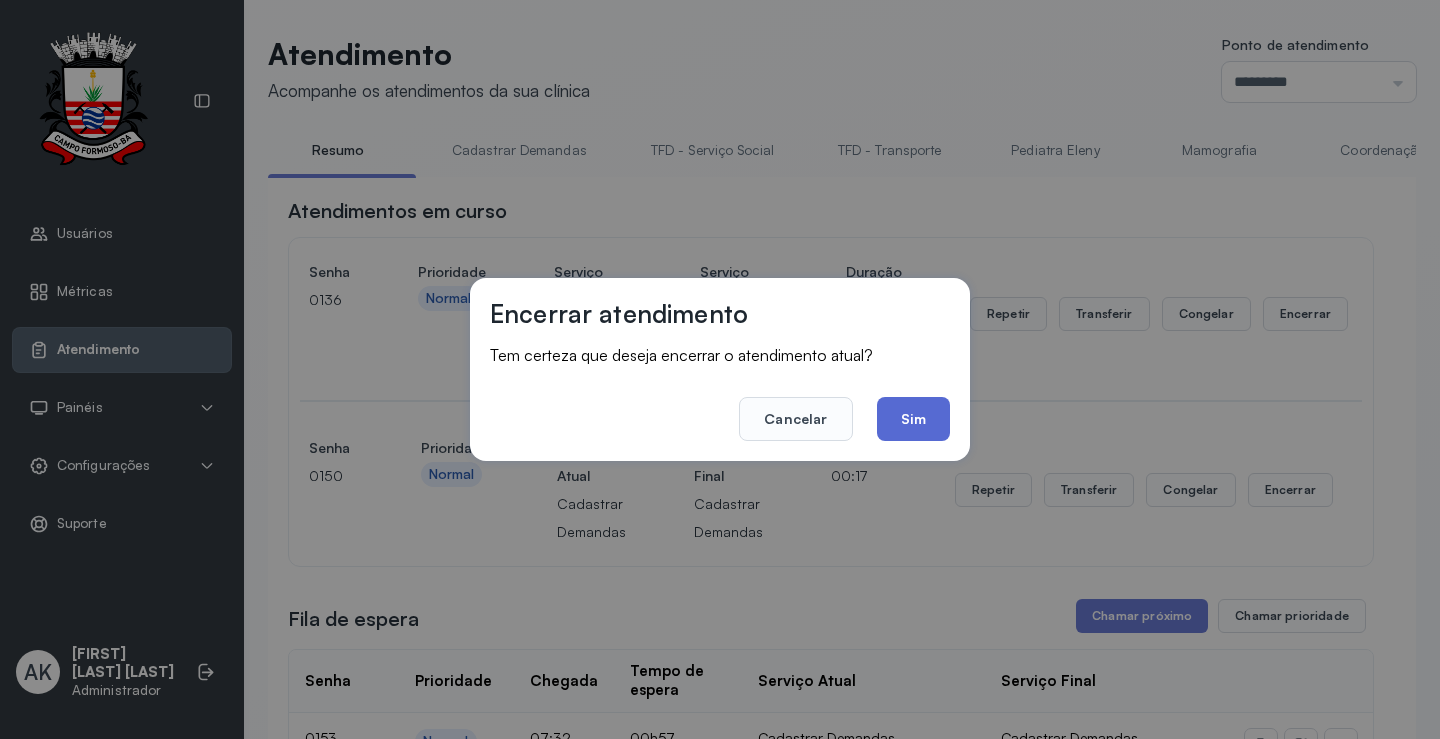 click on "Sim" 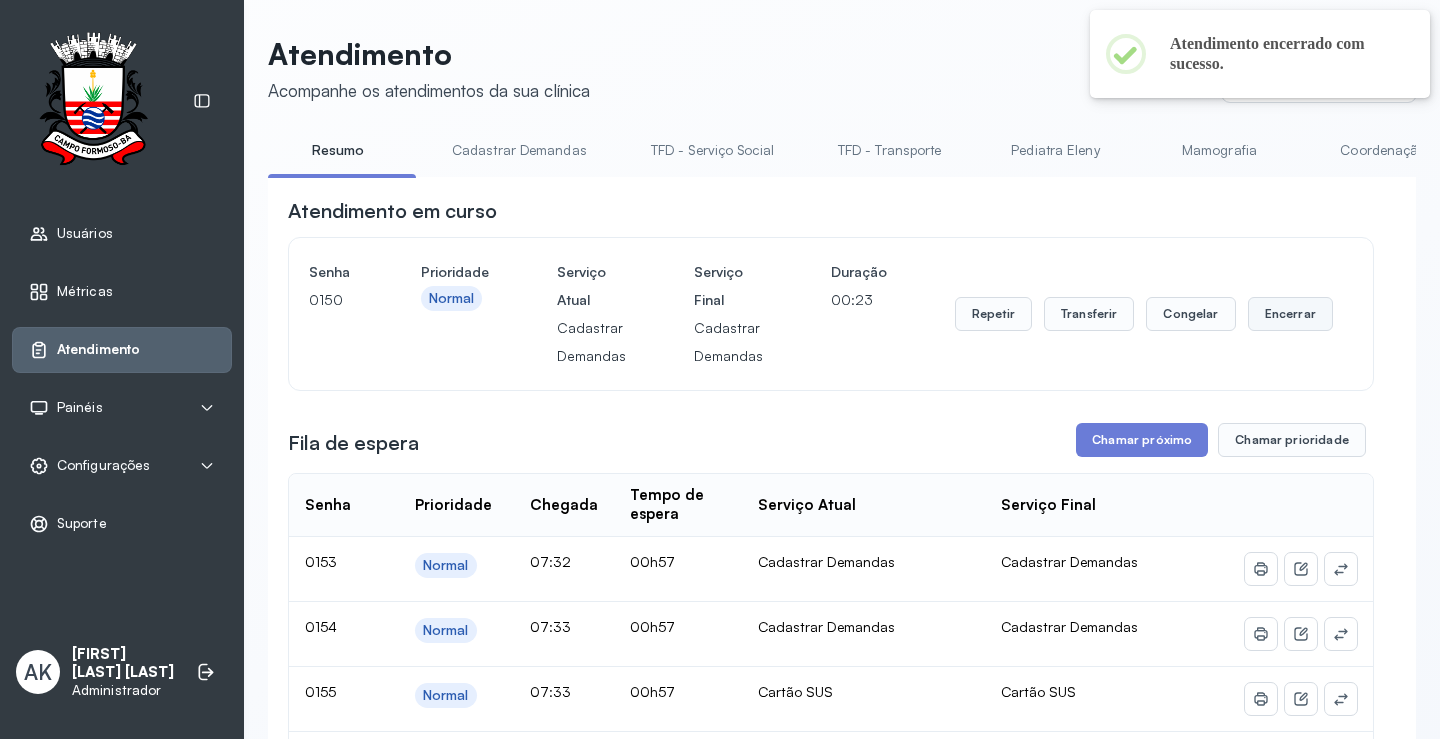 click on "Encerrar" at bounding box center [1290, 314] 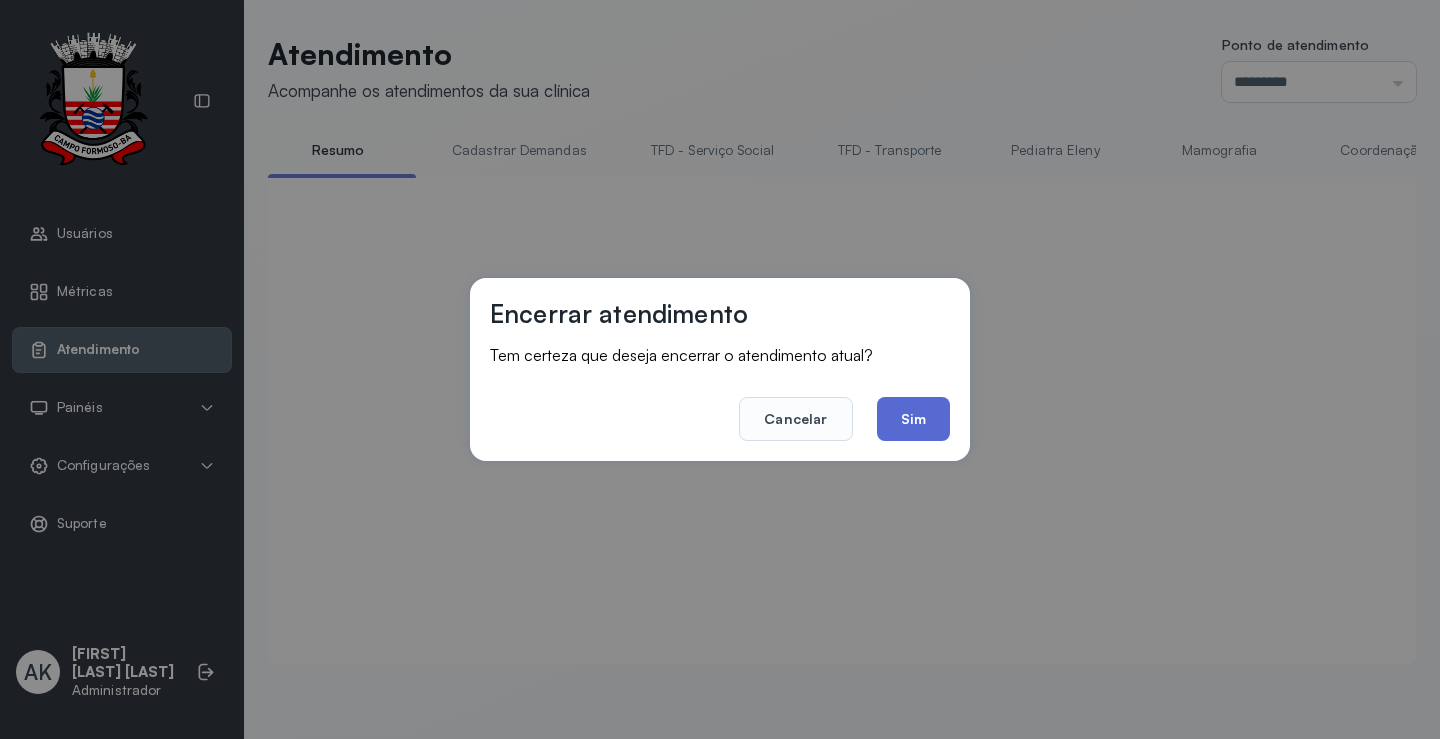 click on "Sim" 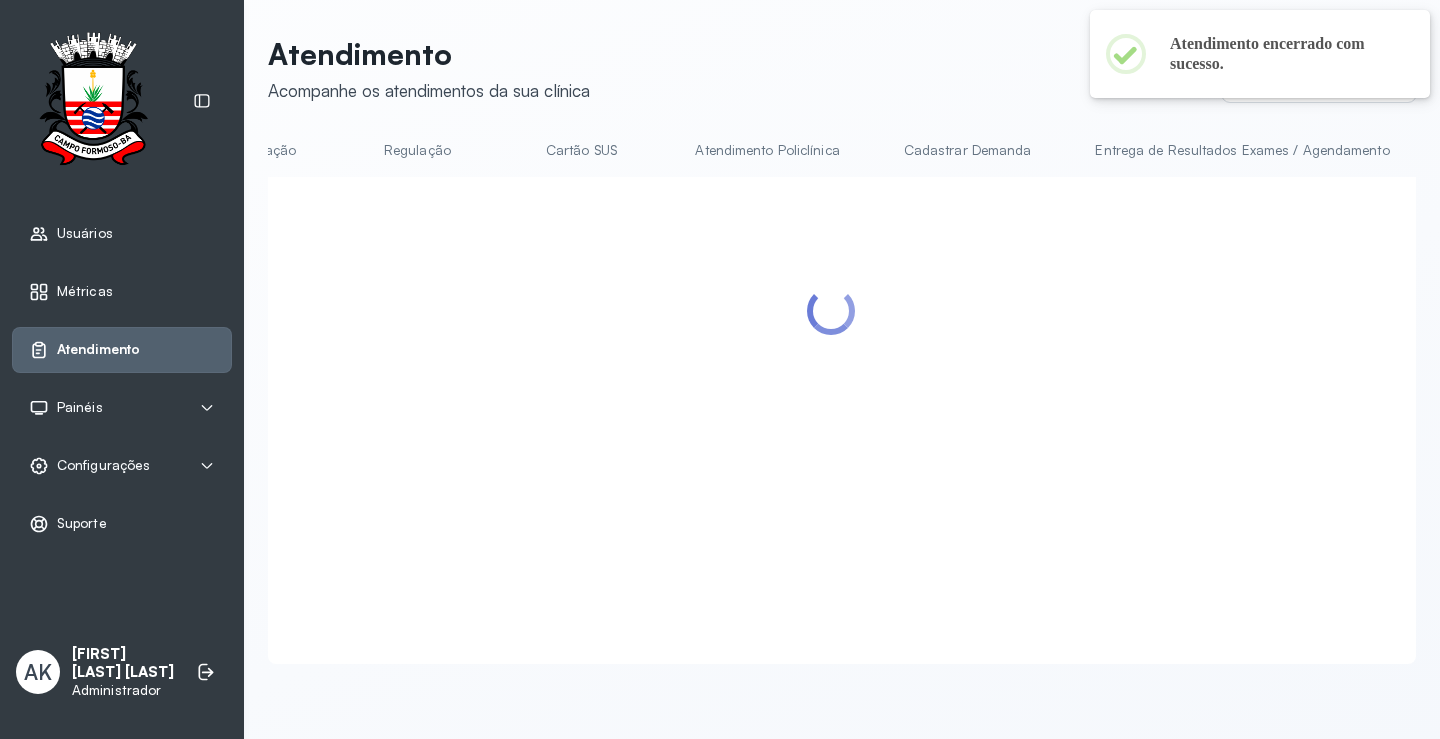 scroll, scrollTop: 0, scrollLeft: 1134, axis: horizontal 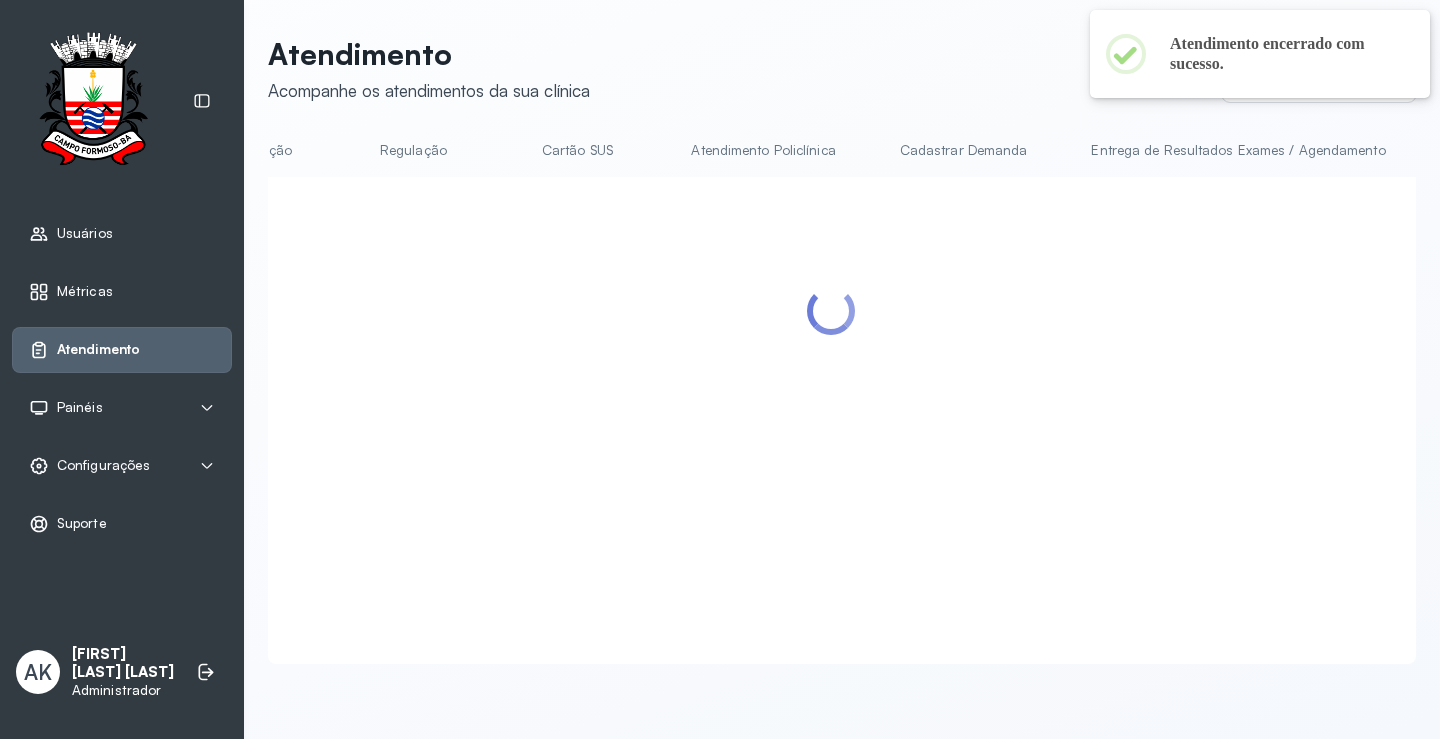 click on "Cartão SUS" at bounding box center (577, 150) 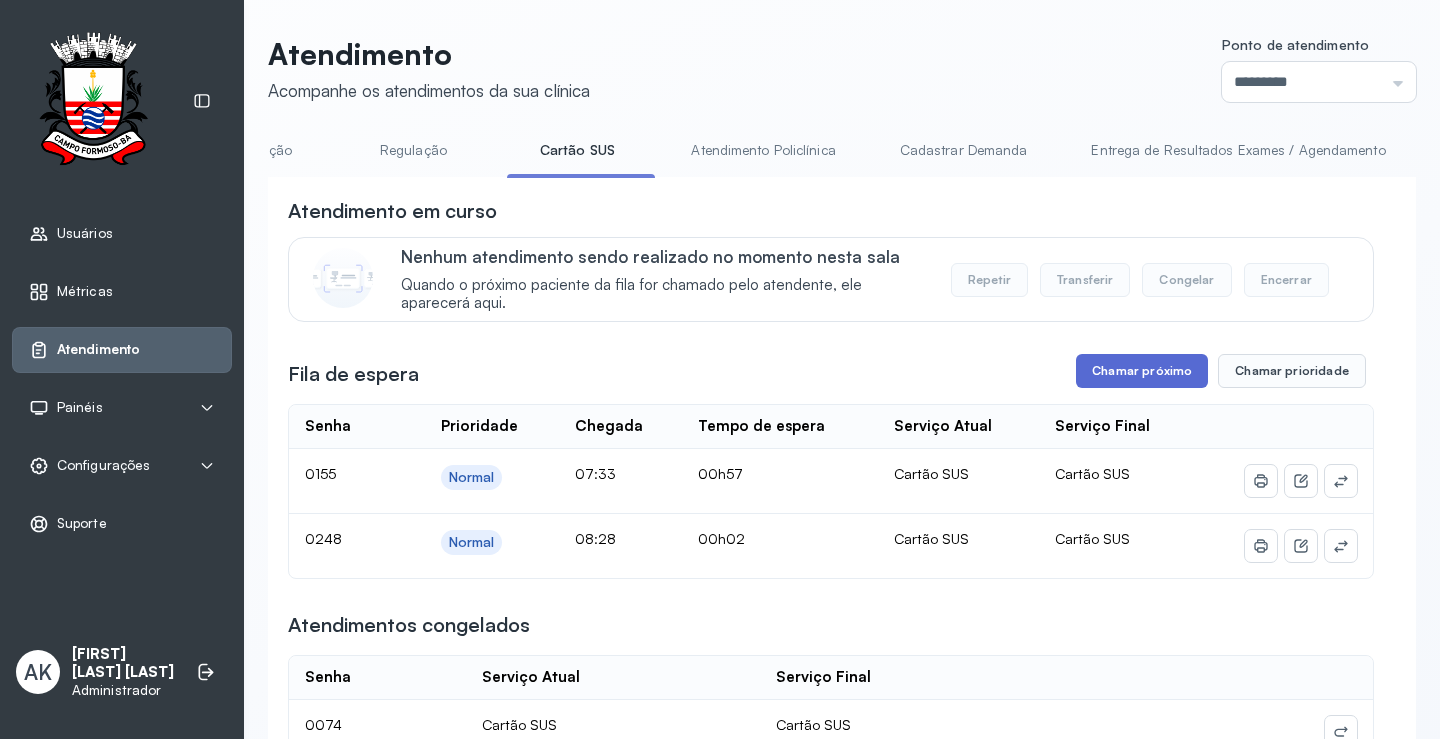 click on "Chamar próximo" at bounding box center [1142, 371] 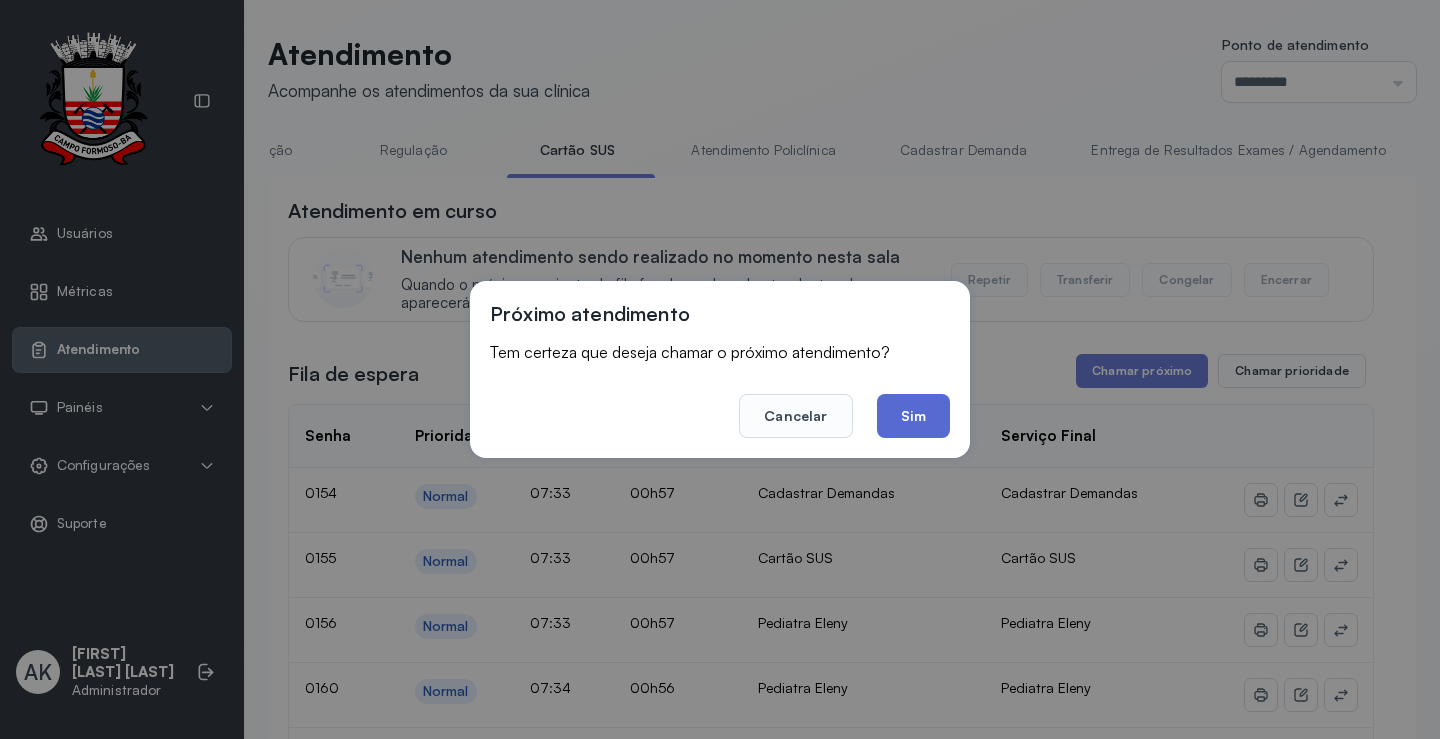 click on "Sim" 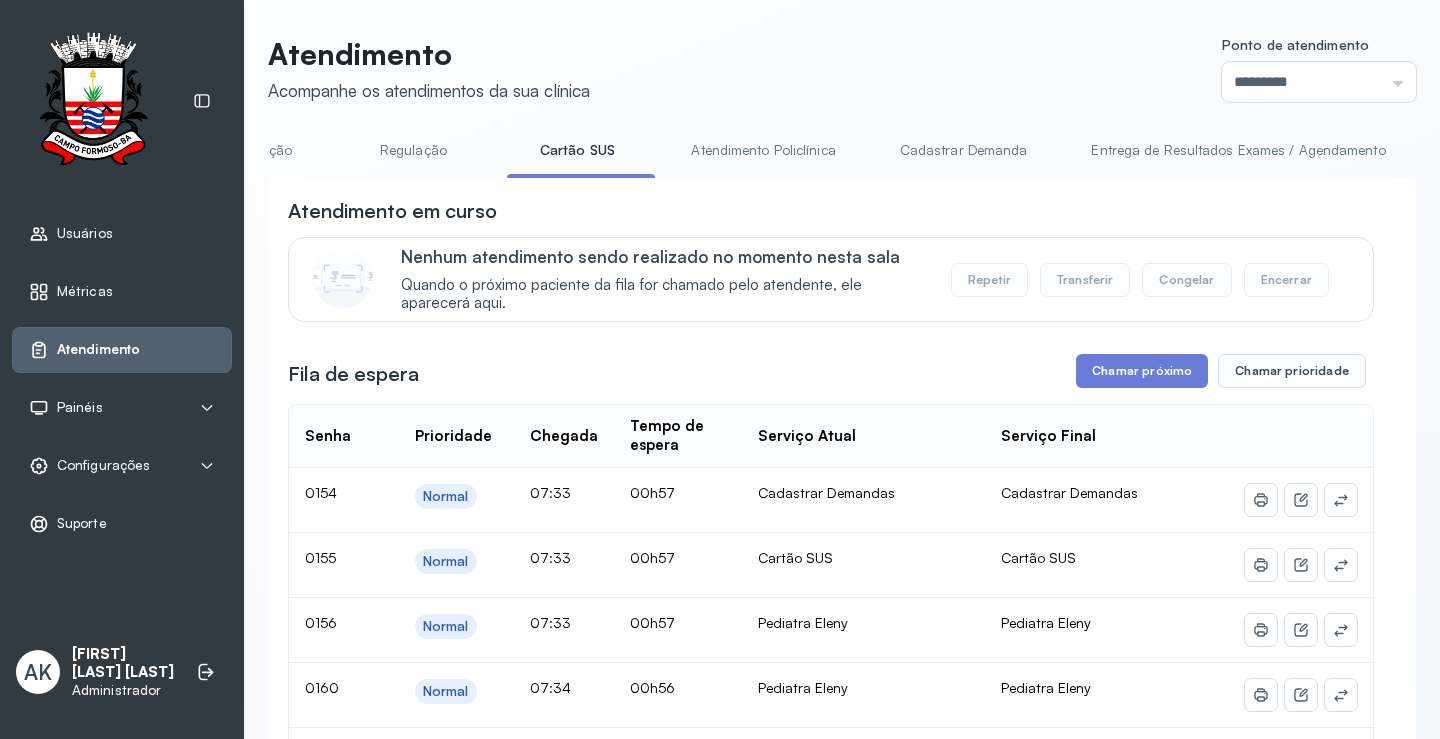 click on "Atendimento Policlínica" at bounding box center (763, 150) 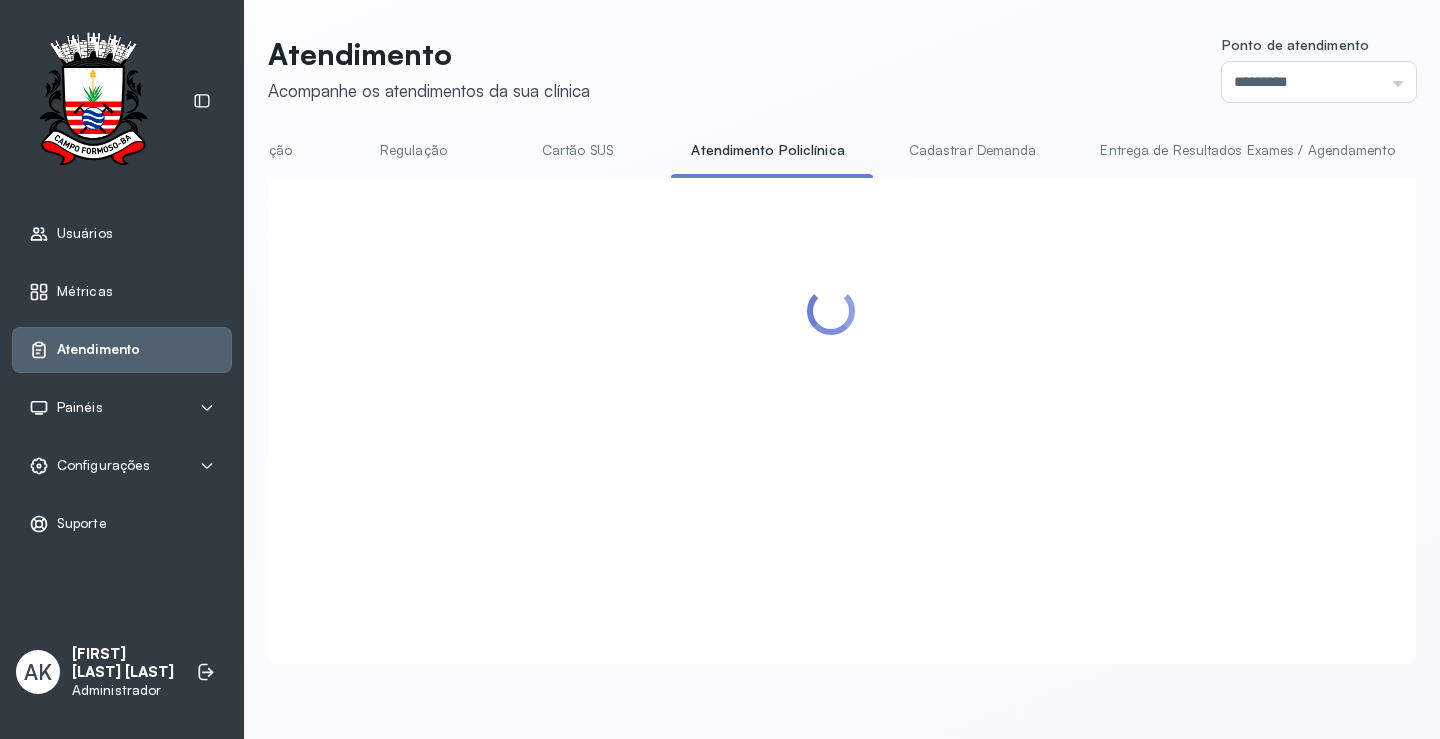 click on "Cartão SUS" at bounding box center [577, 150] 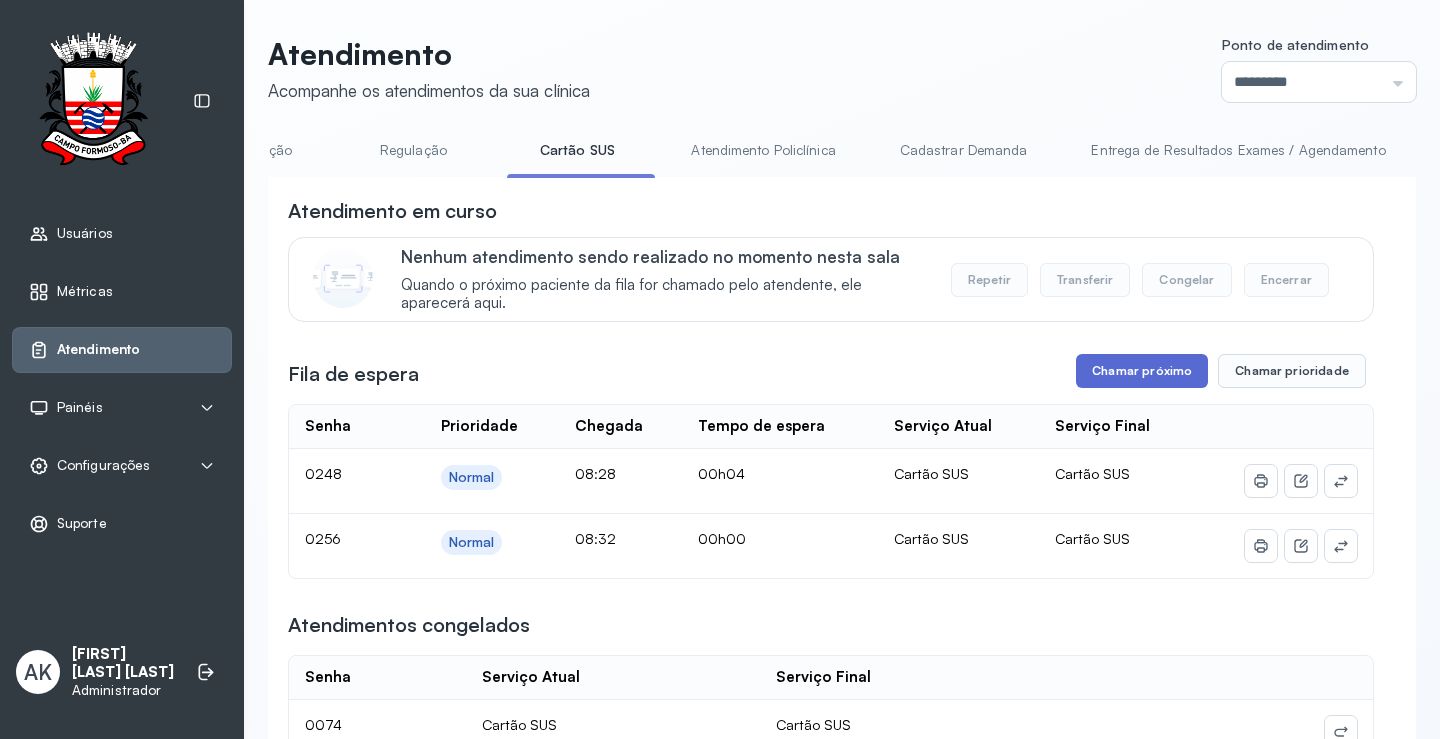 click on "Chamar próximo" at bounding box center [1142, 371] 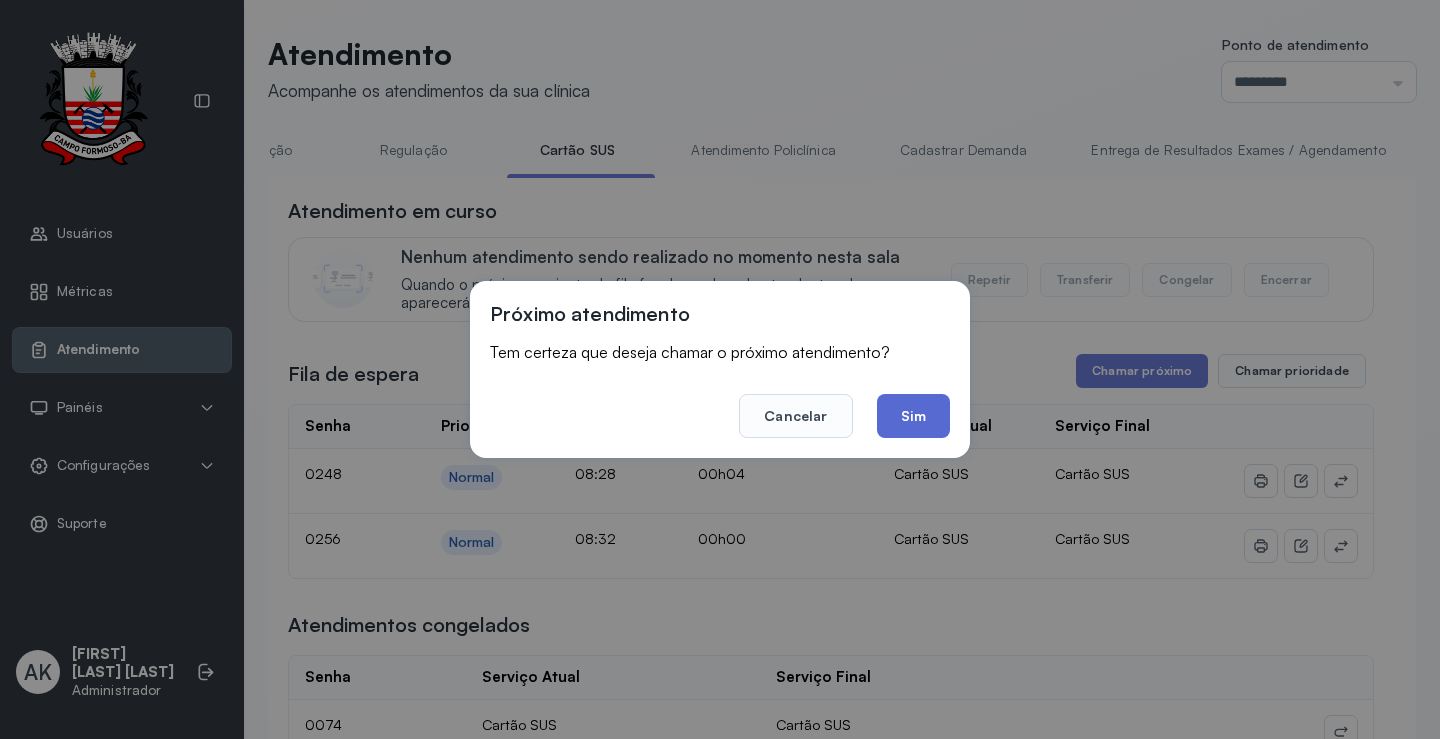 click on "Sim" 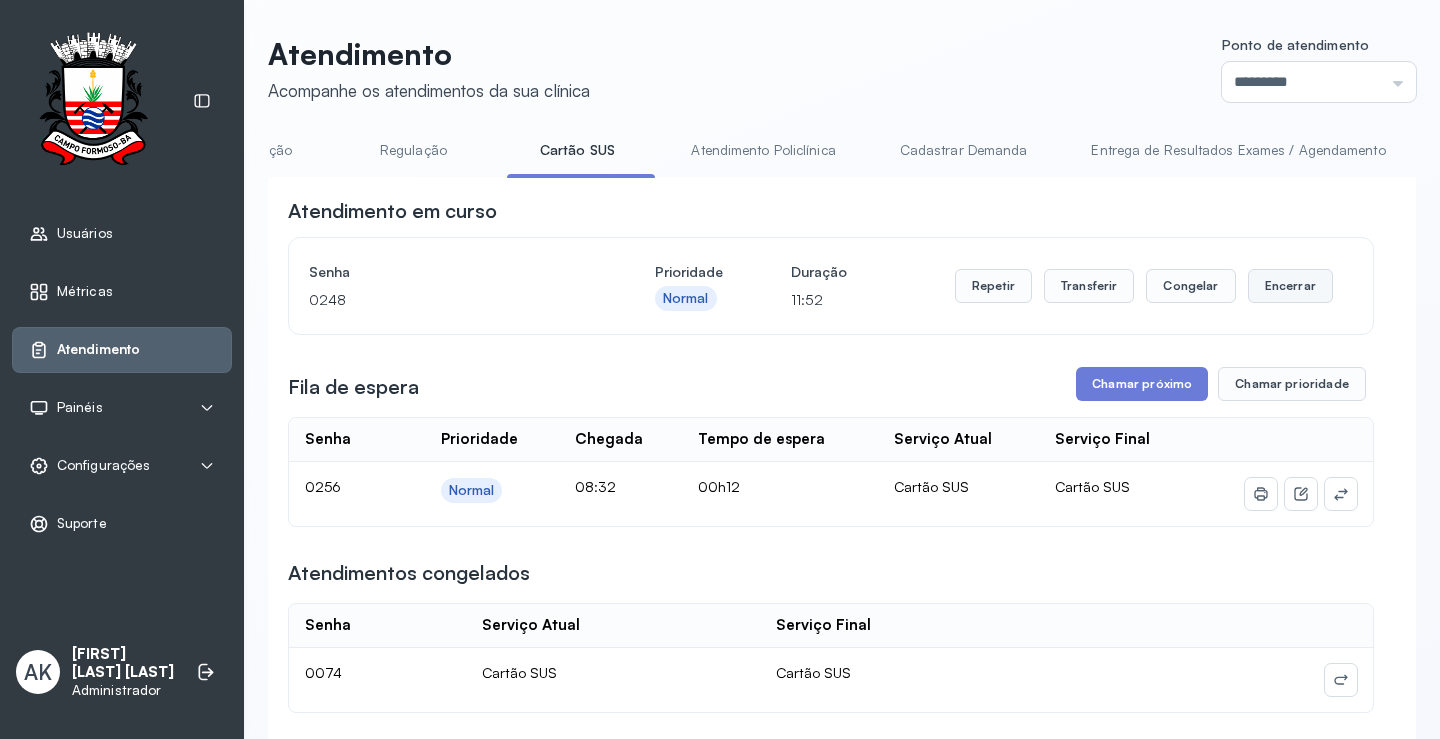 click on "Encerrar" at bounding box center [1290, 286] 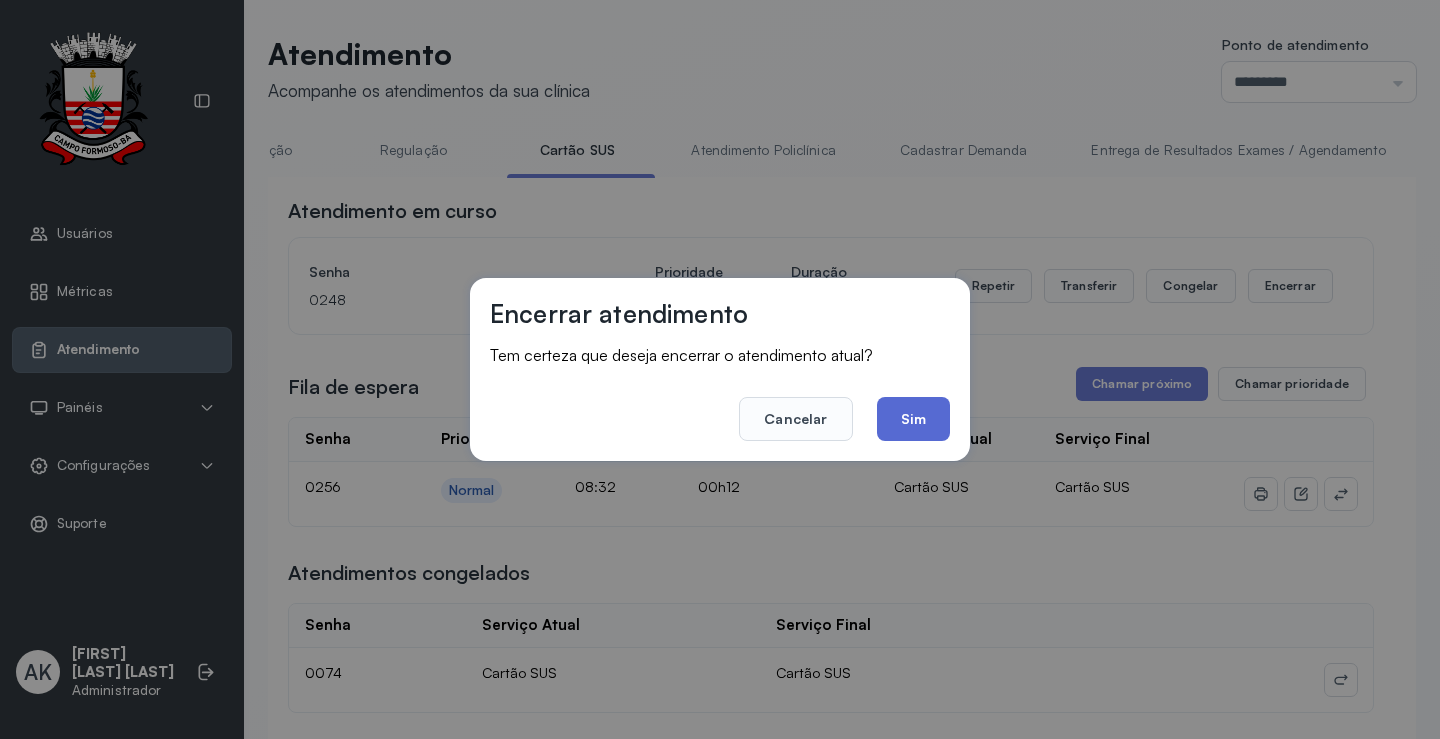 click on "Sim" 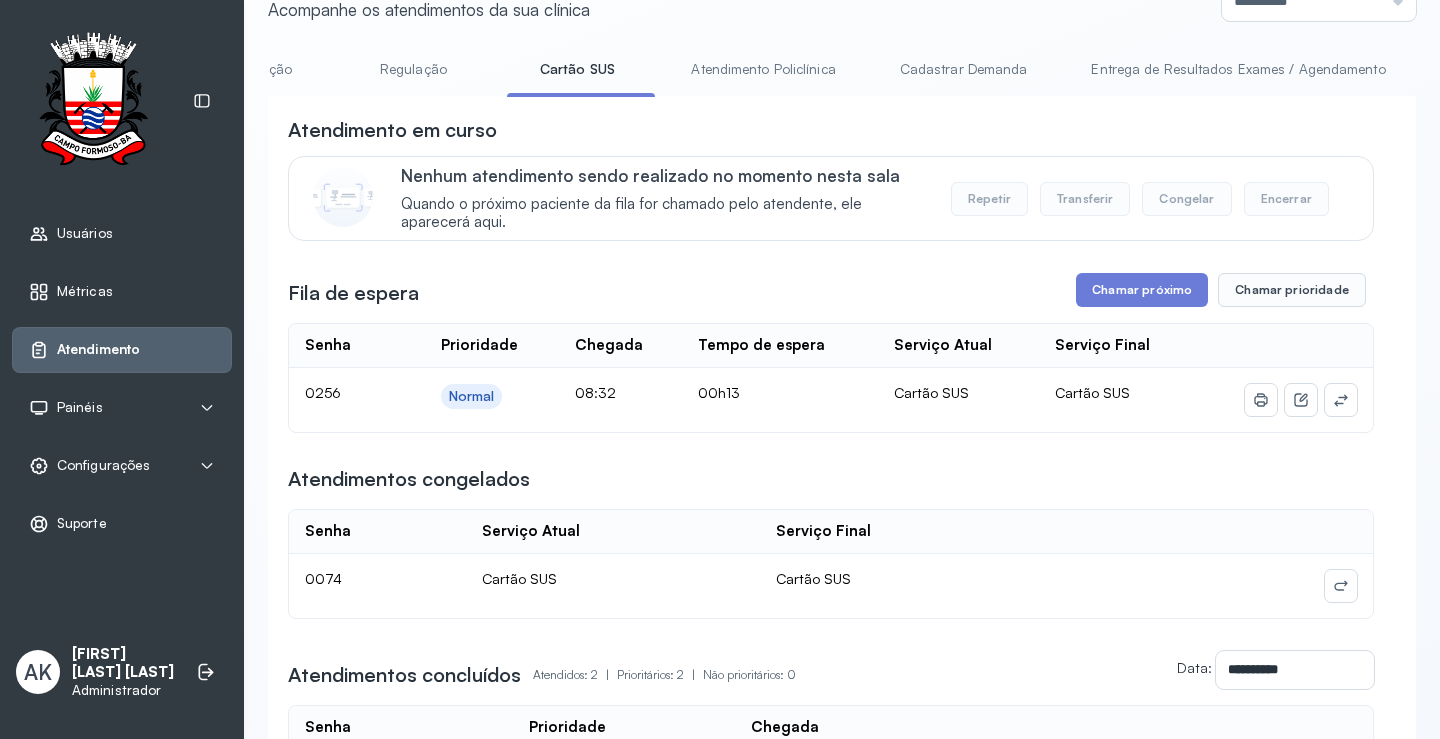 scroll, scrollTop: 0, scrollLeft: 0, axis: both 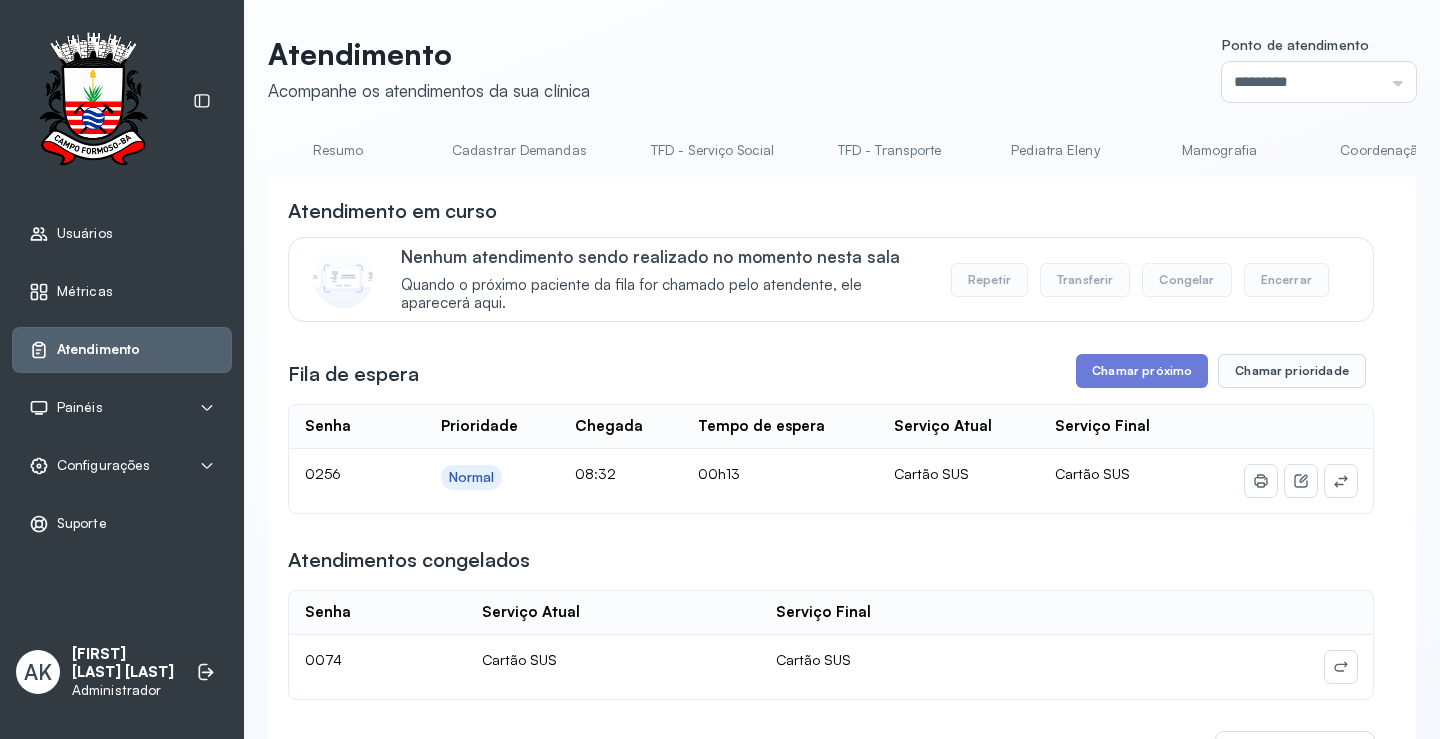 click on "Resumo" at bounding box center (338, 150) 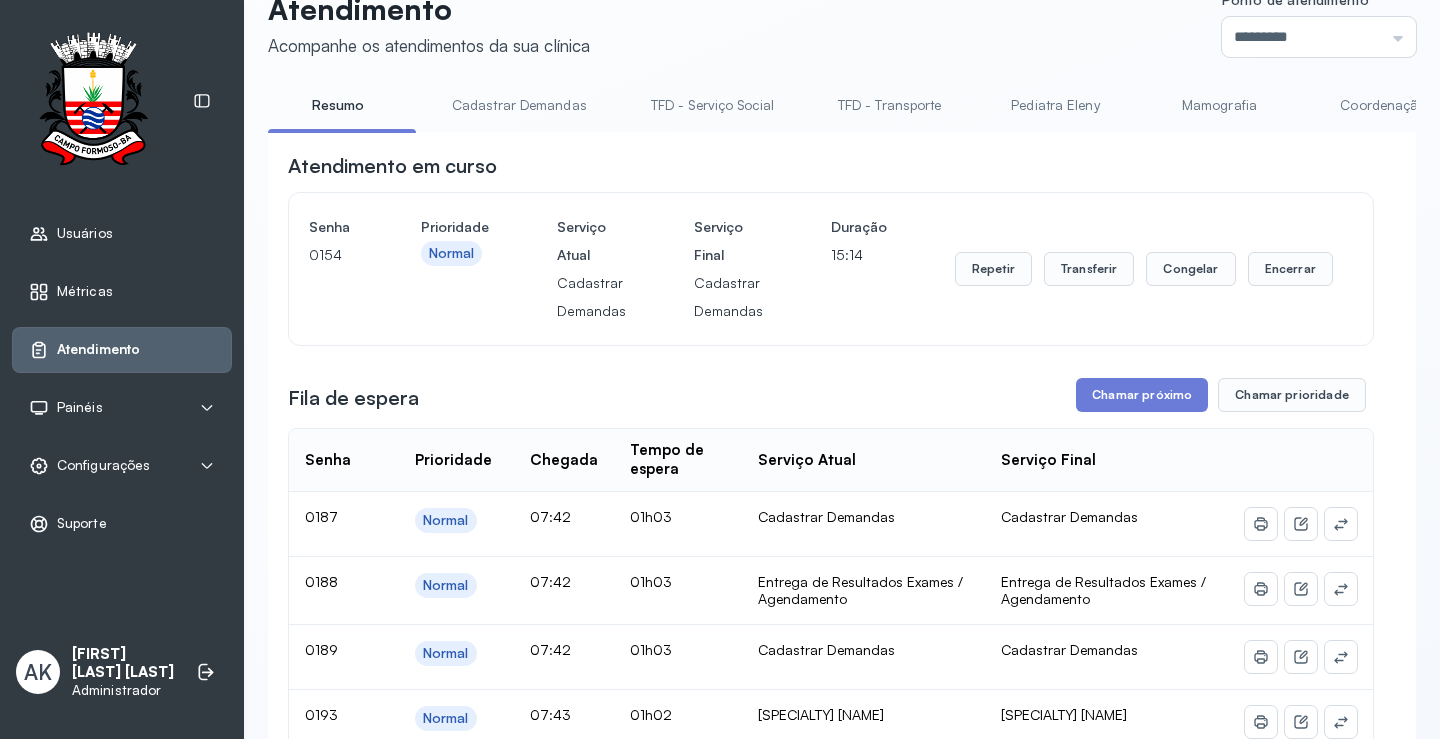 scroll, scrollTop: 0, scrollLeft: 0, axis: both 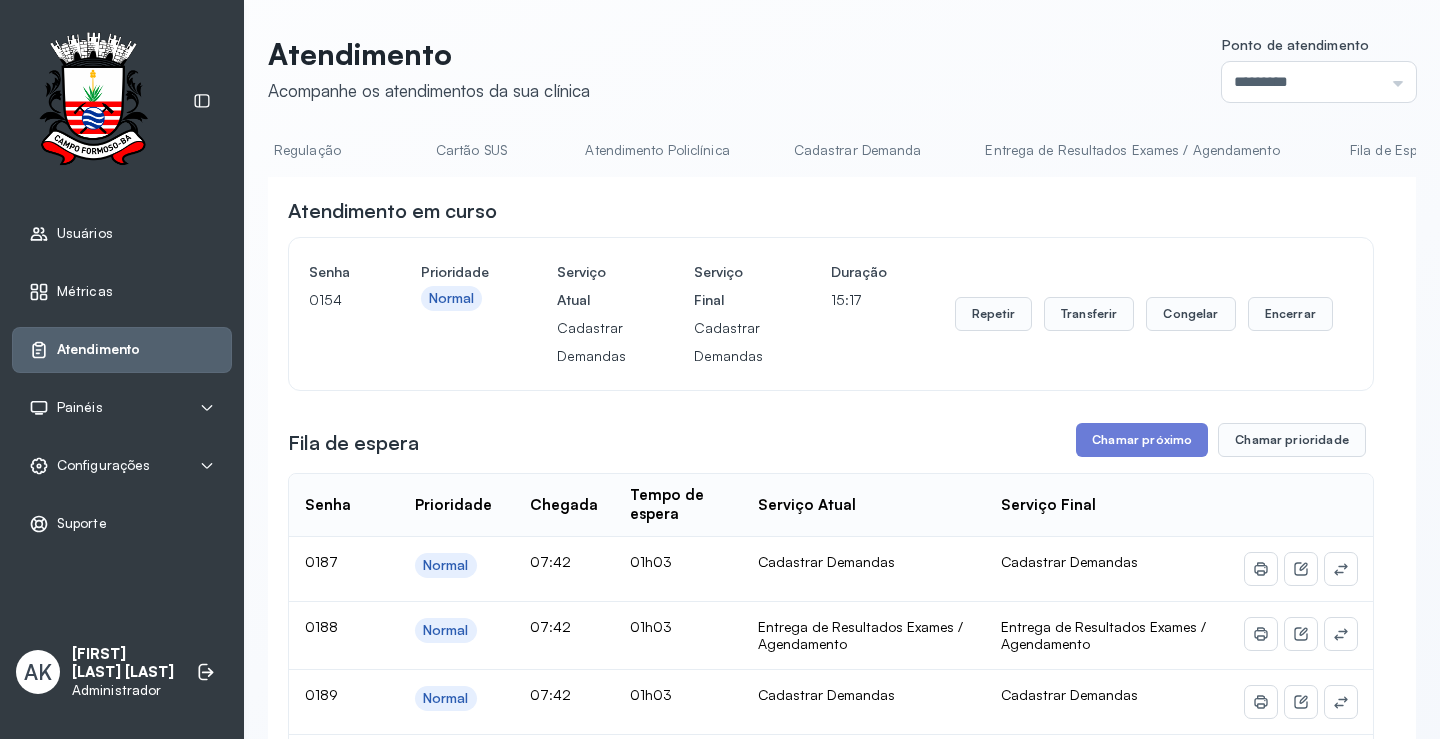click on "Cartão SUS" at bounding box center [471, 150] 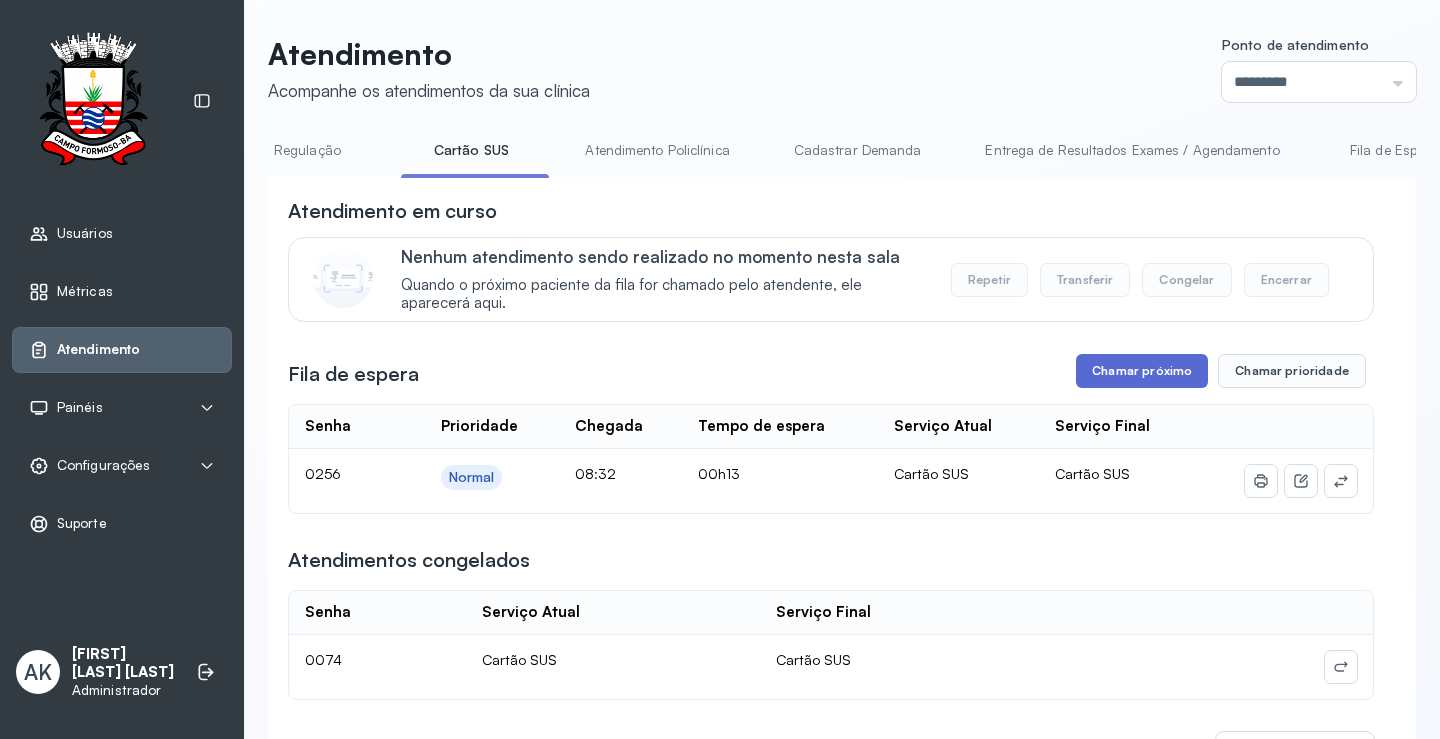 click on "Chamar próximo" at bounding box center [1142, 371] 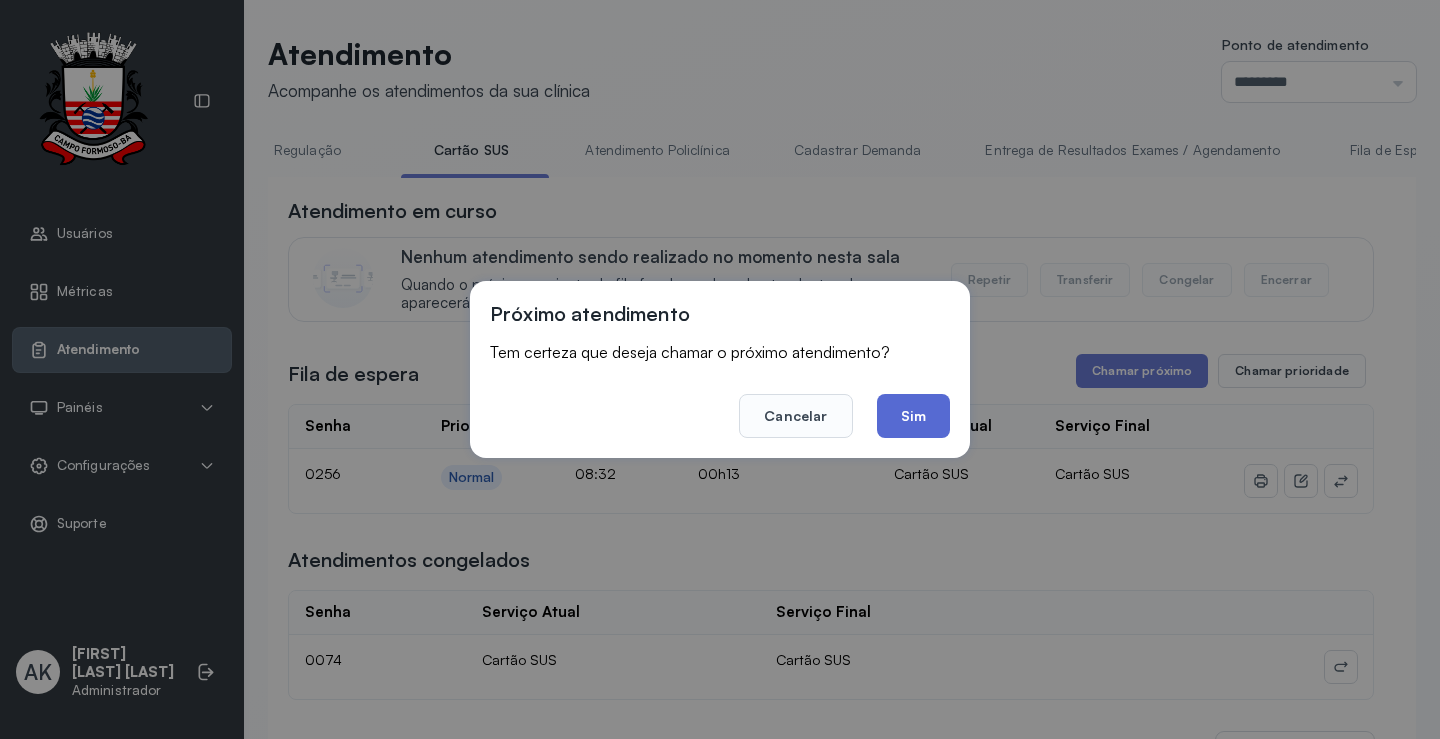click on "Sim" 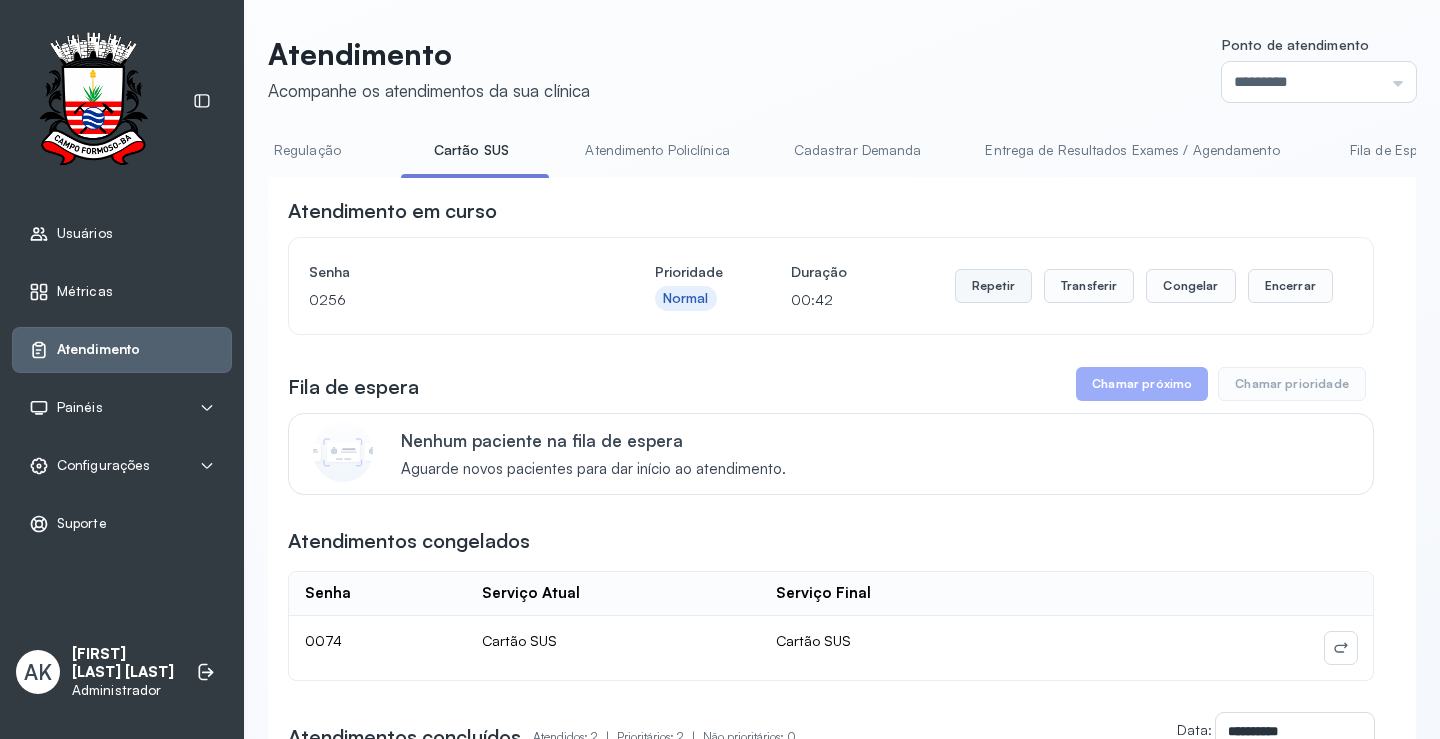 click on "Repetir" at bounding box center [993, 286] 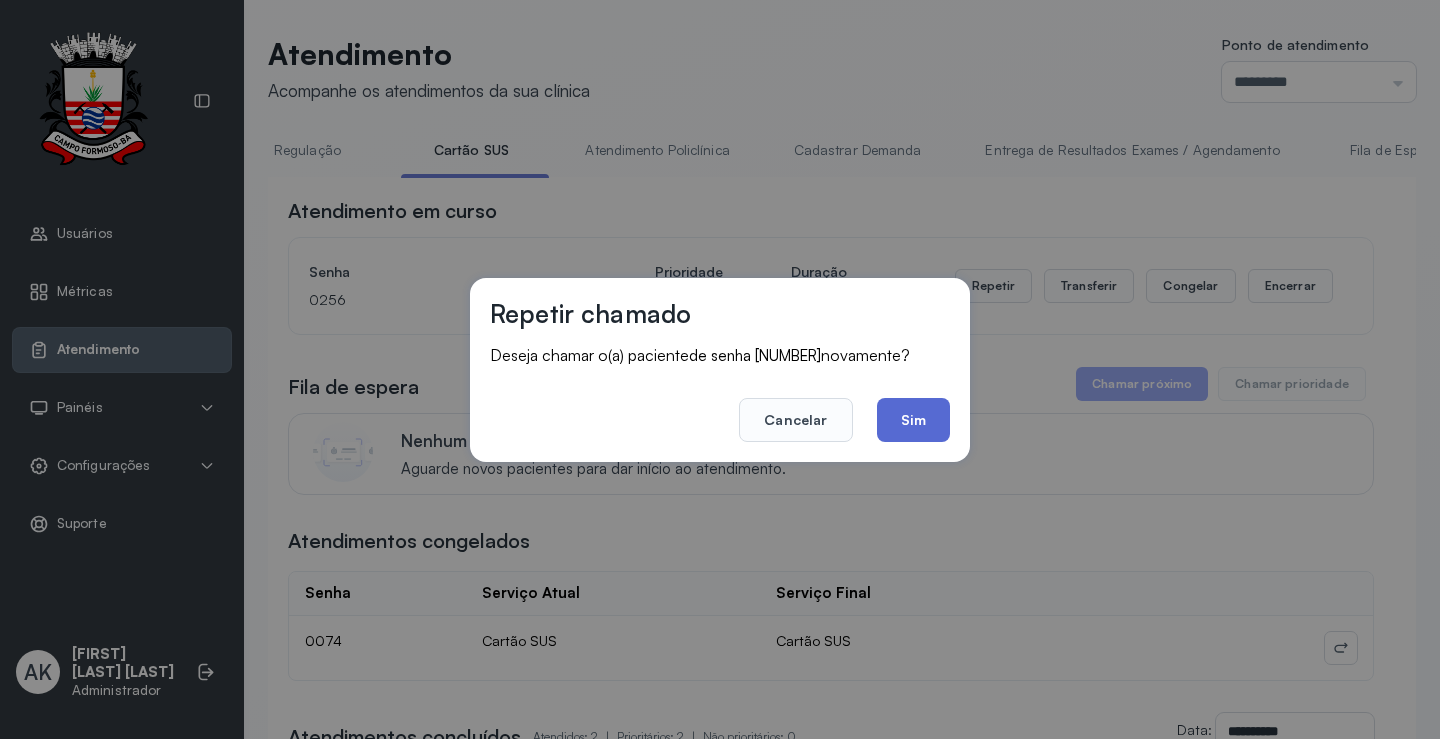 click on "Sim" 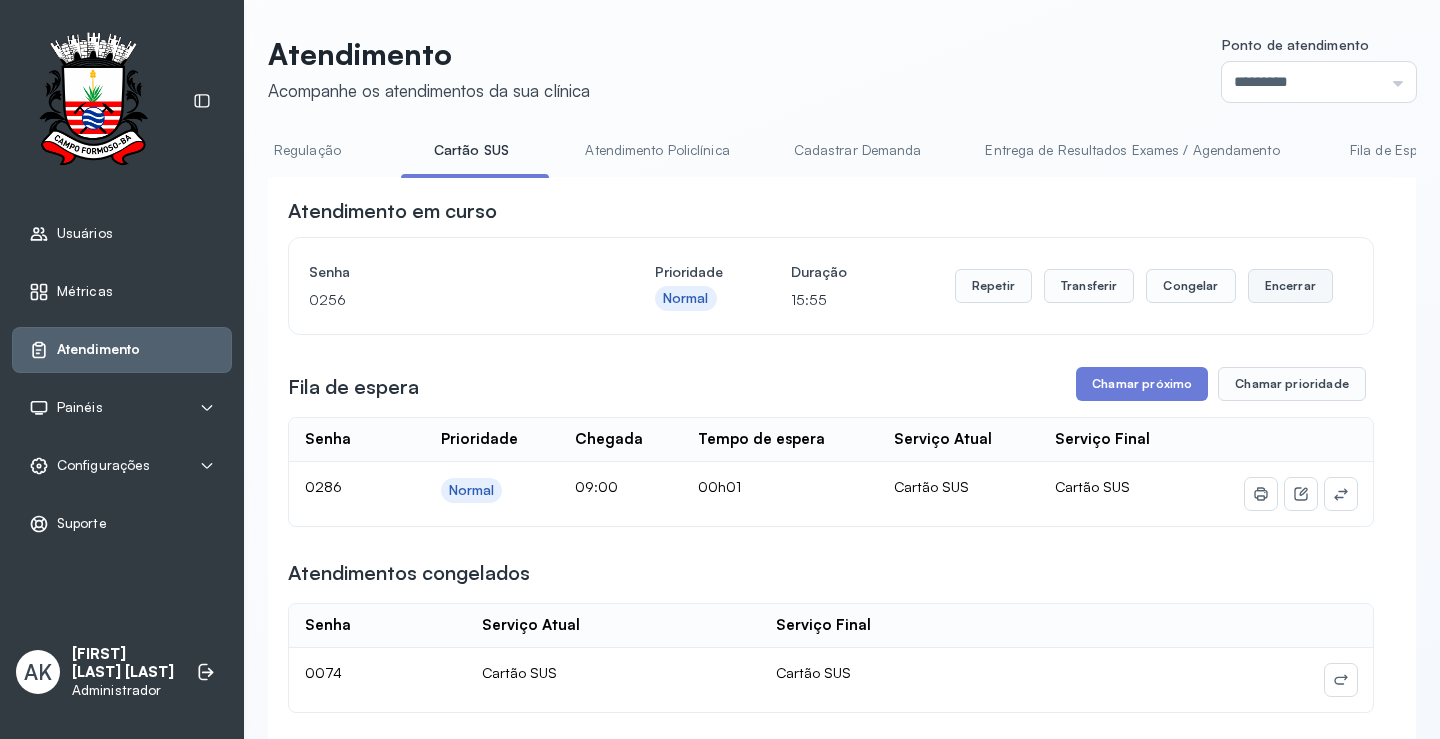 click on "Encerrar" at bounding box center [1290, 286] 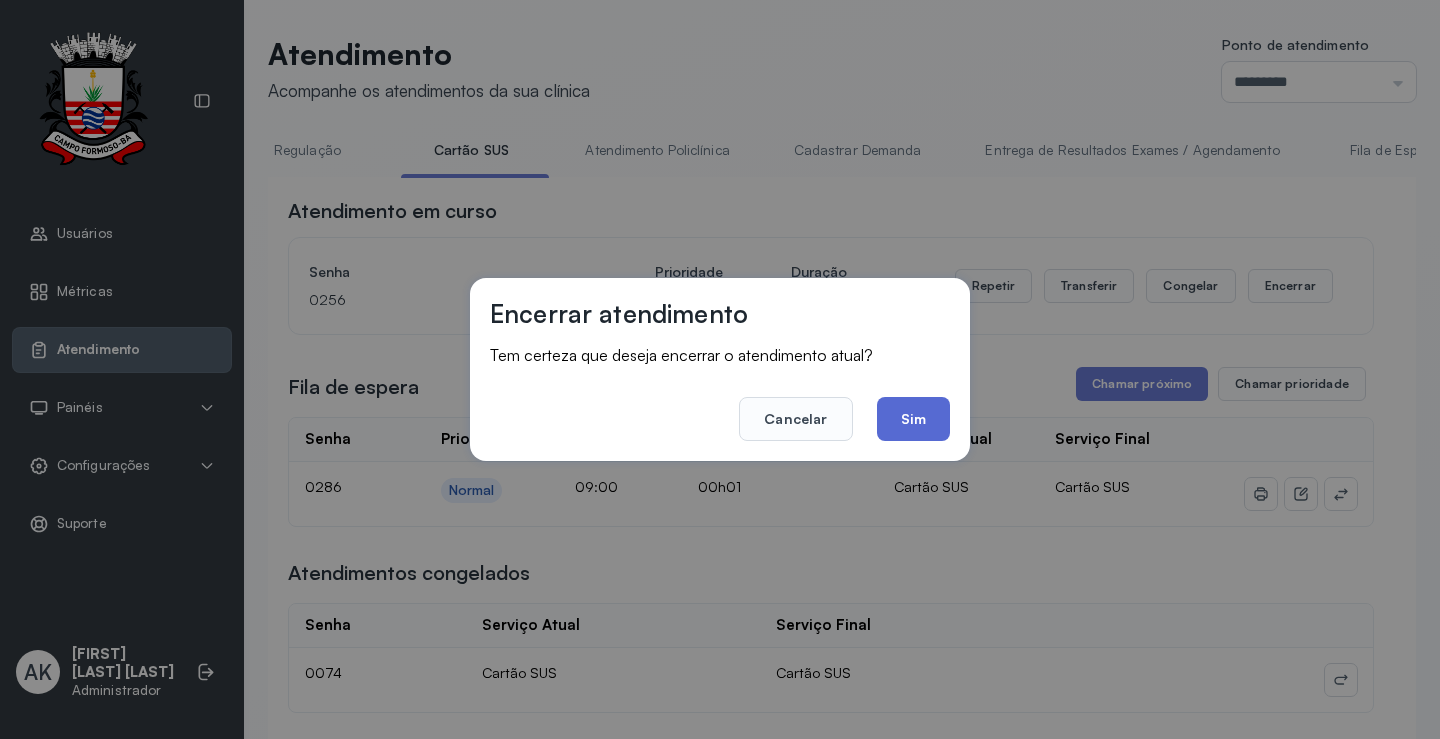 click on "Sim" 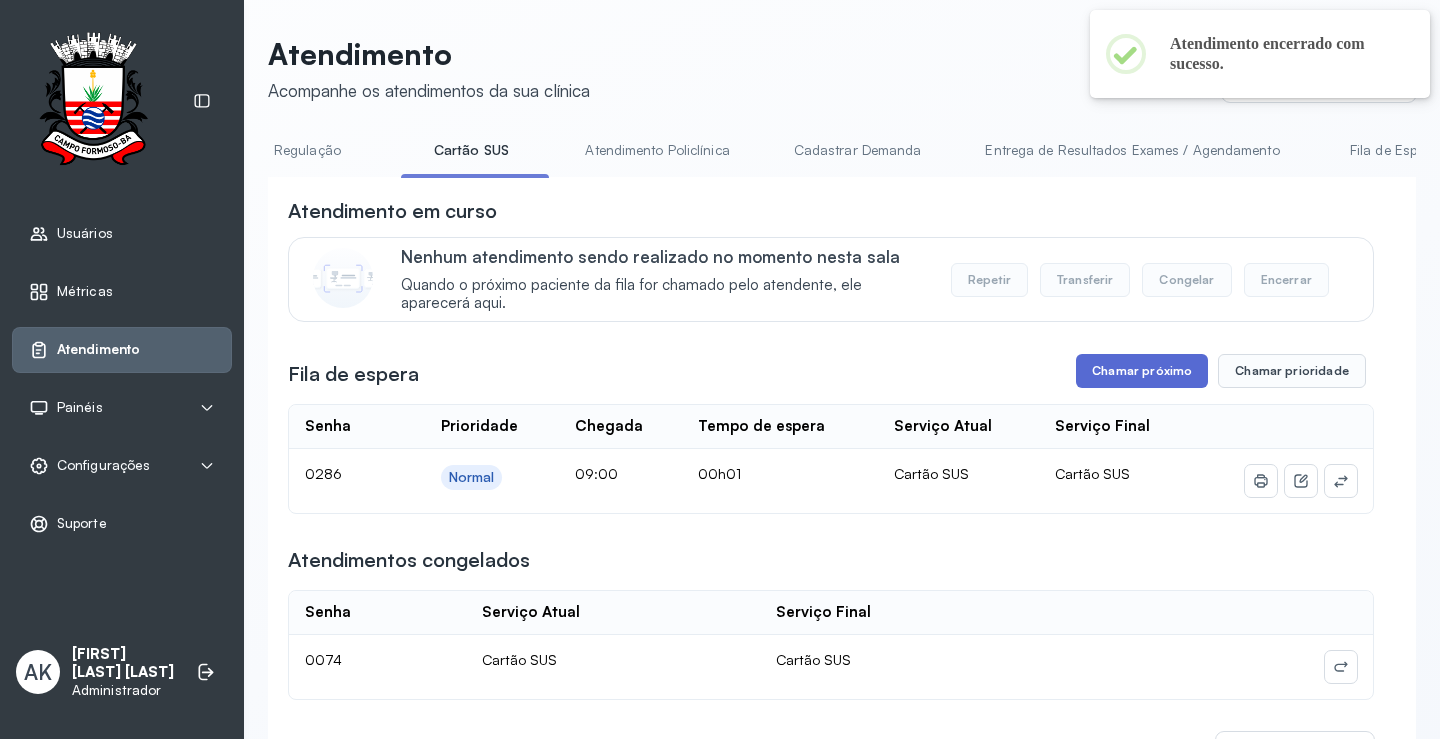 click on "Chamar próximo" at bounding box center [1142, 371] 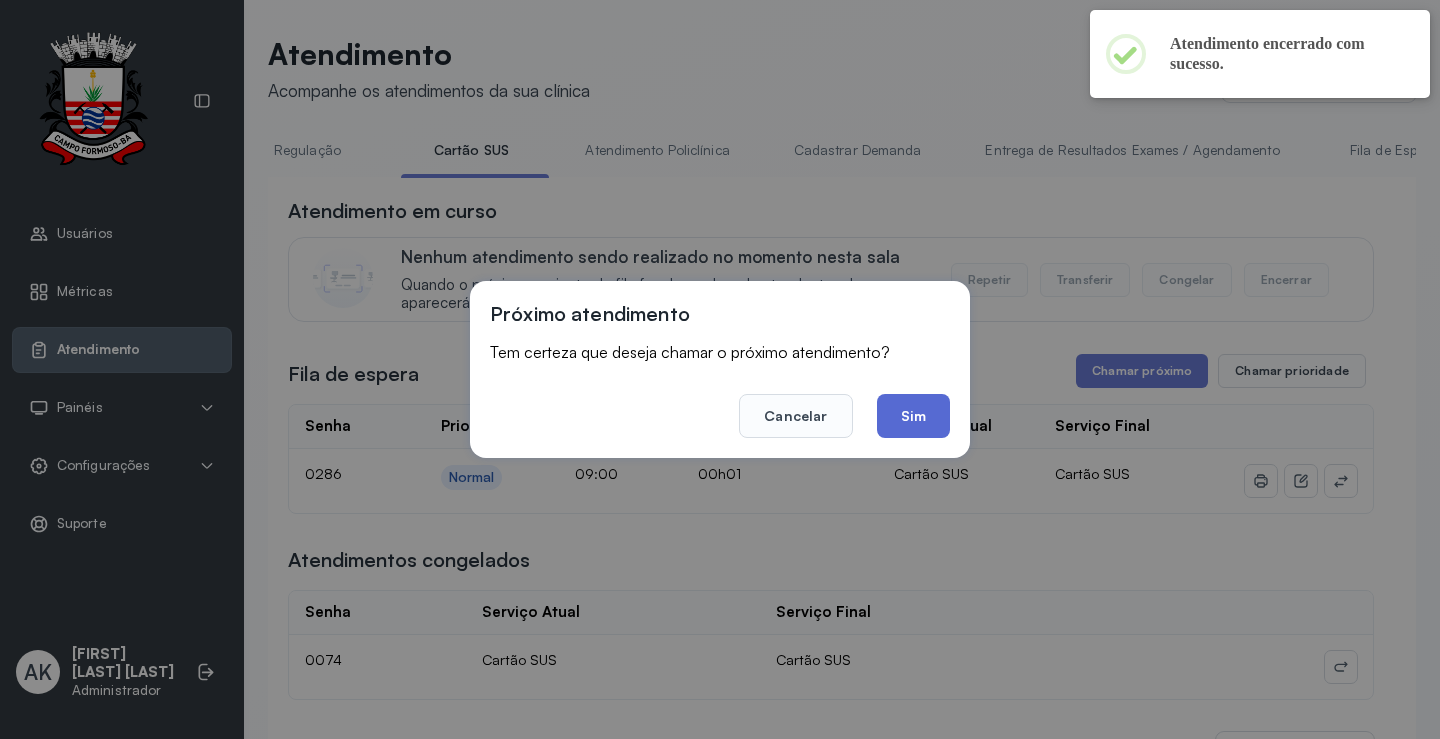 click on "Sim" 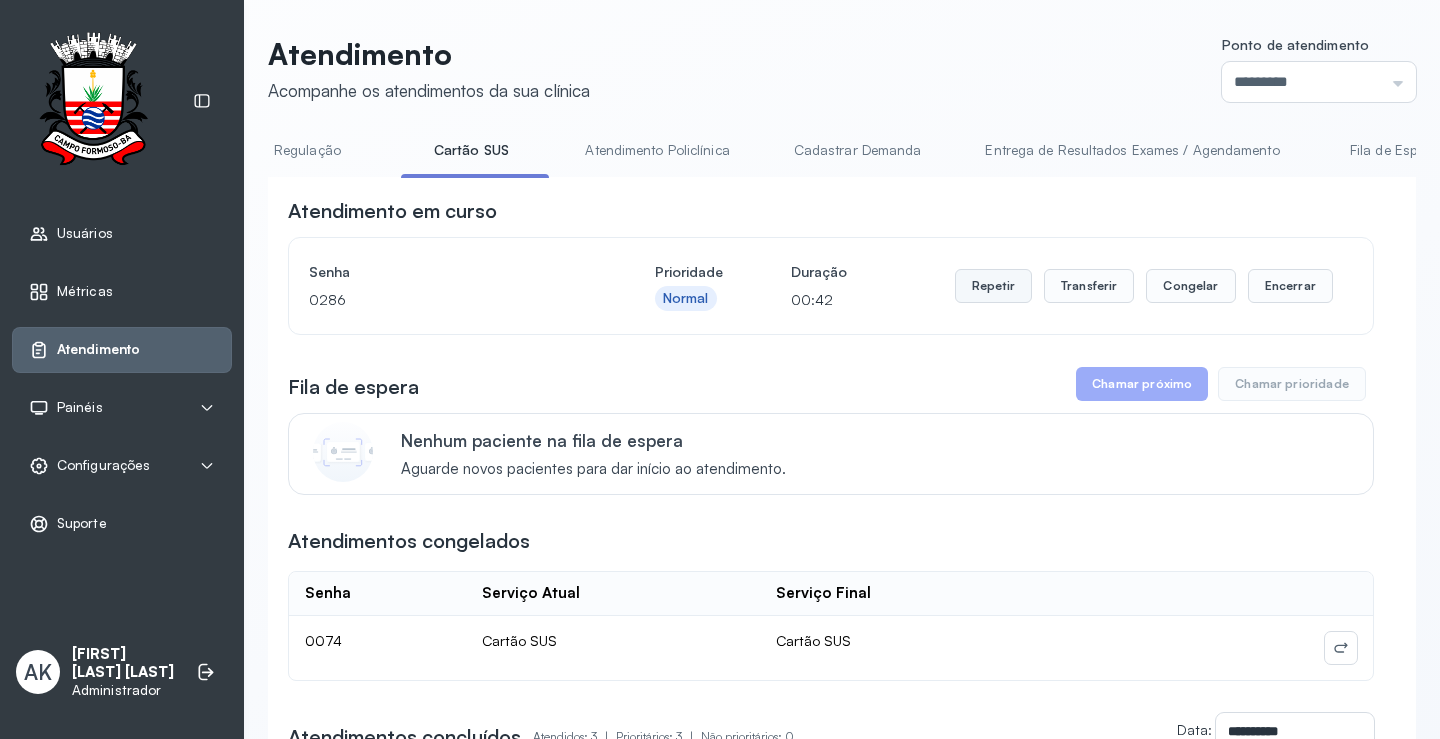 click on "Repetir" at bounding box center (993, 286) 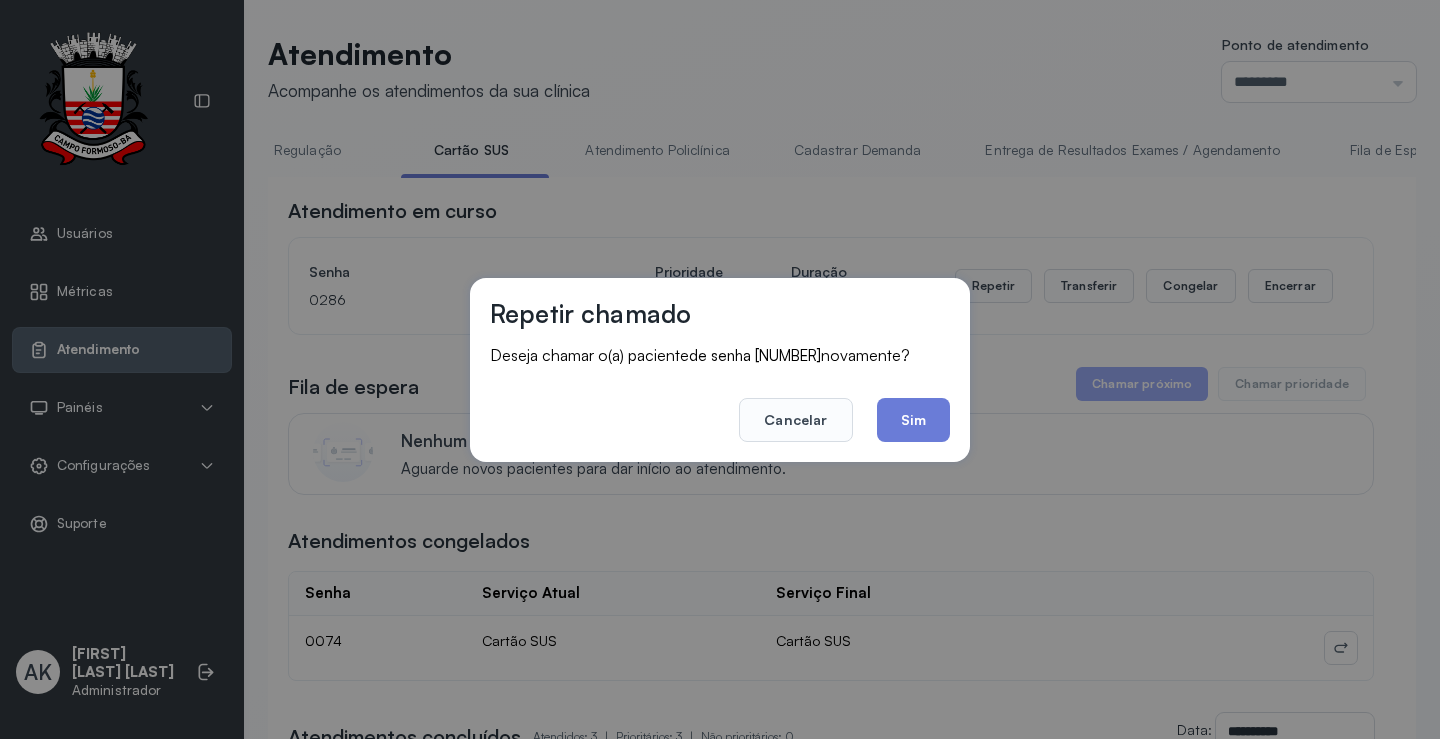 click on "Sim" 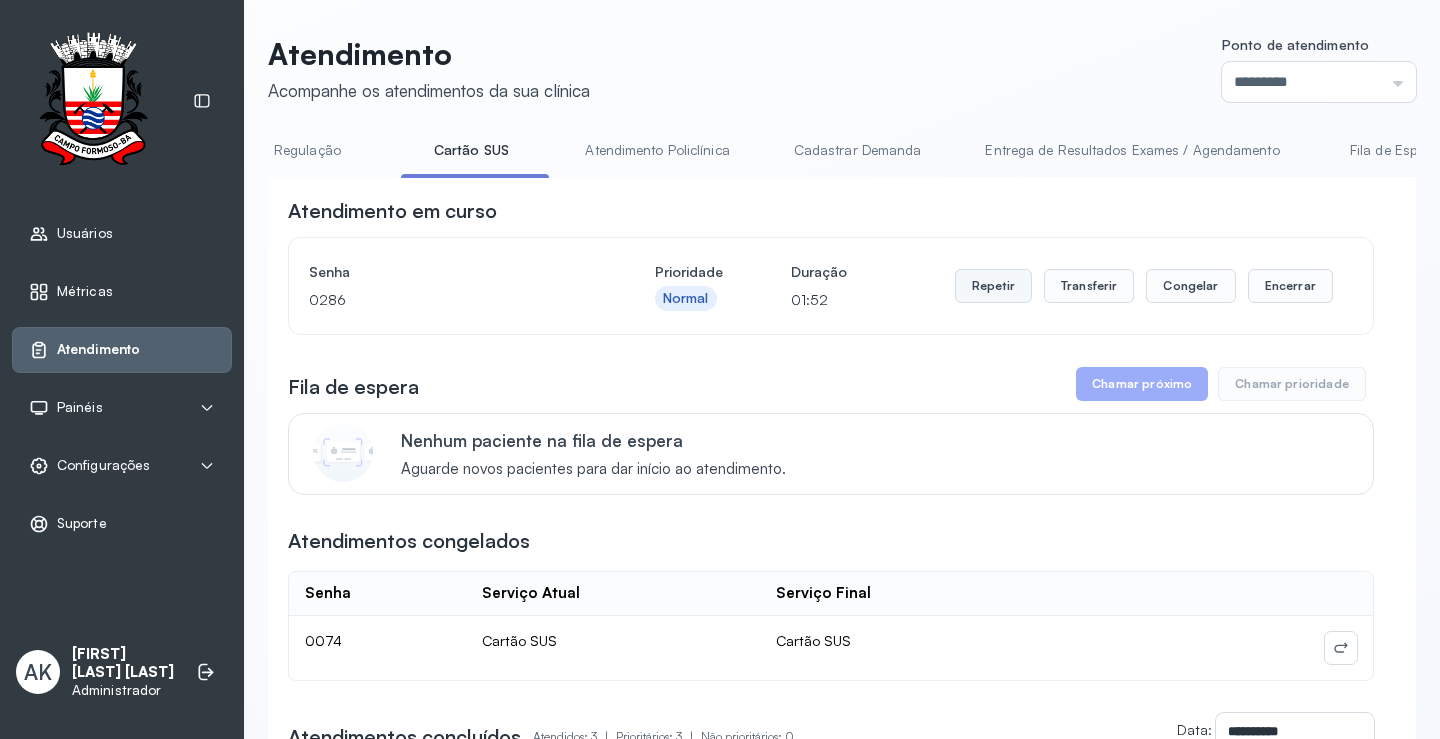 click on "Repetir" at bounding box center [993, 286] 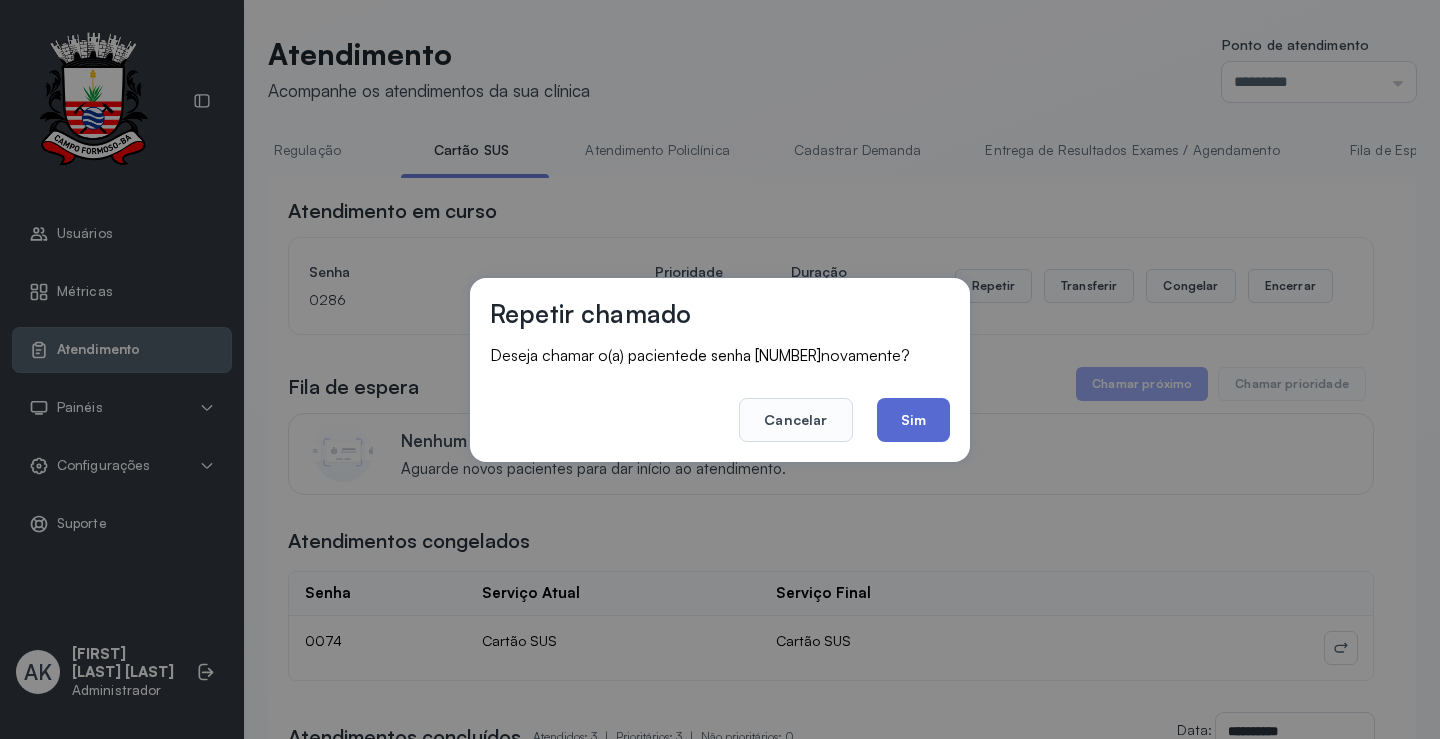 click on "Sim" 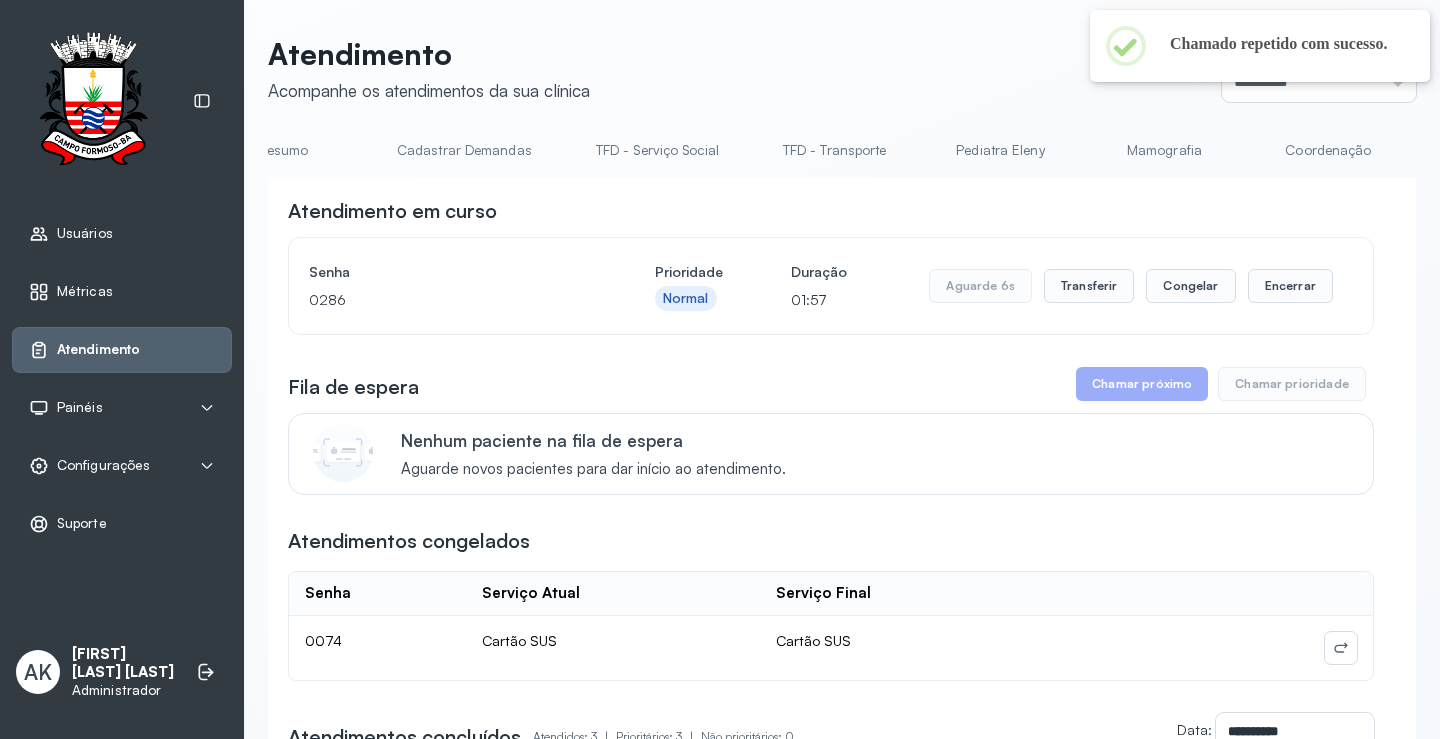 scroll, scrollTop: 0, scrollLeft: 0, axis: both 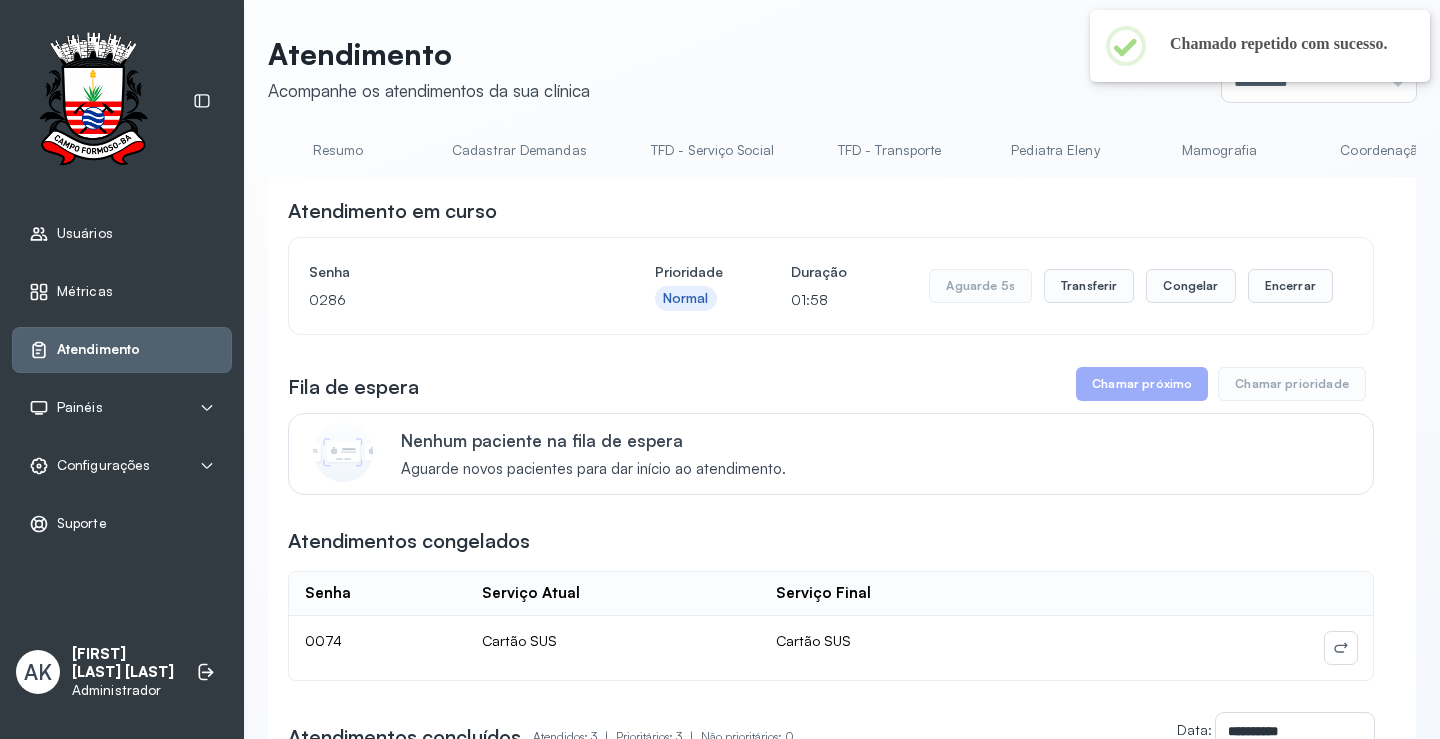 click on "Resumo" at bounding box center (338, 150) 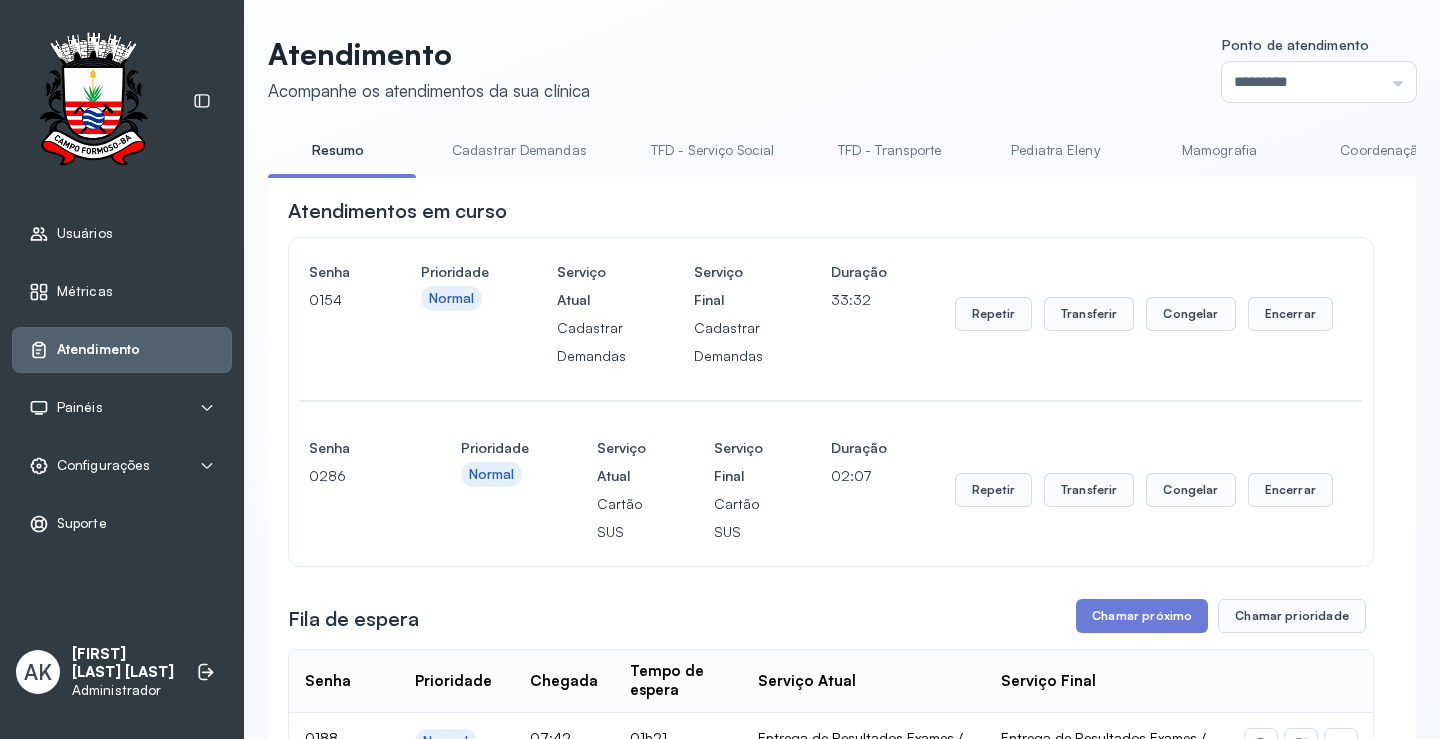 scroll, scrollTop: 100, scrollLeft: 0, axis: vertical 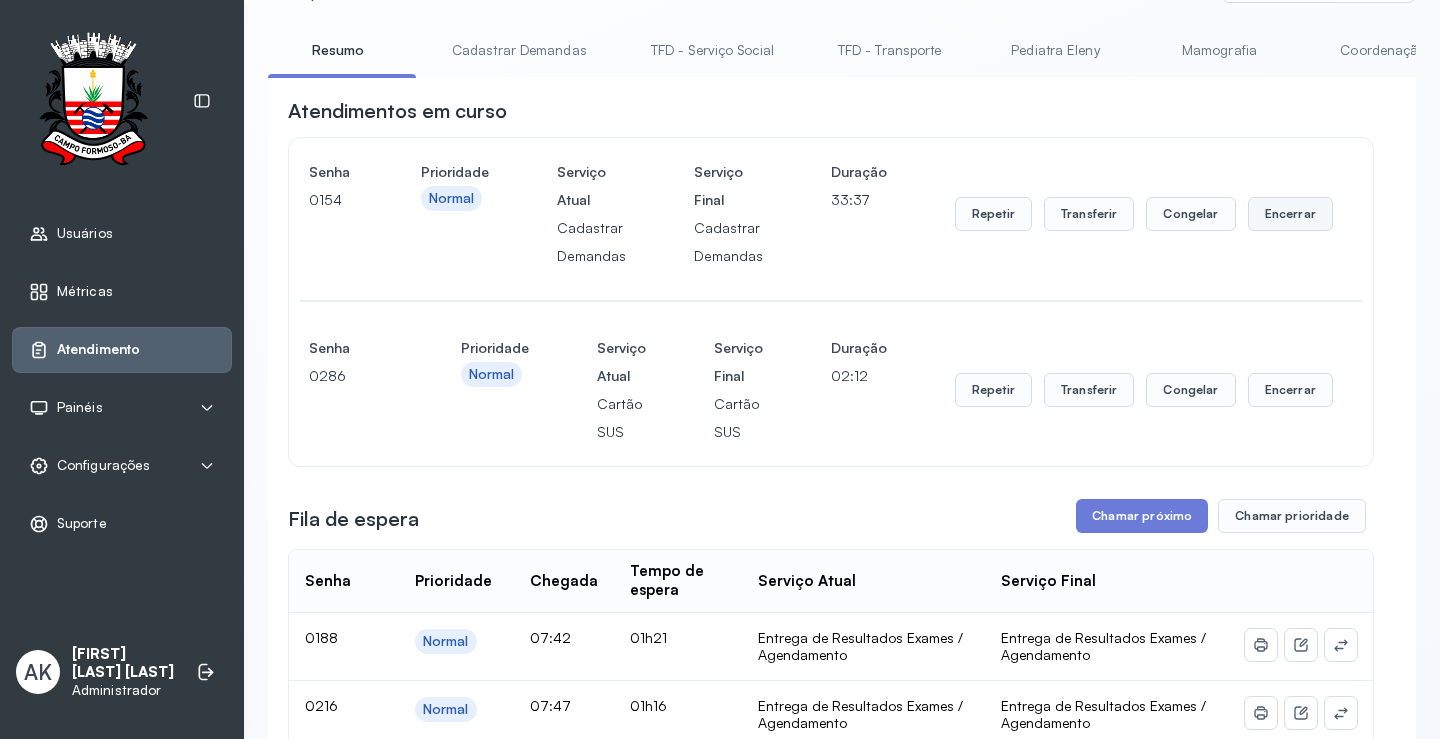 click on "Encerrar" at bounding box center (1290, 214) 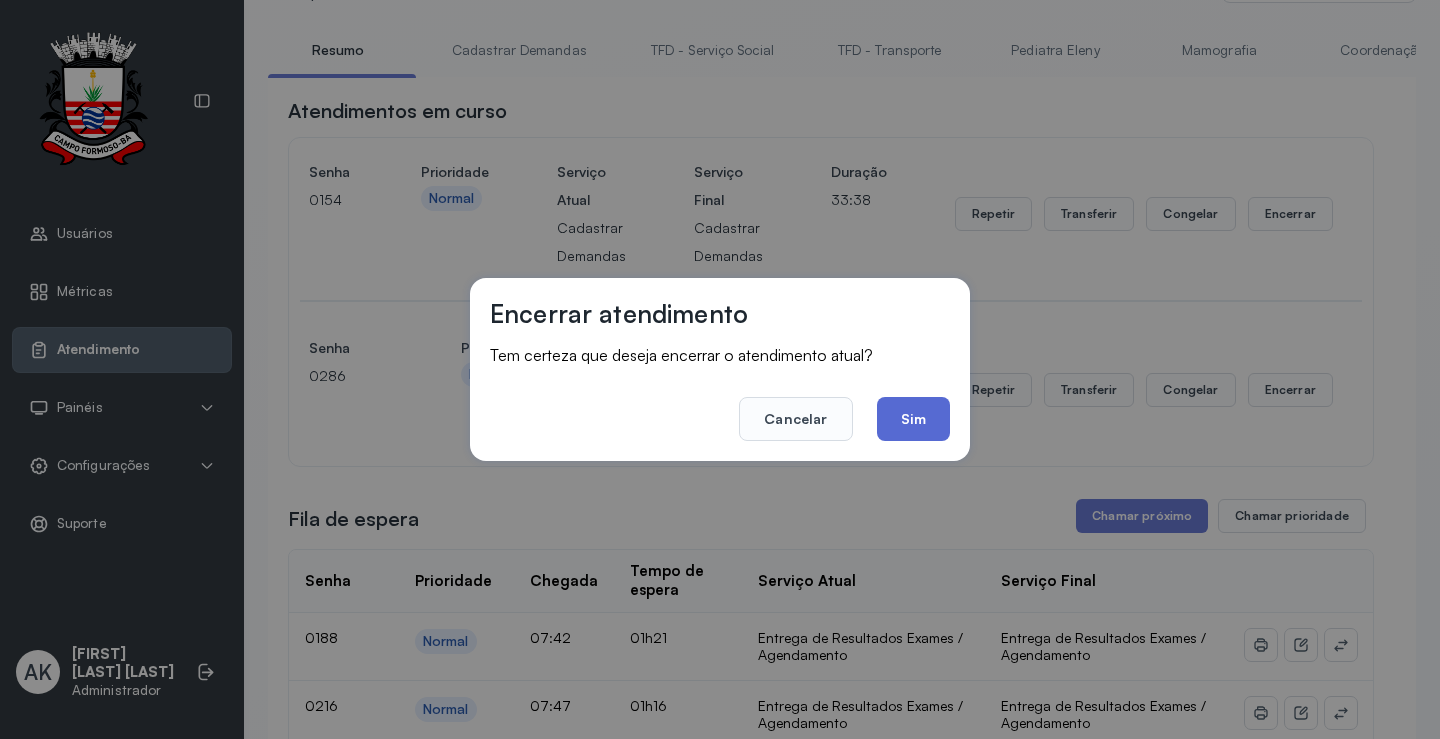scroll, scrollTop: 1, scrollLeft: 0, axis: vertical 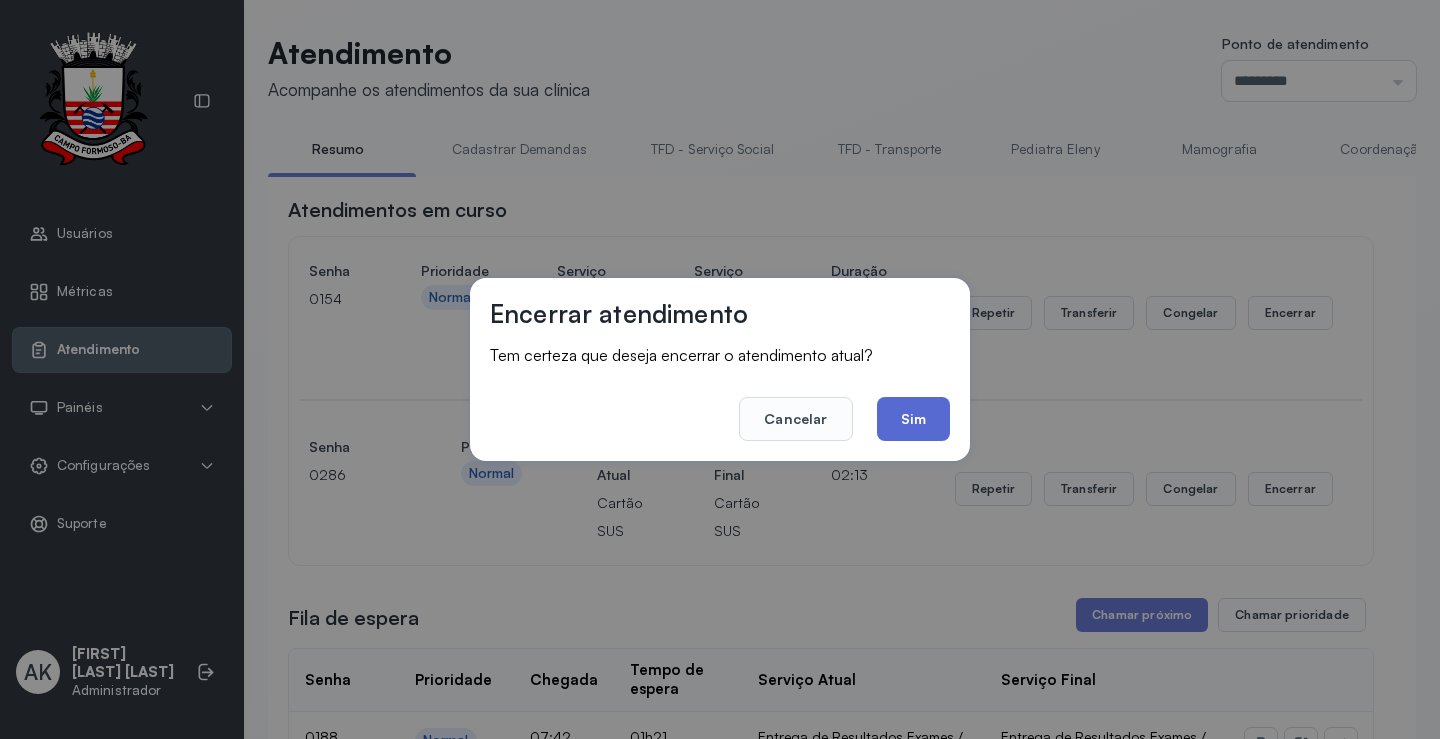 click on "Sim" 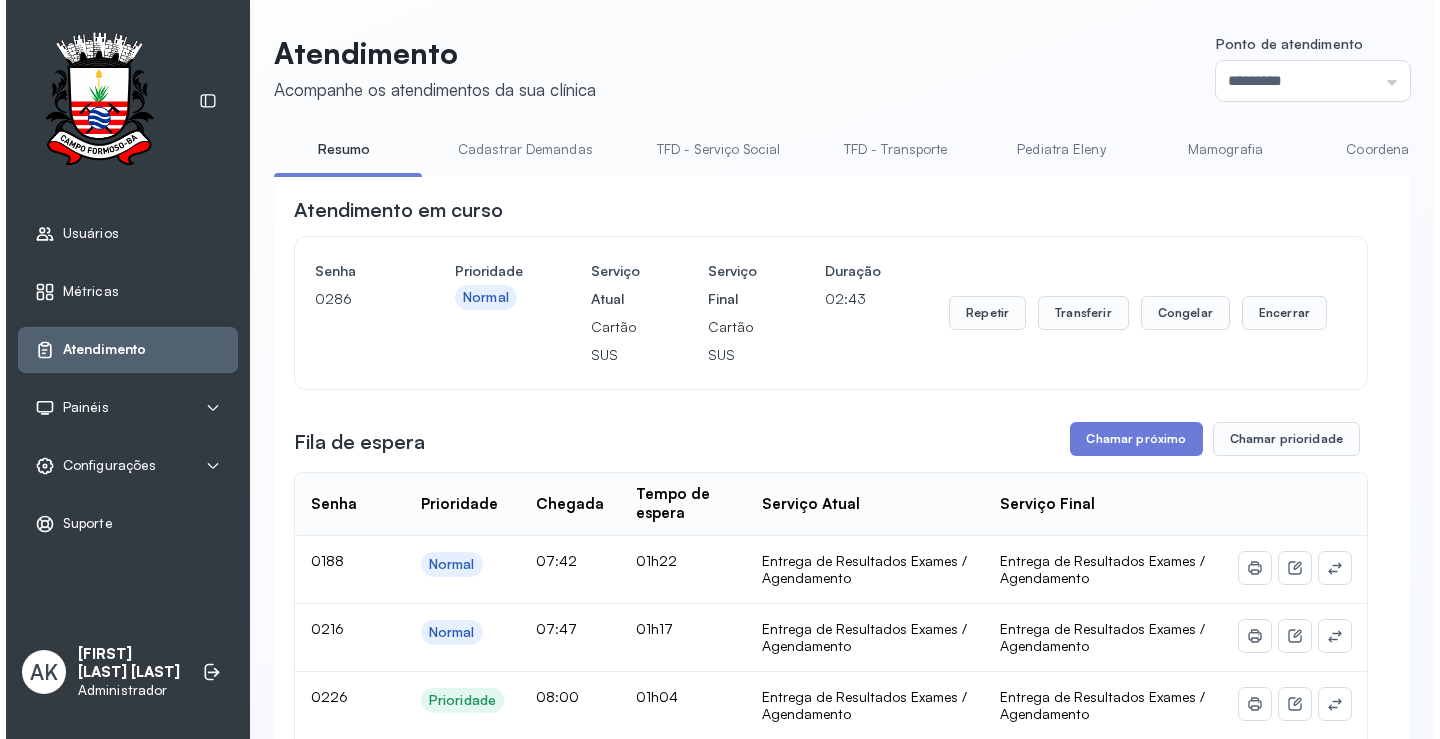 scroll, scrollTop: 0, scrollLeft: 0, axis: both 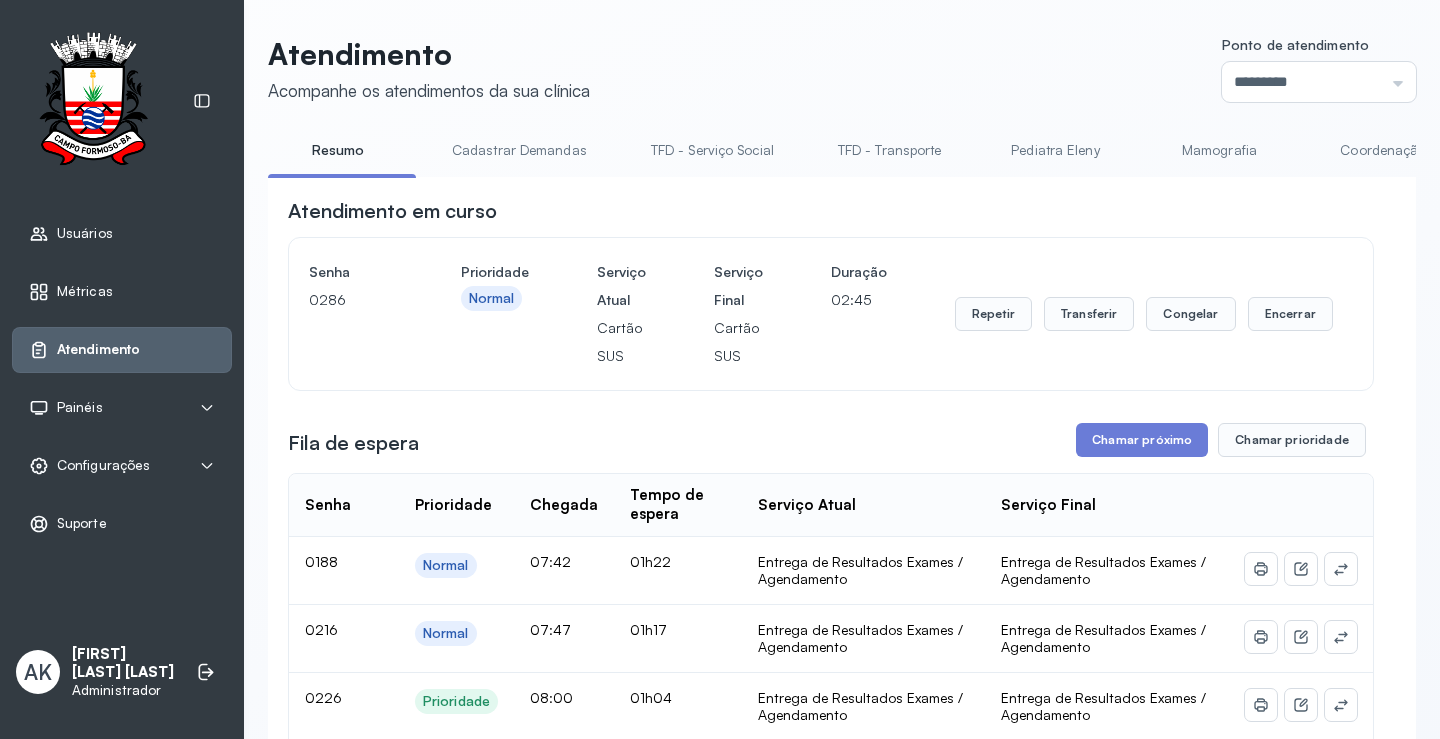 click on "Pediatra Eleny" at bounding box center [1055, 150] 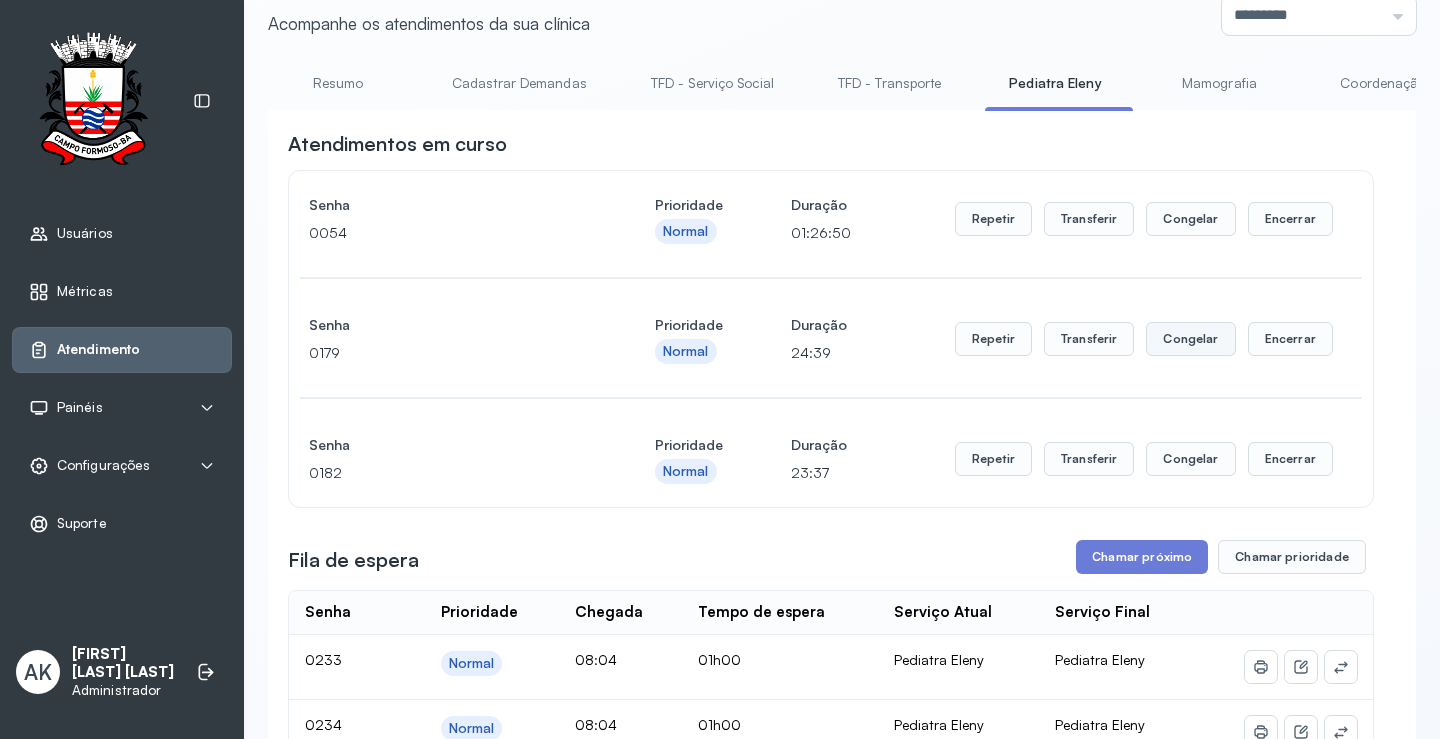 scroll, scrollTop: 200, scrollLeft: 0, axis: vertical 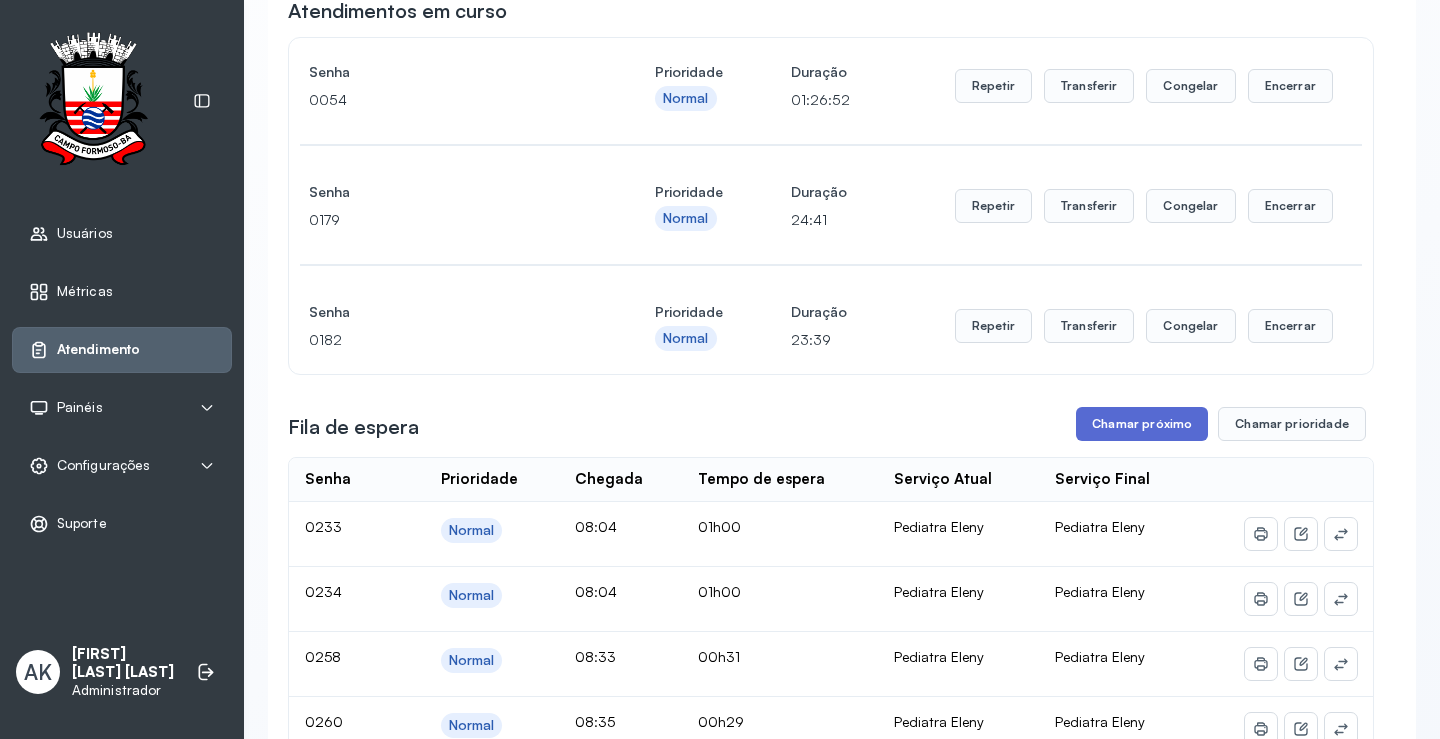 click on "Chamar próximo" at bounding box center (1142, 424) 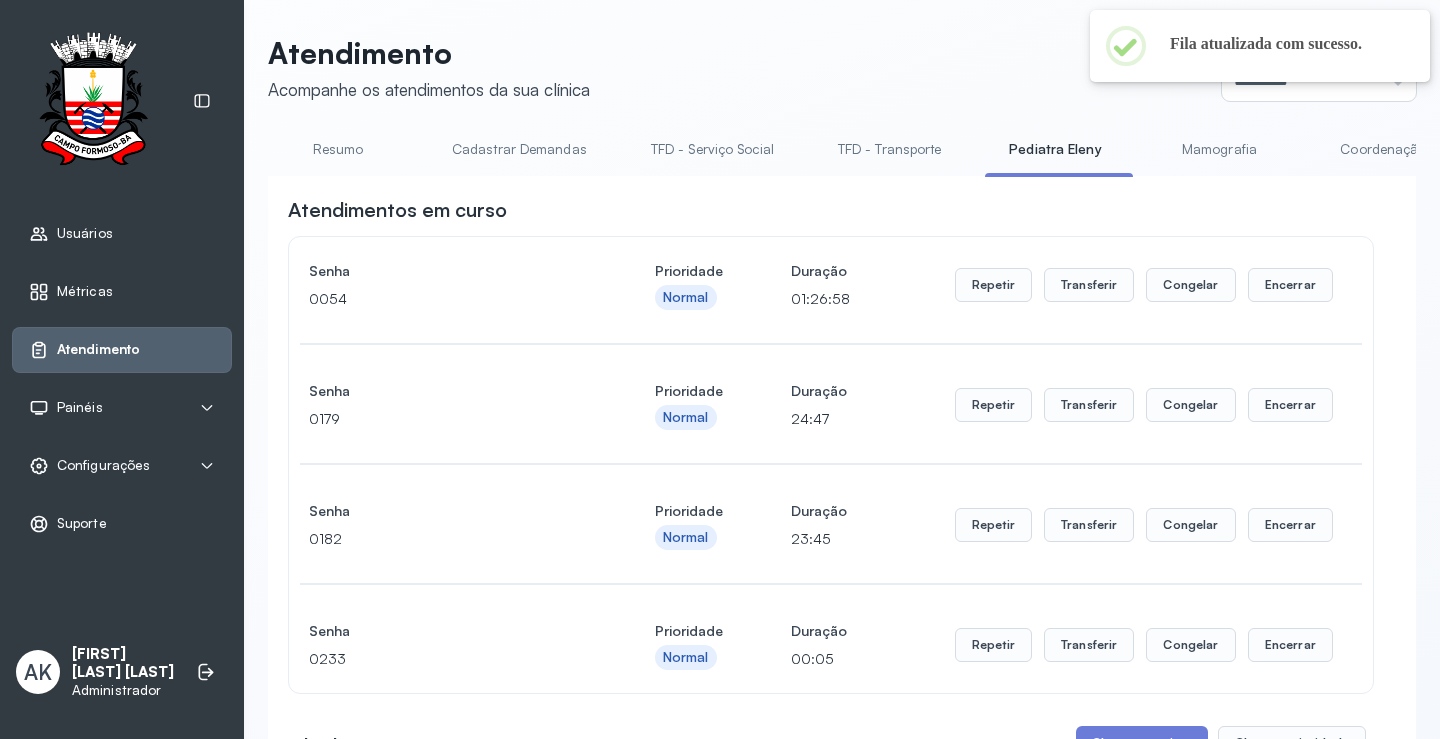 scroll, scrollTop: 0, scrollLeft: 0, axis: both 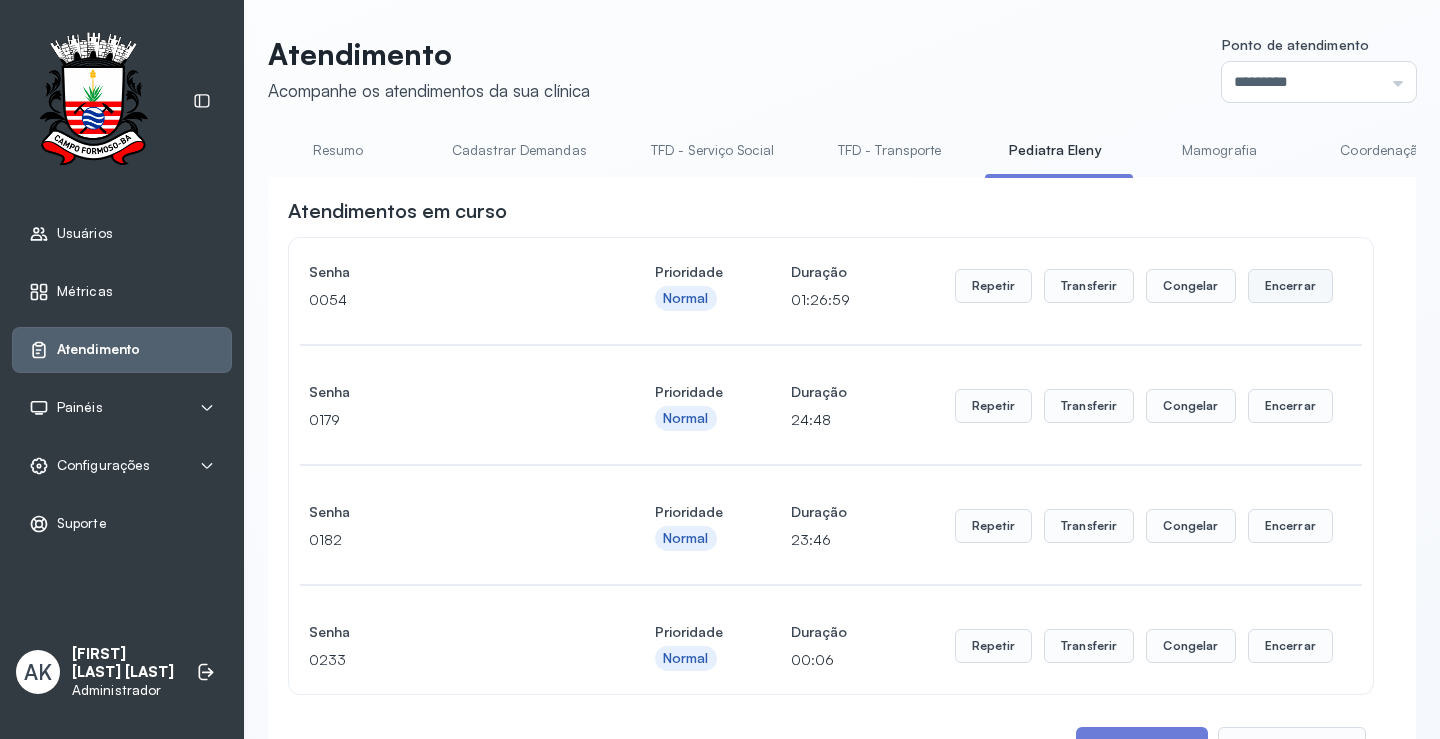 click on "Encerrar" at bounding box center [1290, 286] 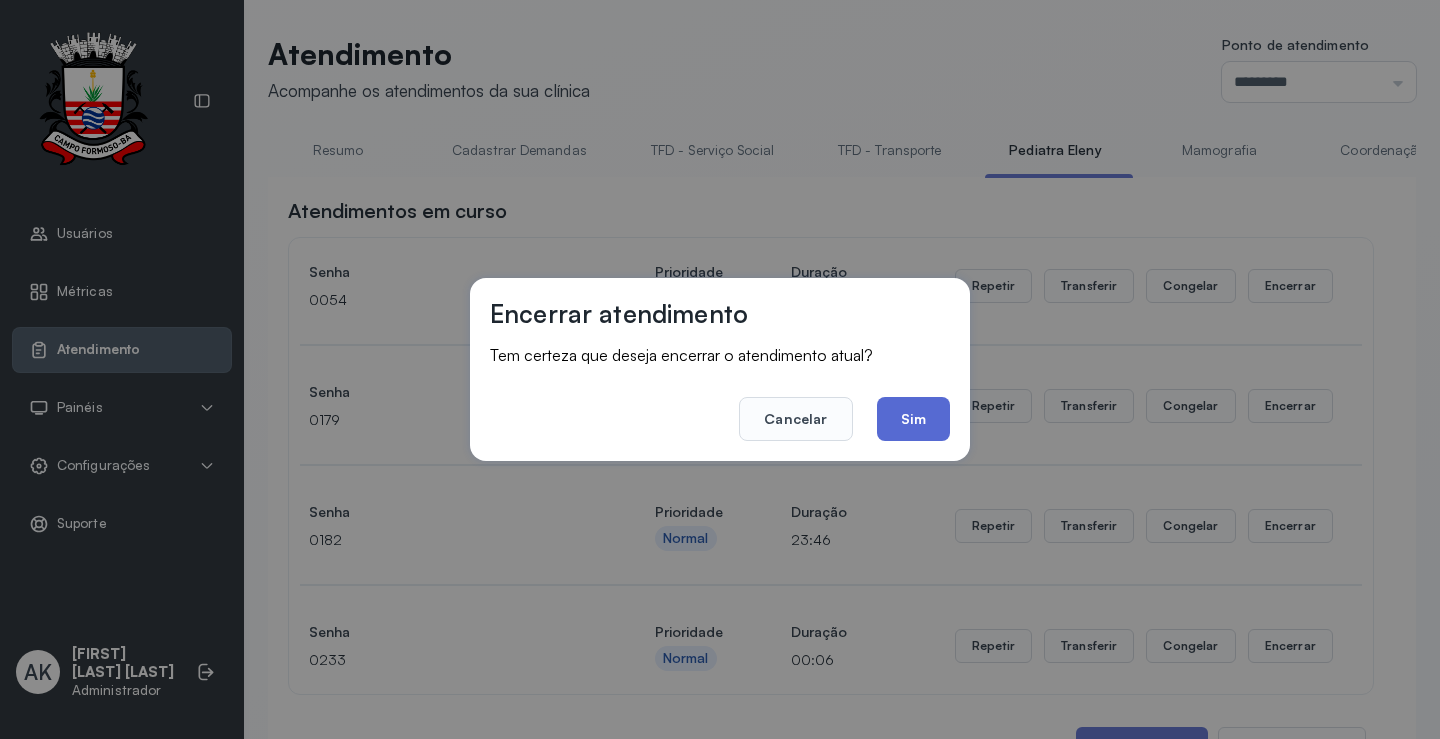 click on "Sim" 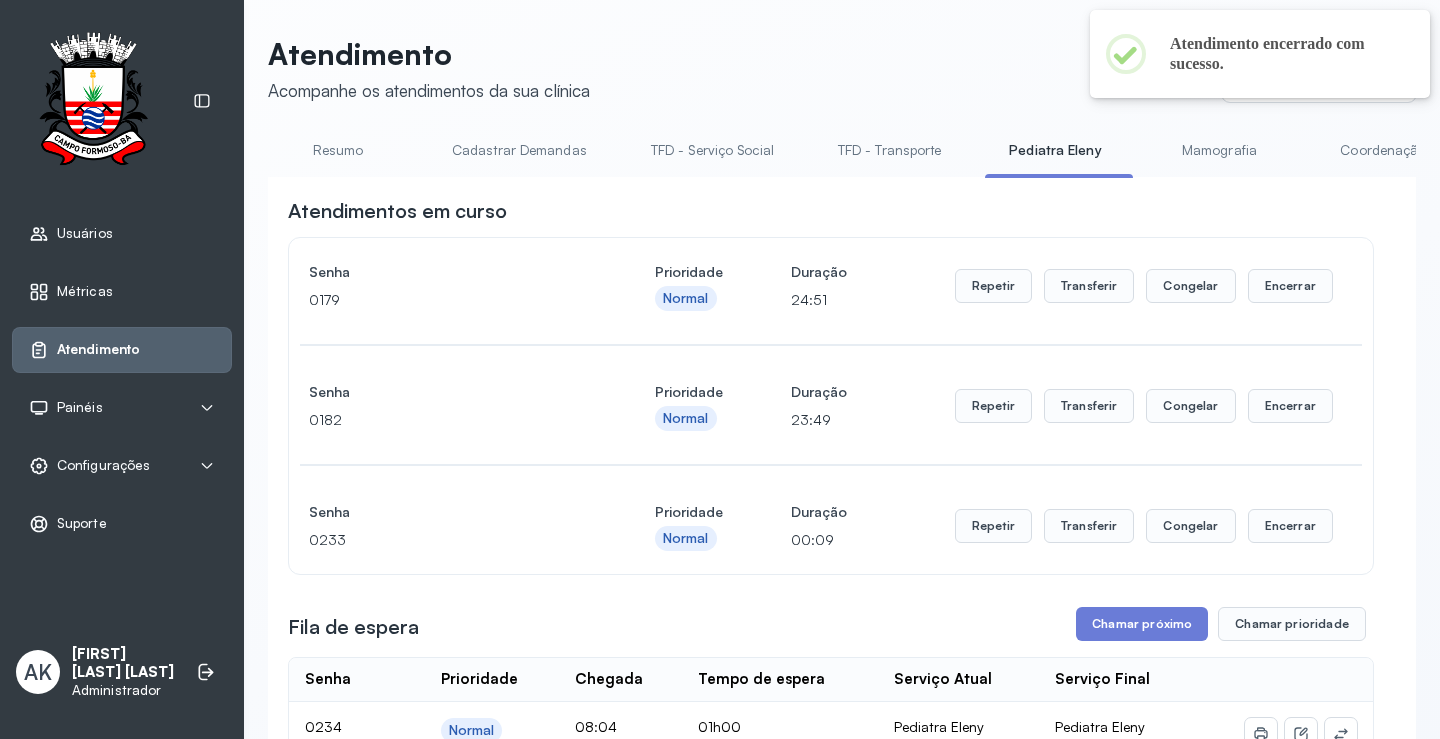 scroll, scrollTop: 100, scrollLeft: 0, axis: vertical 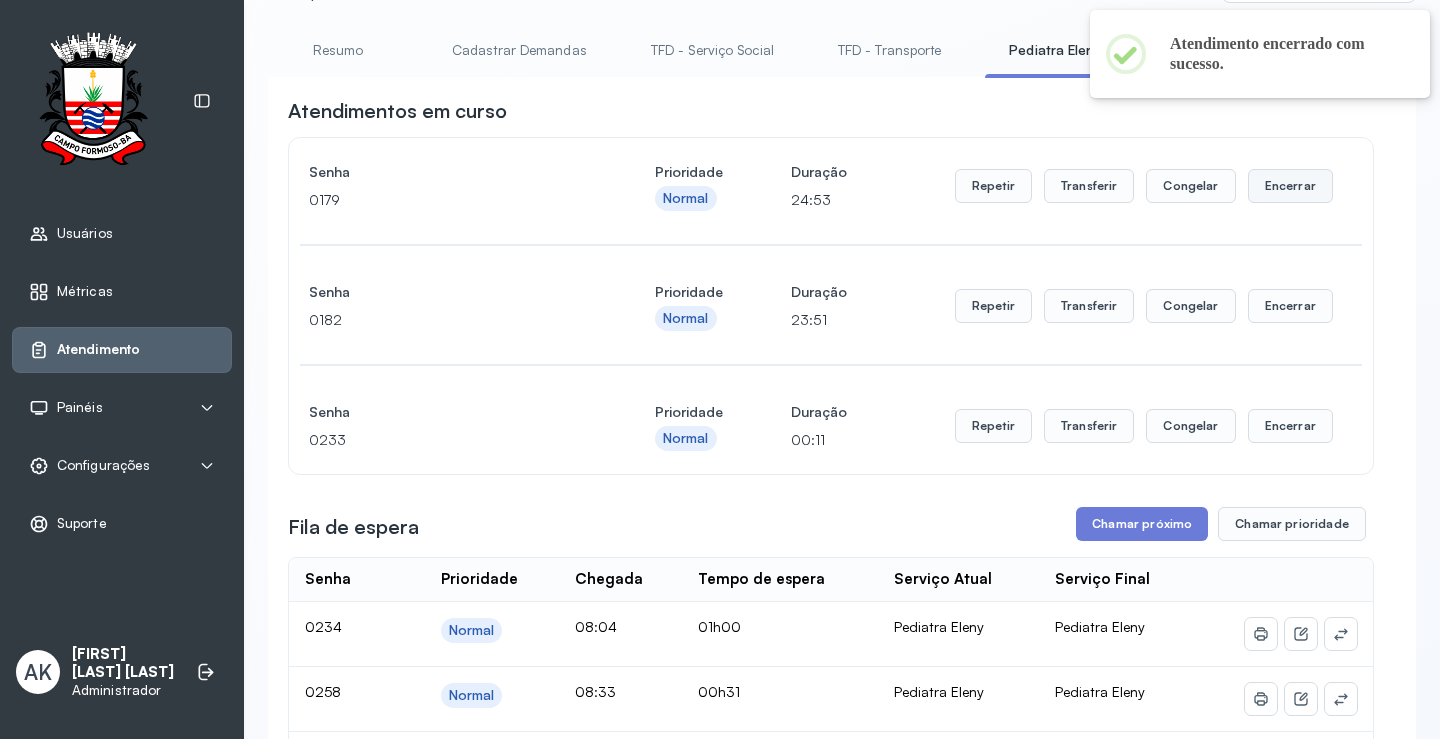 click on "Encerrar" at bounding box center [1290, 186] 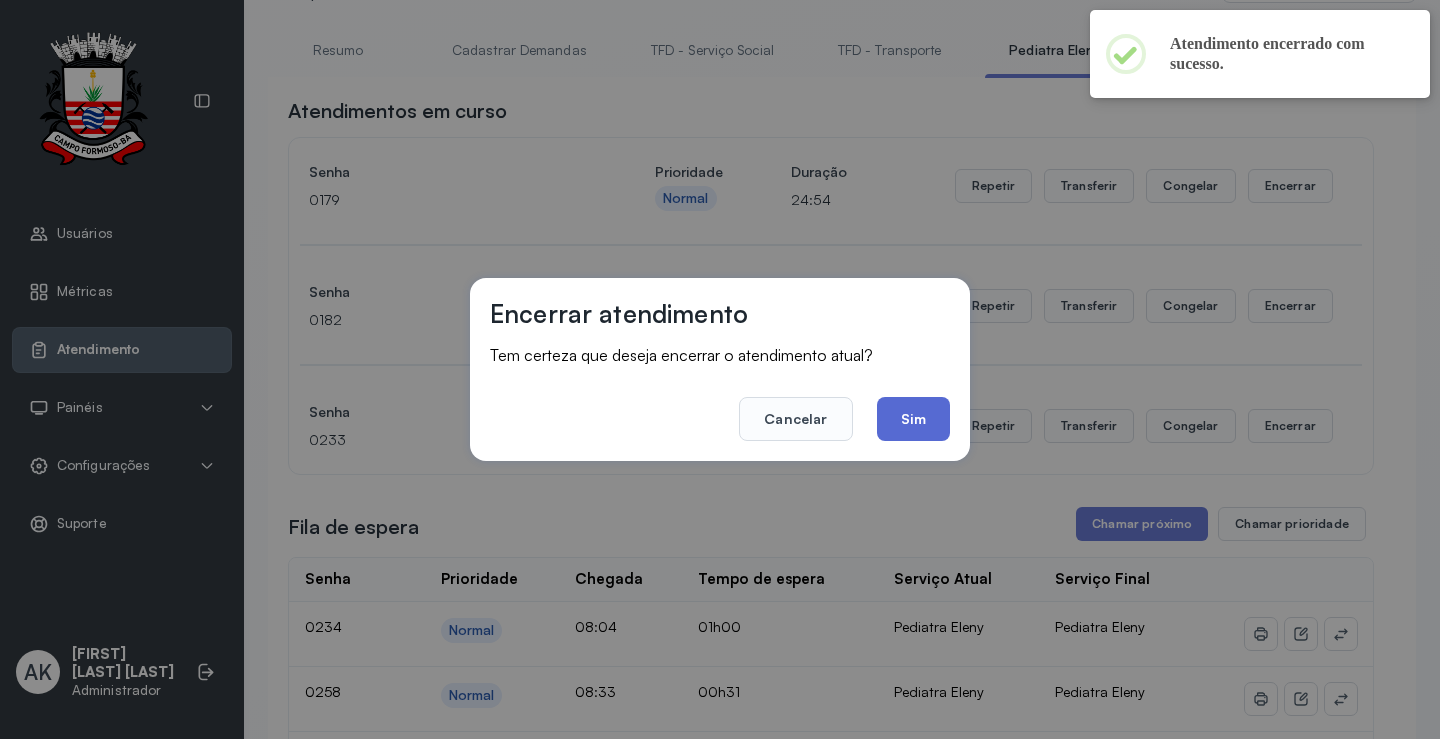 click on "Sim" 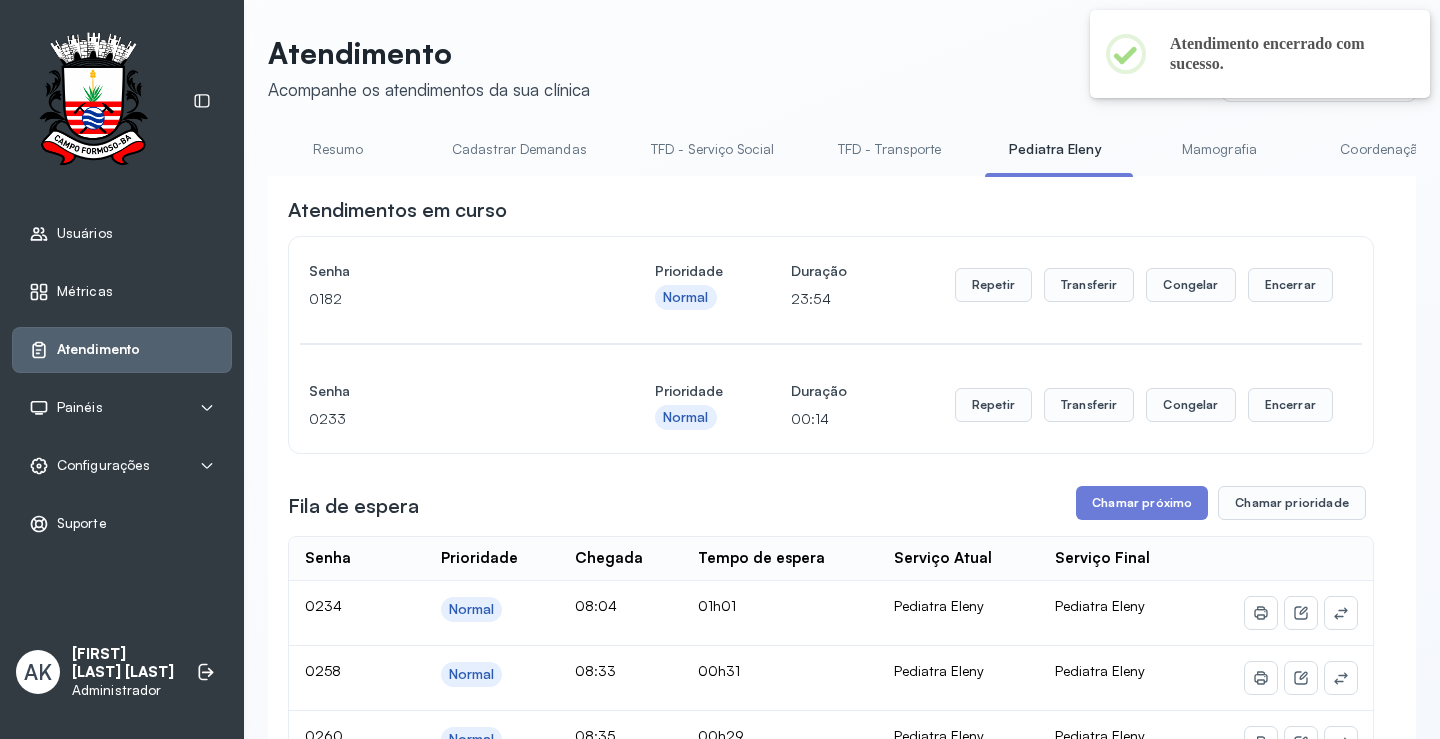 scroll, scrollTop: 100, scrollLeft: 0, axis: vertical 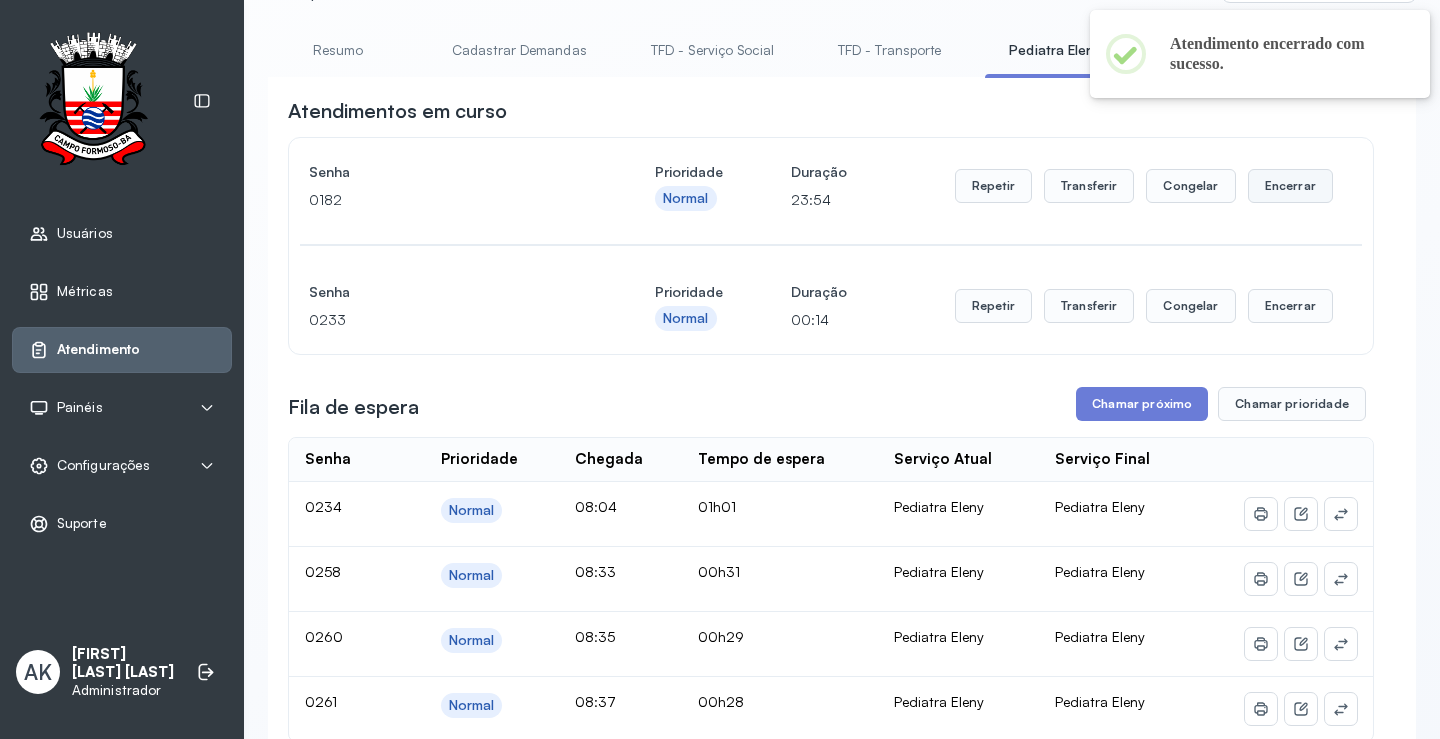 click on "Encerrar" at bounding box center [1290, 186] 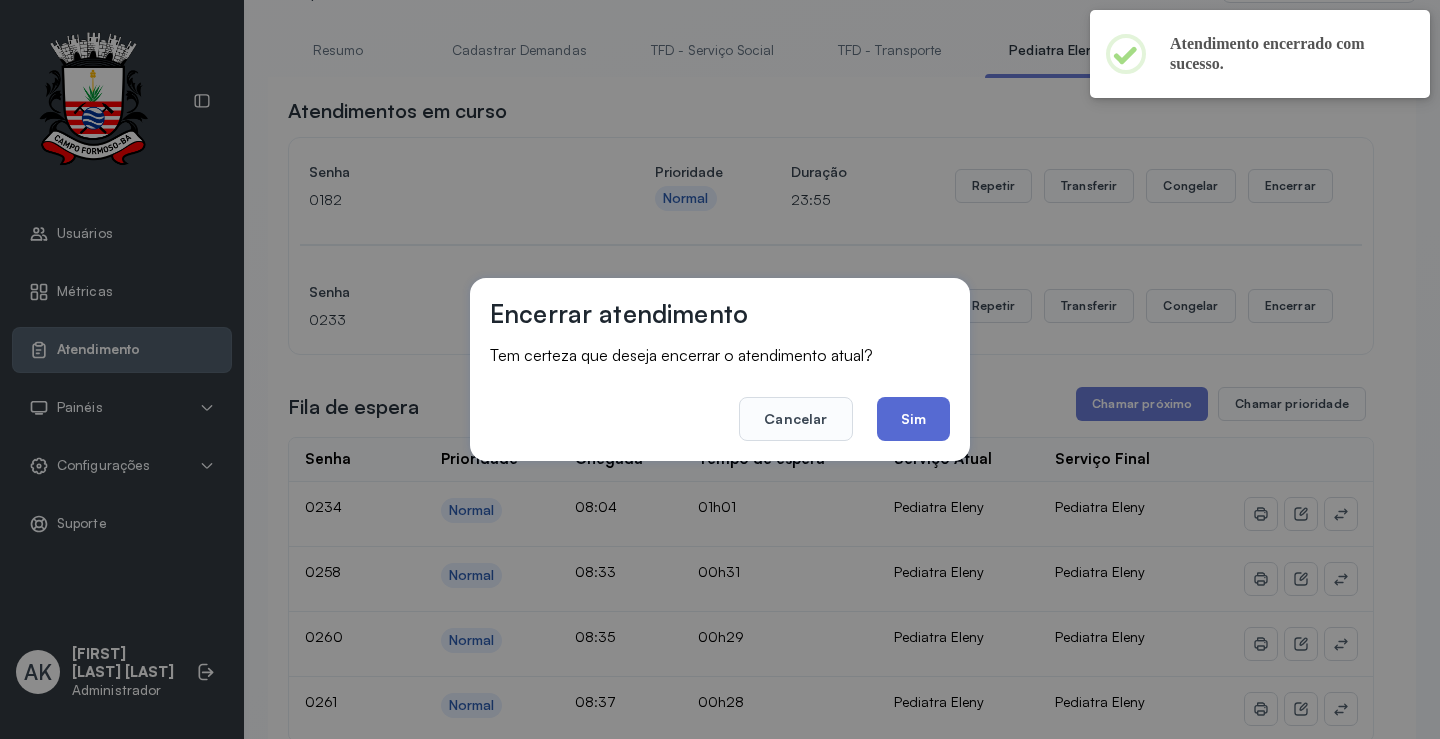 click on "Sim" 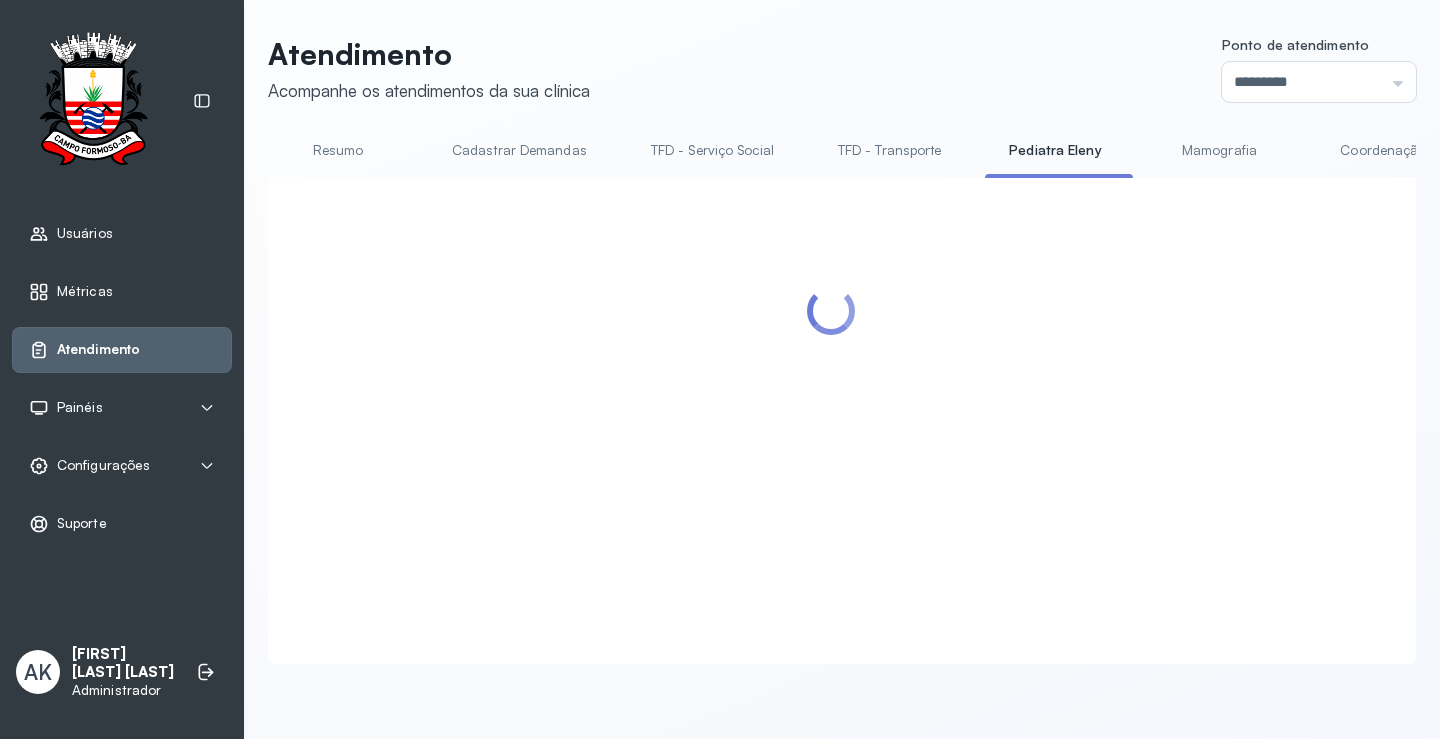 scroll, scrollTop: 100, scrollLeft: 0, axis: vertical 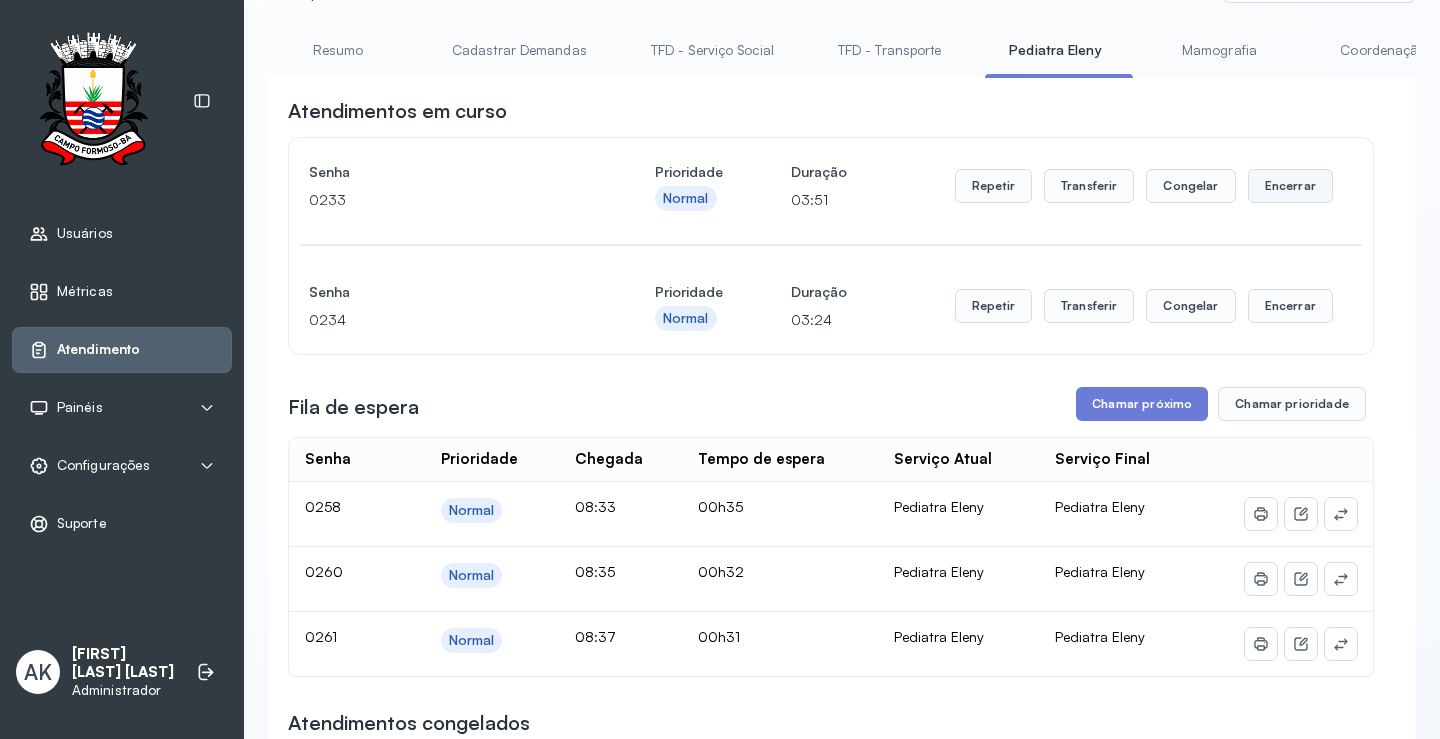 click on "Encerrar" at bounding box center (1290, 186) 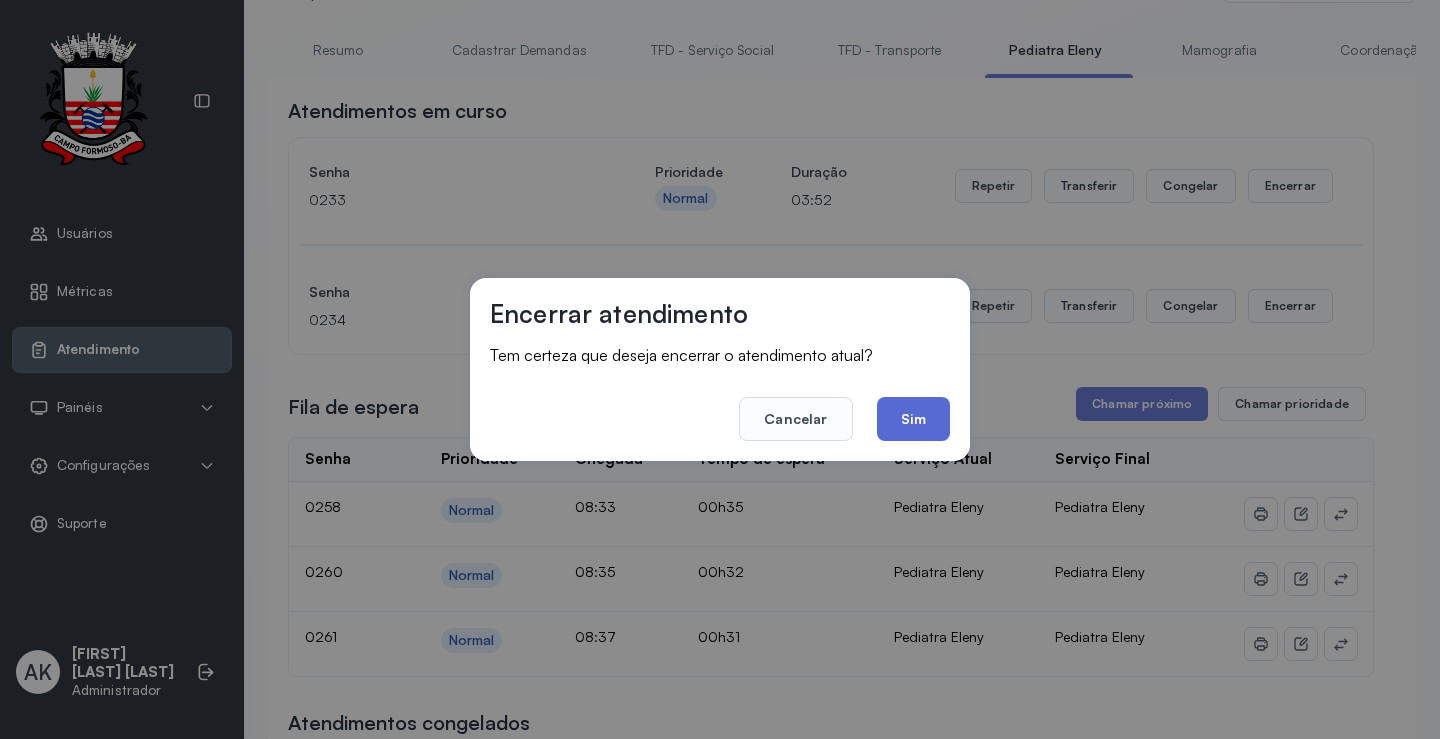 click on "Sim" 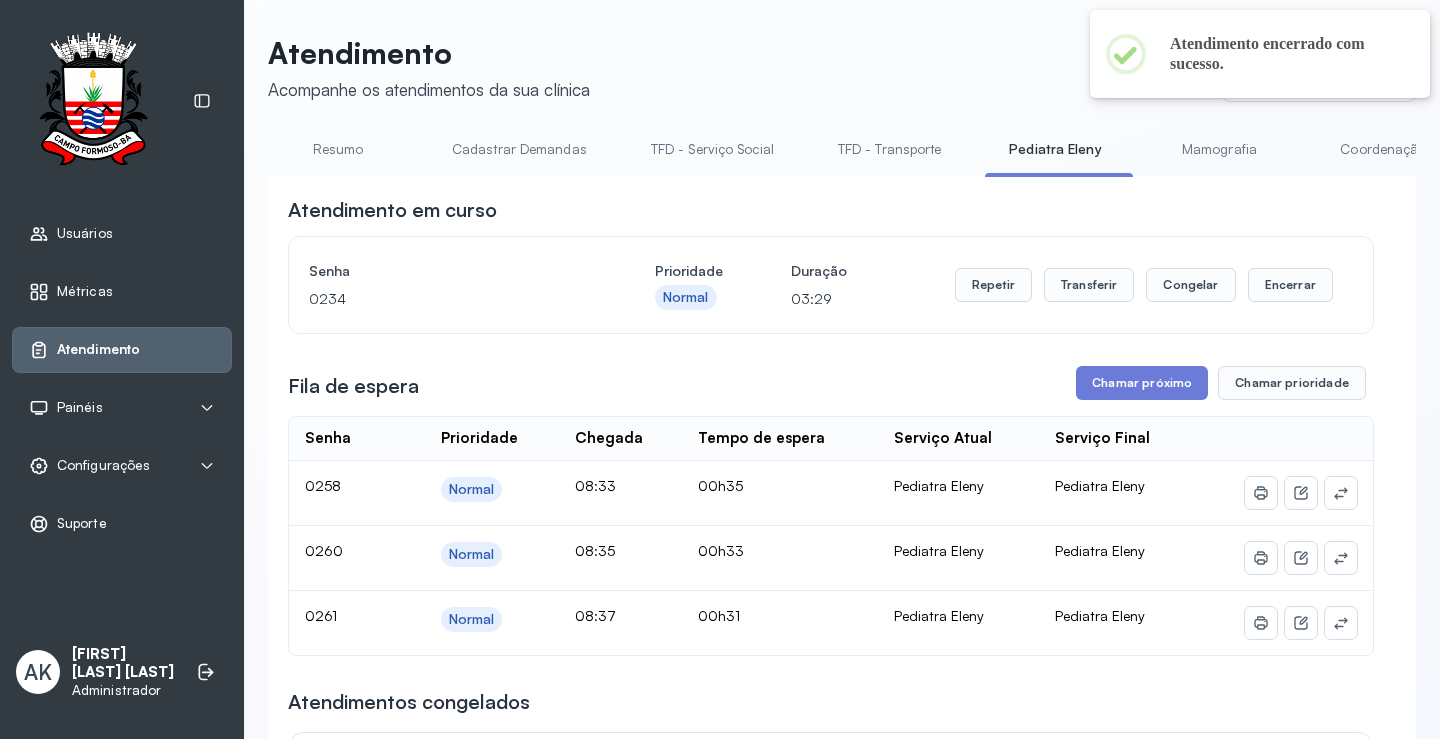 scroll, scrollTop: 100, scrollLeft: 0, axis: vertical 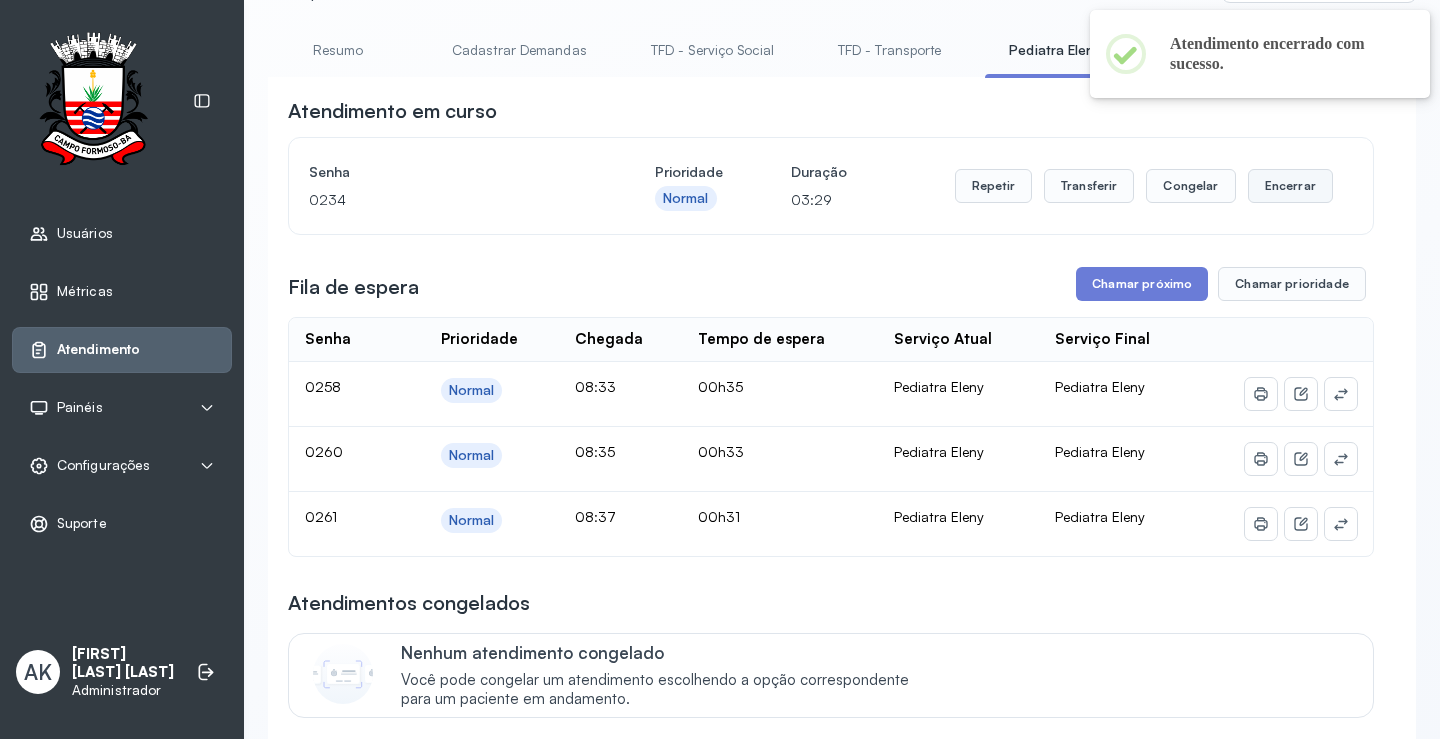 click on "Encerrar" at bounding box center (1290, 186) 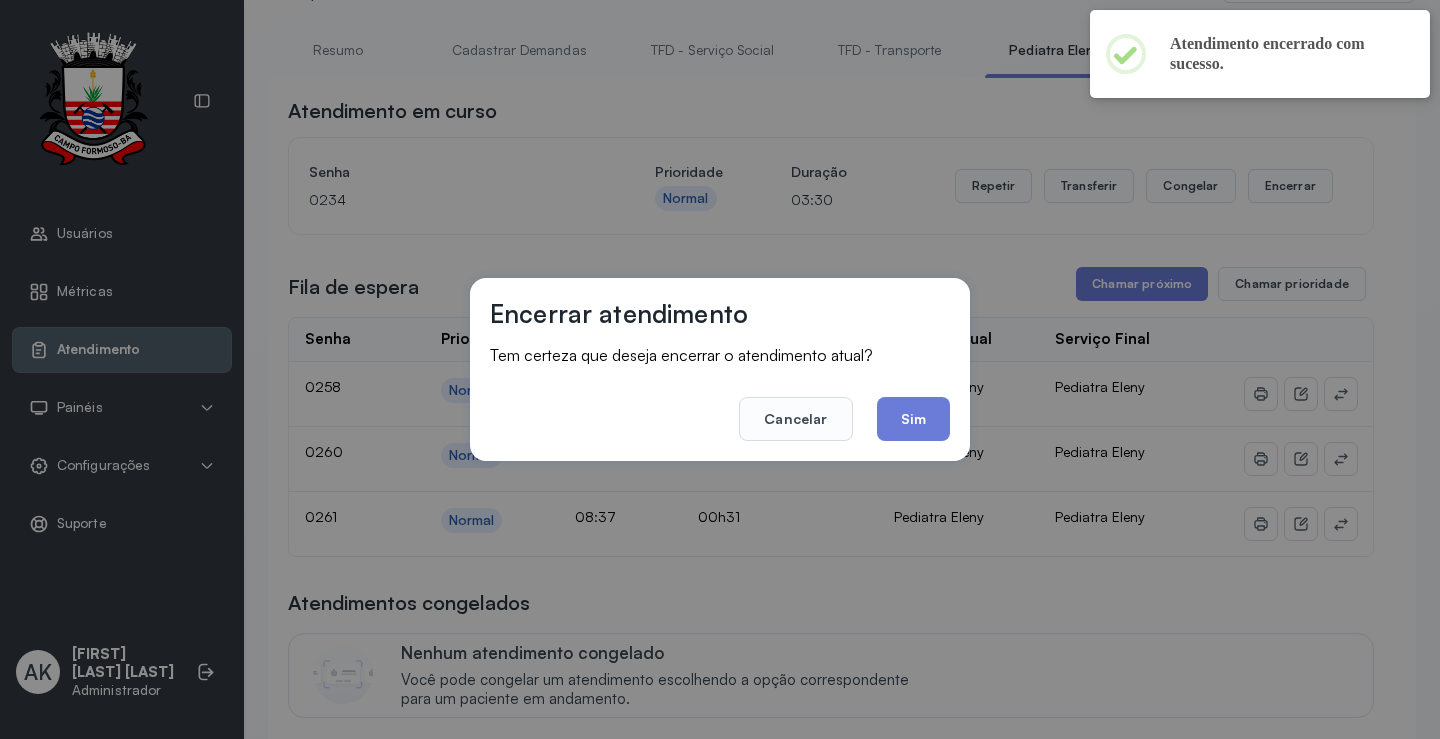 click on "Encerrar atendimento  Tem certeza que deseja encerrar o atendimento atual?  Cancelar Sim" at bounding box center [720, 369] 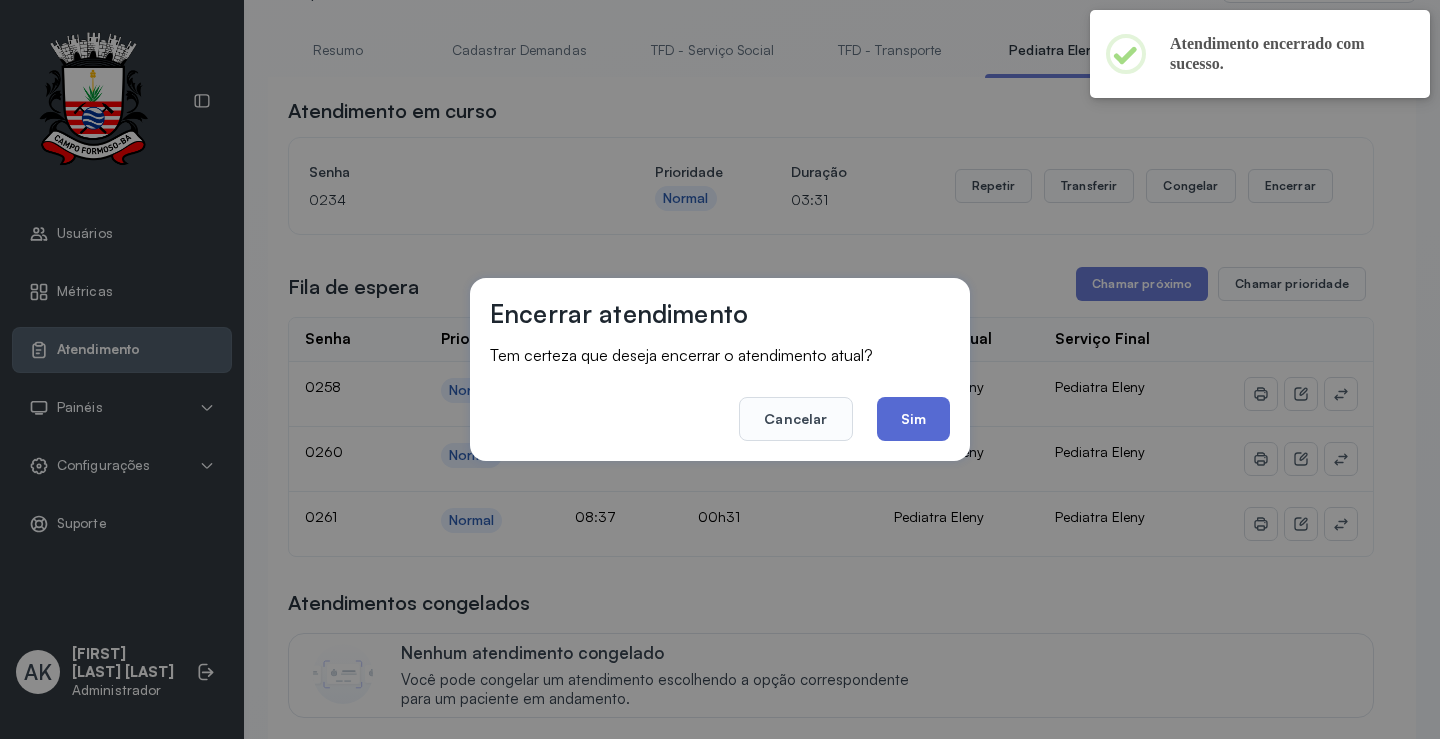 click on "Sim" 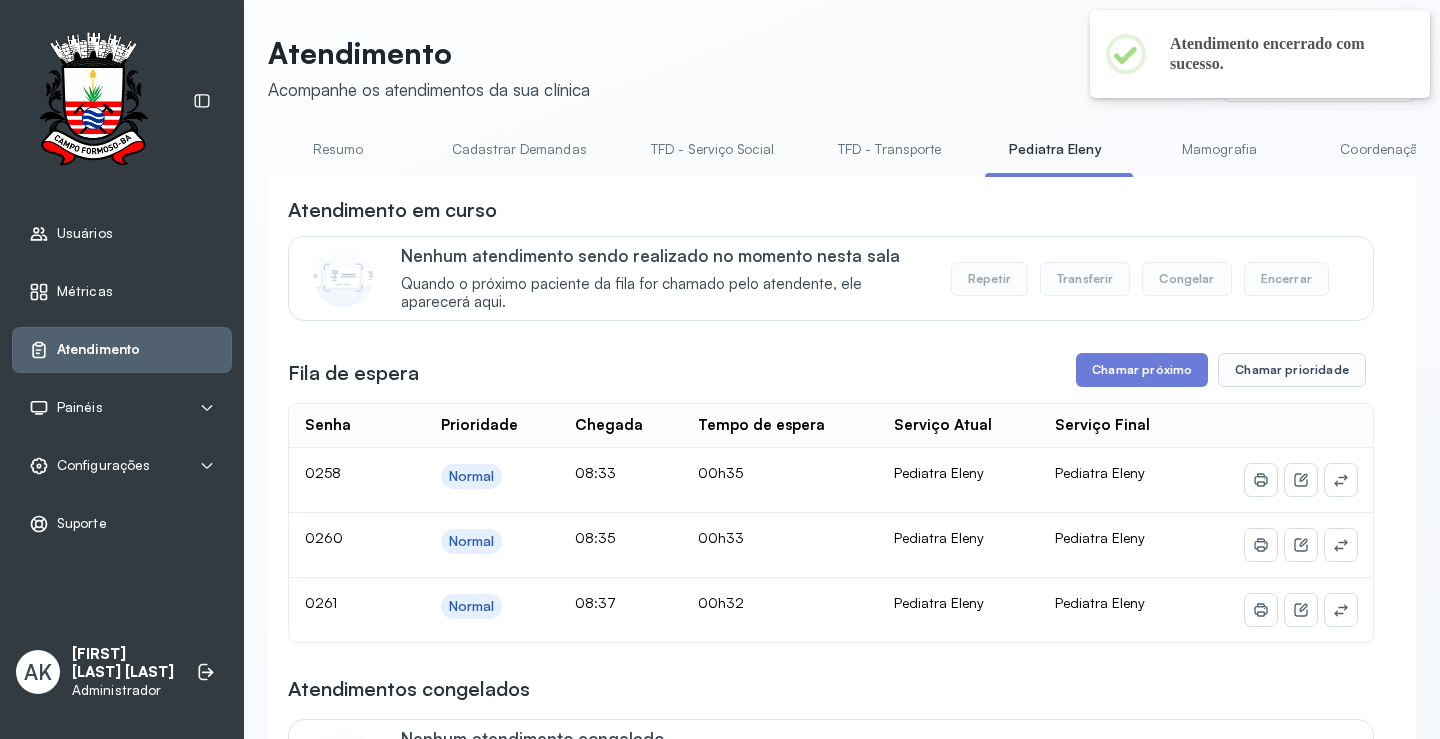 scroll, scrollTop: 100, scrollLeft: 0, axis: vertical 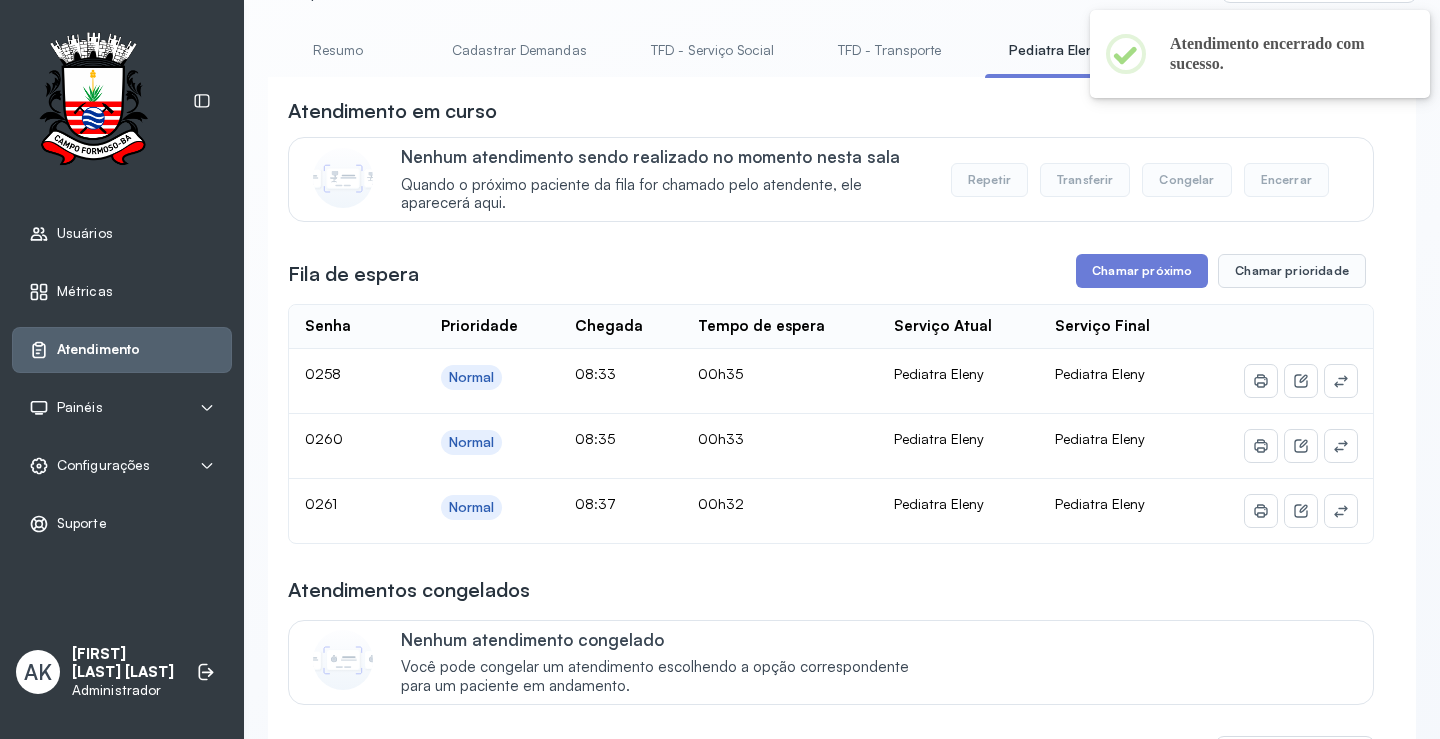 click on "Nenhum atendimento sendo realizado no momento nesta sala Quando o próximo paciente da fila for chamado pelo atendente, ele aparecerá aqui. Repetir Transferir Congelar Encerrar" at bounding box center [831, 179] 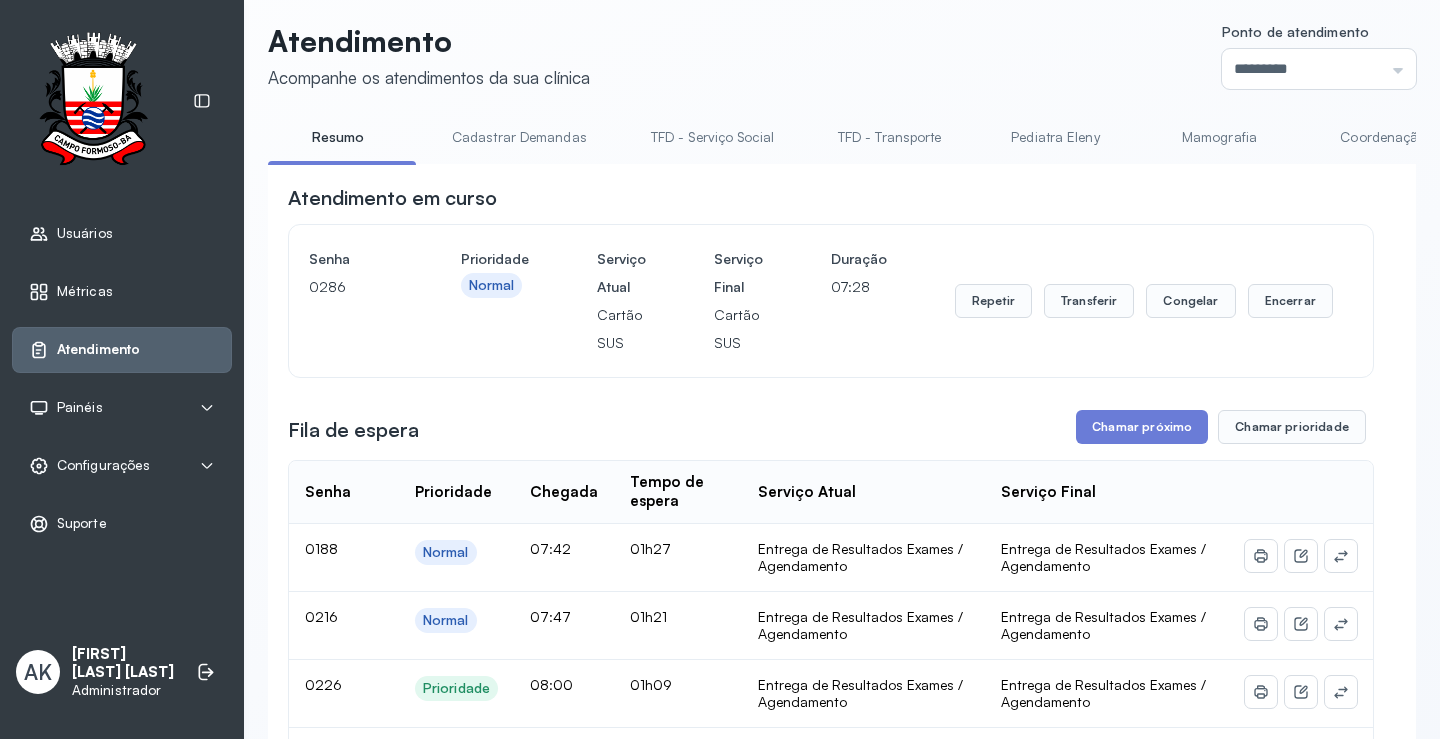 scroll, scrollTop: 0, scrollLeft: 0, axis: both 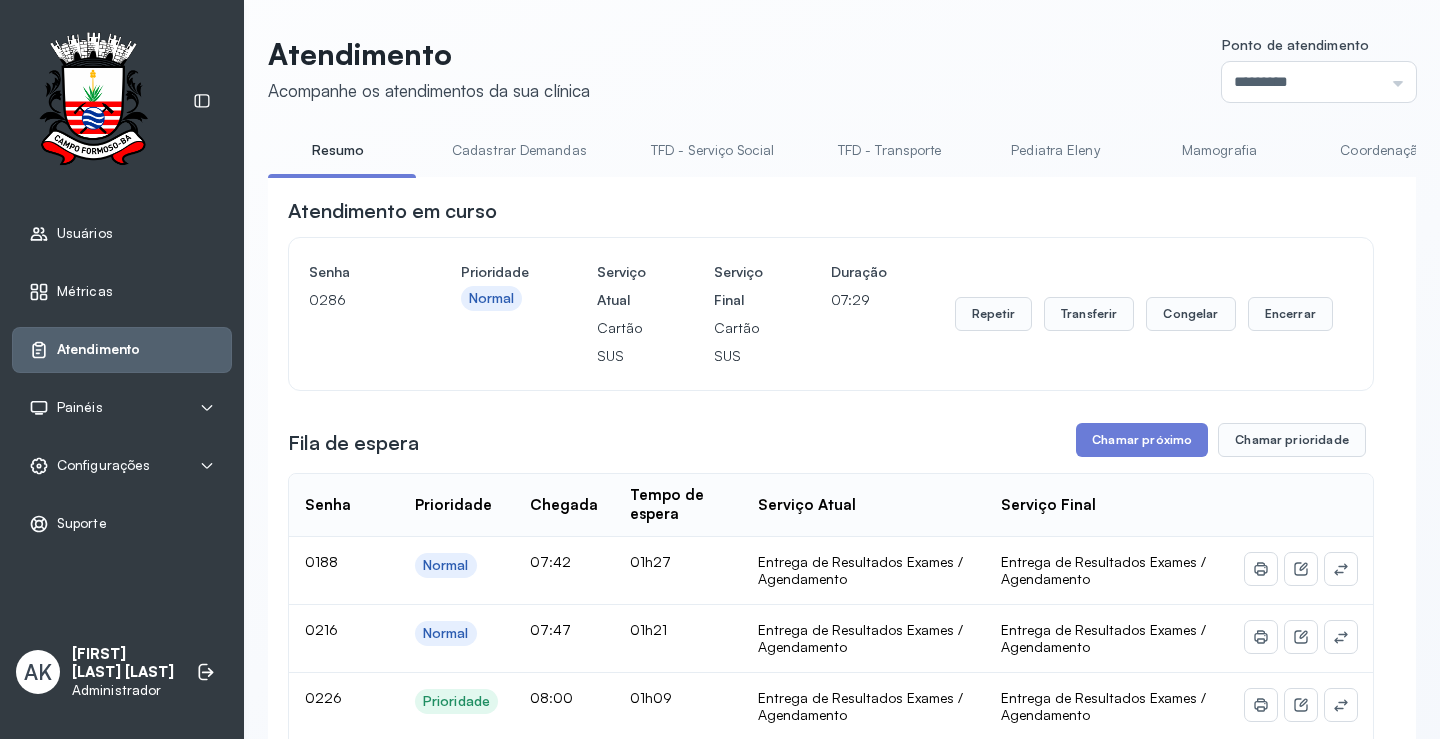 click on "Cadastrar Demandas" at bounding box center [519, 150] 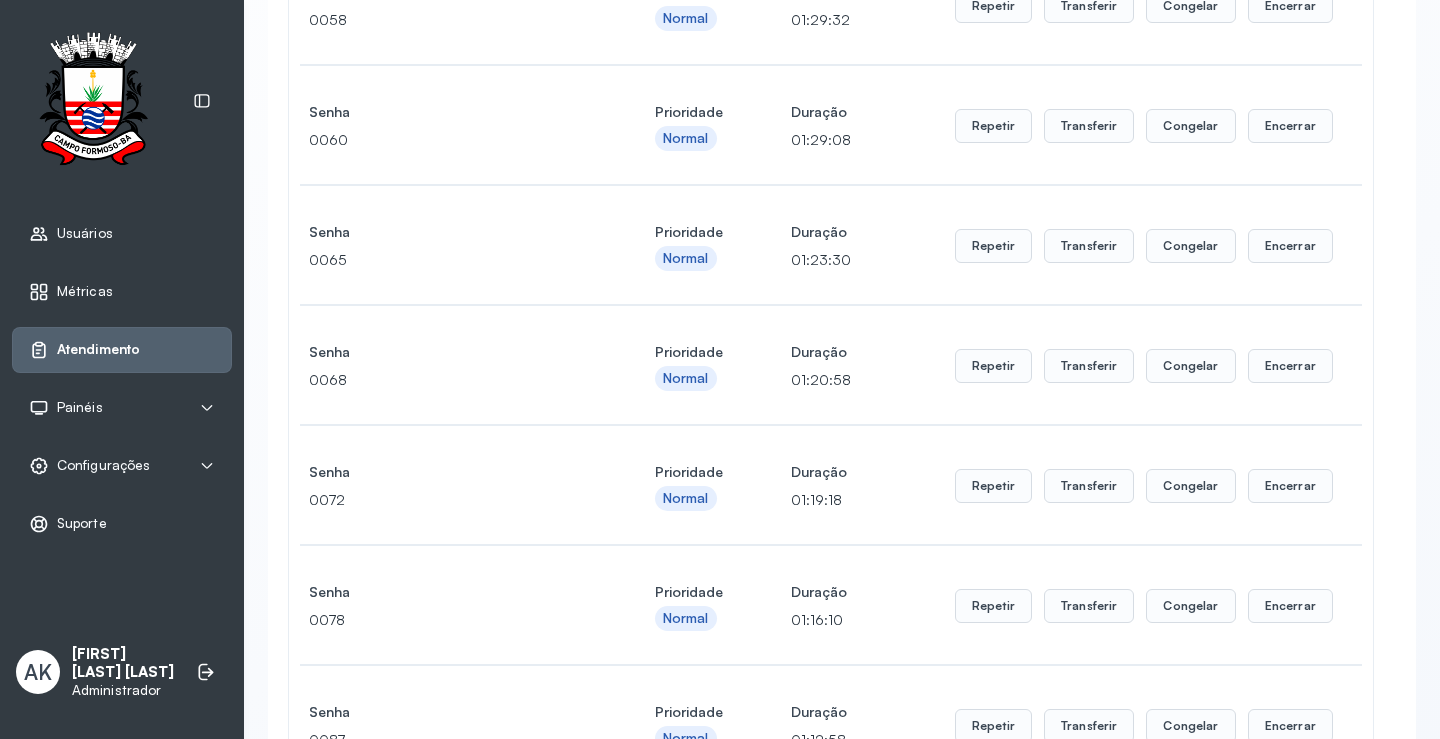 scroll, scrollTop: 0, scrollLeft: 0, axis: both 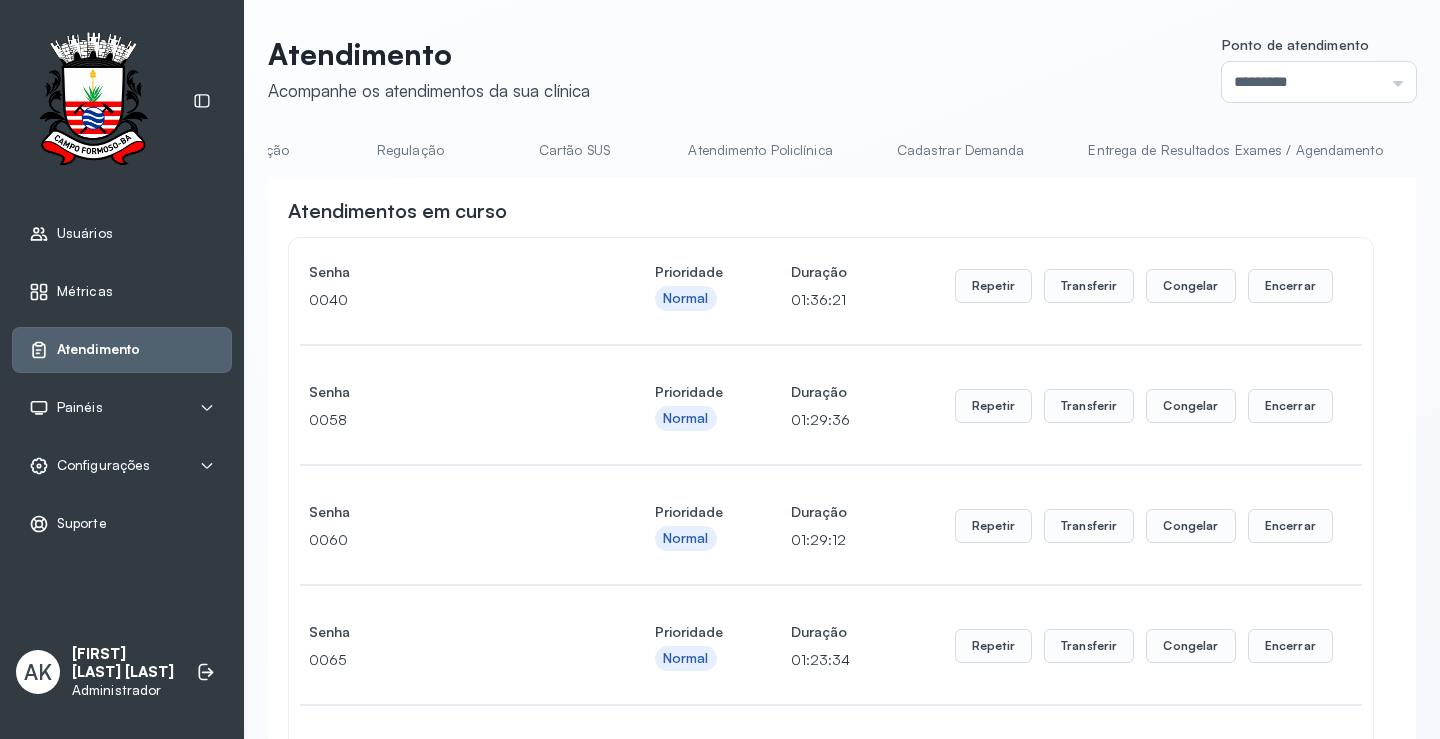 click on "Cadastrar Demanda" at bounding box center [961, 150] 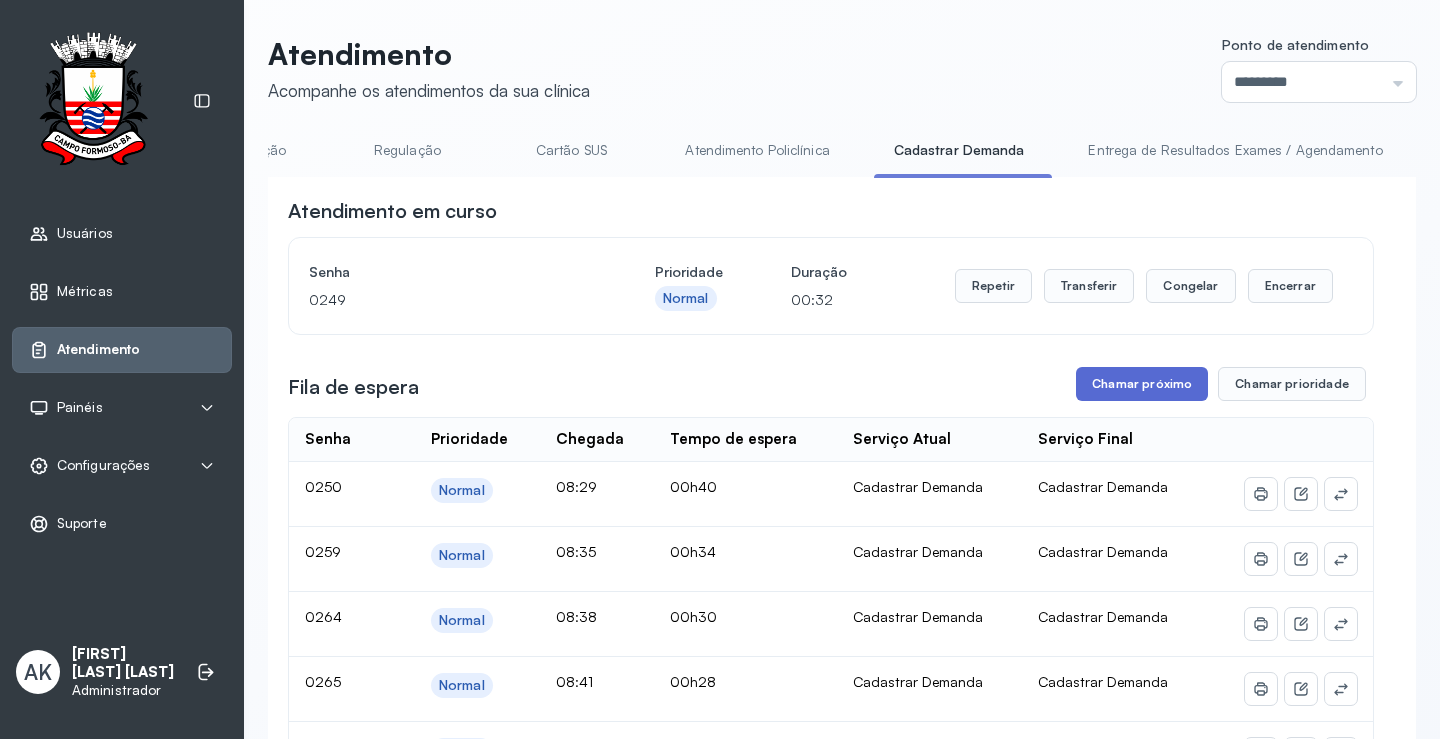 click on "Chamar próximo" at bounding box center [1142, 384] 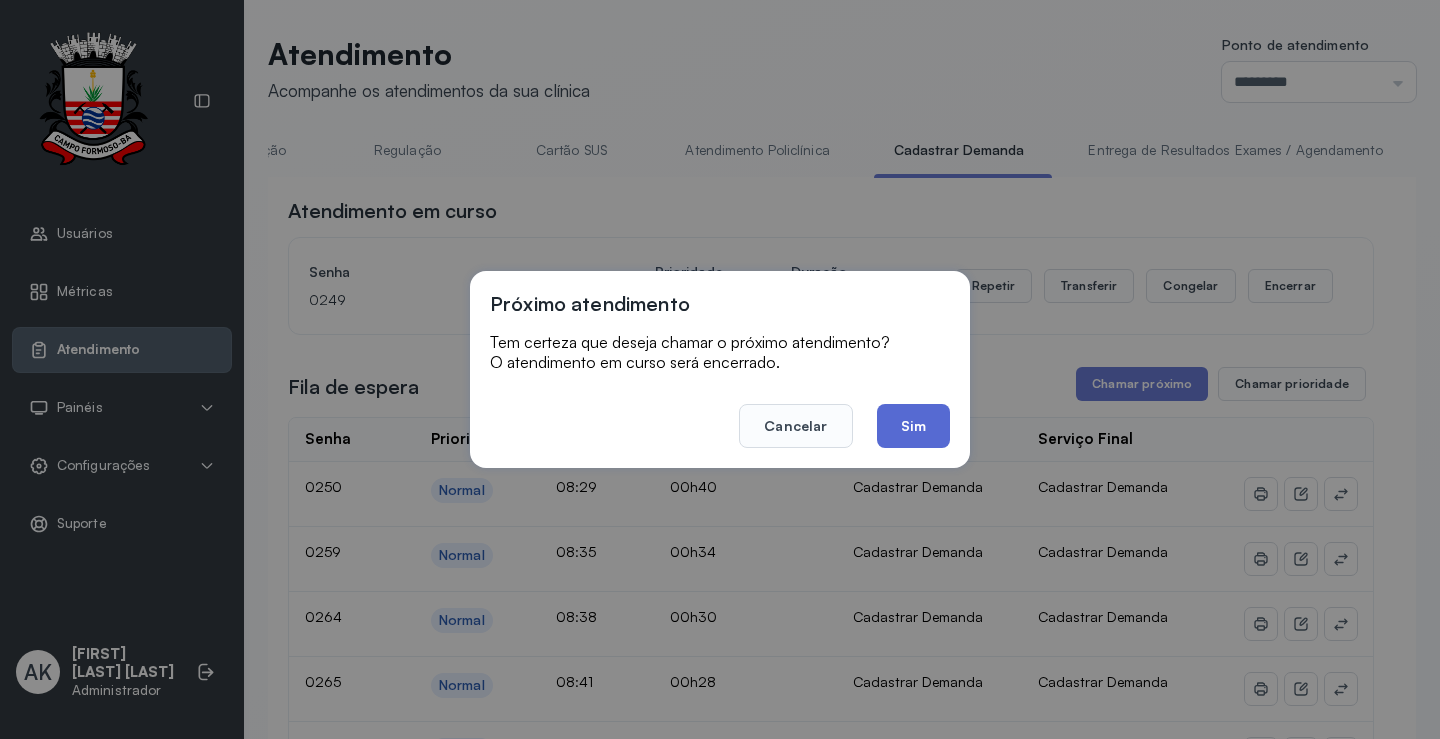 click on "Sim" 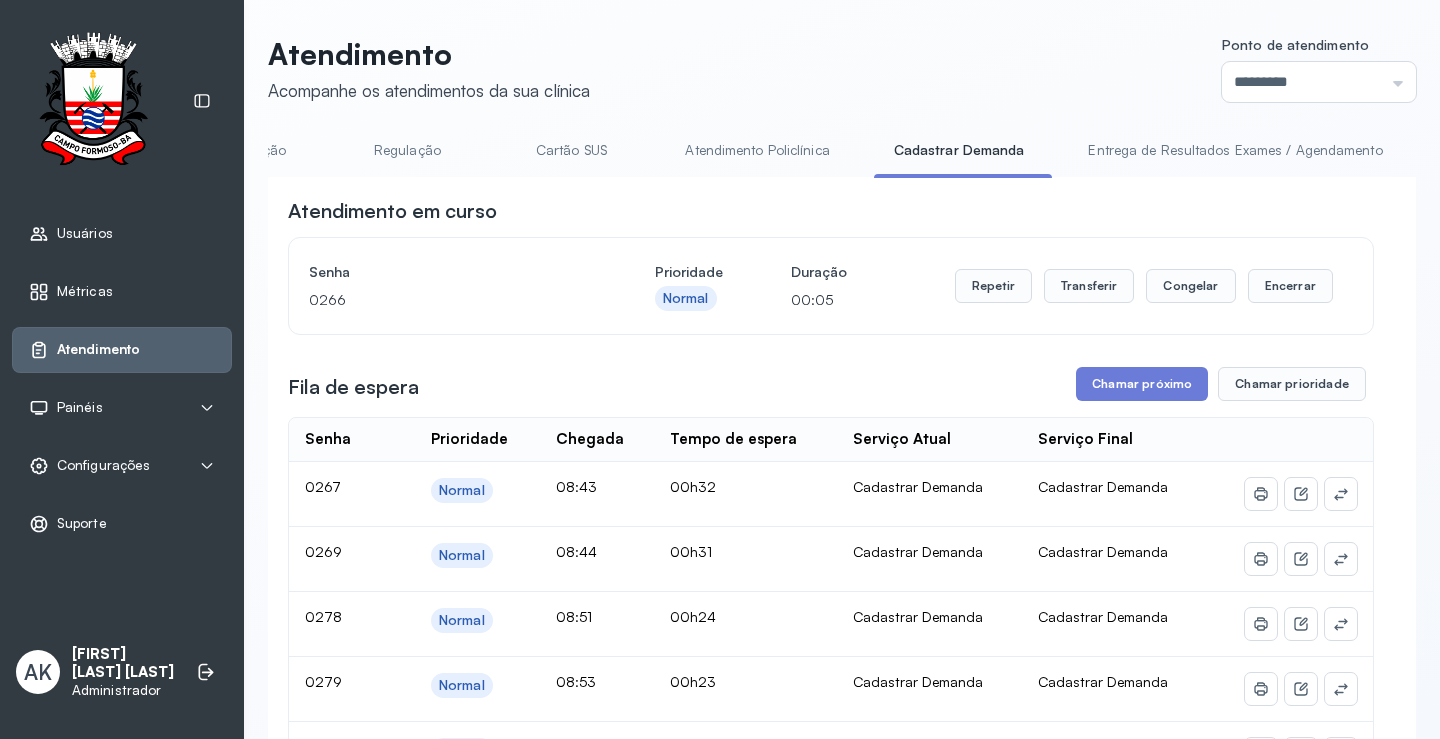 click on "Cartão SUS" at bounding box center [571, 150] 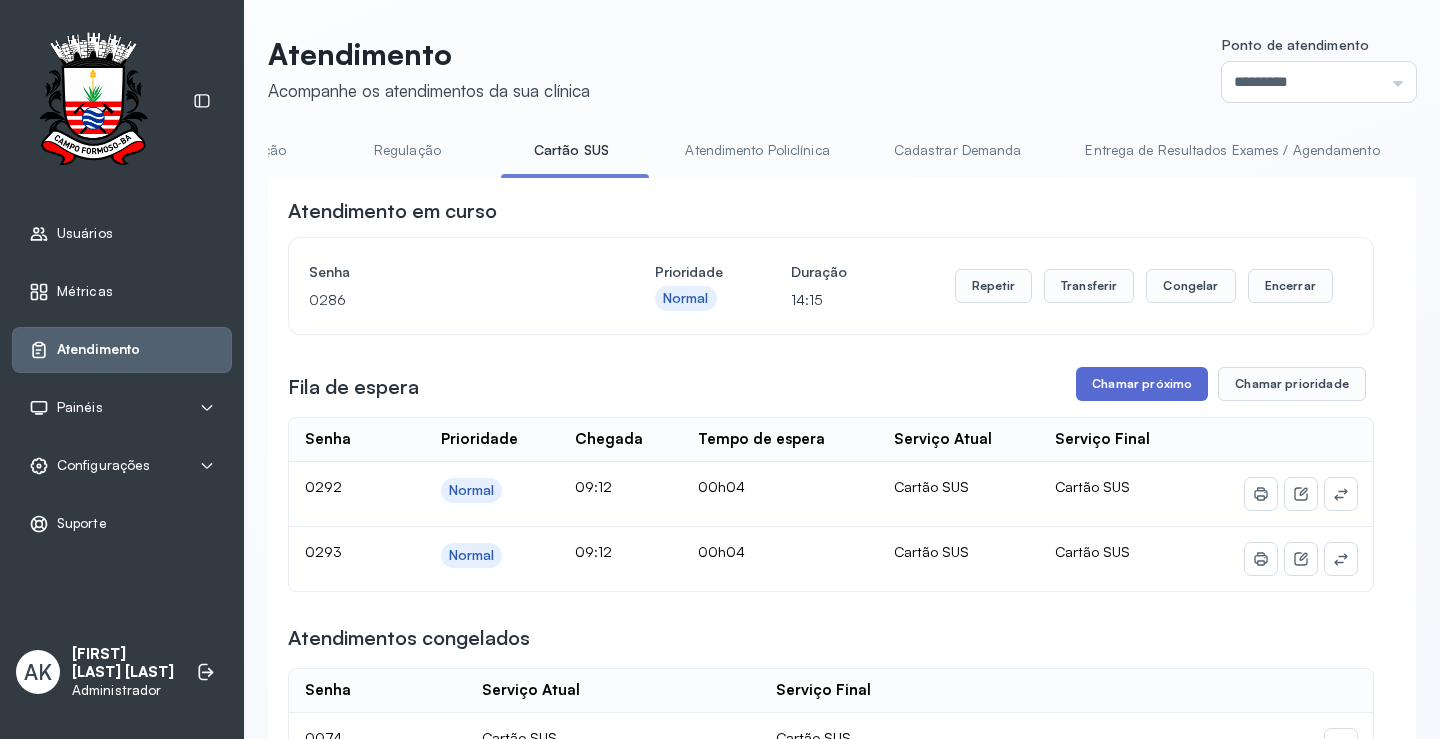 click on "Chamar próximo" at bounding box center [1142, 384] 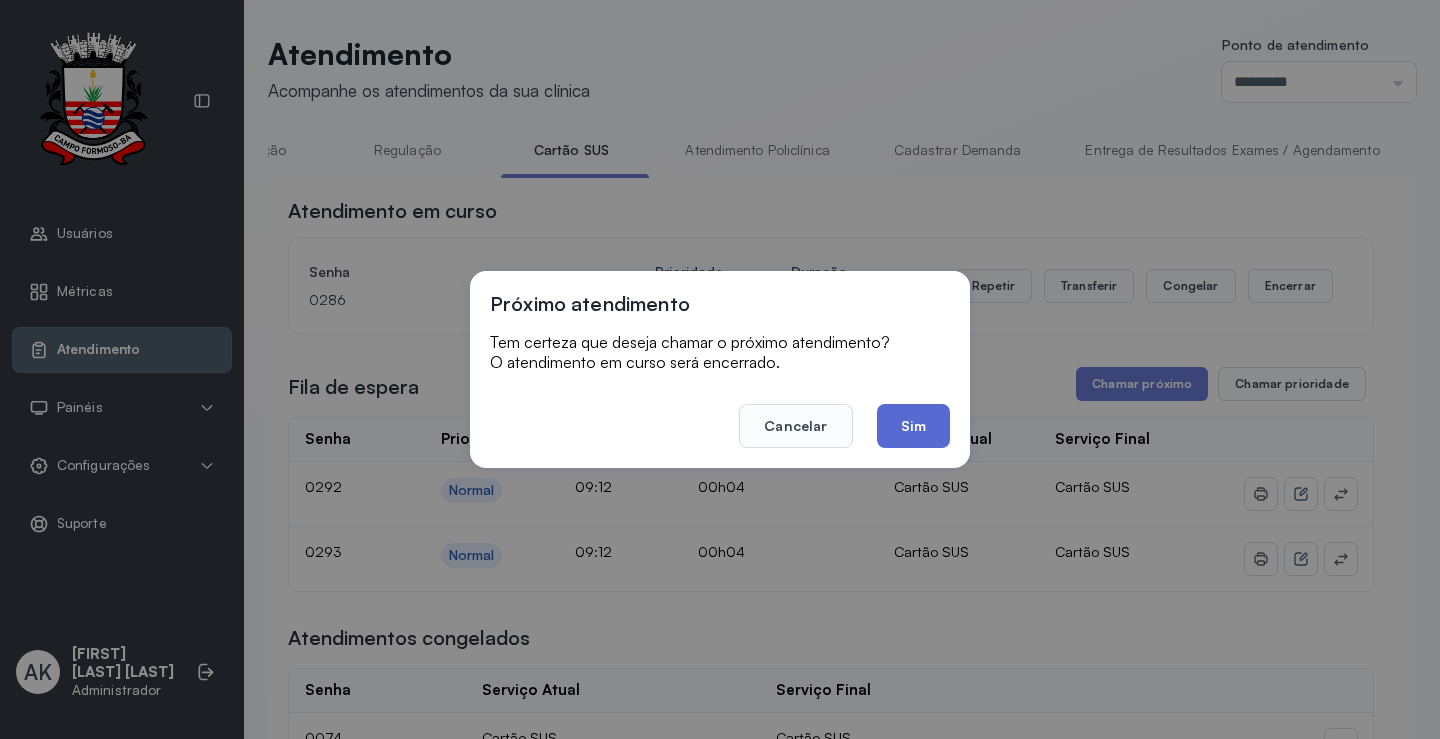 click on "Sim" 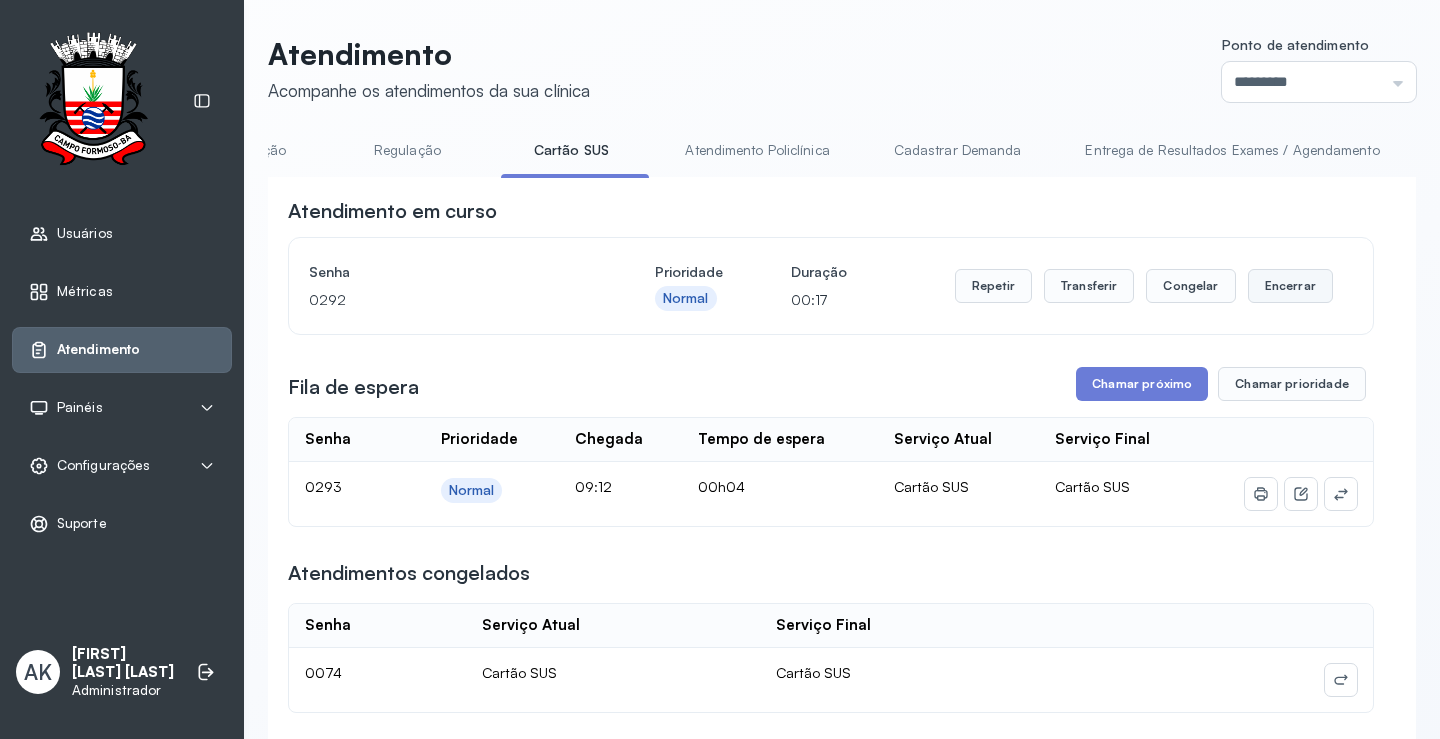 click on "Encerrar" at bounding box center (1290, 286) 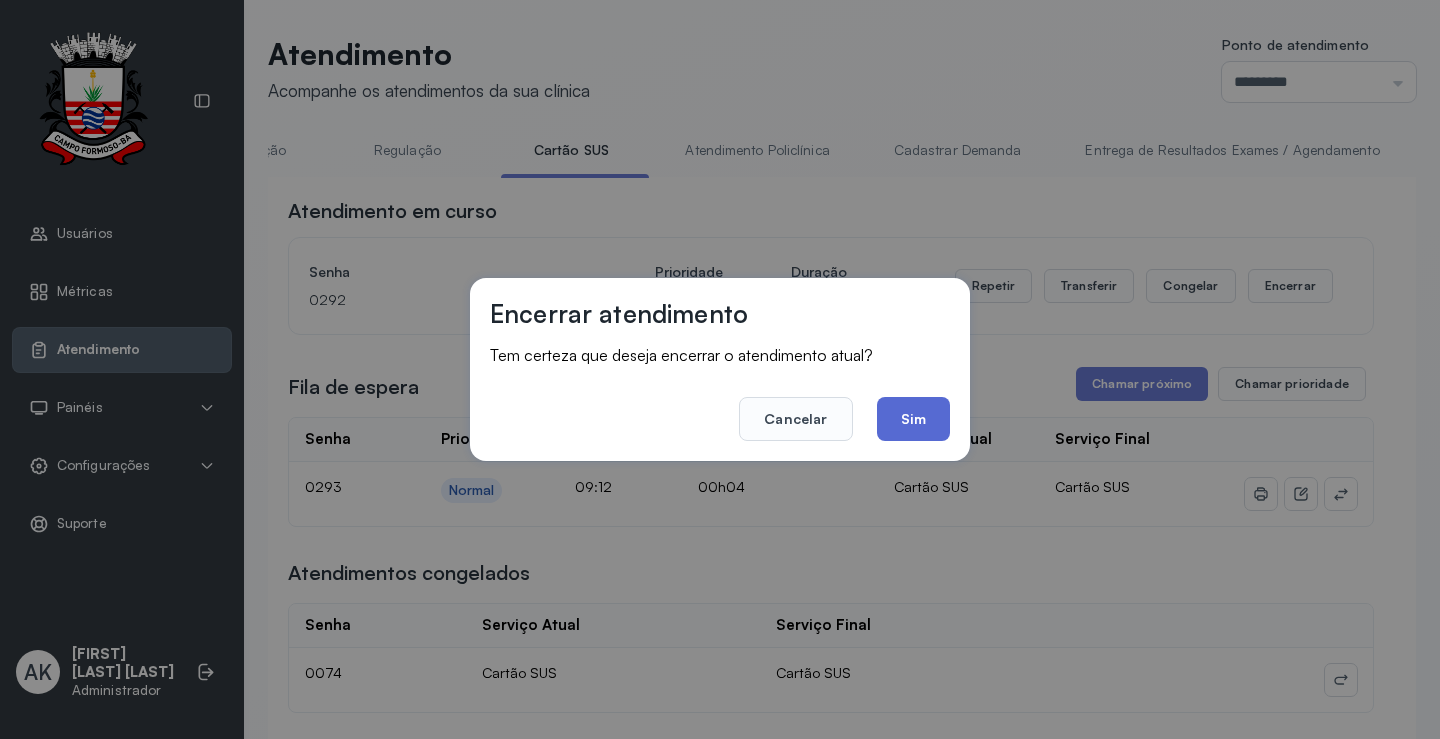 click on "Sim" 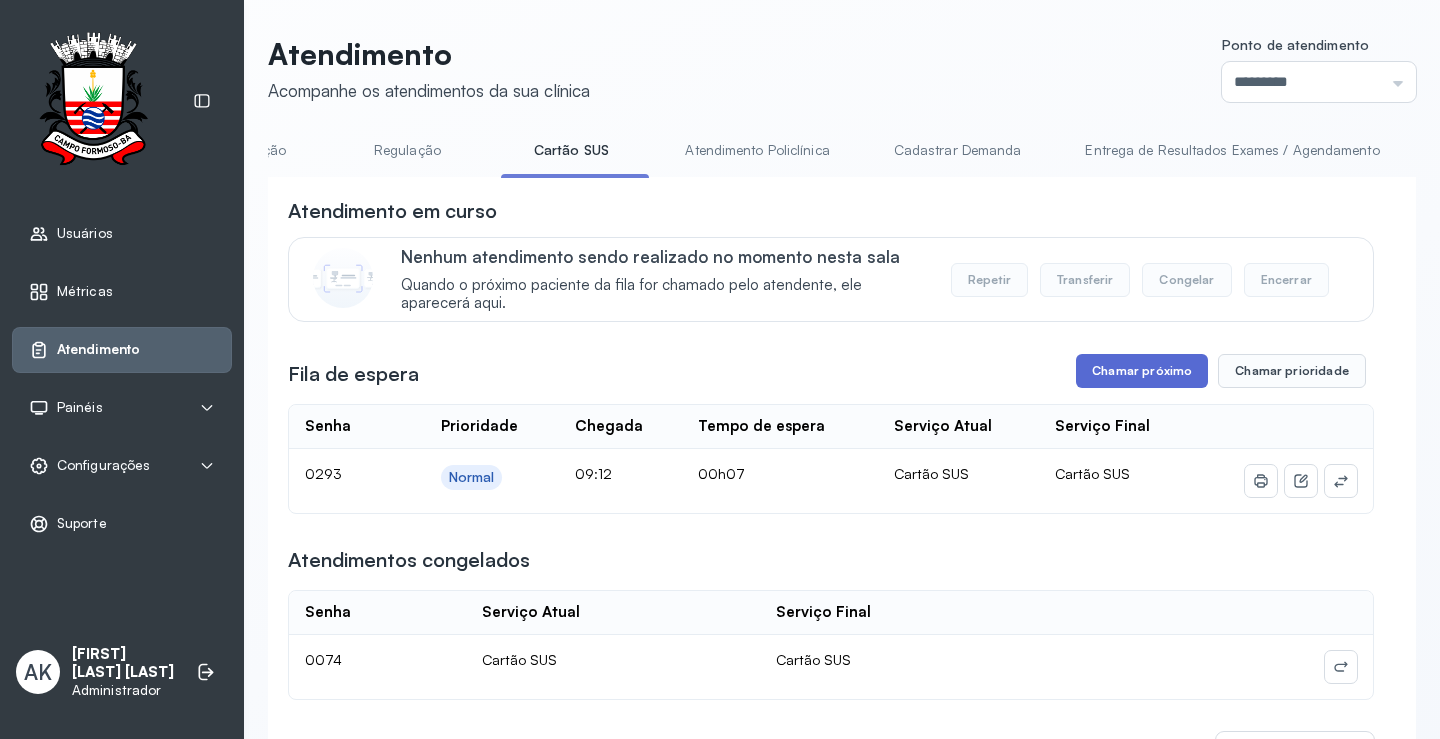 click on "Chamar próximo" at bounding box center (1142, 371) 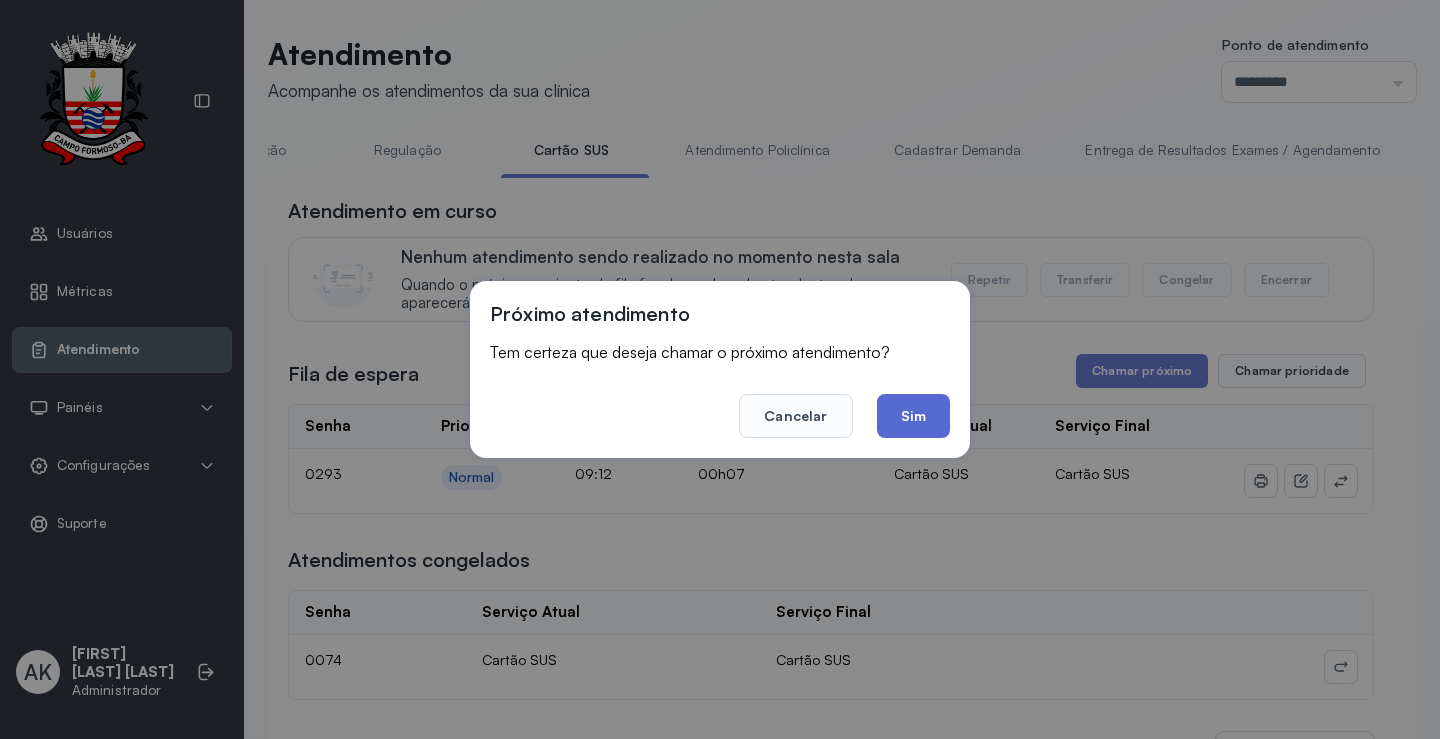 click on "Sim" 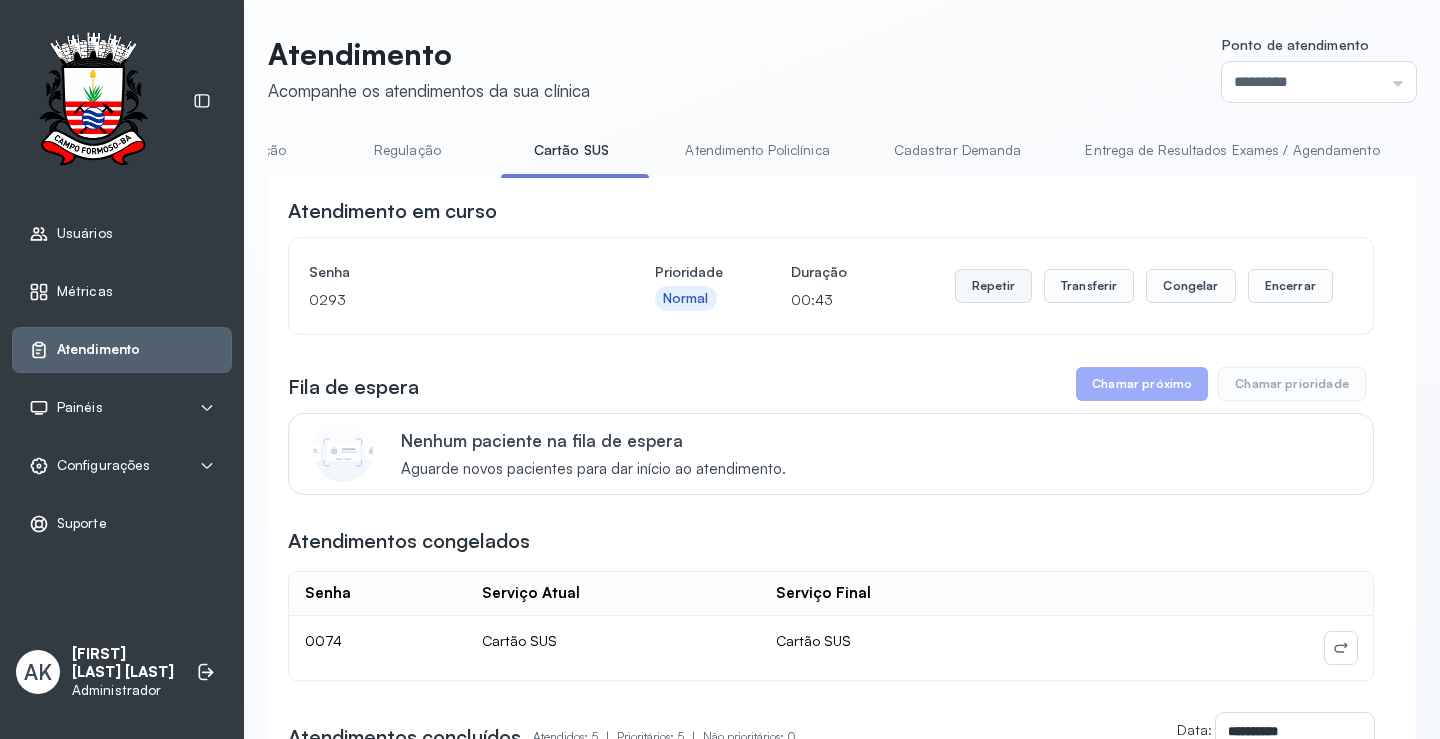 click on "Repetir" at bounding box center (993, 286) 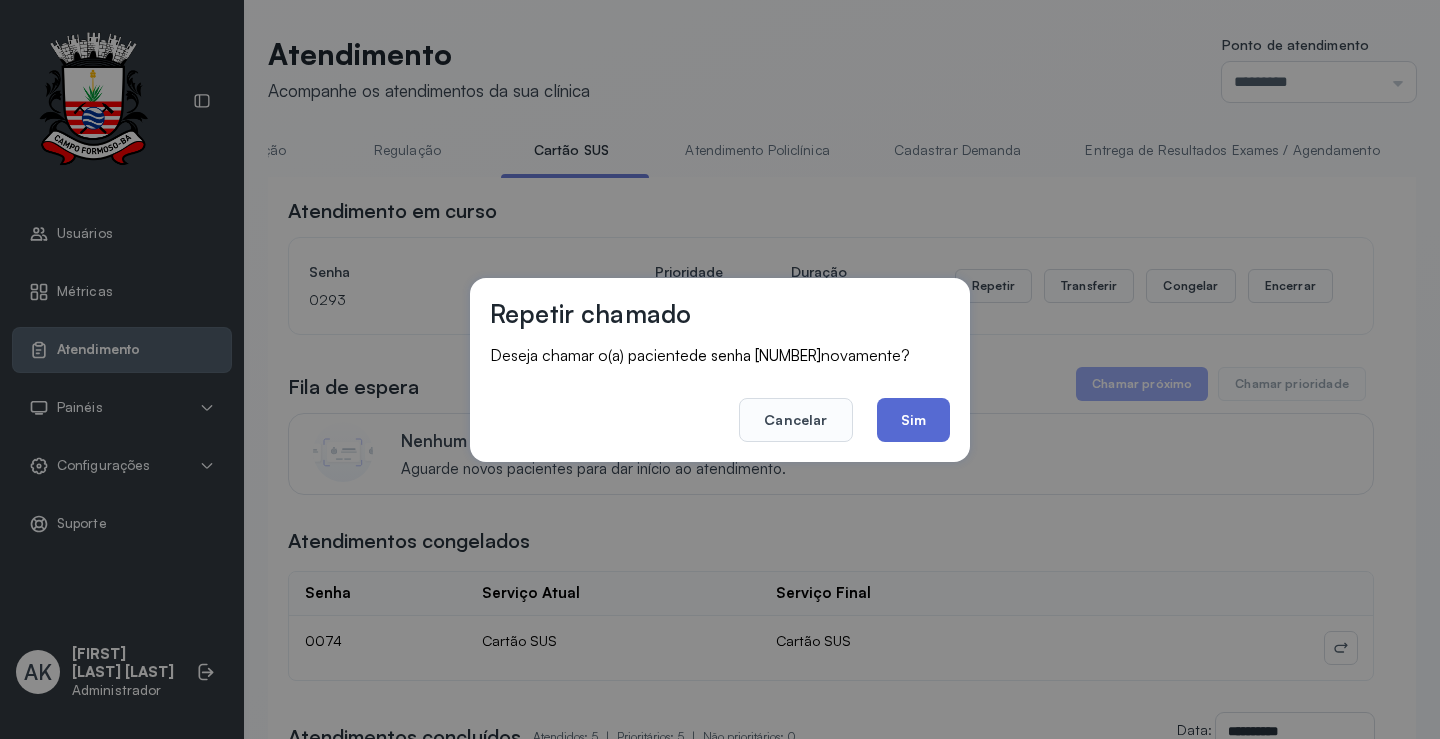 click on "Sim" 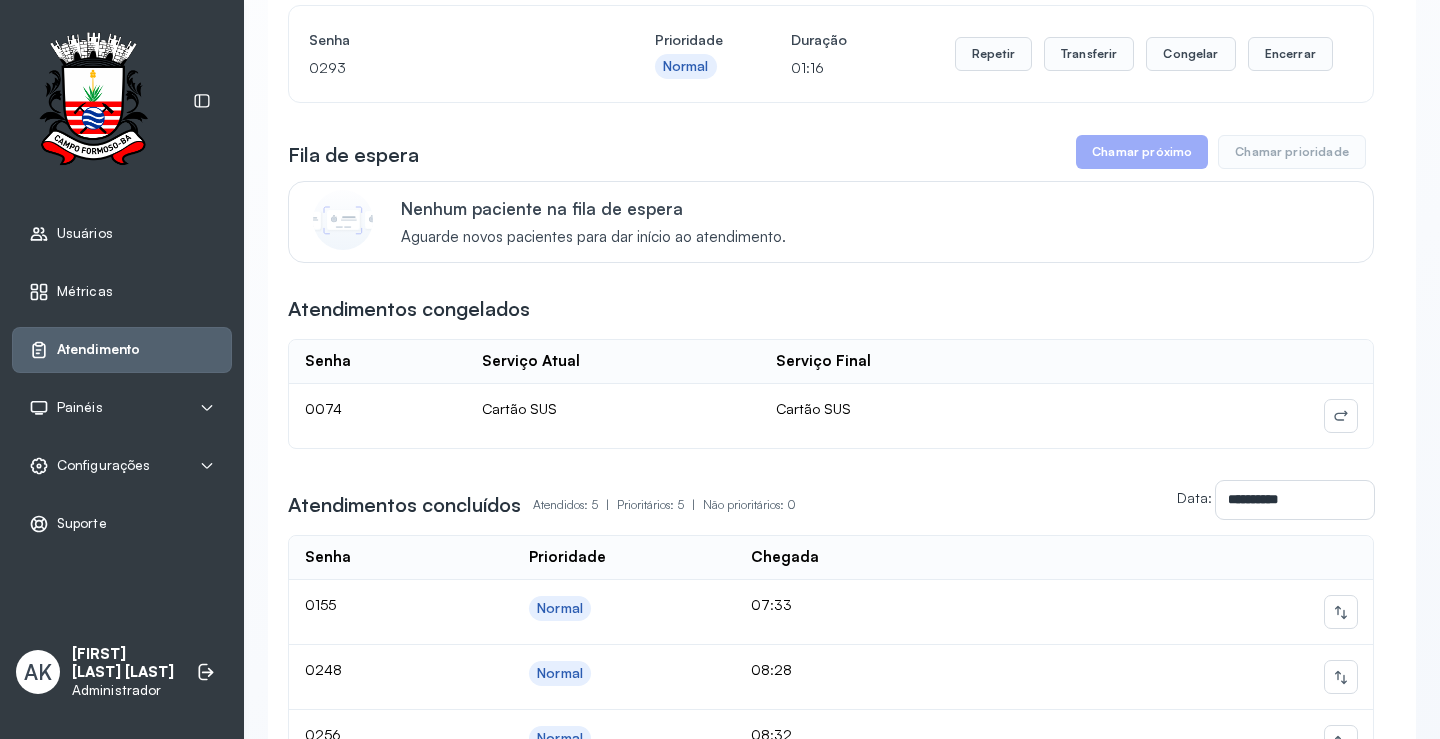 scroll, scrollTop: 100, scrollLeft: 0, axis: vertical 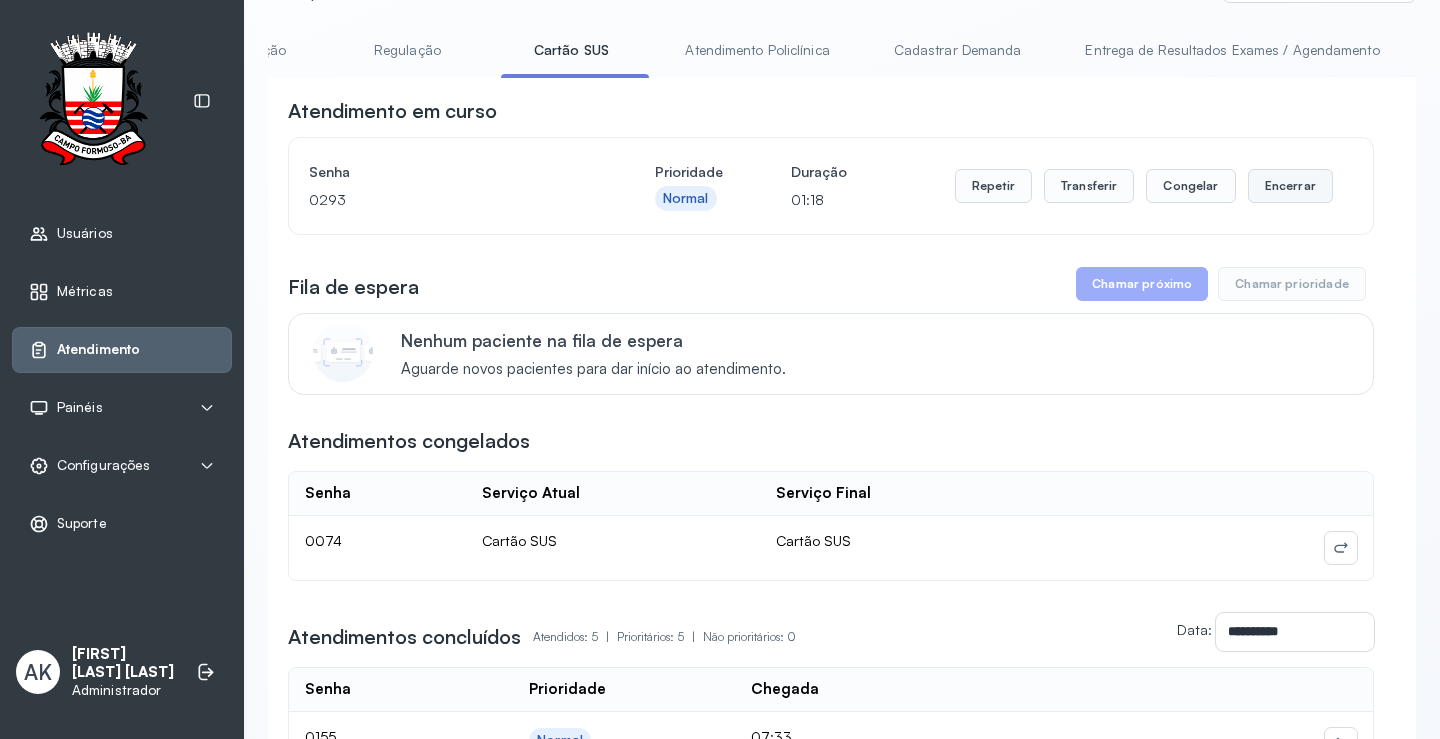 click on "Encerrar" at bounding box center (1290, 186) 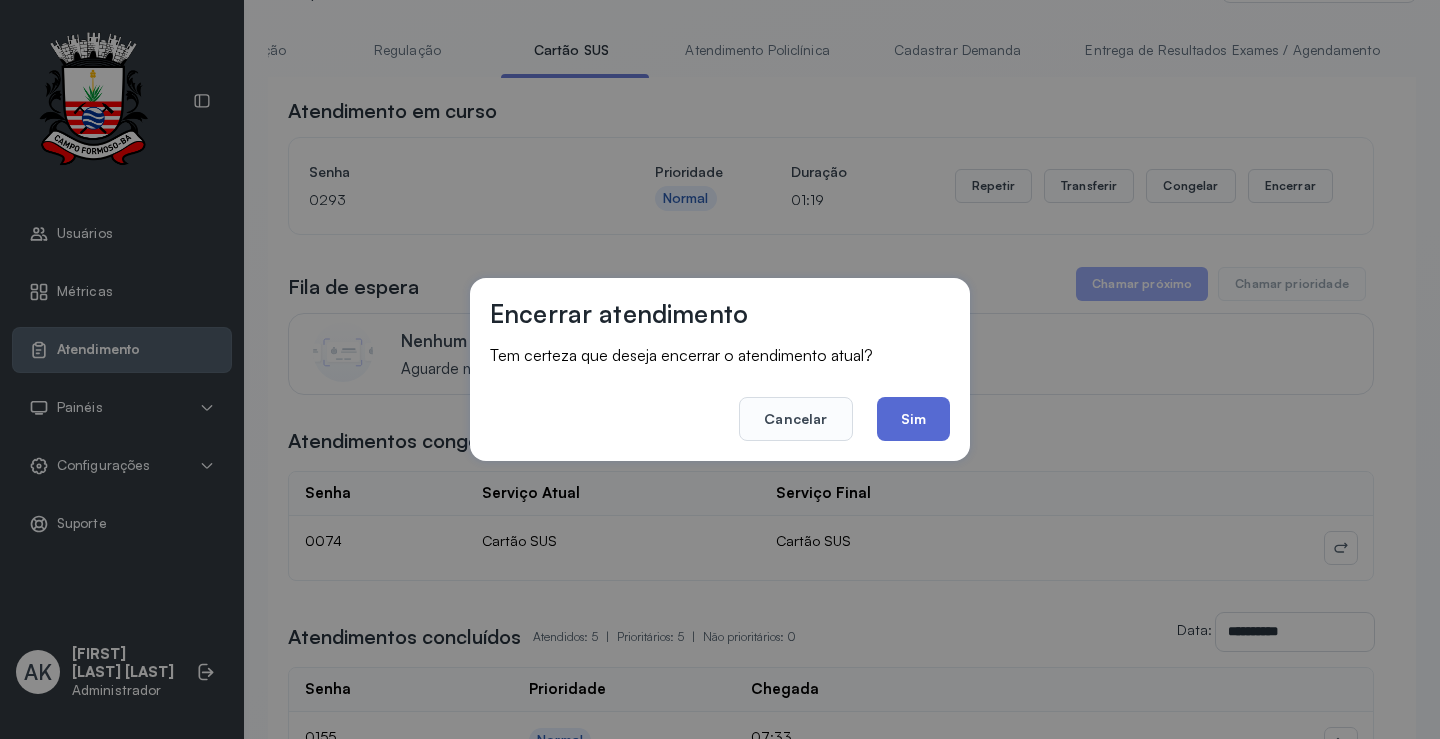 click on "Sim" 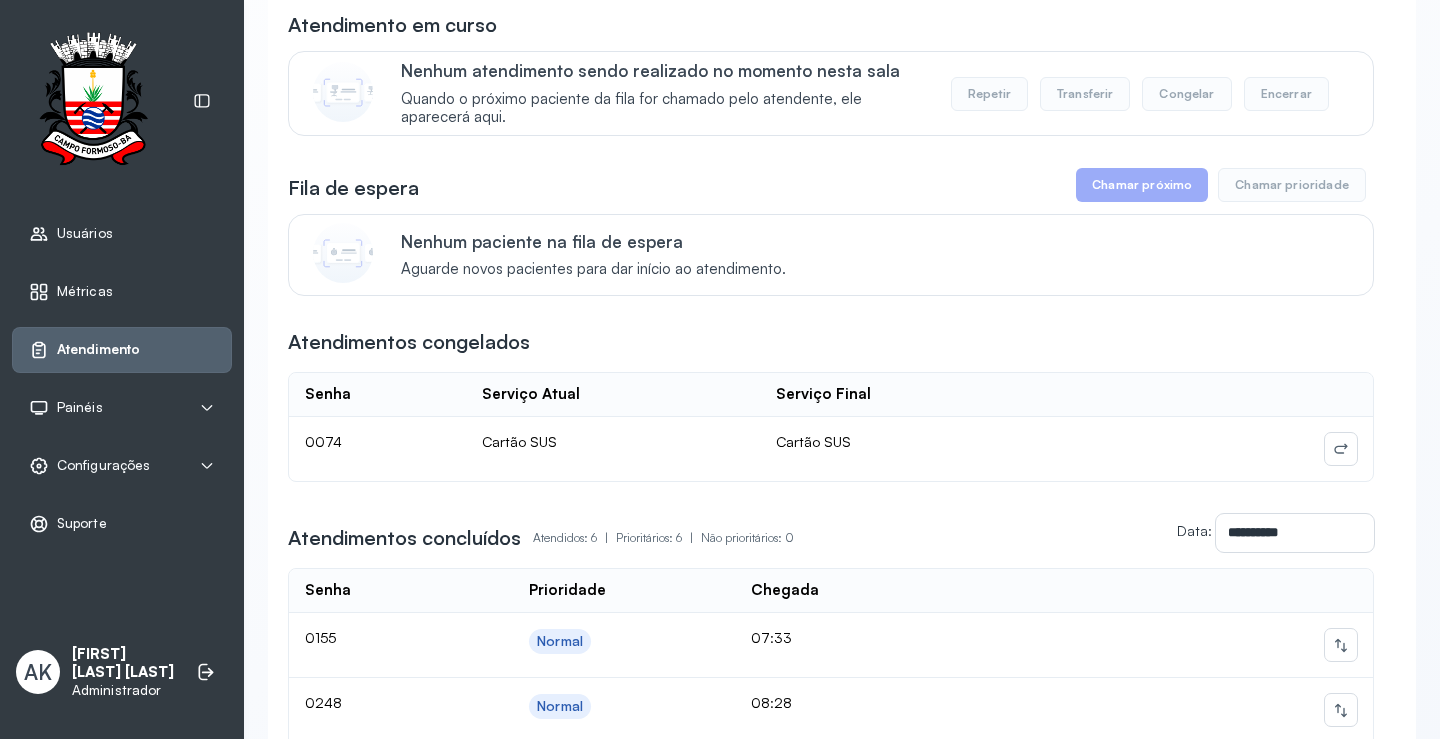 scroll, scrollTop: 200, scrollLeft: 0, axis: vertical 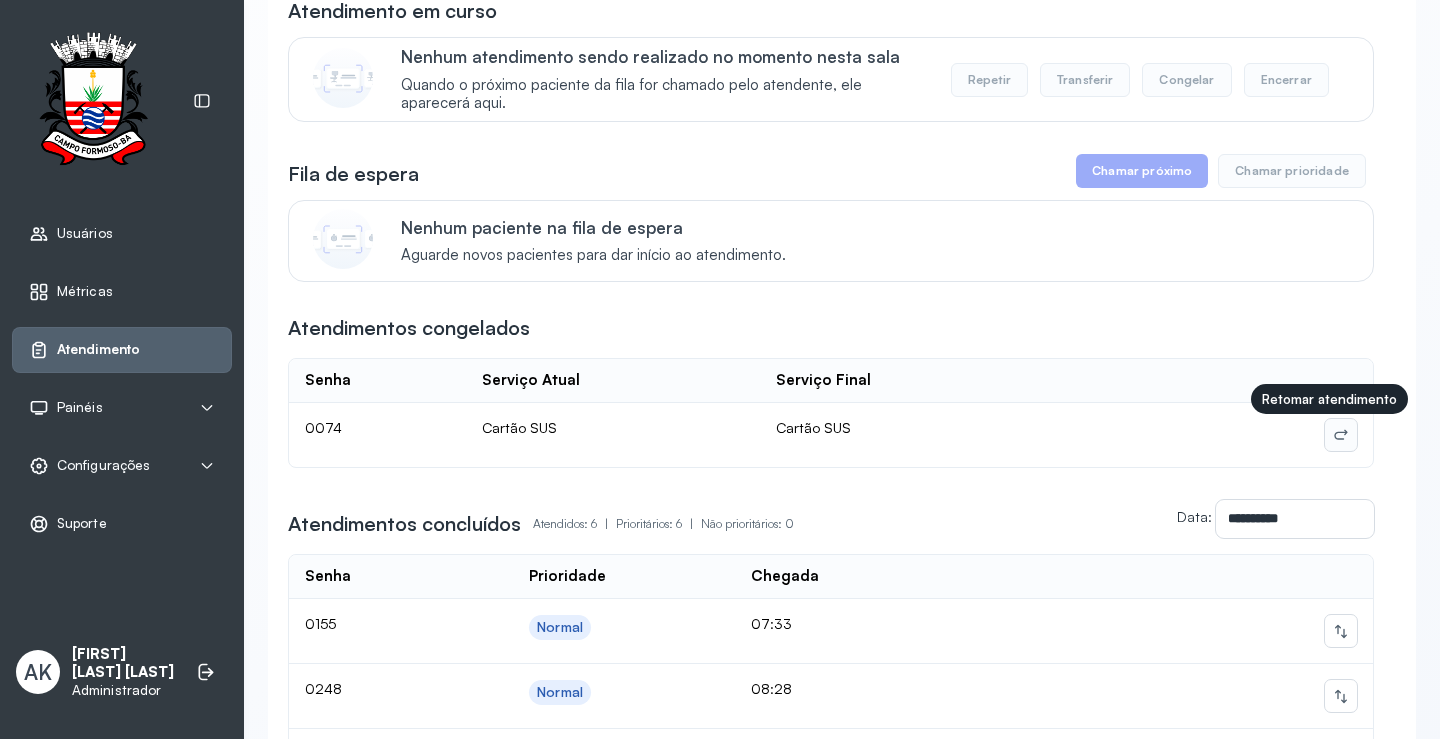 click 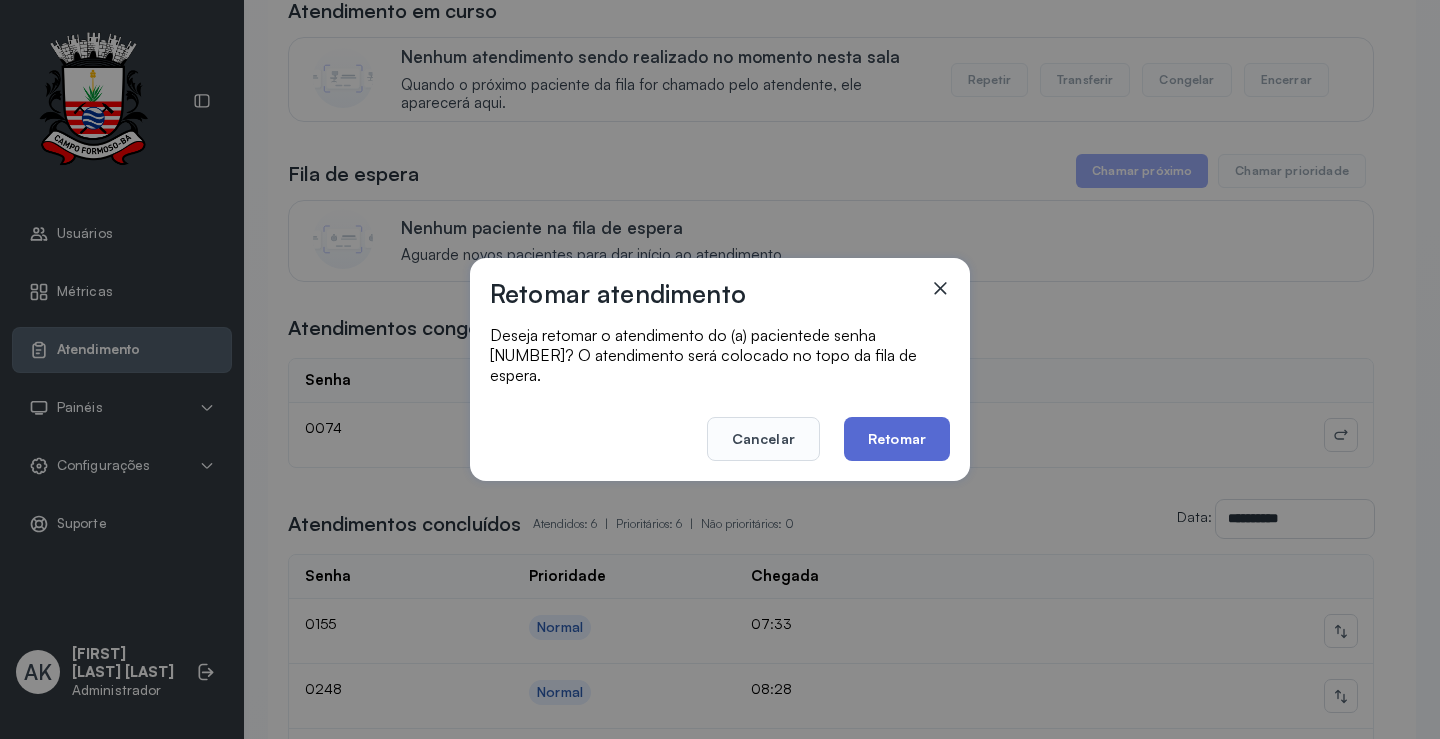 click on "Retomar" 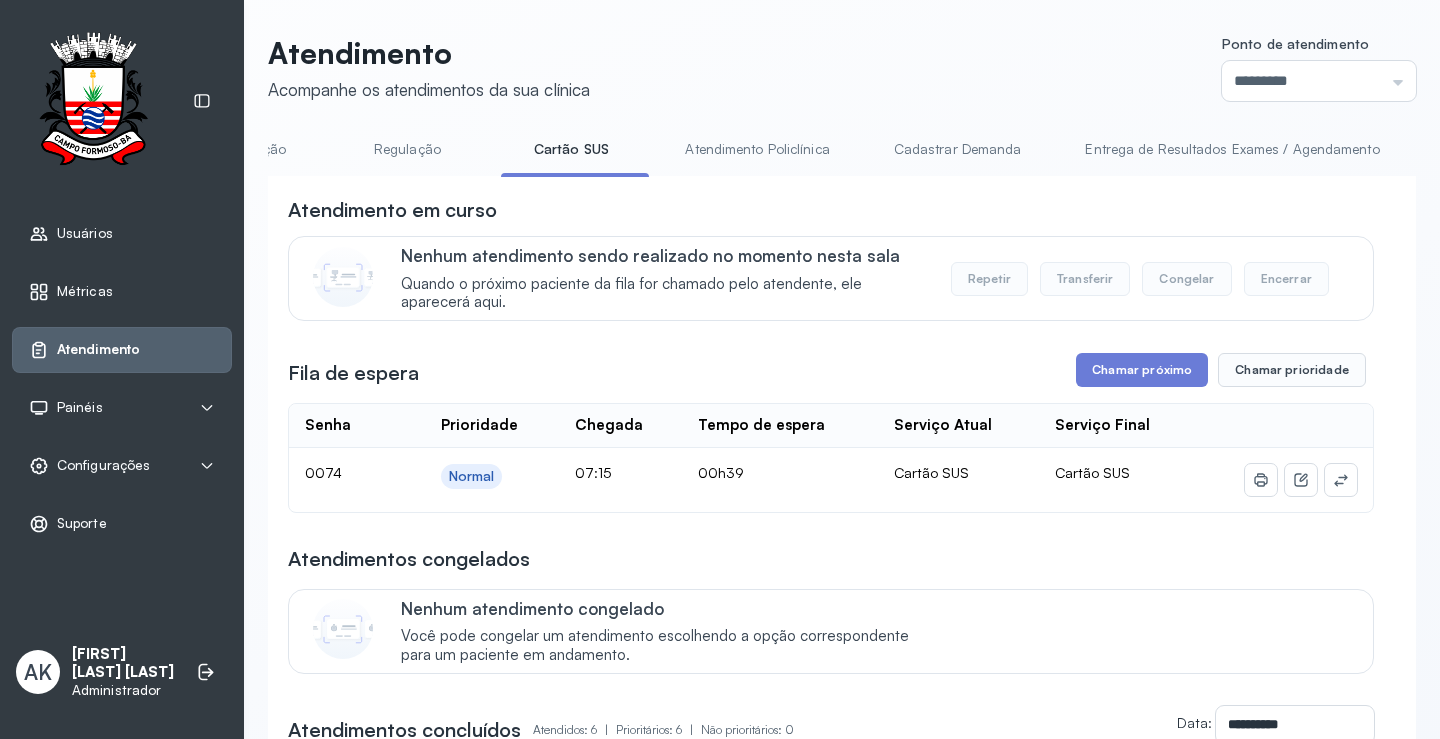 scroll, scrollTop: 200, scrollLeft: 0, axis: vertical 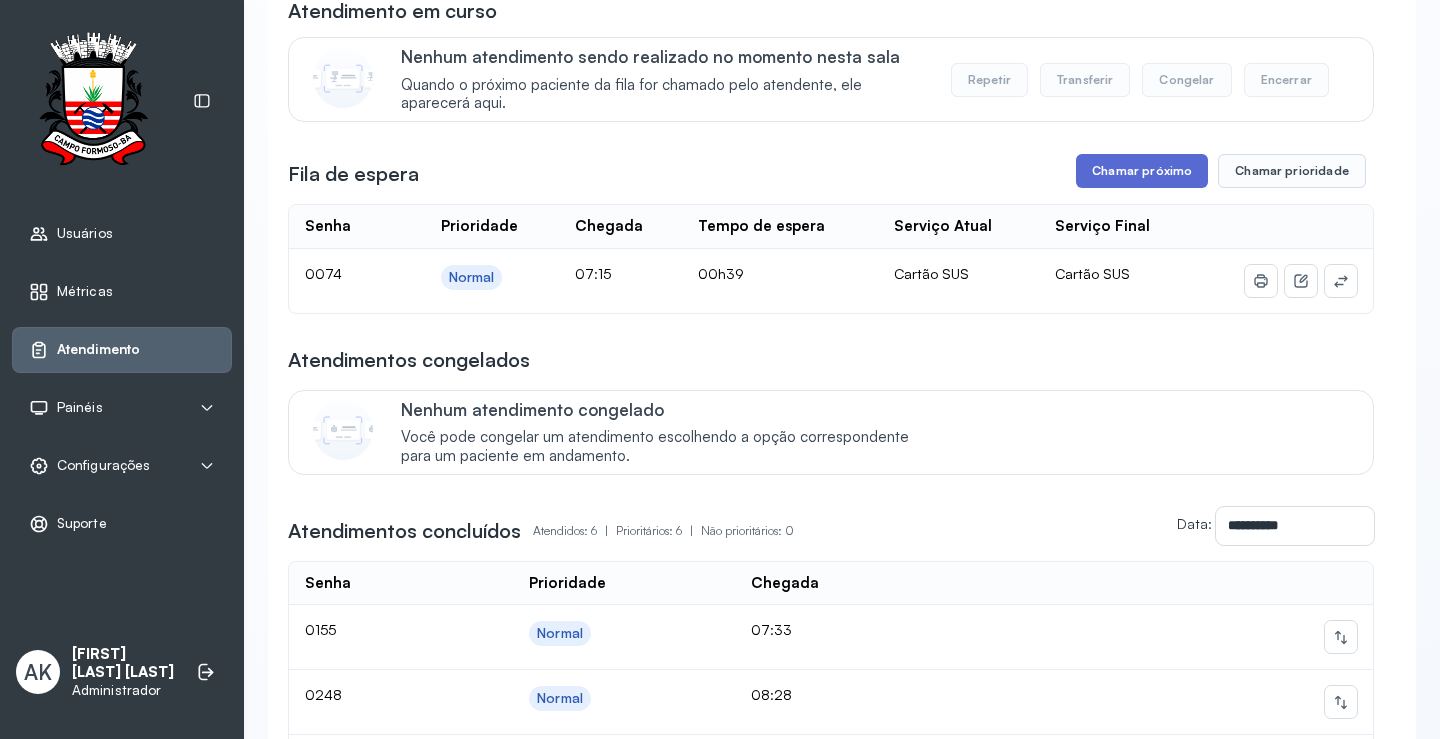 click on "Chamar próximo" at bounding box center (1142, 171) 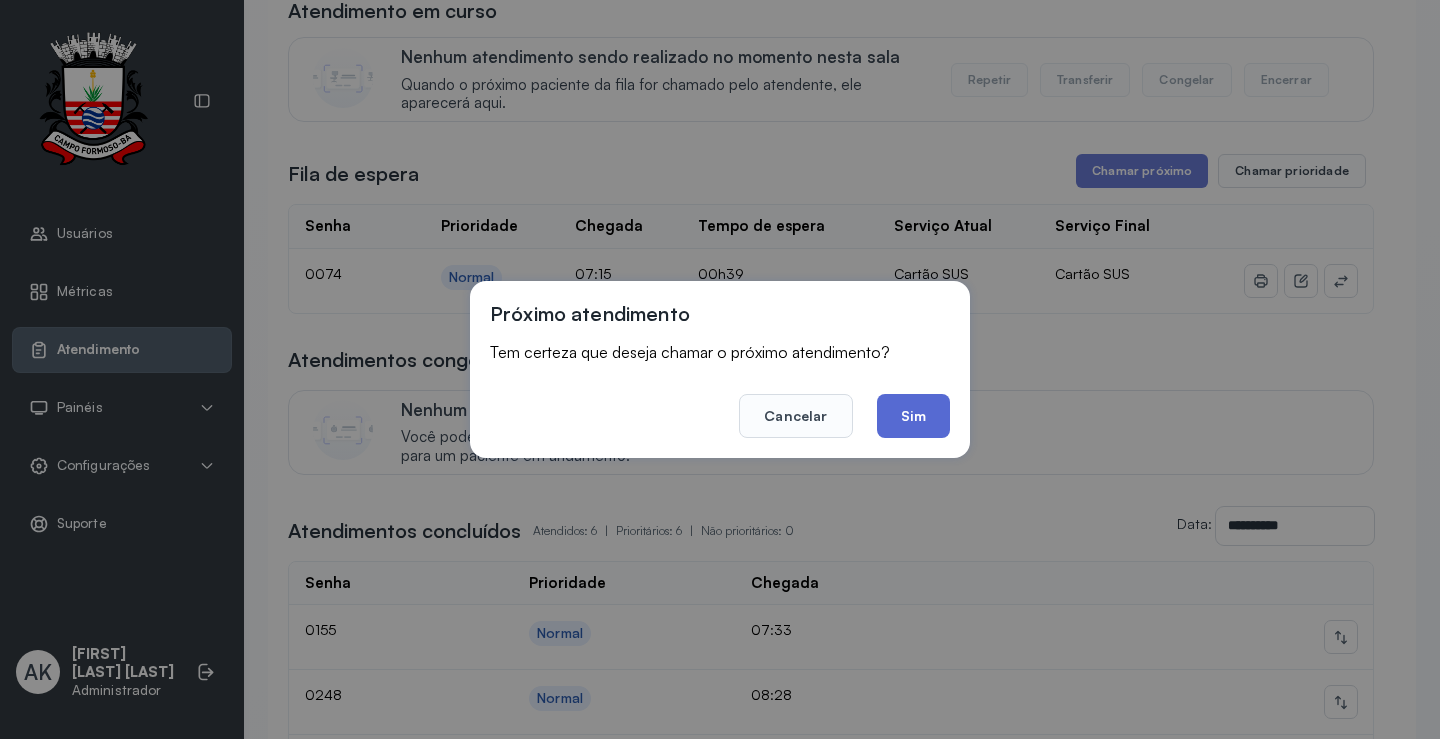 click on "Sim" 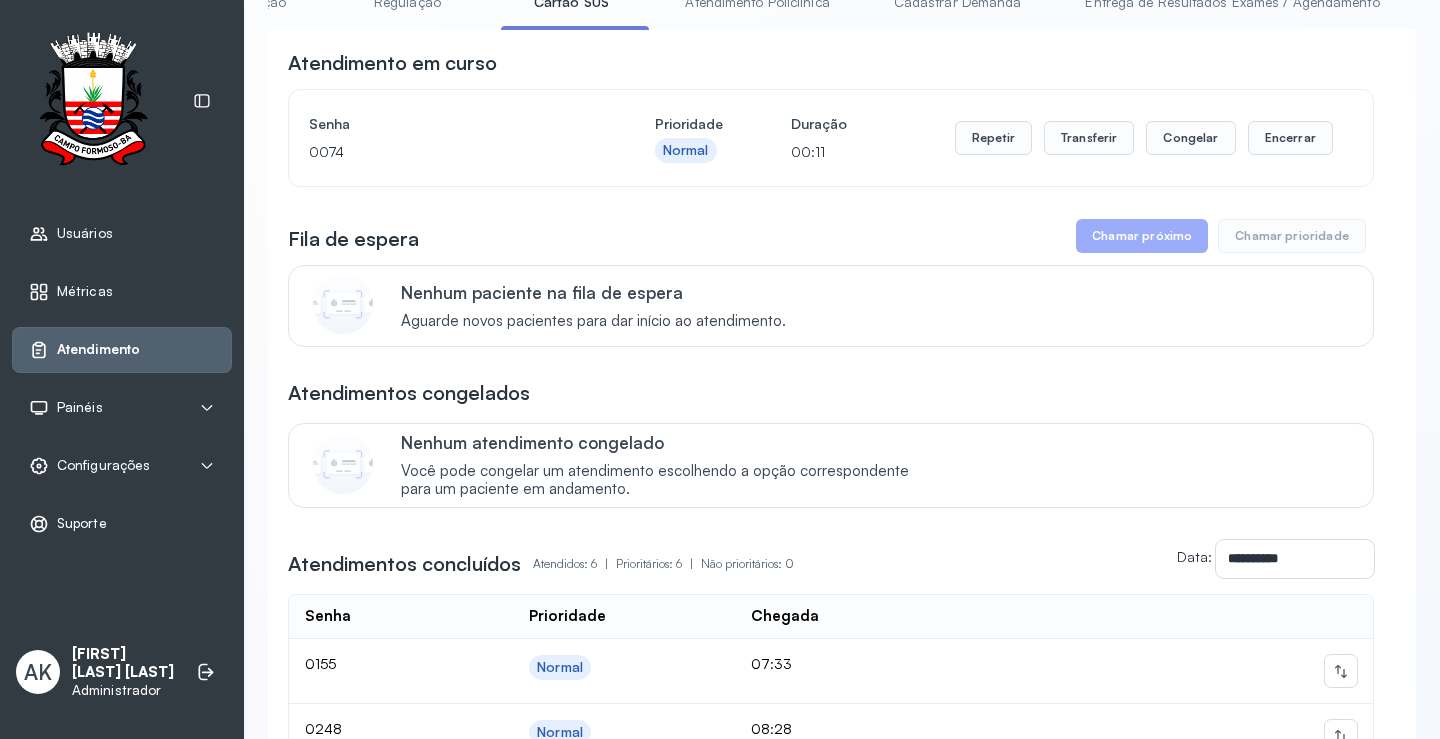 scroll, scrollTop: 0, scrollLeft: 0, axis: both 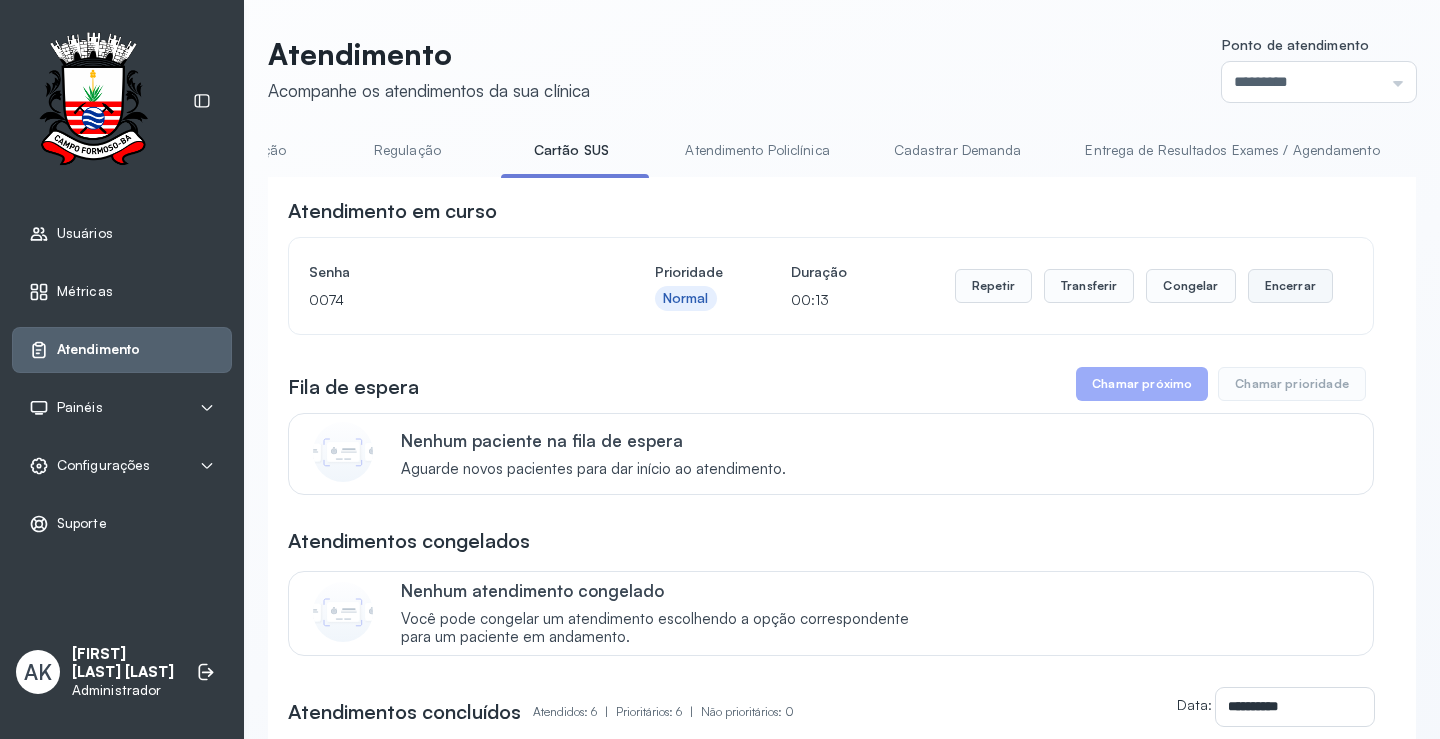 click on "Encerrar" at bounding box center [1290, 286] 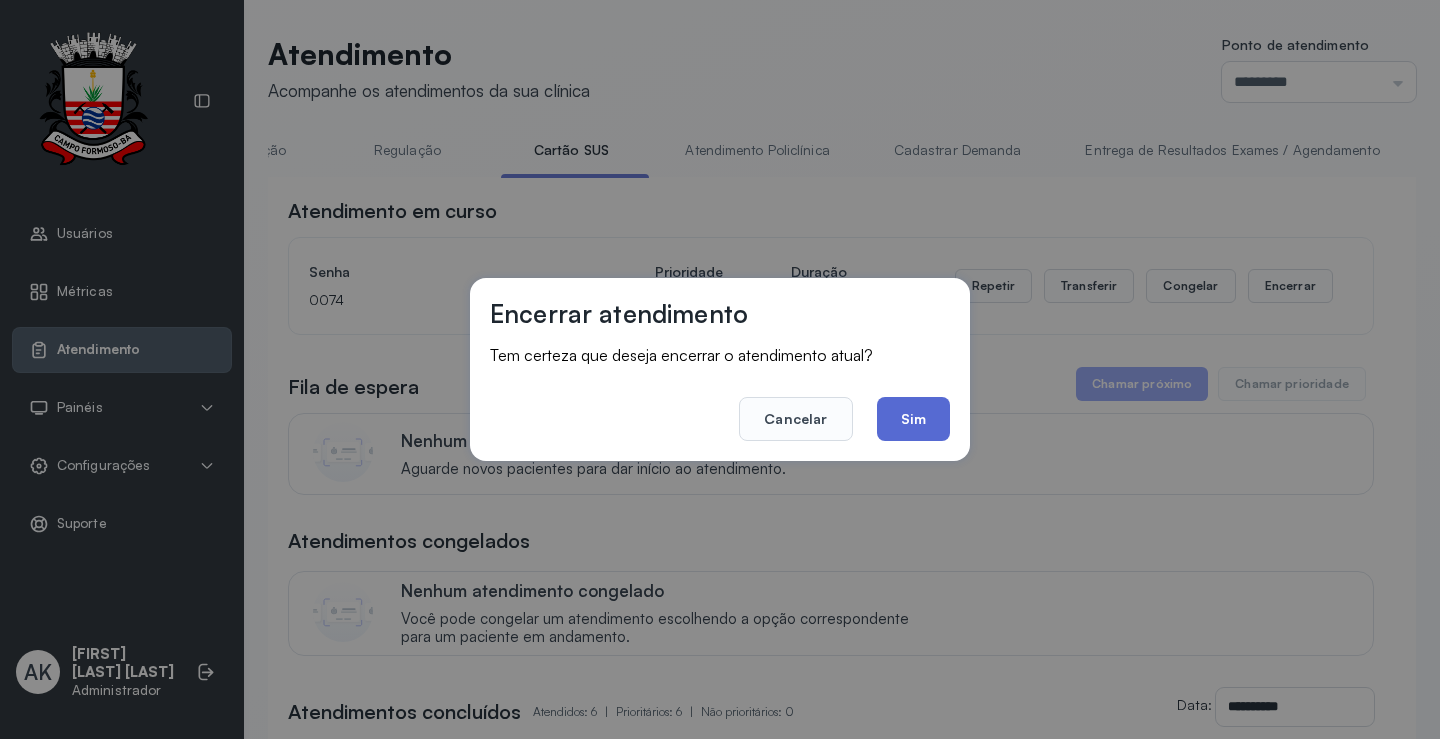 click on "Sim" 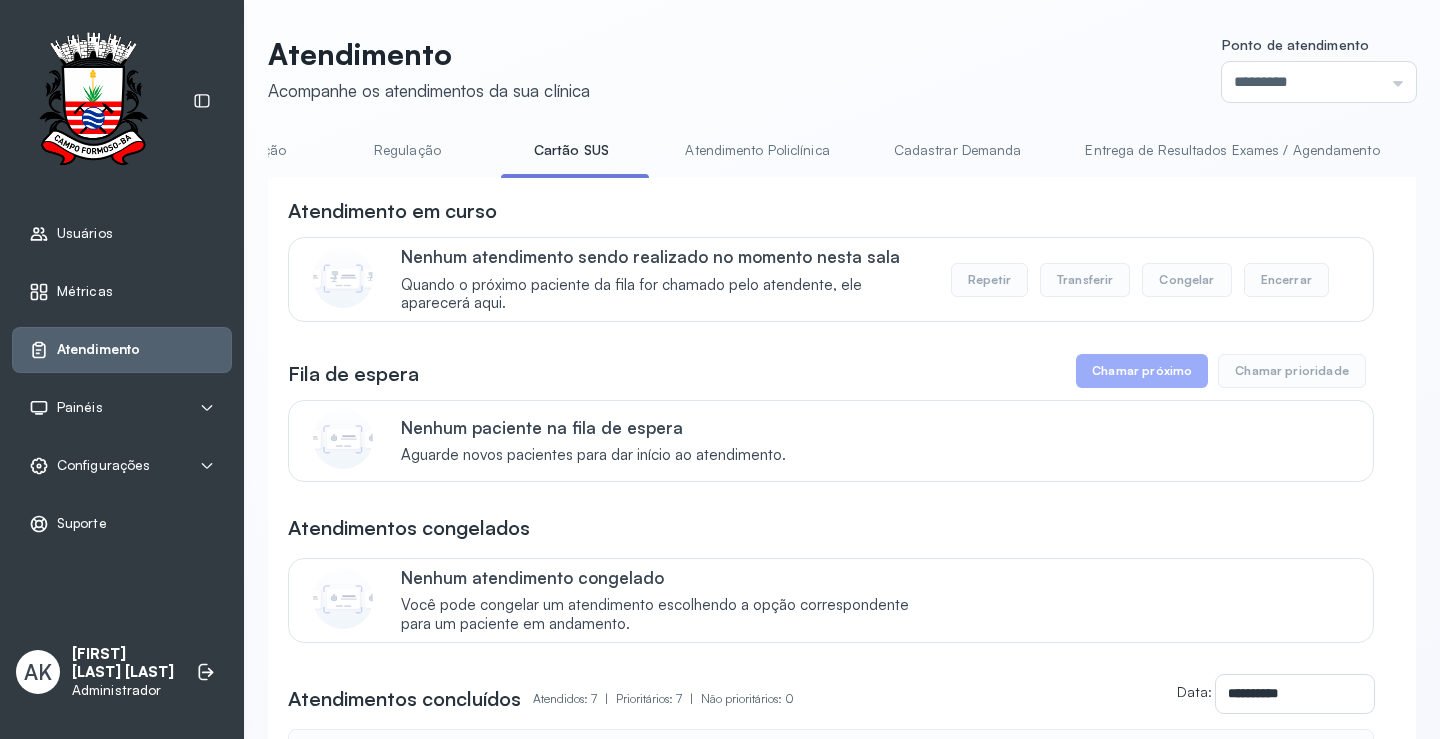 click on "Cadastrar Demanda" at bounding box center [958, 150] 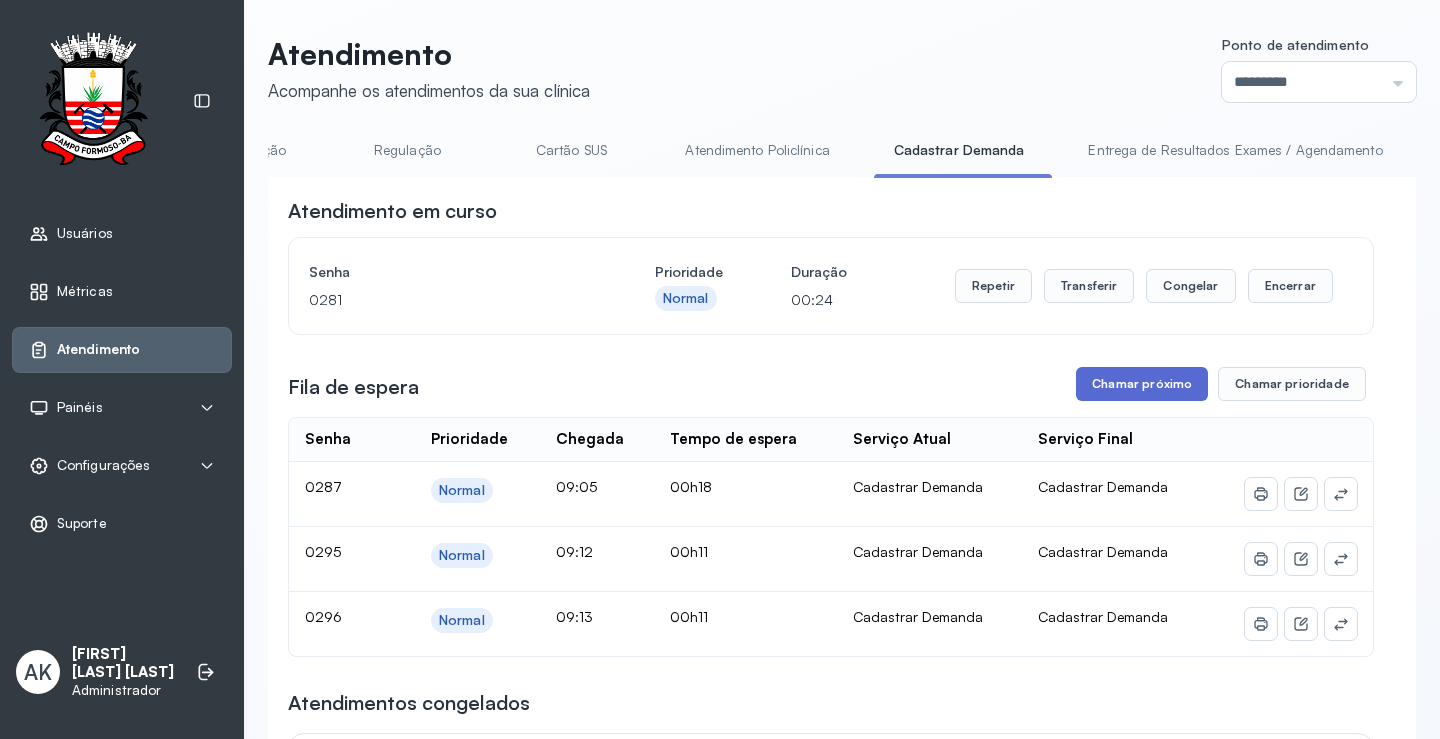 click on "Chamar próximo" at bounding box center (1142, 384) 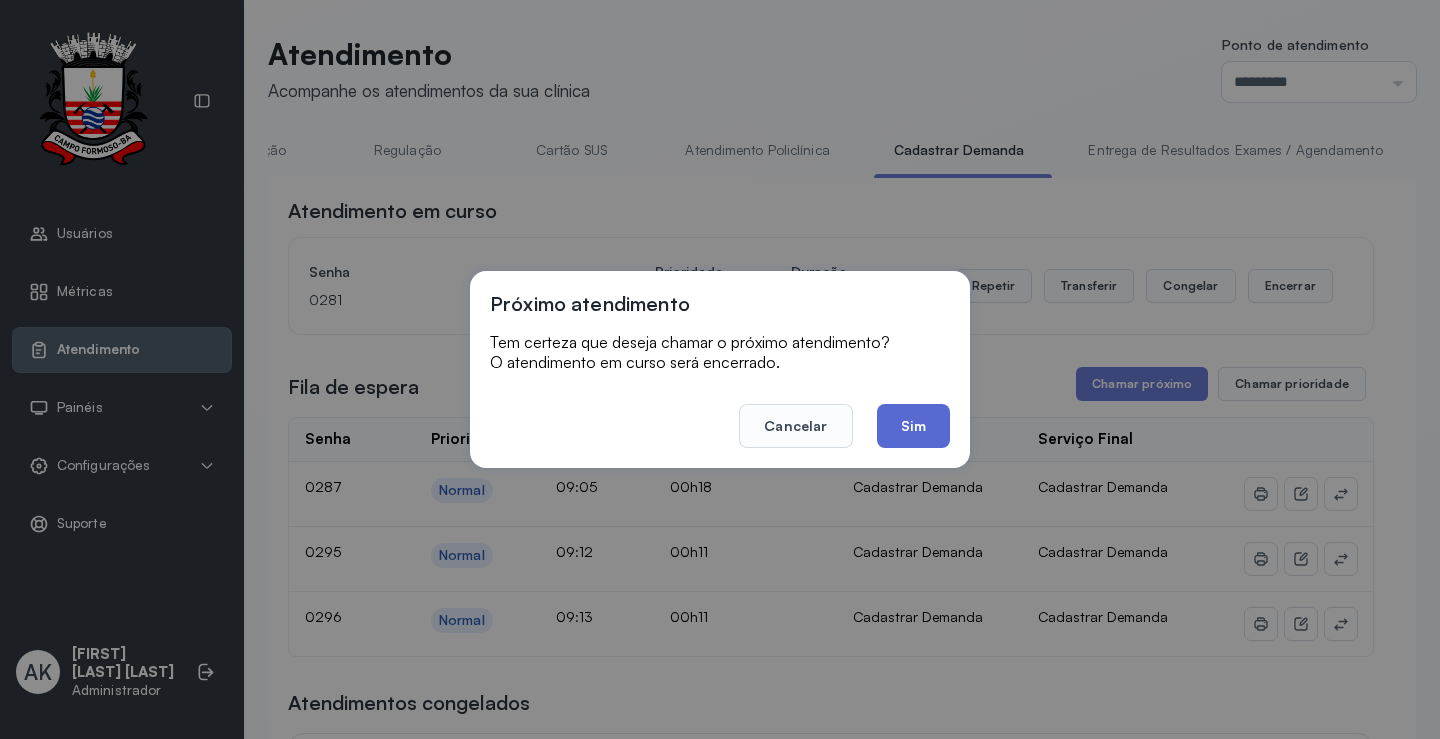 click on "Sim" 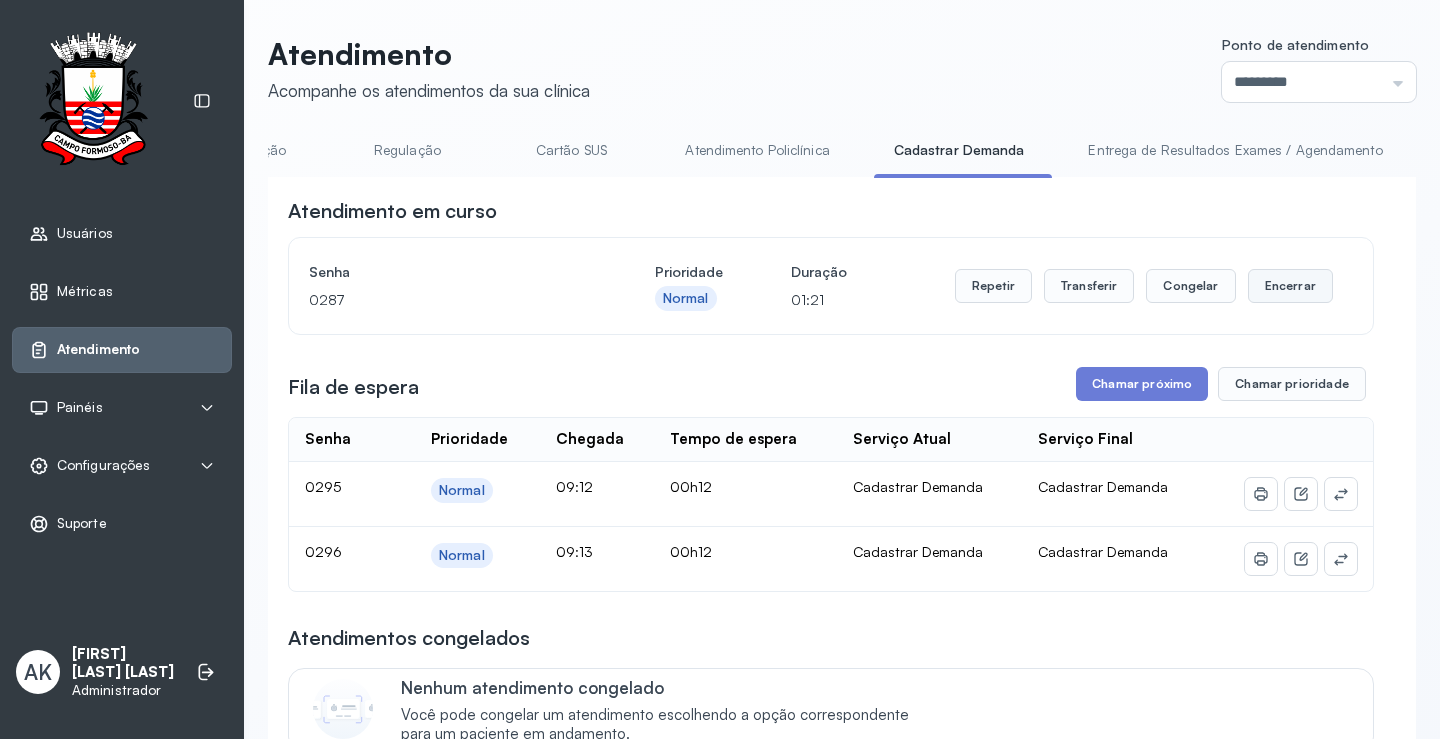 click on "Encerrar" at bounding box center (1290, 286) 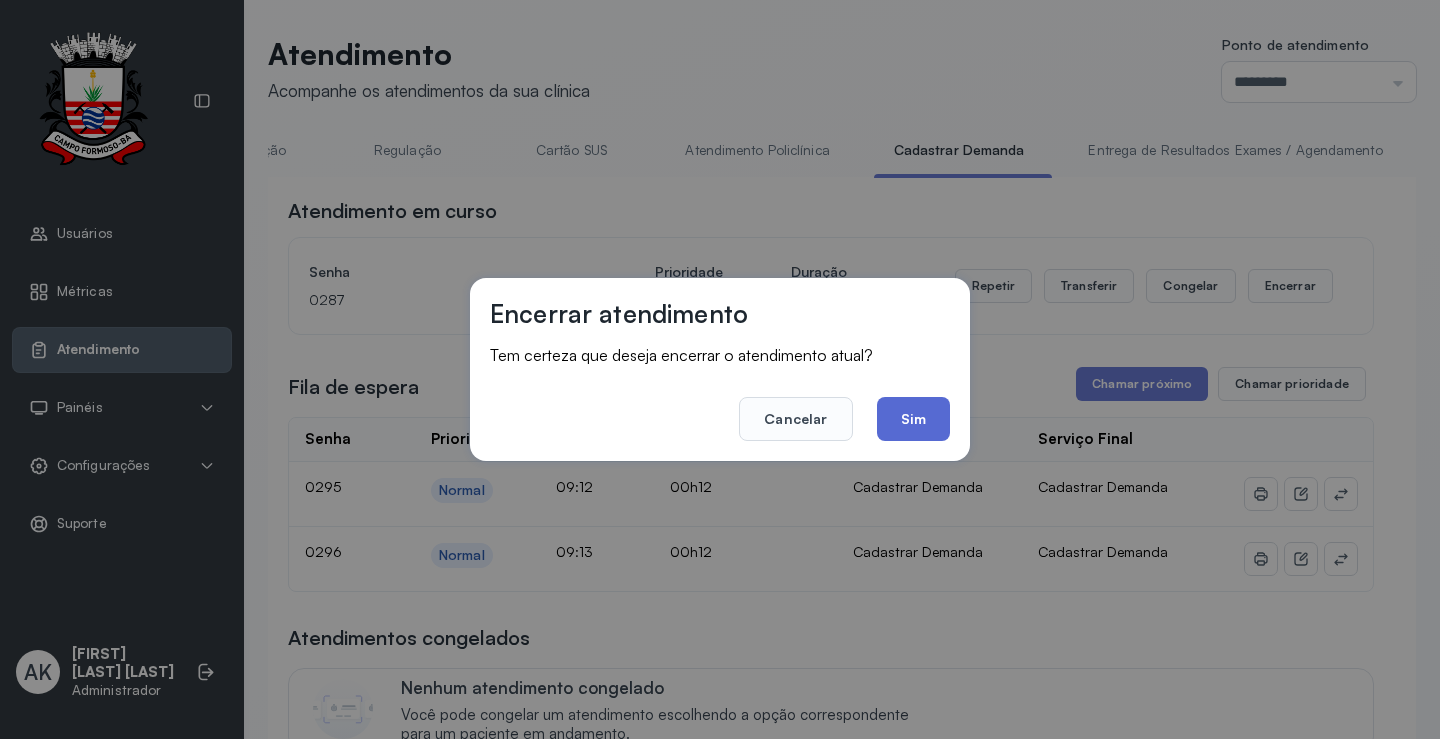 click on "Sim" 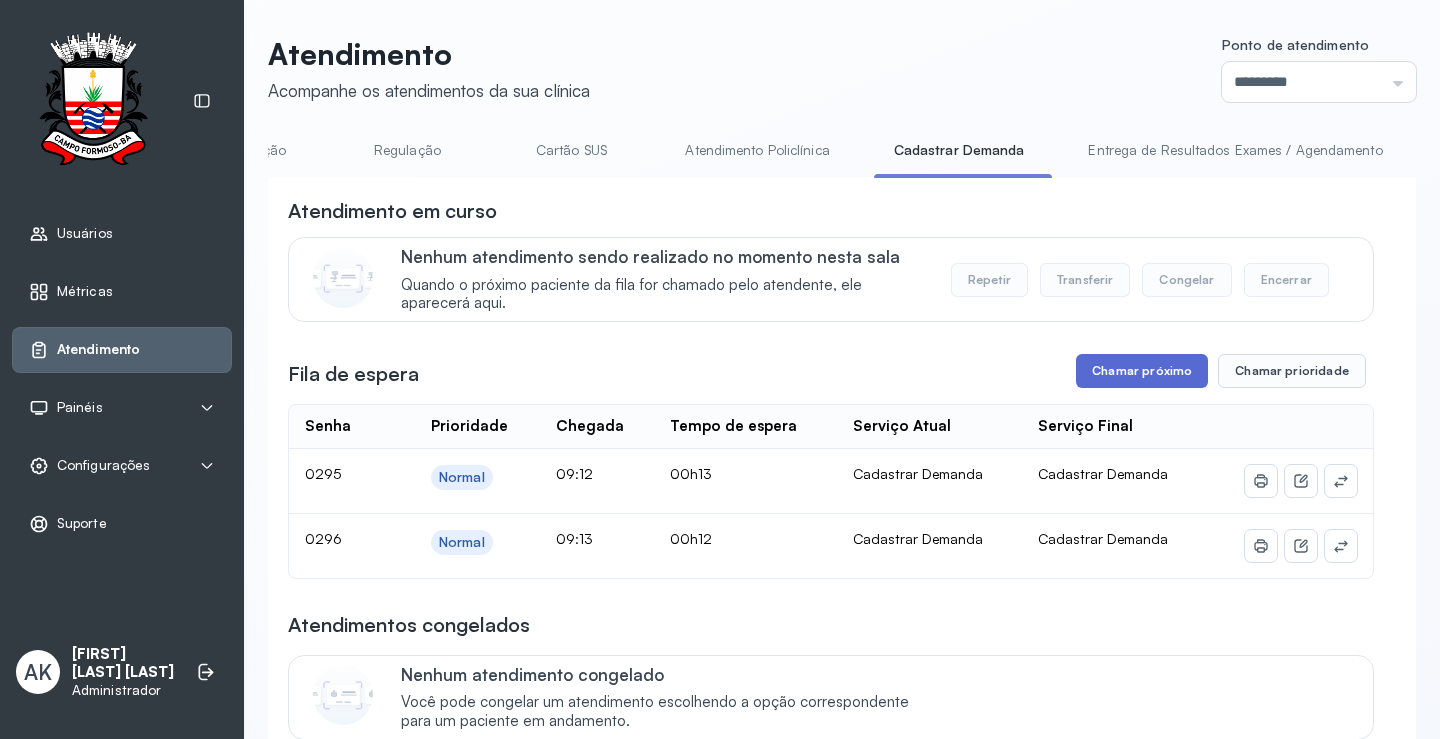 click on "Chamar próximo" at bounding box center [1142, 371] 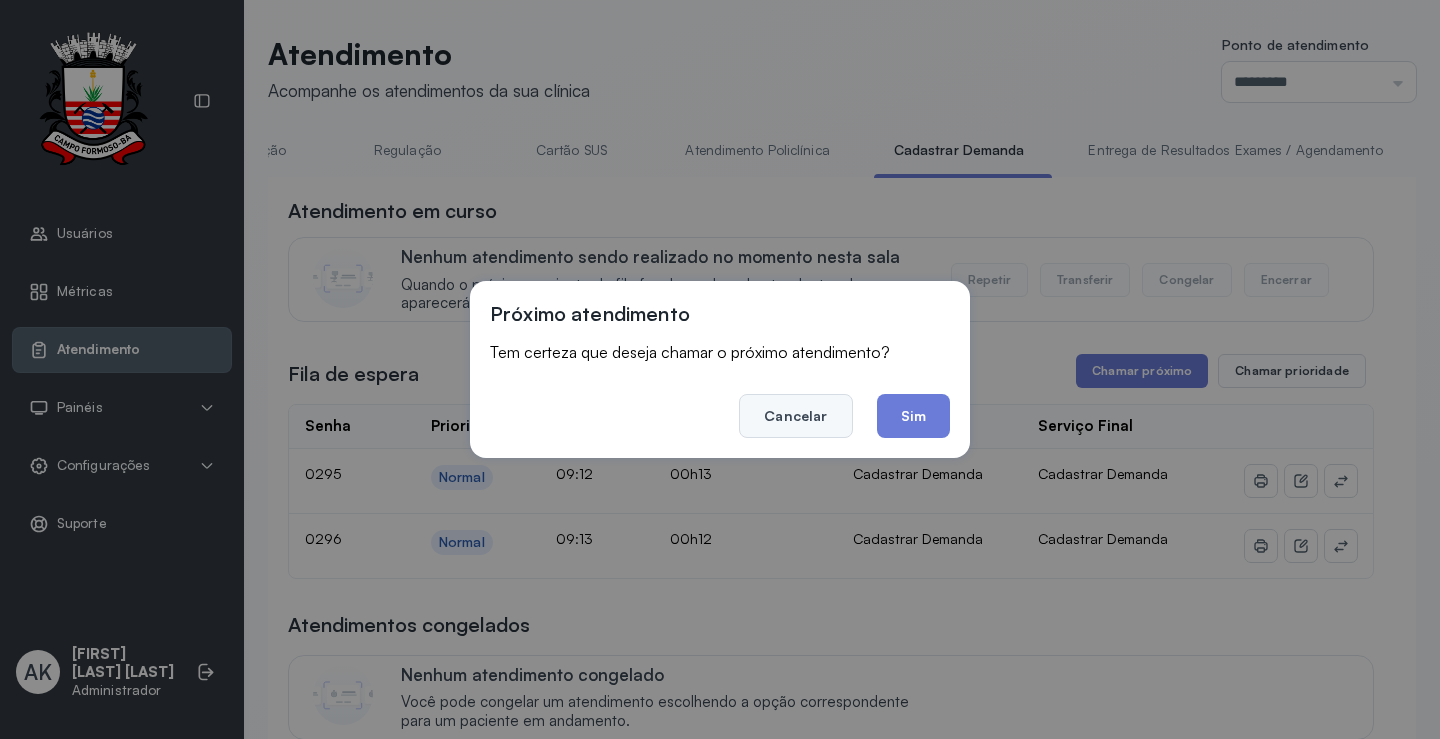 click on "Cancelar" 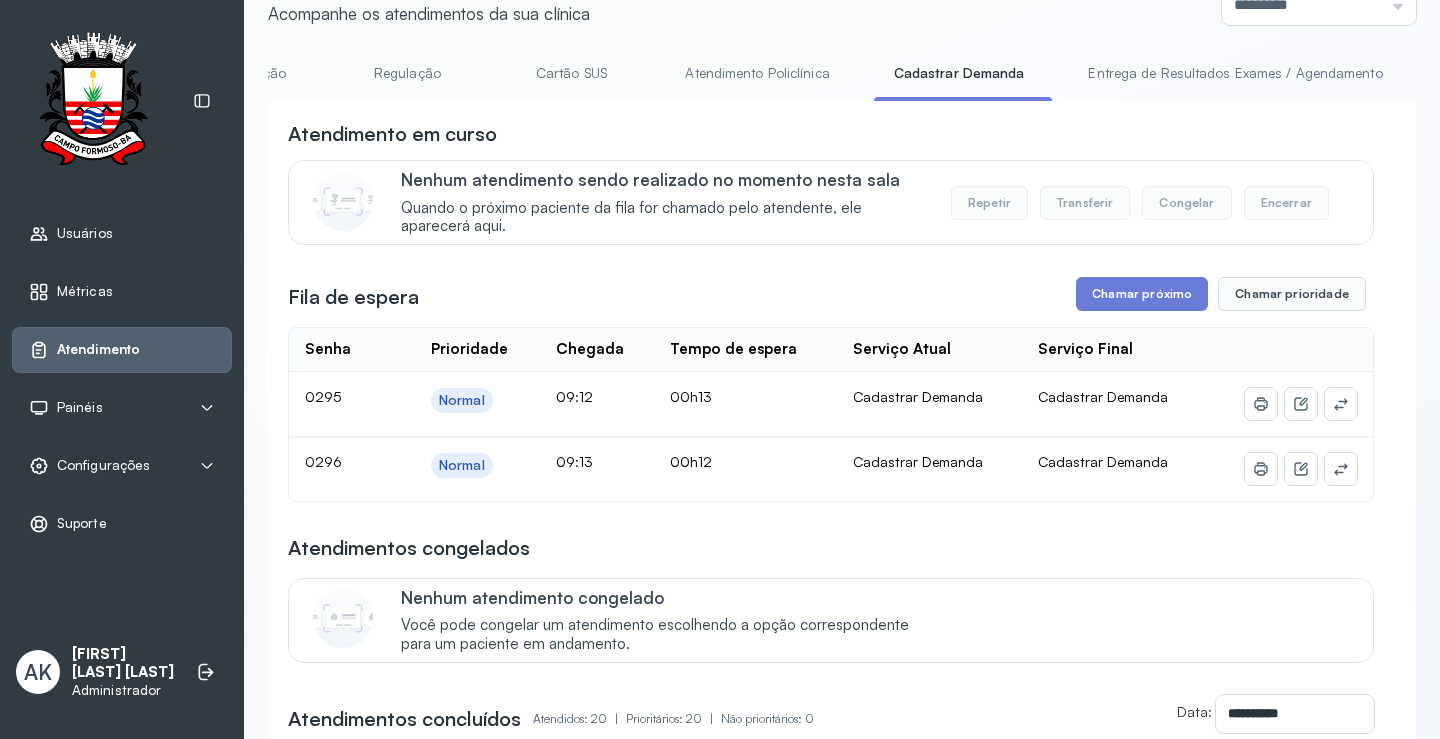 scroll, scrollTop: 0, scrollLeft: 0, axis: both 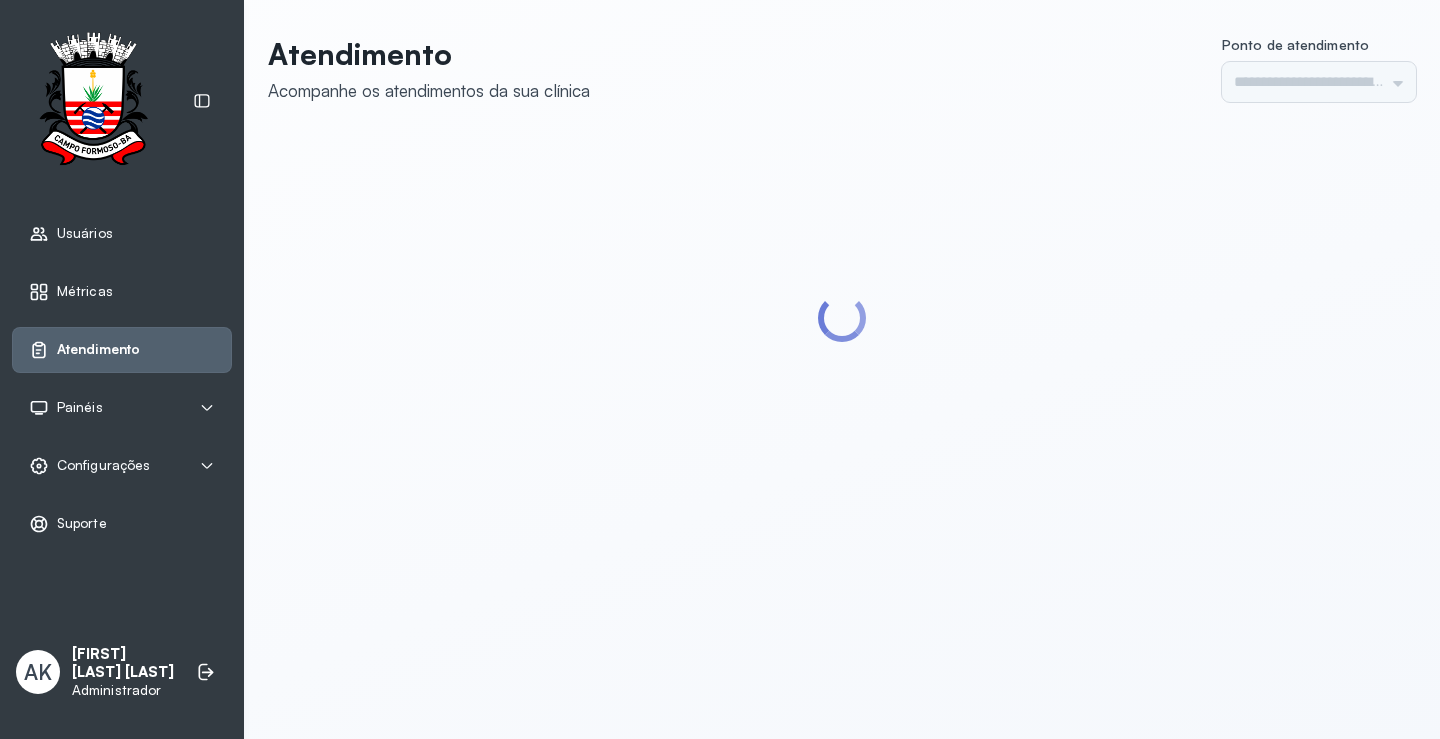 type on "*********" 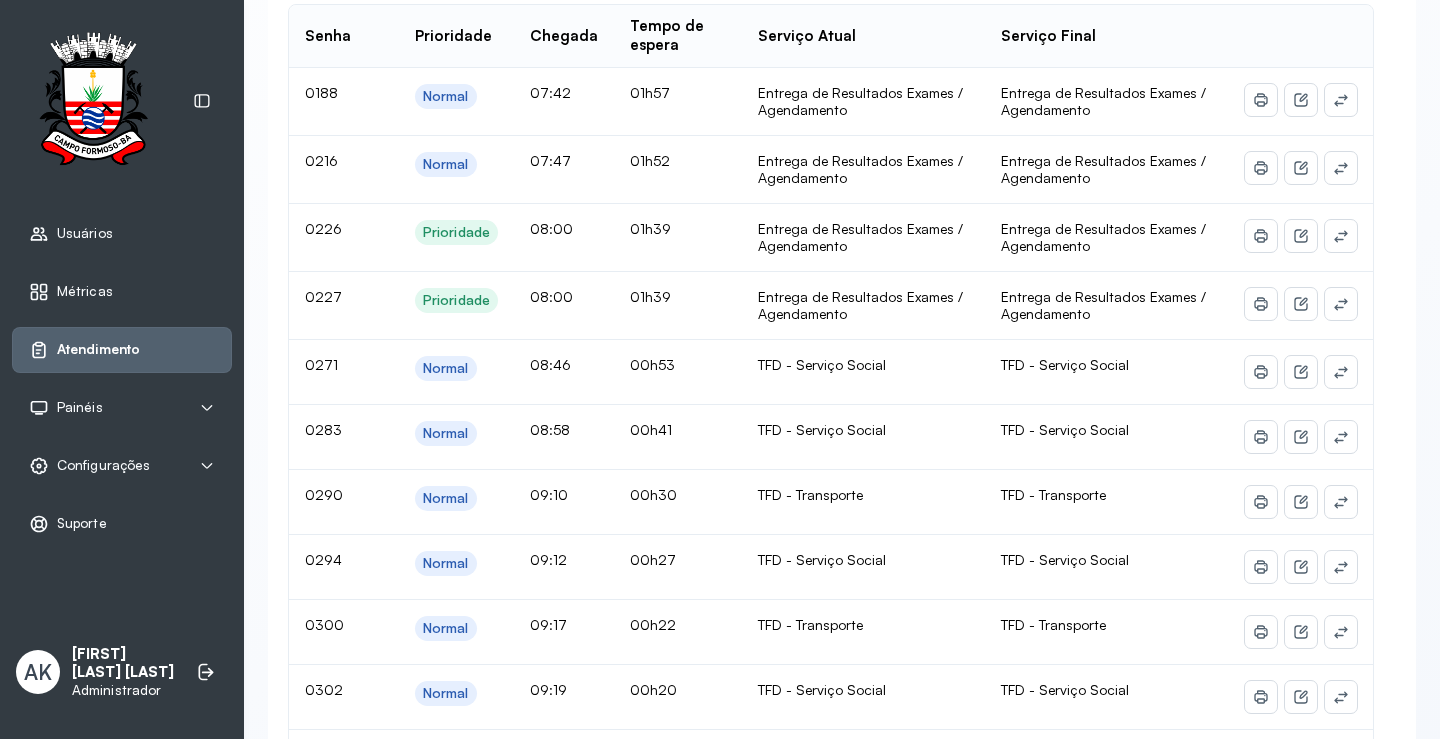 scroll, scrollTop: 0, scrollLeft: 0, axis: both 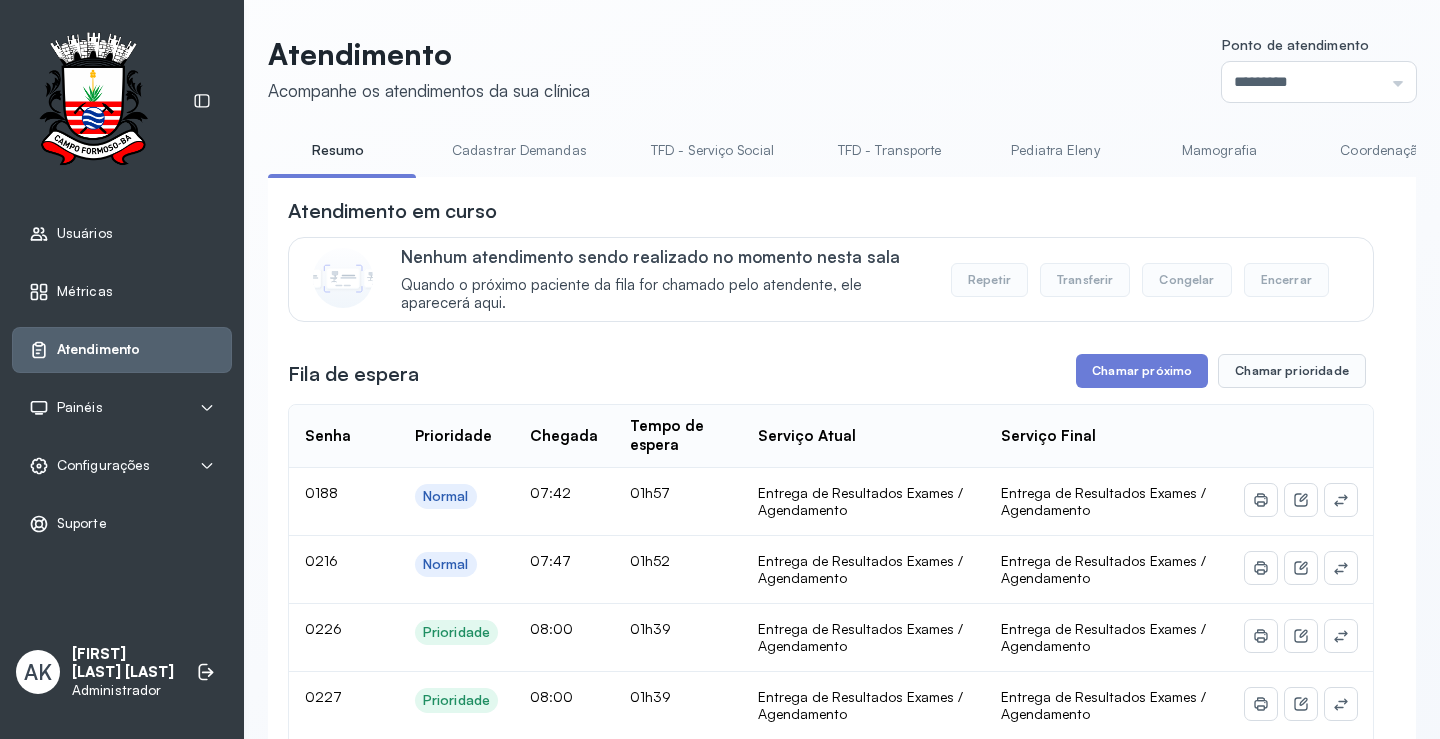 click on "Cadastrar Demandas" at bounding box center [519, 150] 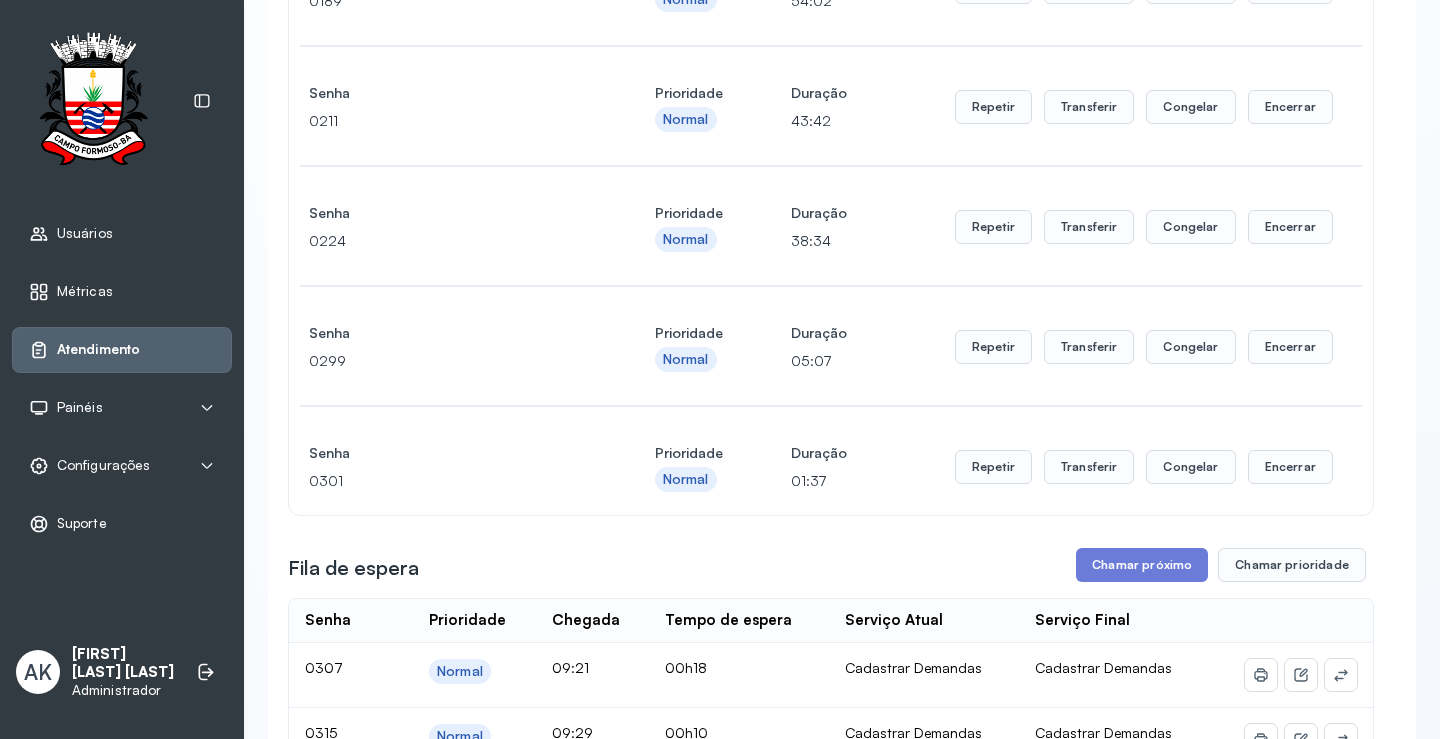 scroll, scrollTop: 1500, scrollLeft: 0, axis: vertical 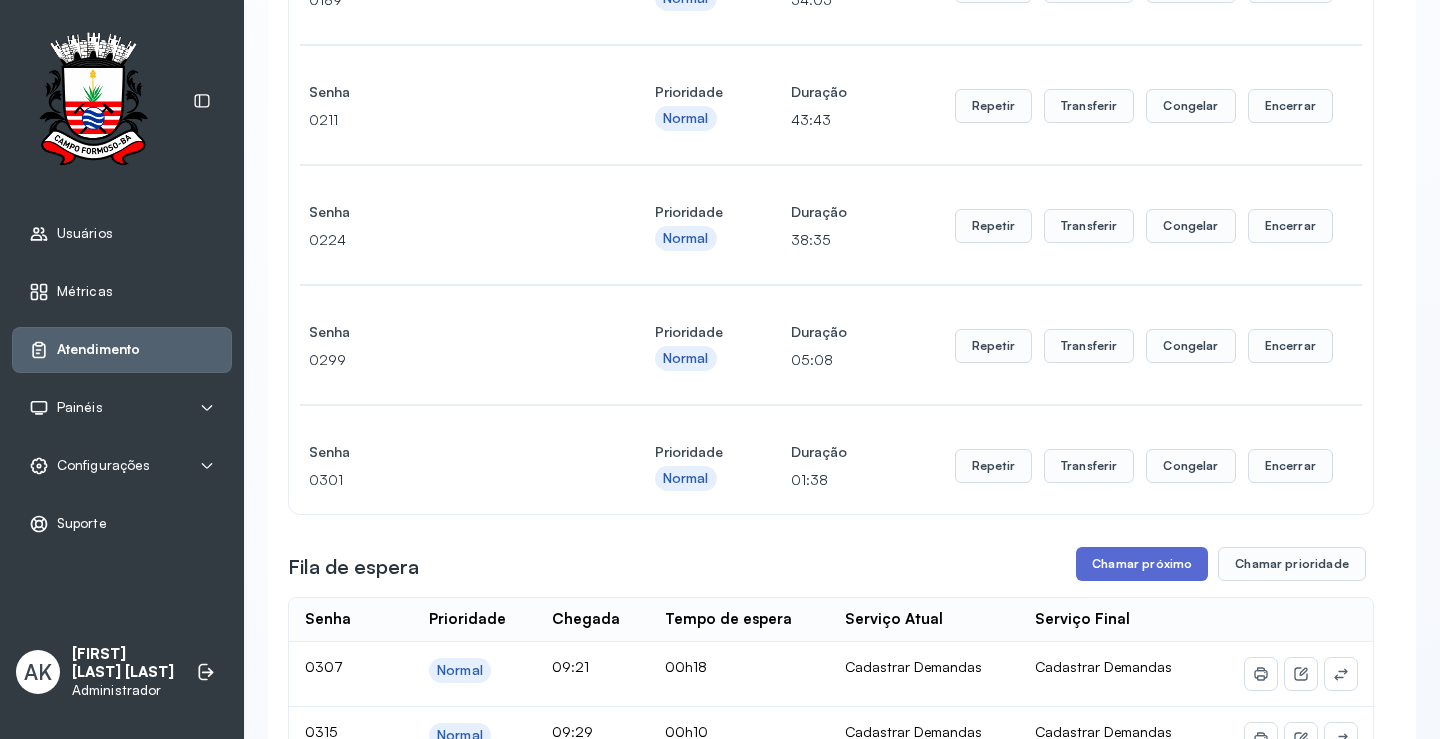 click on "Chamar próximo" at bounding box center (1142, 564) 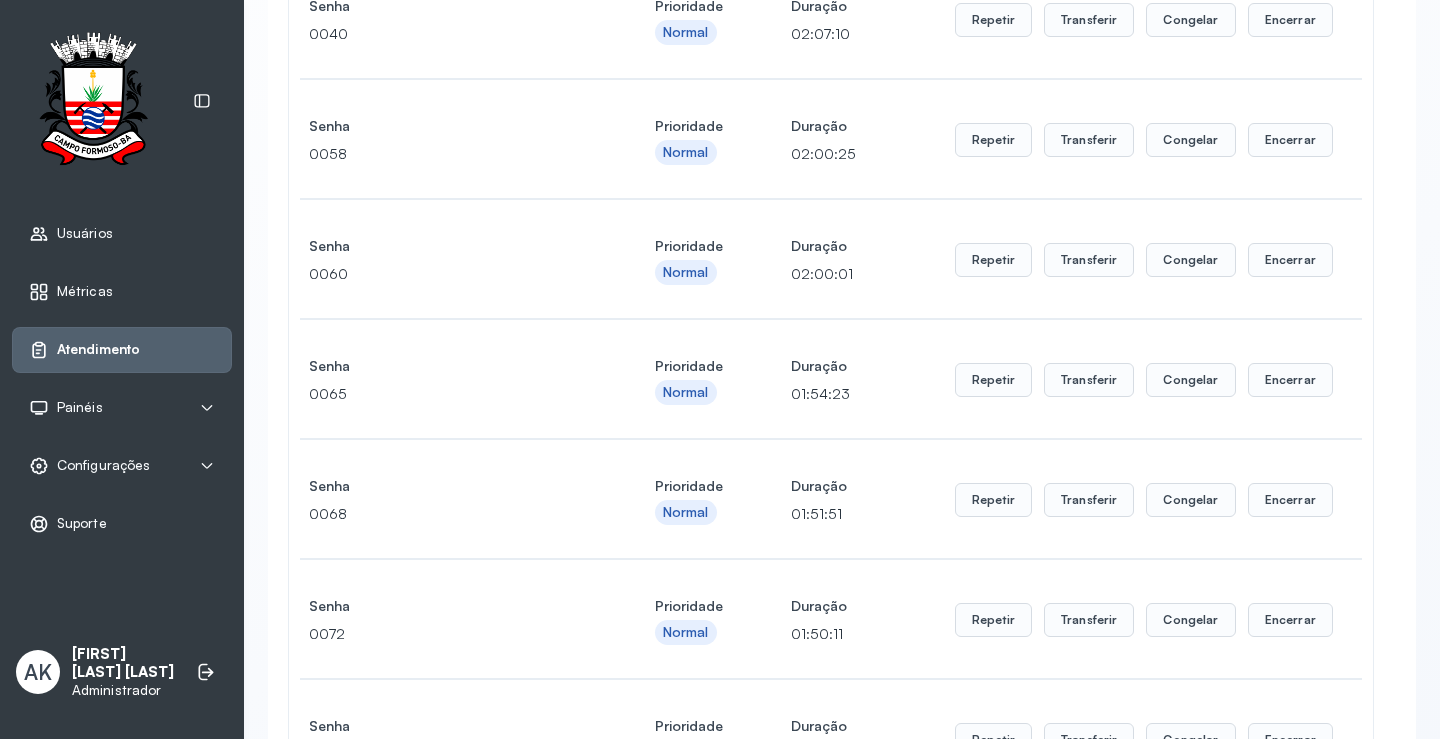 scroll, scrollTop: 0, scrollLeft: 0, axis: both 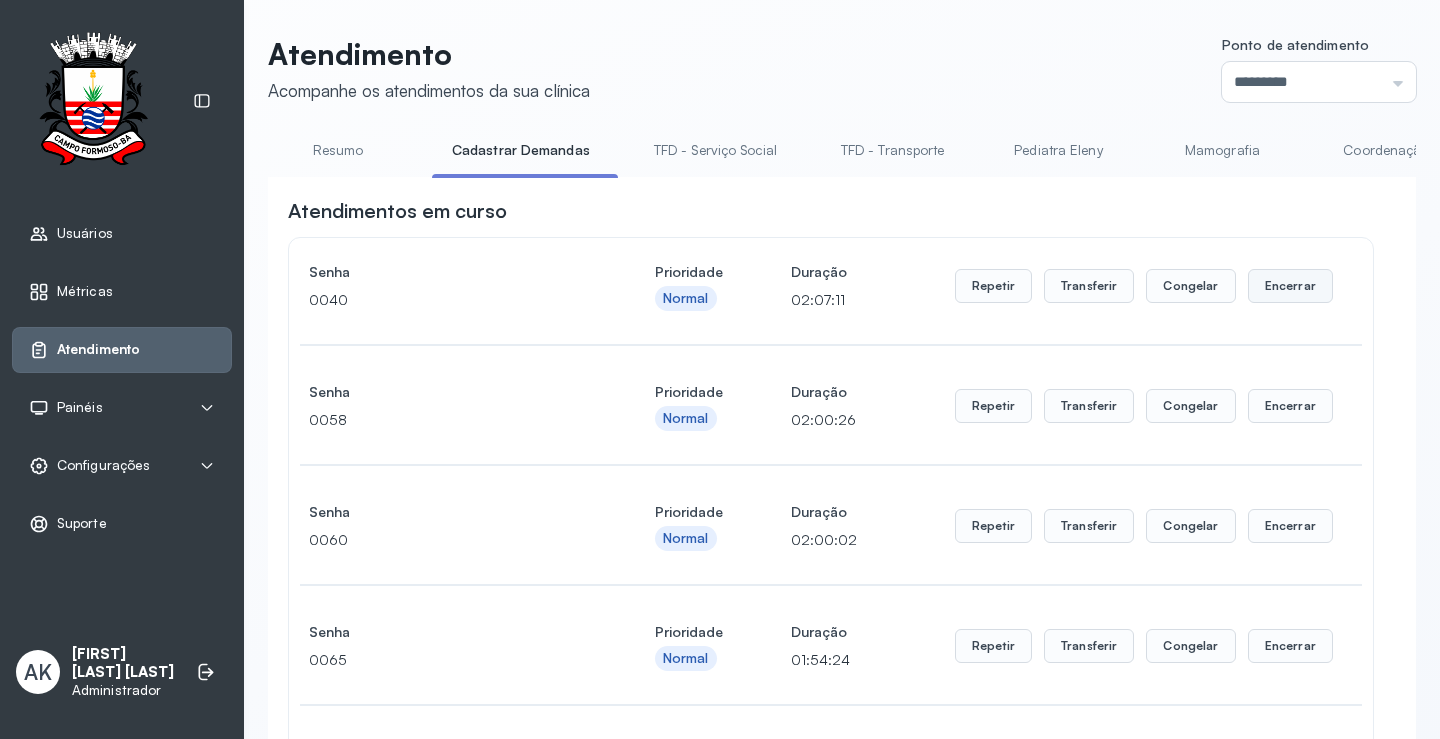 click on "Encerrar" at bounding box center (1290, 286) 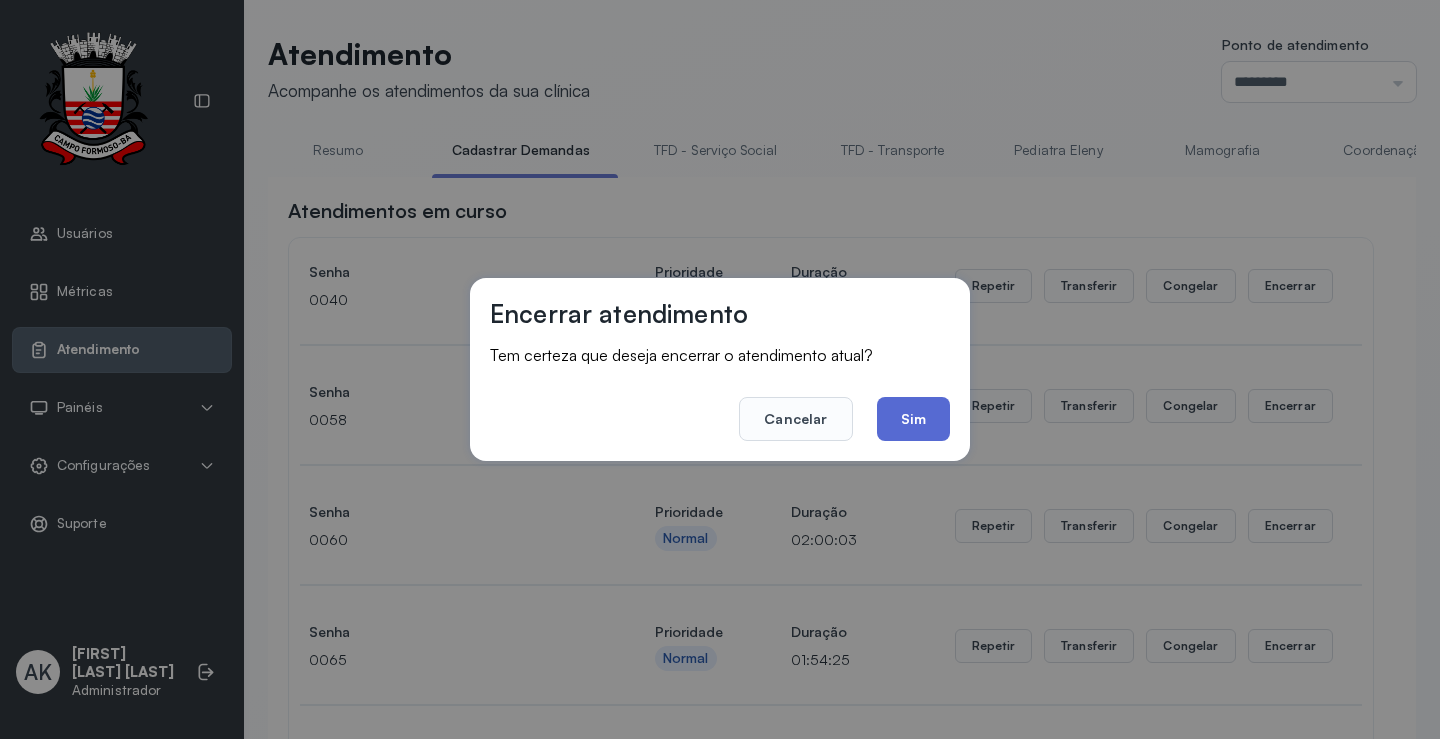 click on "Sim" 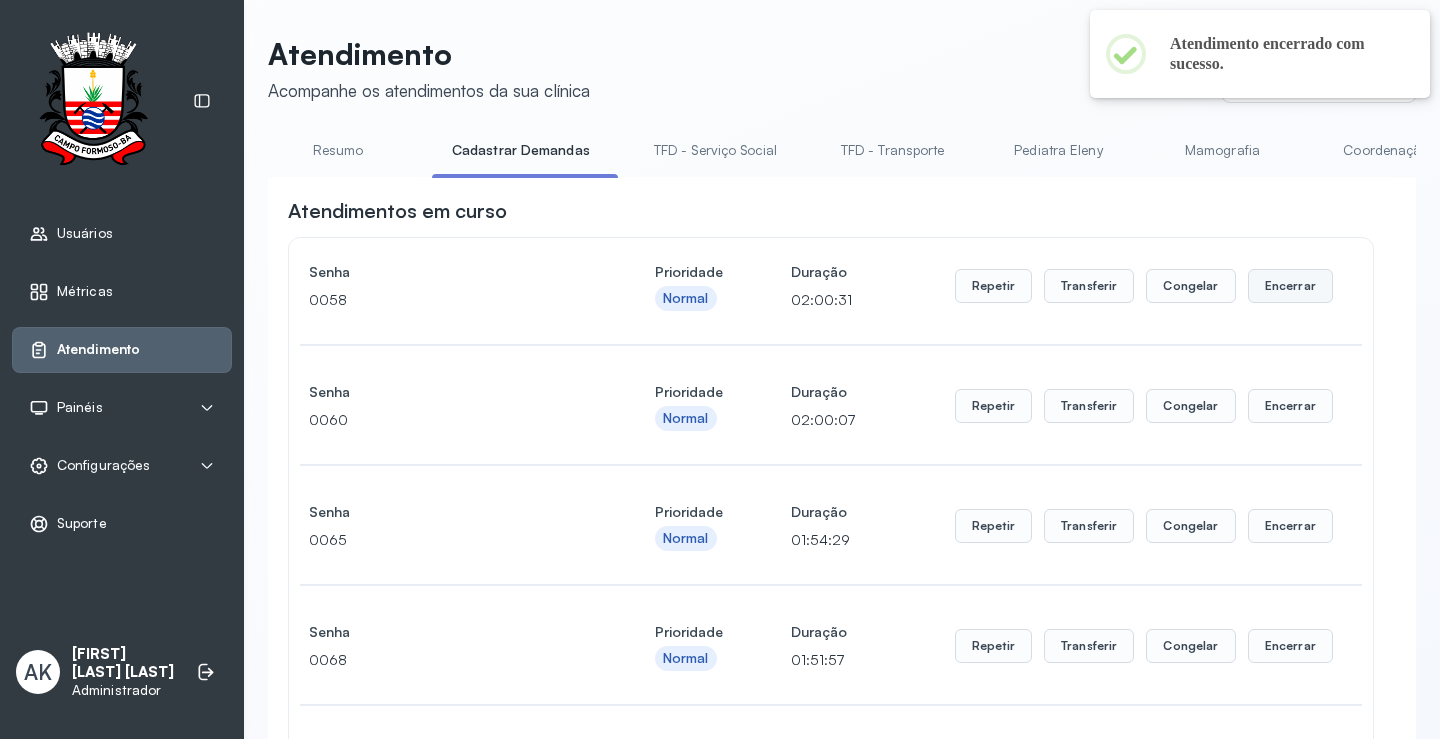 click on "Encerrar" at bounding box center (1290, 286) 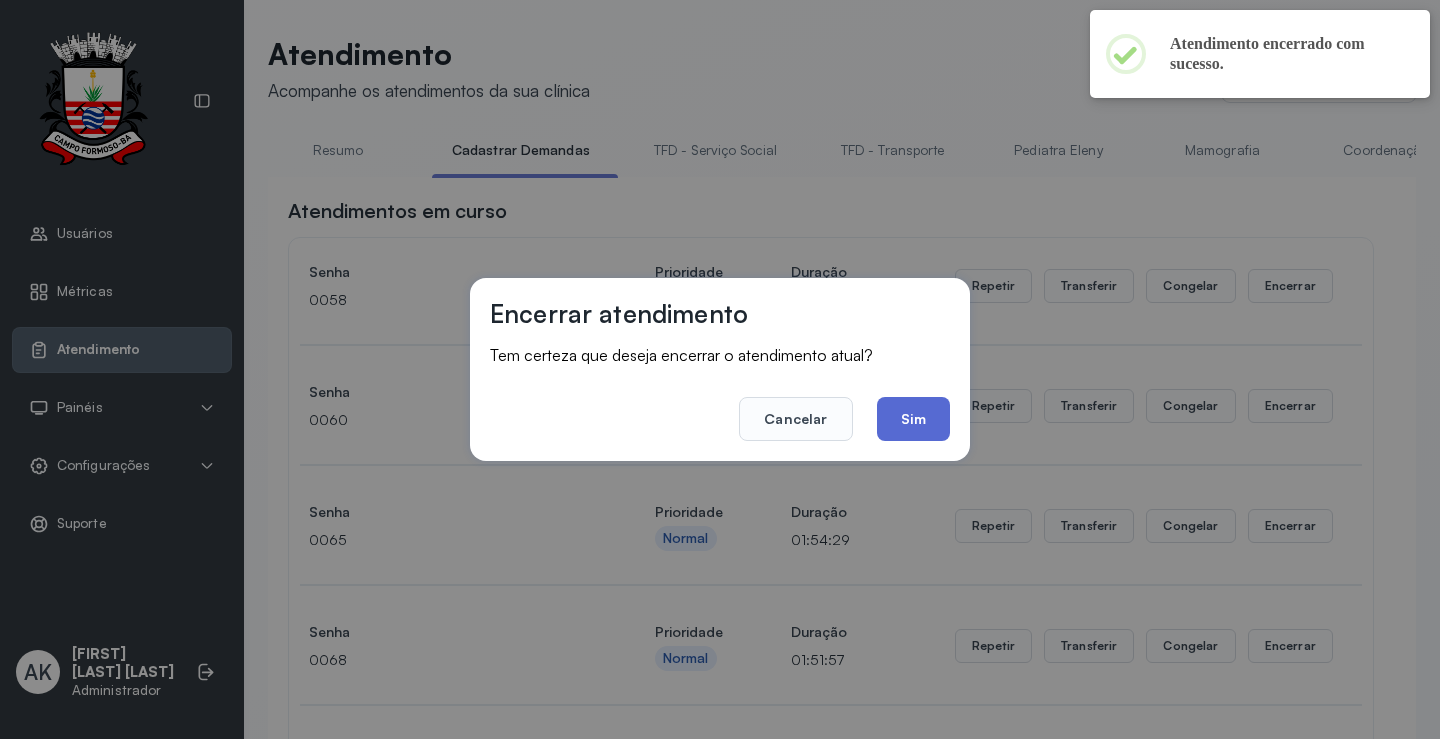 click on "Sim" 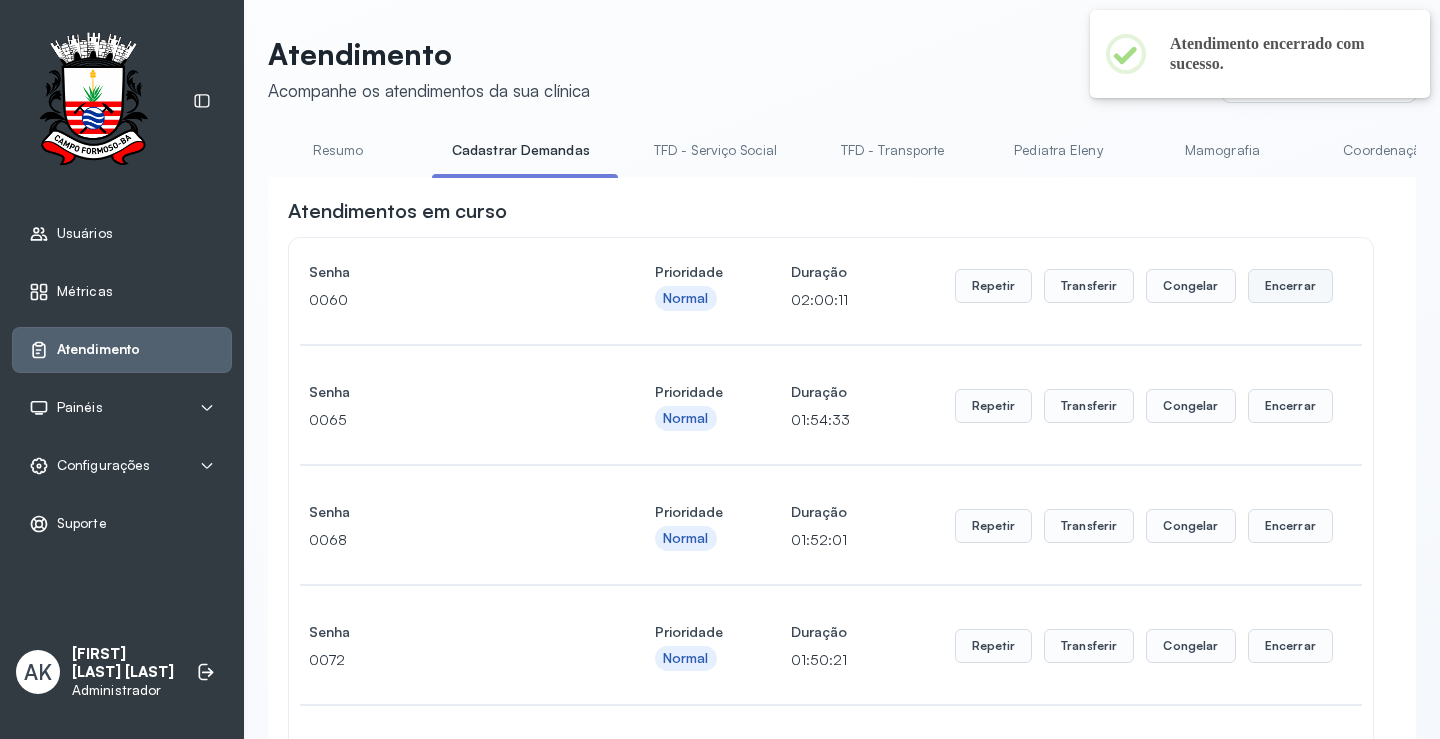 click on "Encerrar" at bounding box center (1290, 286) 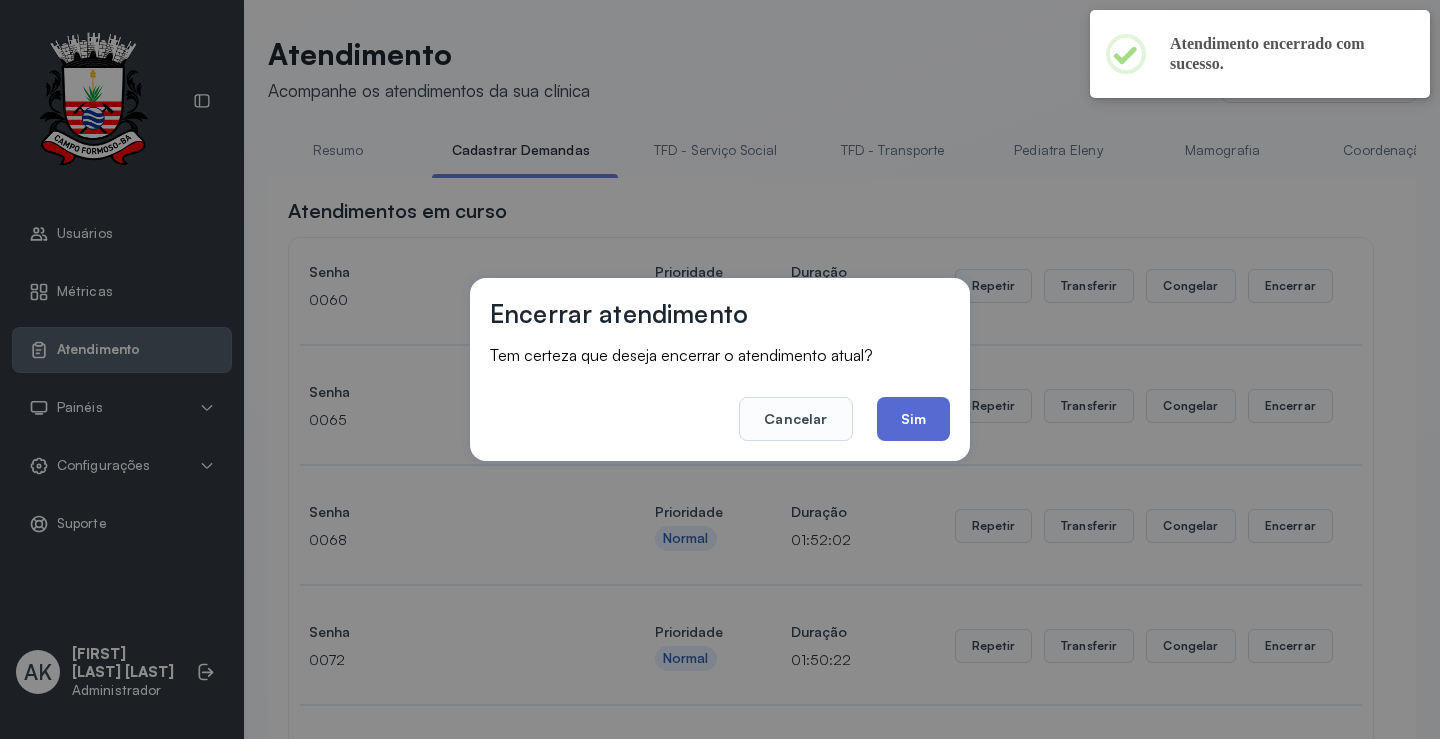 click on "Sim" 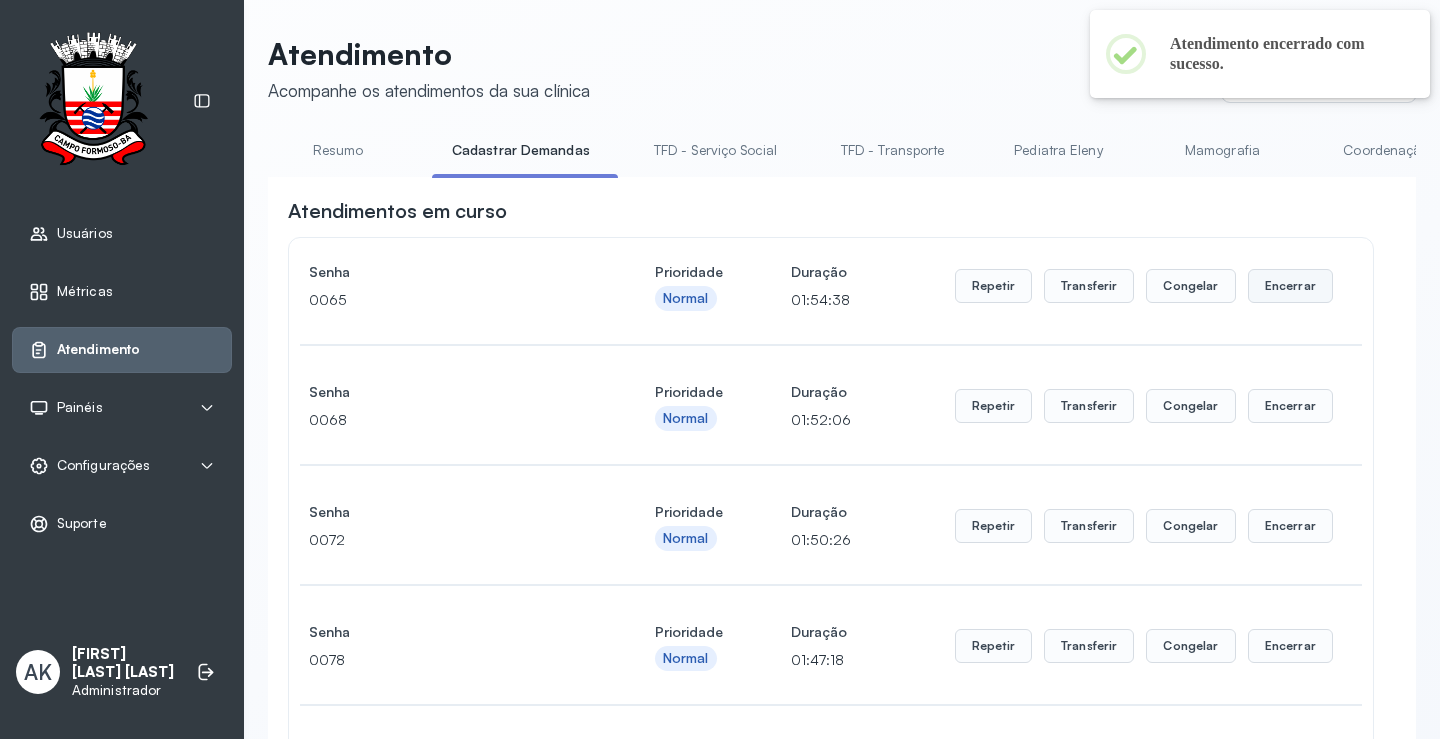 click on "Encerrar" at bounding box center (1290, 286) 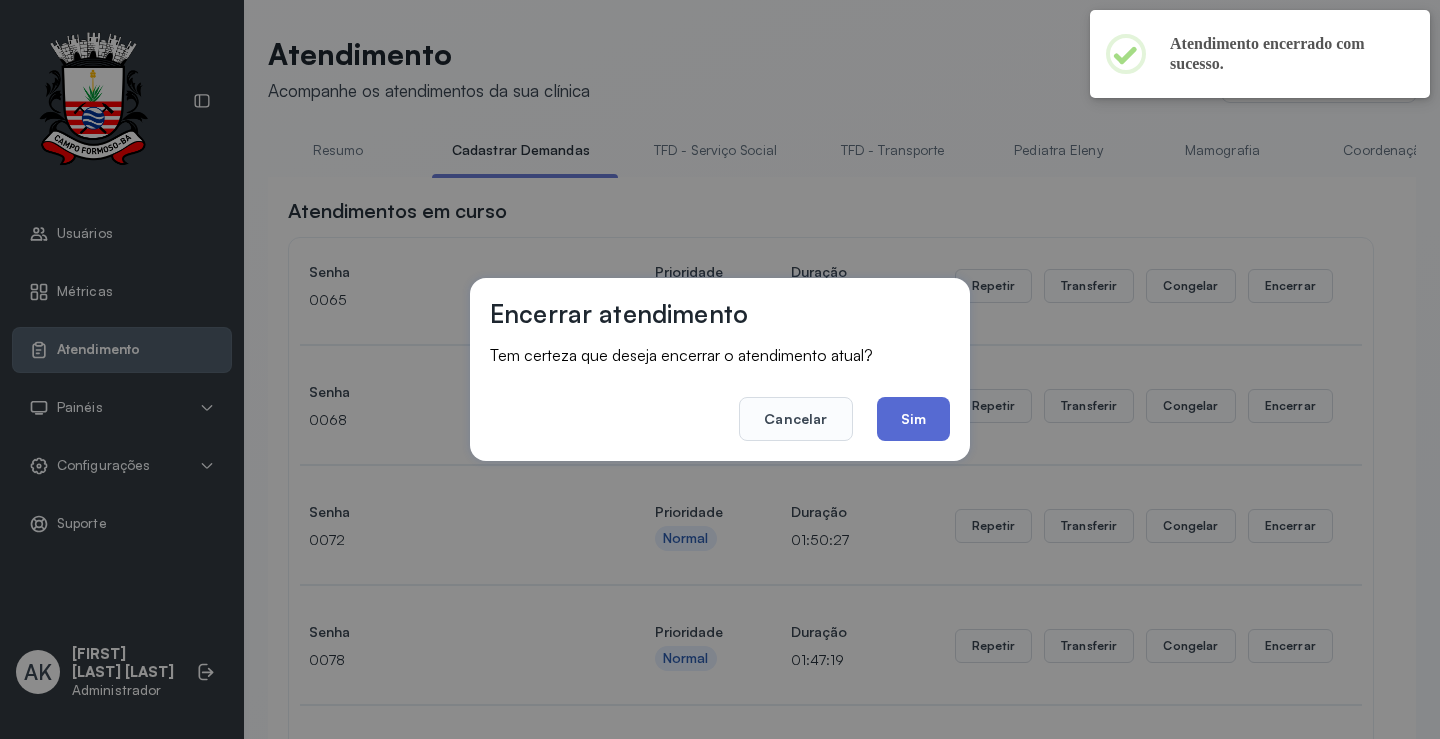 click on "Sim" 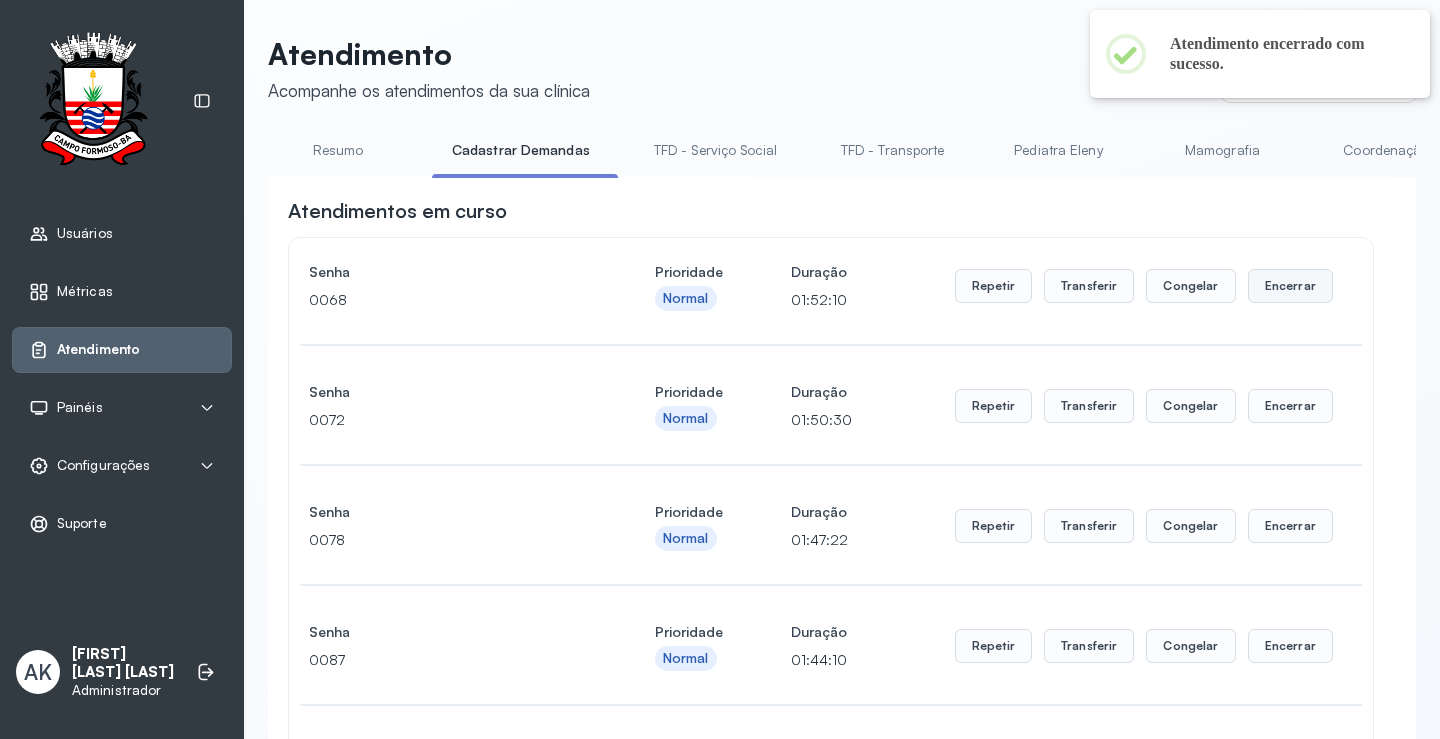 click on "Encerrar" at bounding box center [1290, 286] 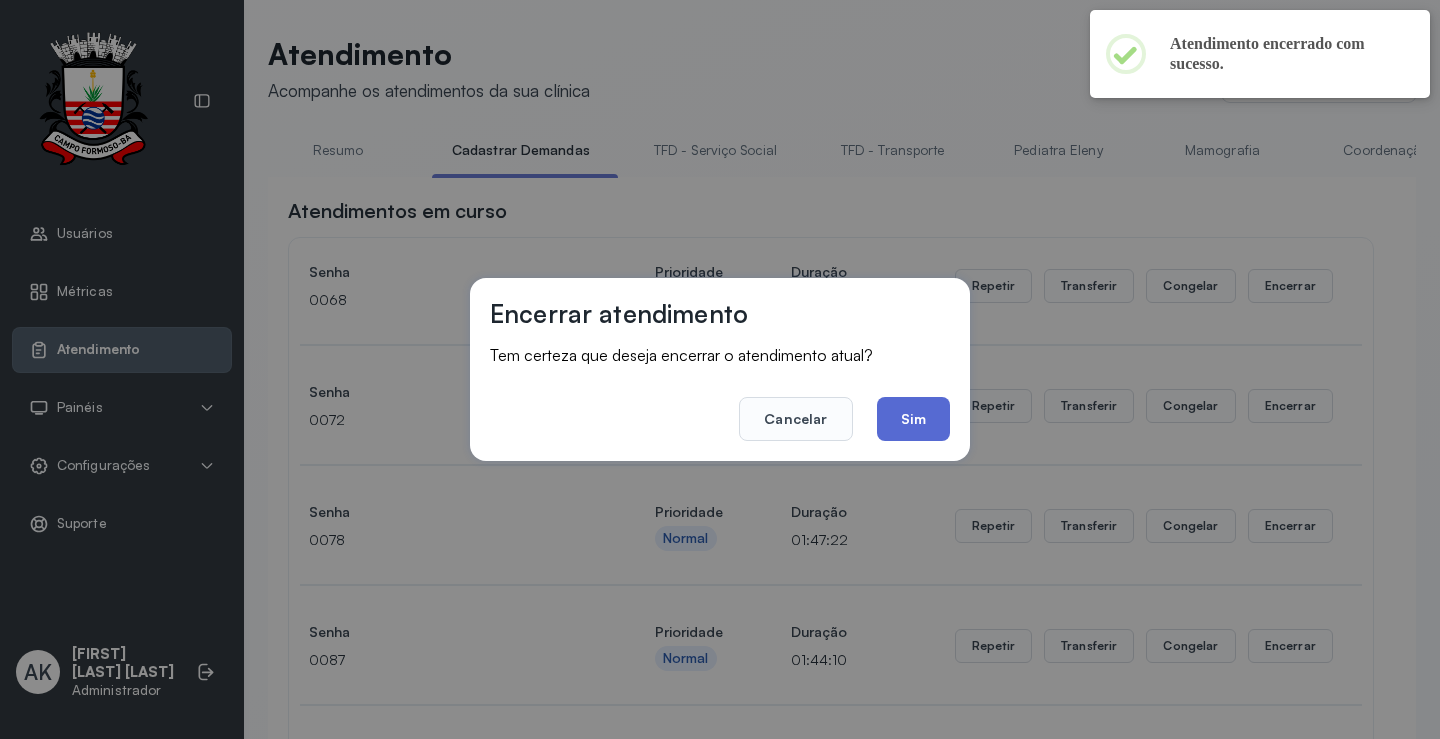click on "Sim" 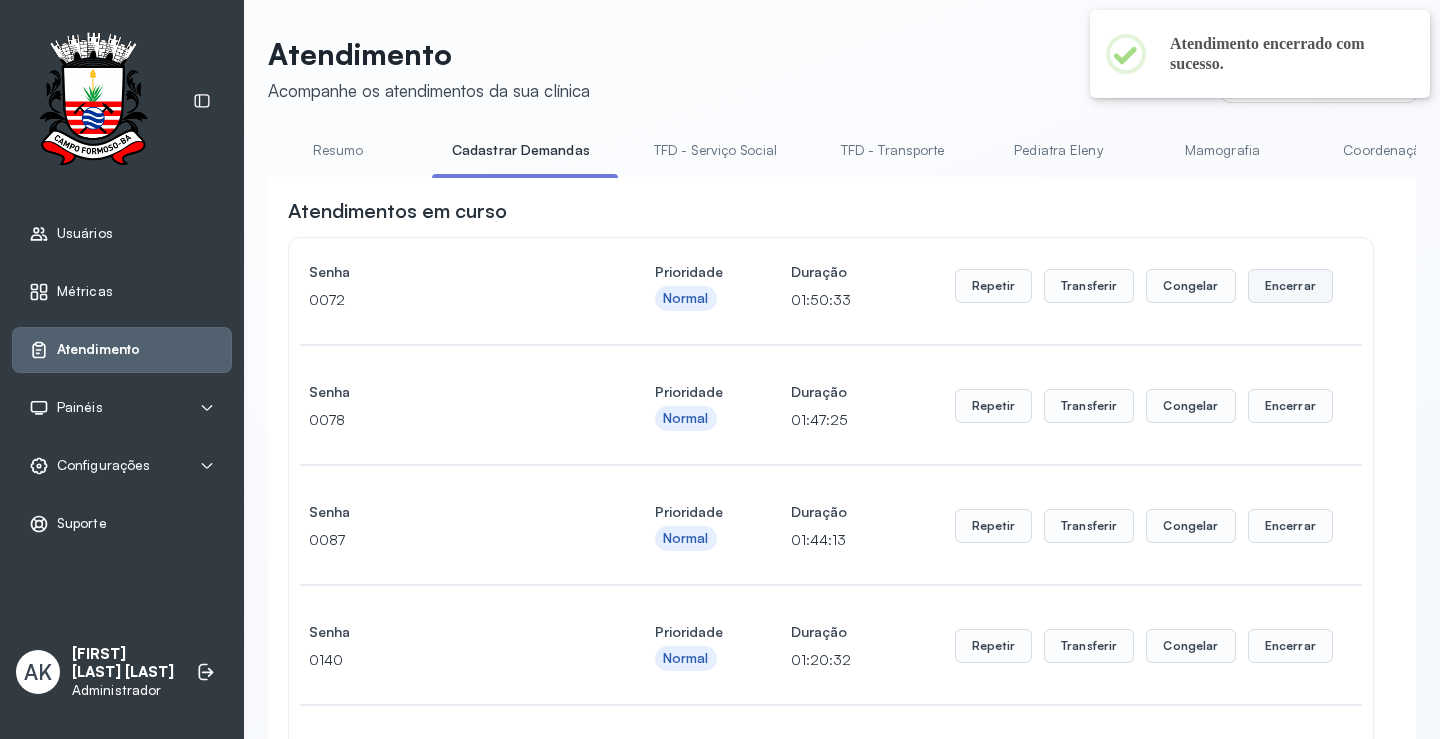 click on "Encerrar" at bounding box center (1290, 286) 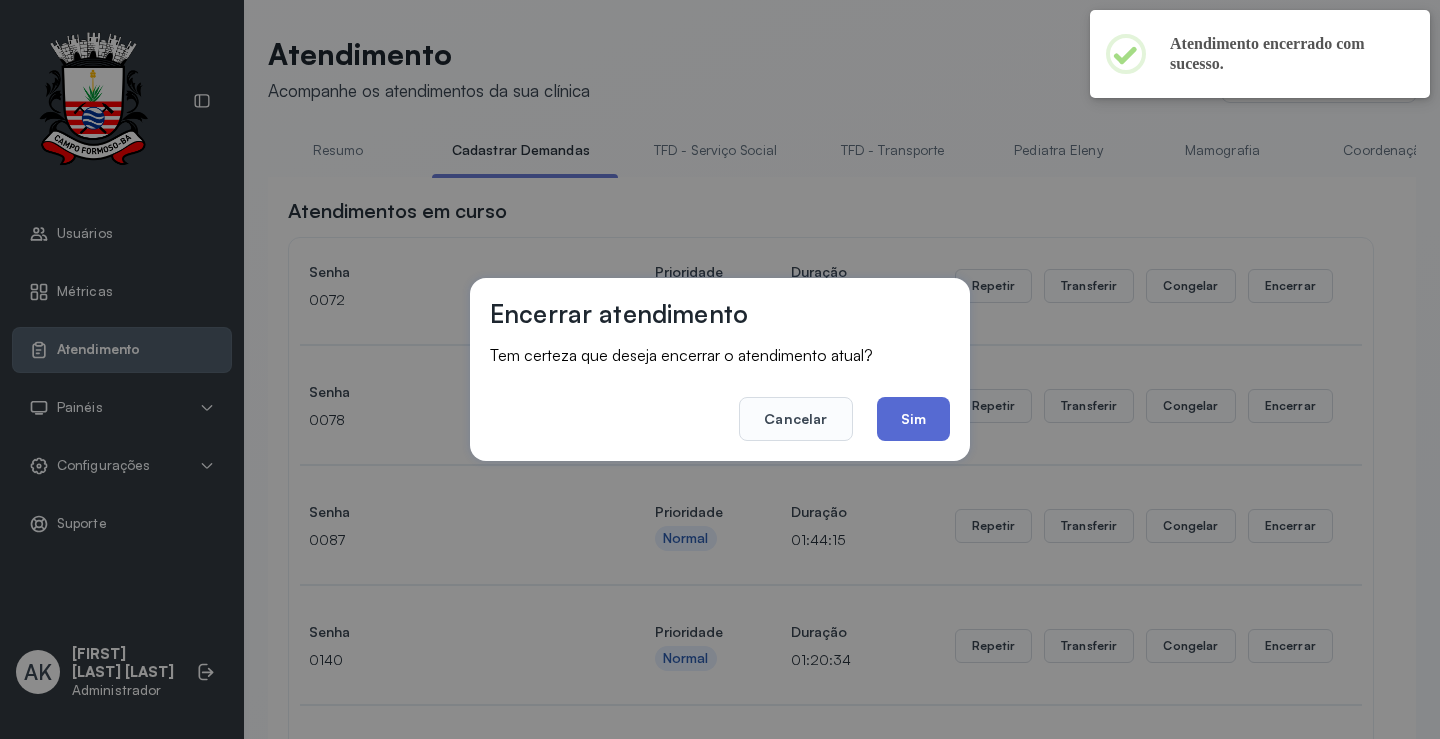 click on "Sim" 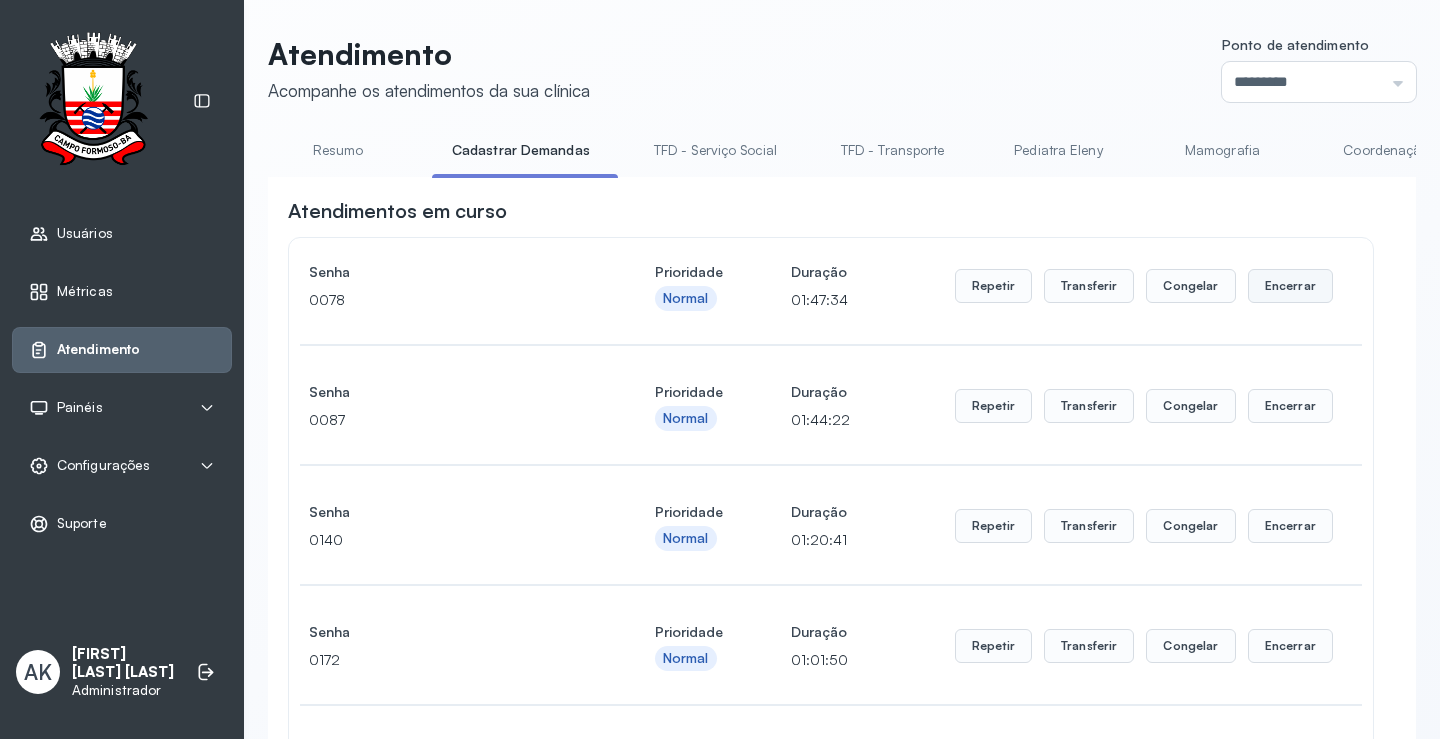 click on "Encerrar" at bounding box center [1290, 286] 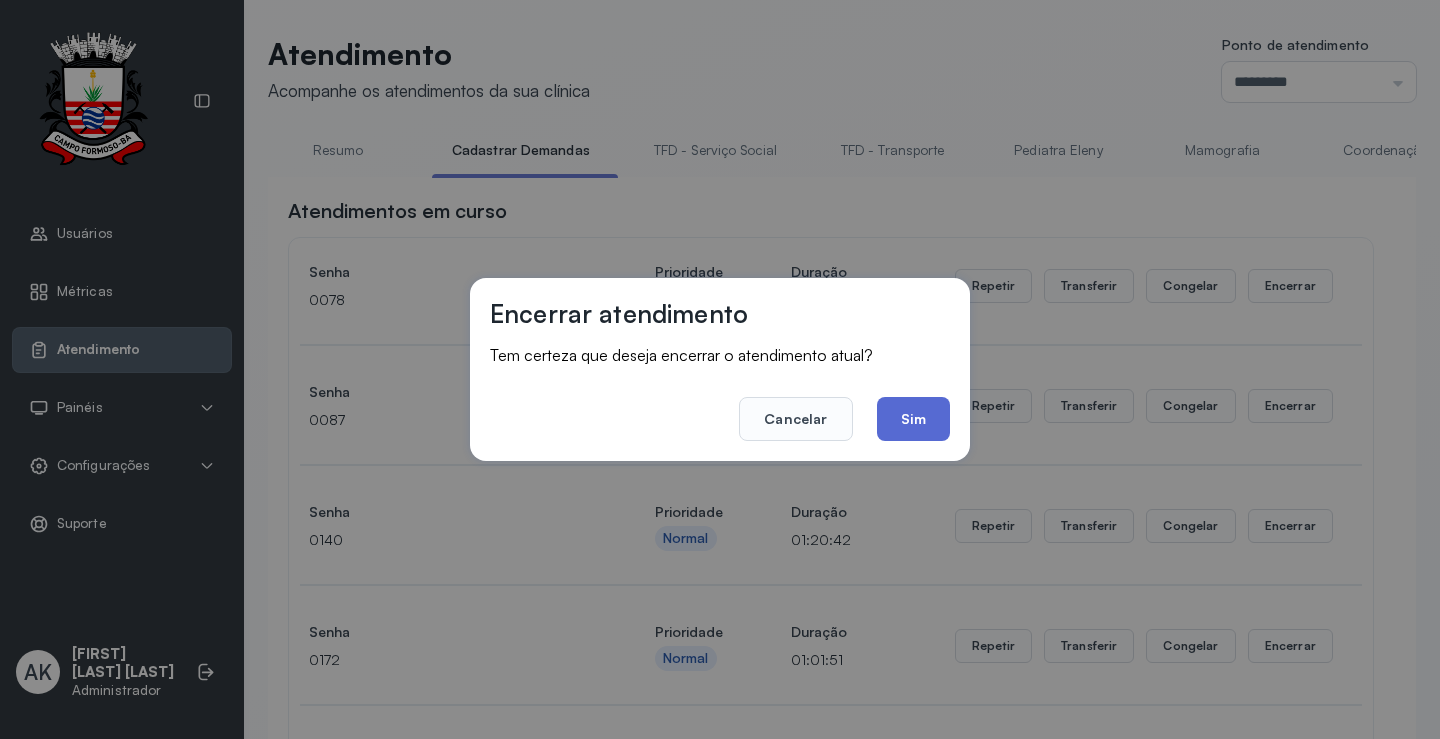 click on "Sim" 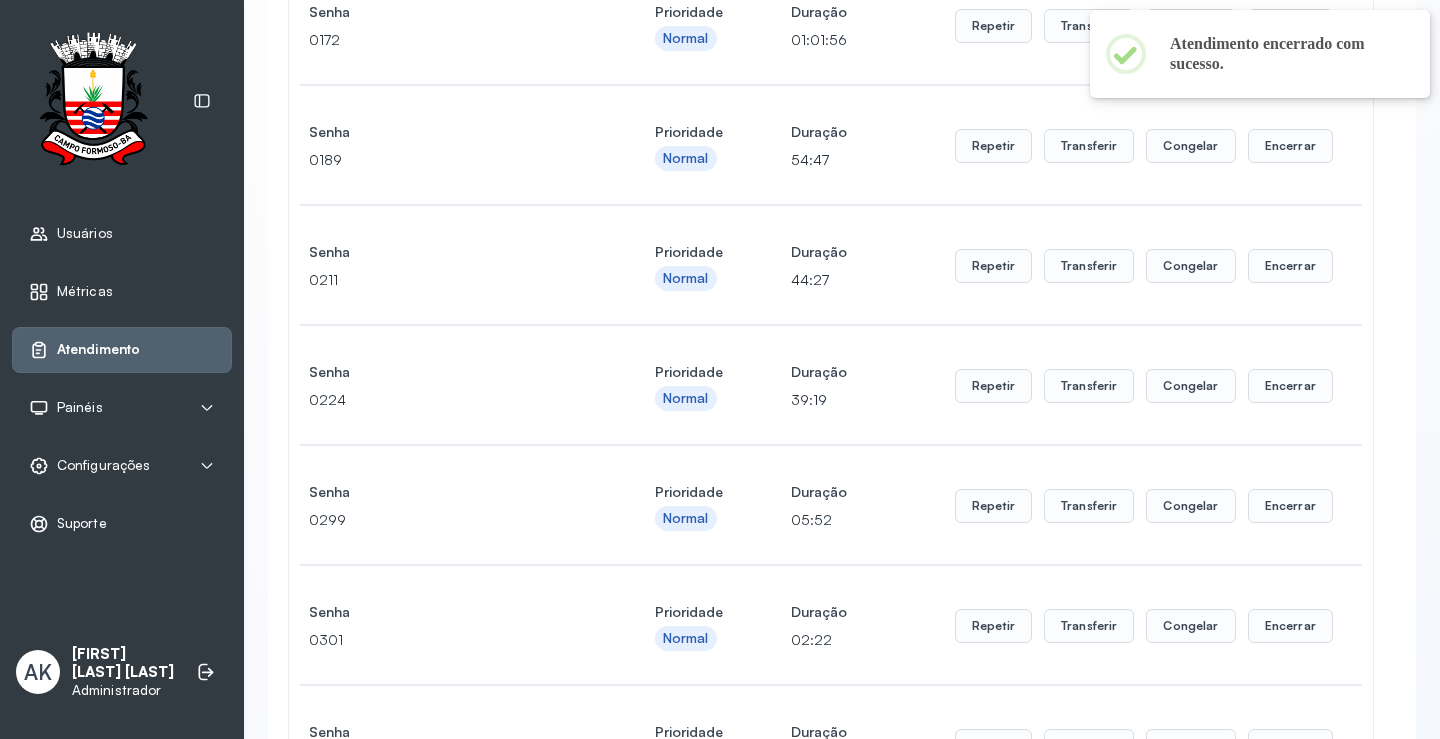scroll, scrollTop: 0, scrollLeft: 0, axis: both 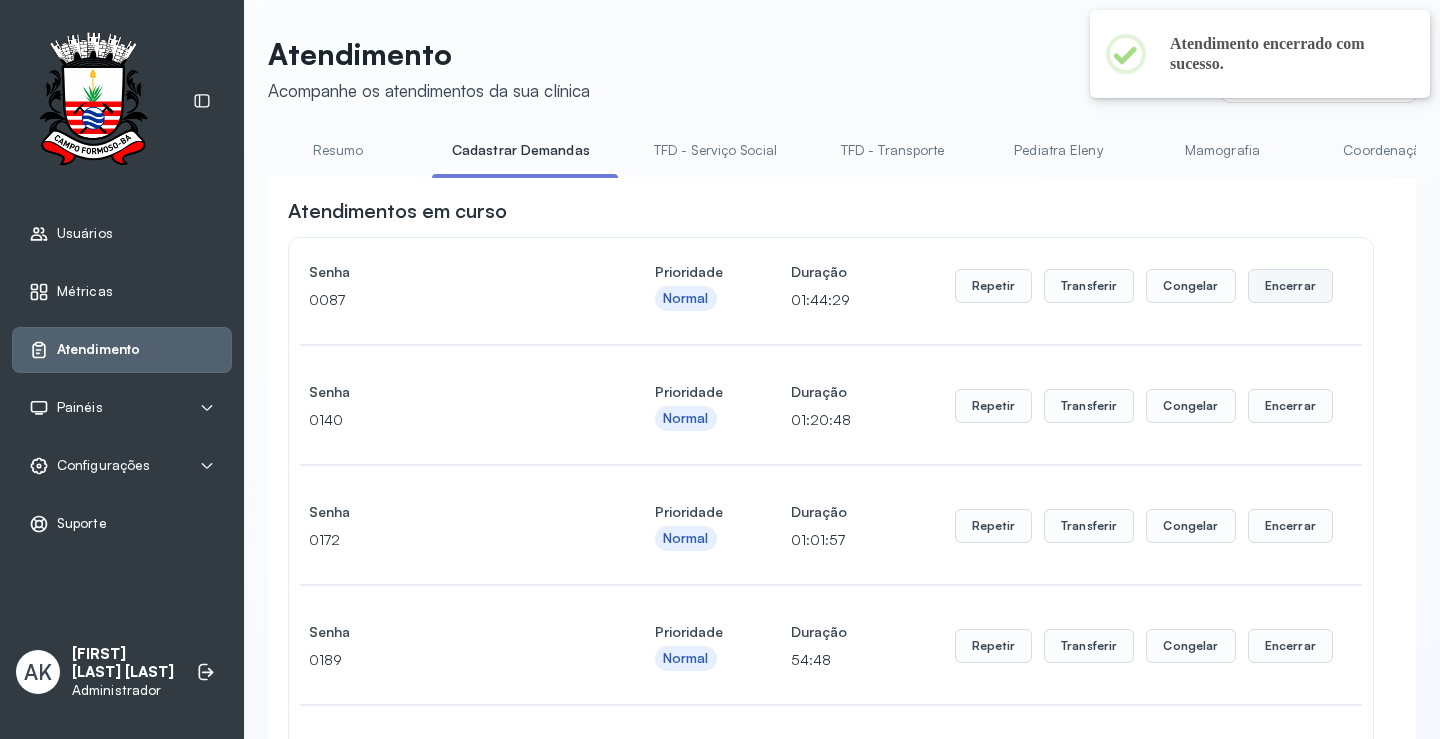 click on "Encerrar" at bounding box center (1290, 286) 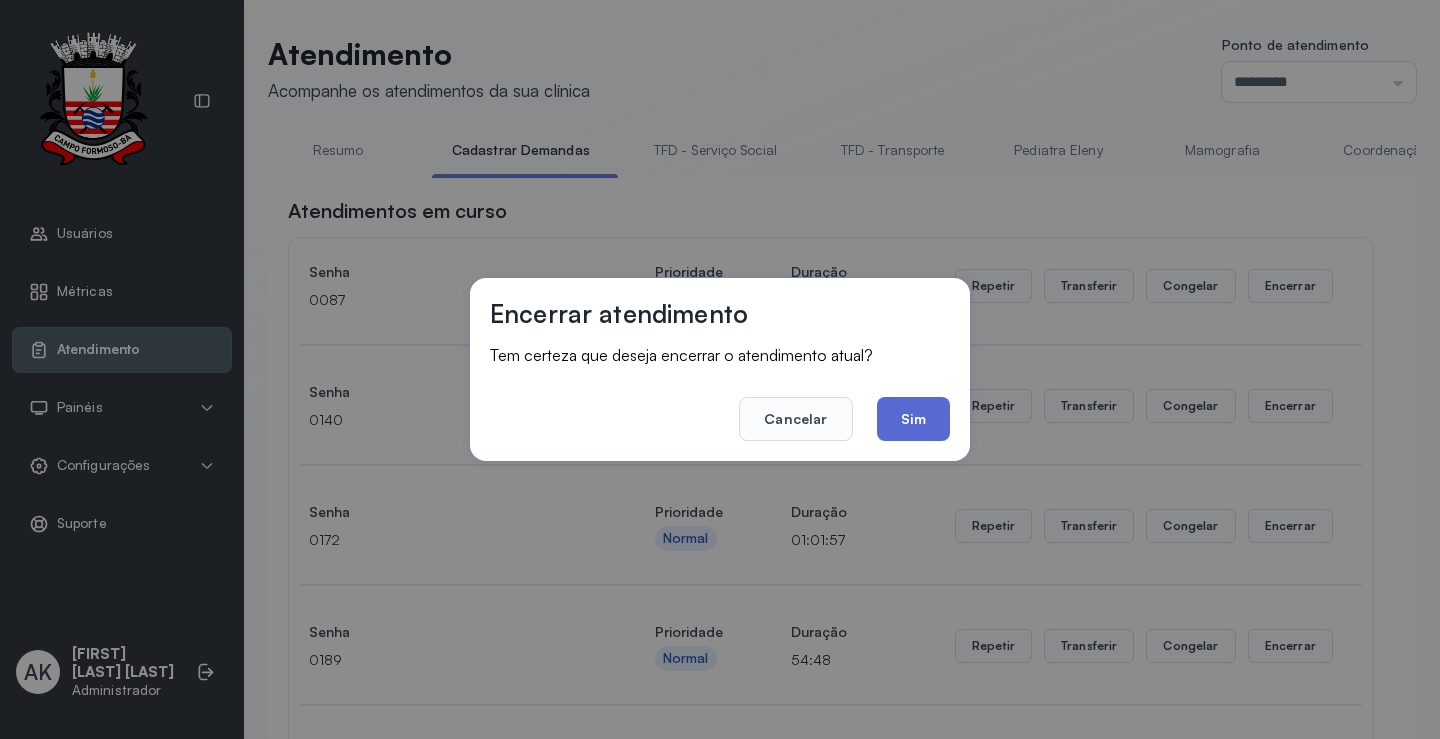 click on "Sim" 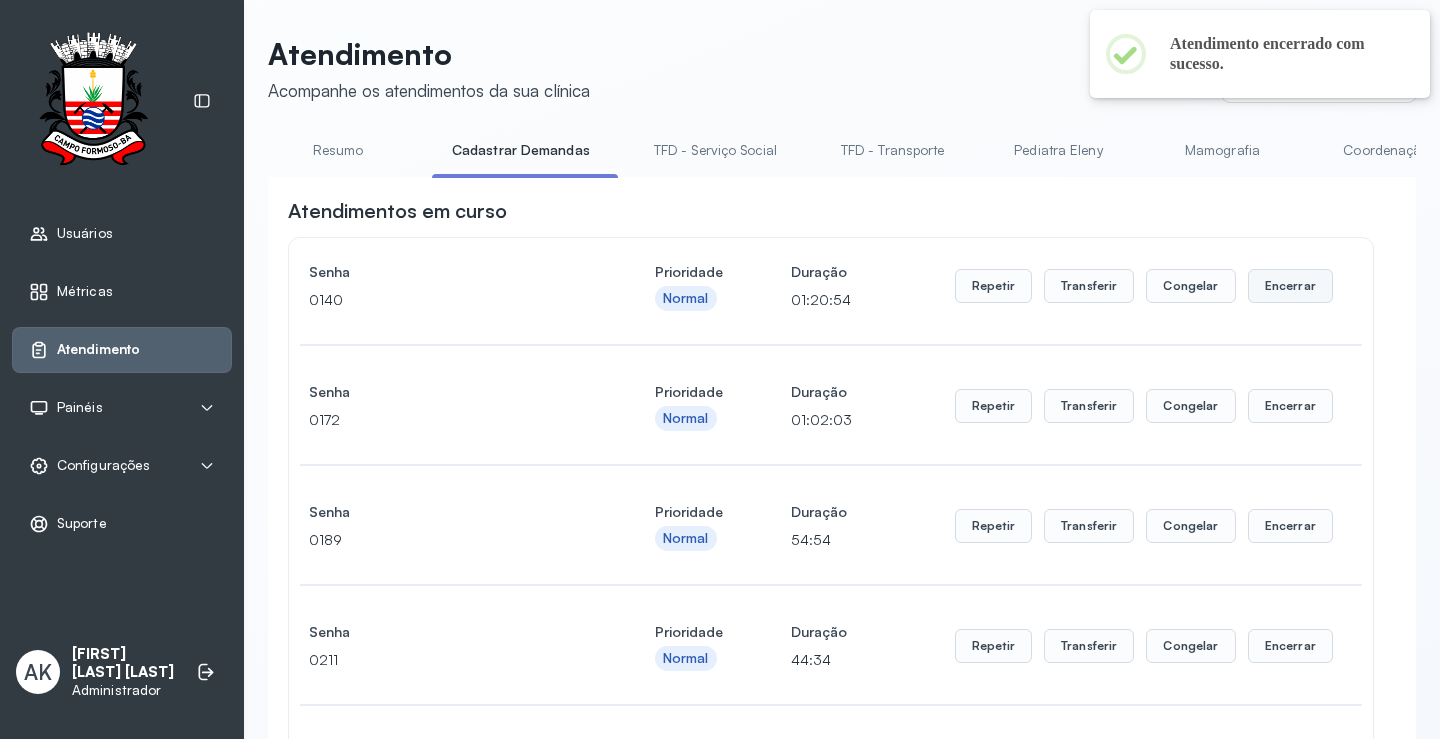 click on "Encerrar" at bounding box center [1290, 286] 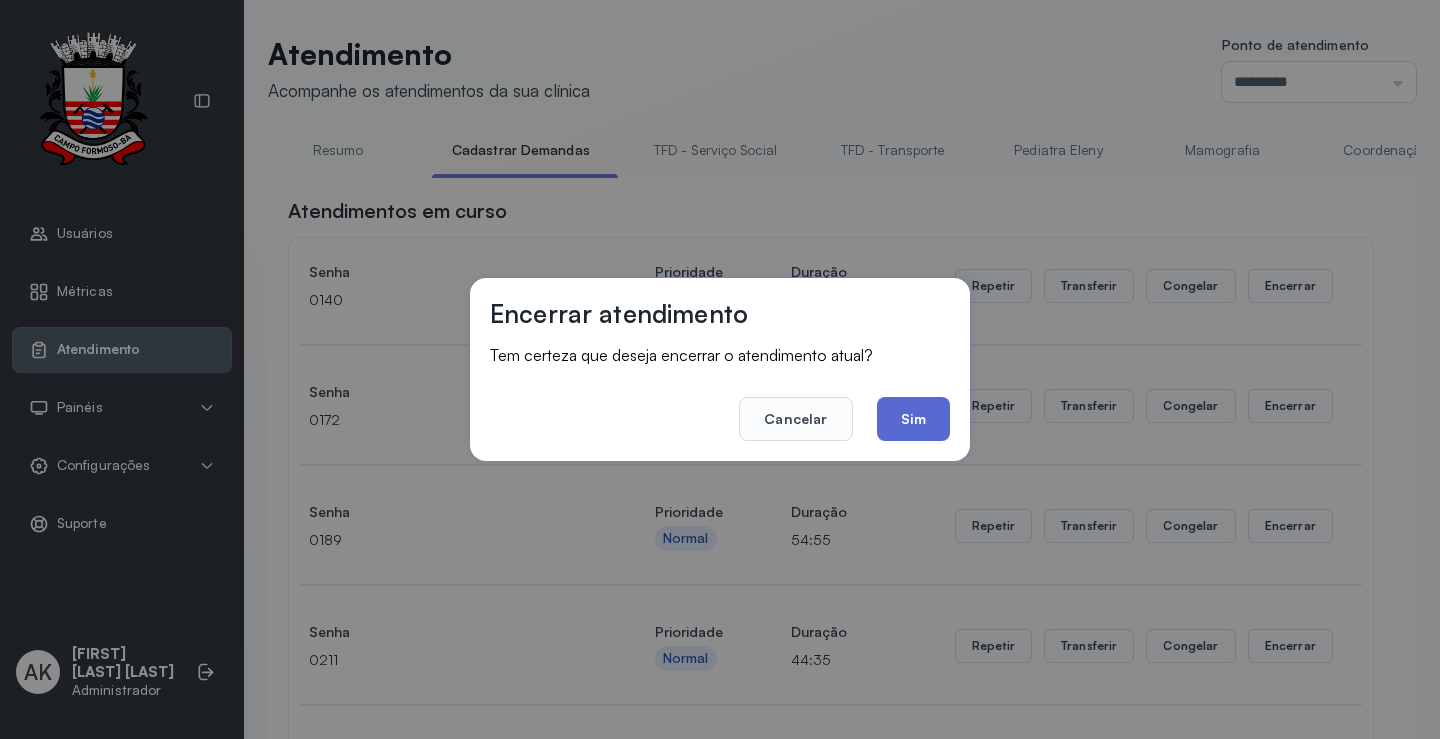 click on "Sim" 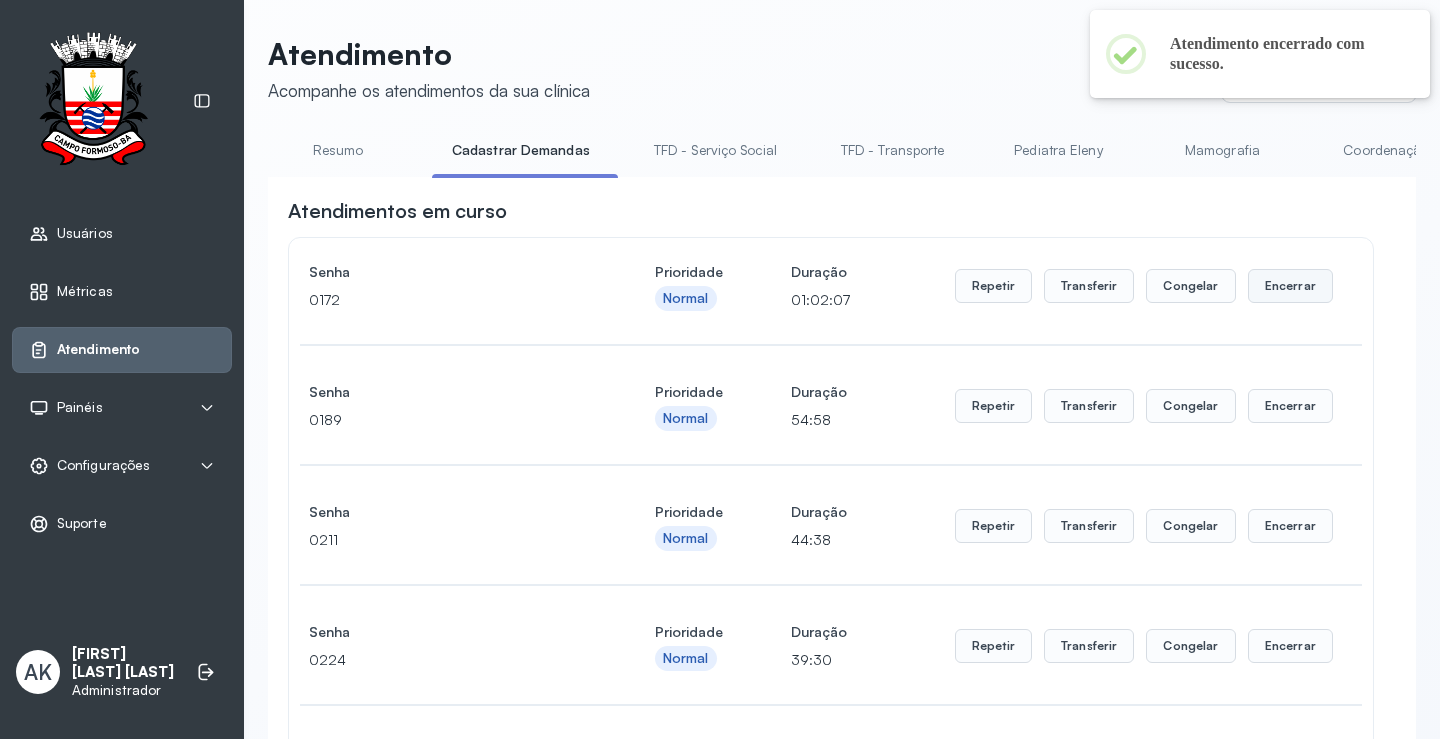 click on "Encerrar" at bounding box center [1290, 286] 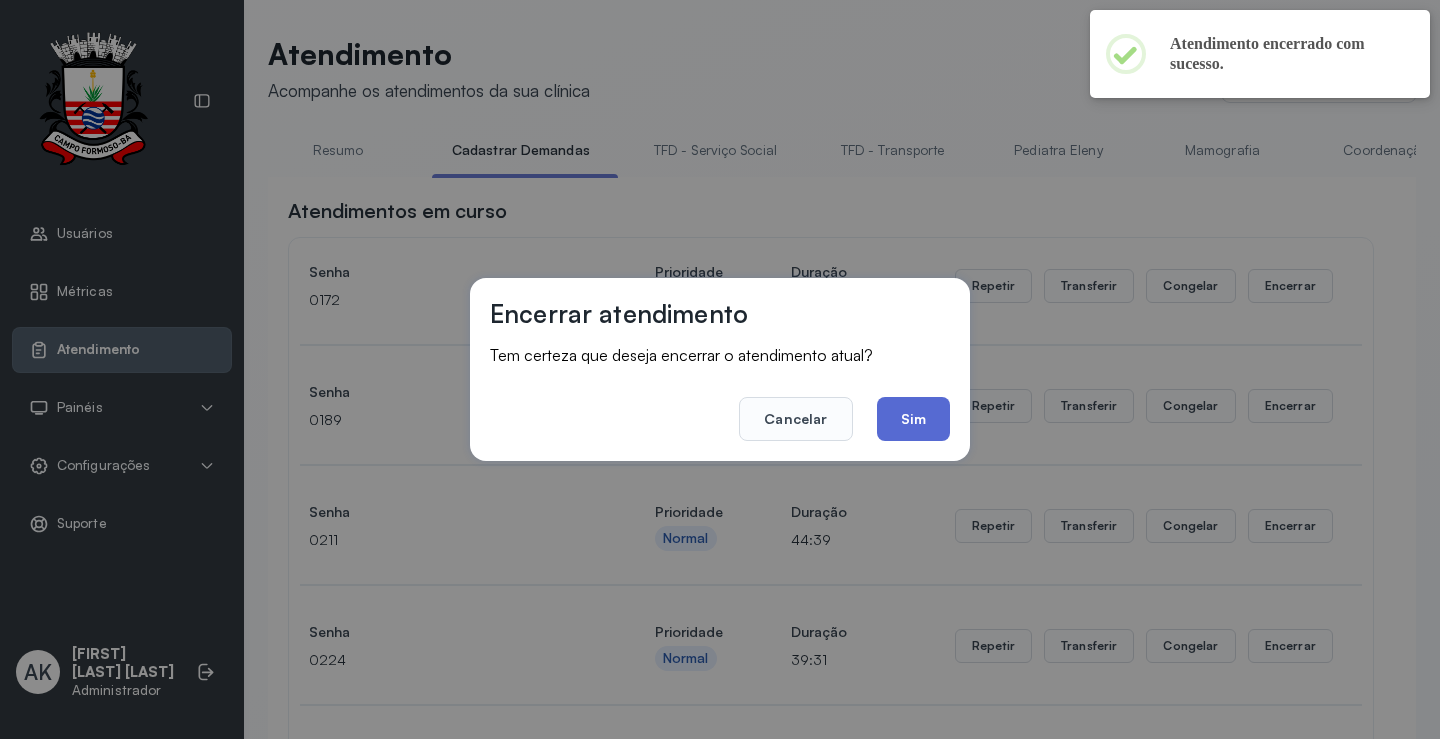 click on "Sim" 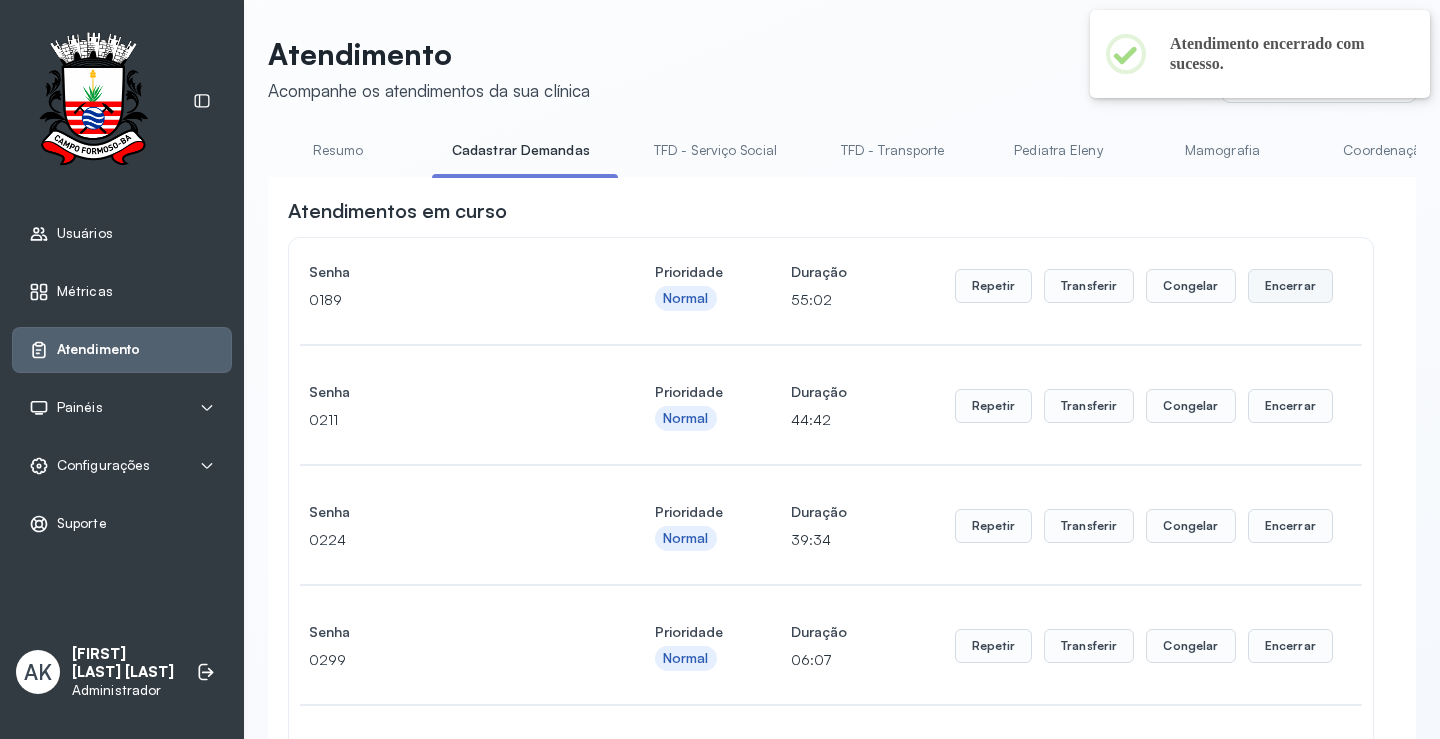 click on "Encerrar" at bounding box center (1290, 286) 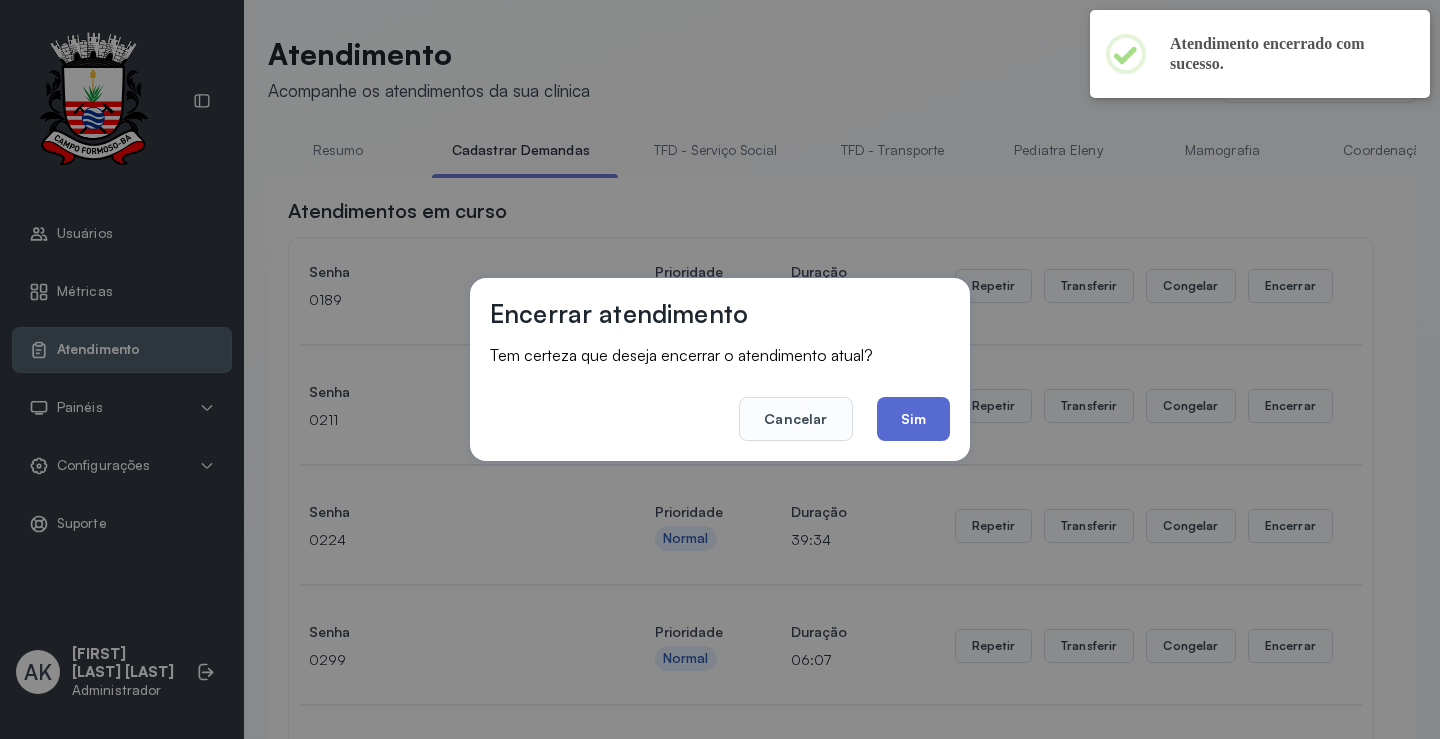 click on "Sim" 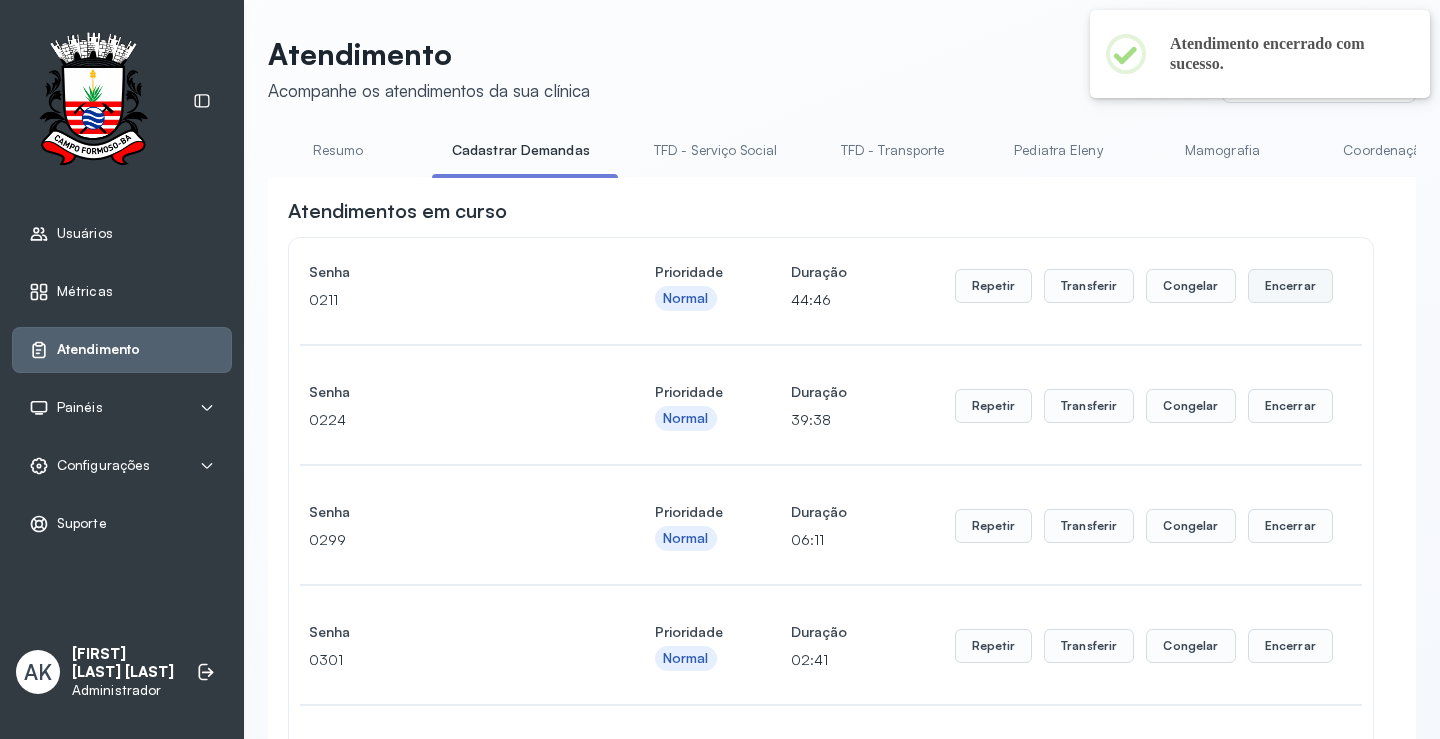click on "Encerrar" at bounding box center (1290, 286) 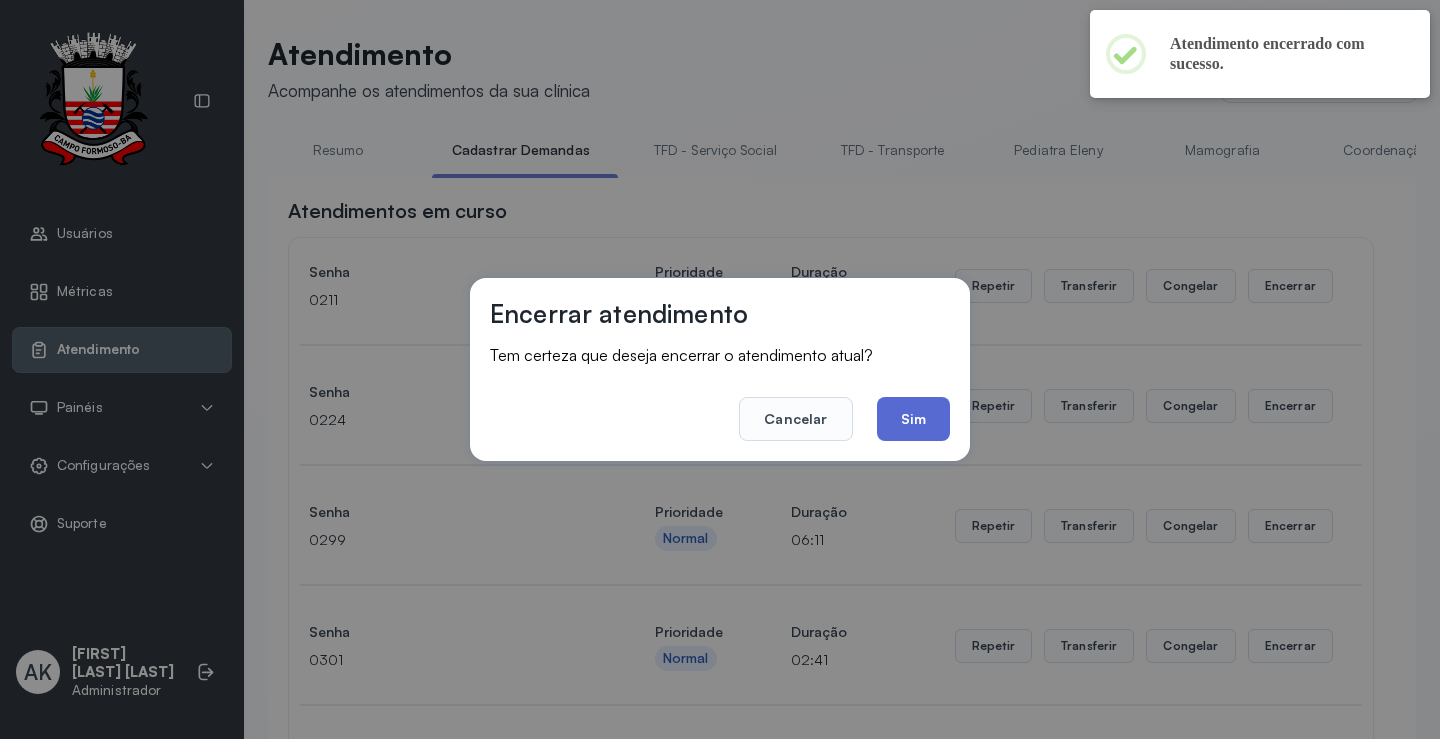 click on "Sim" 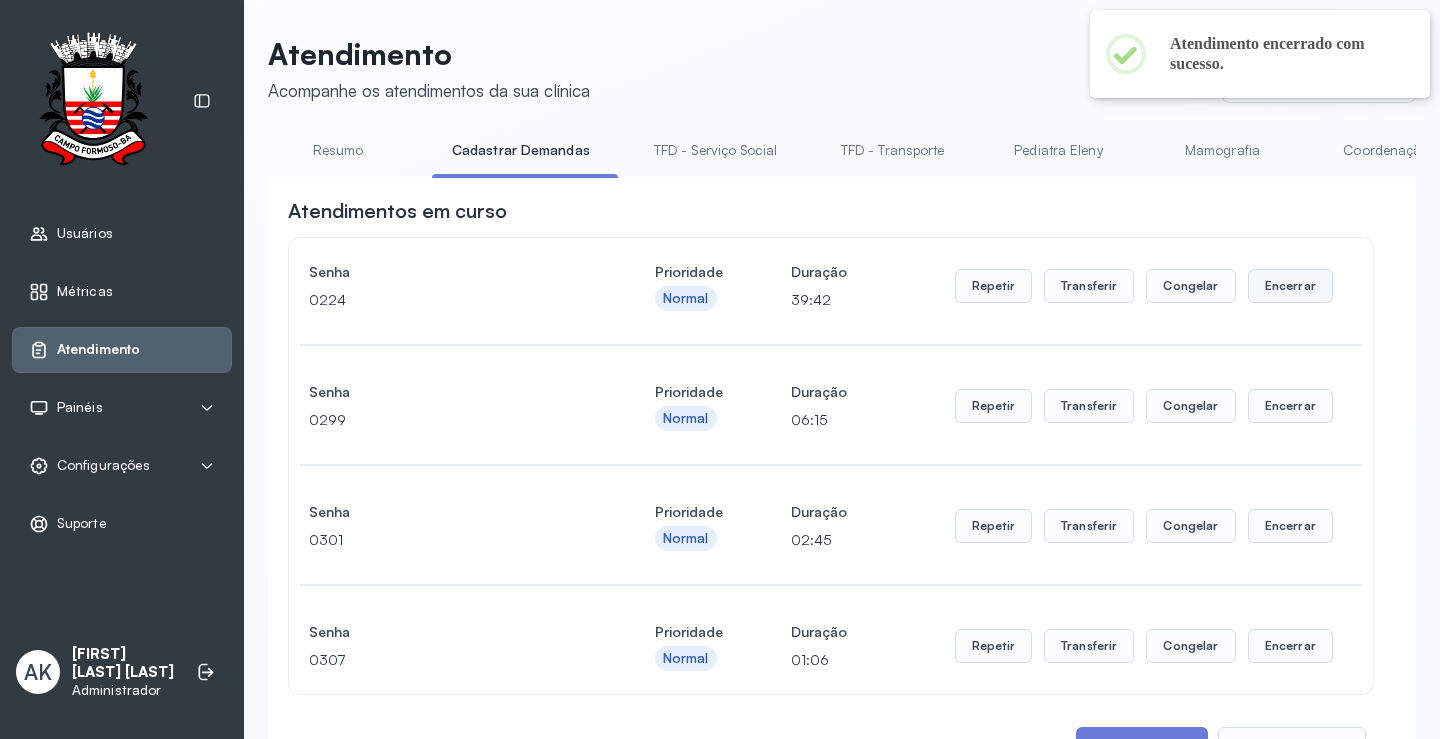click on "Encerrar" at bounding box center [1290, 286] 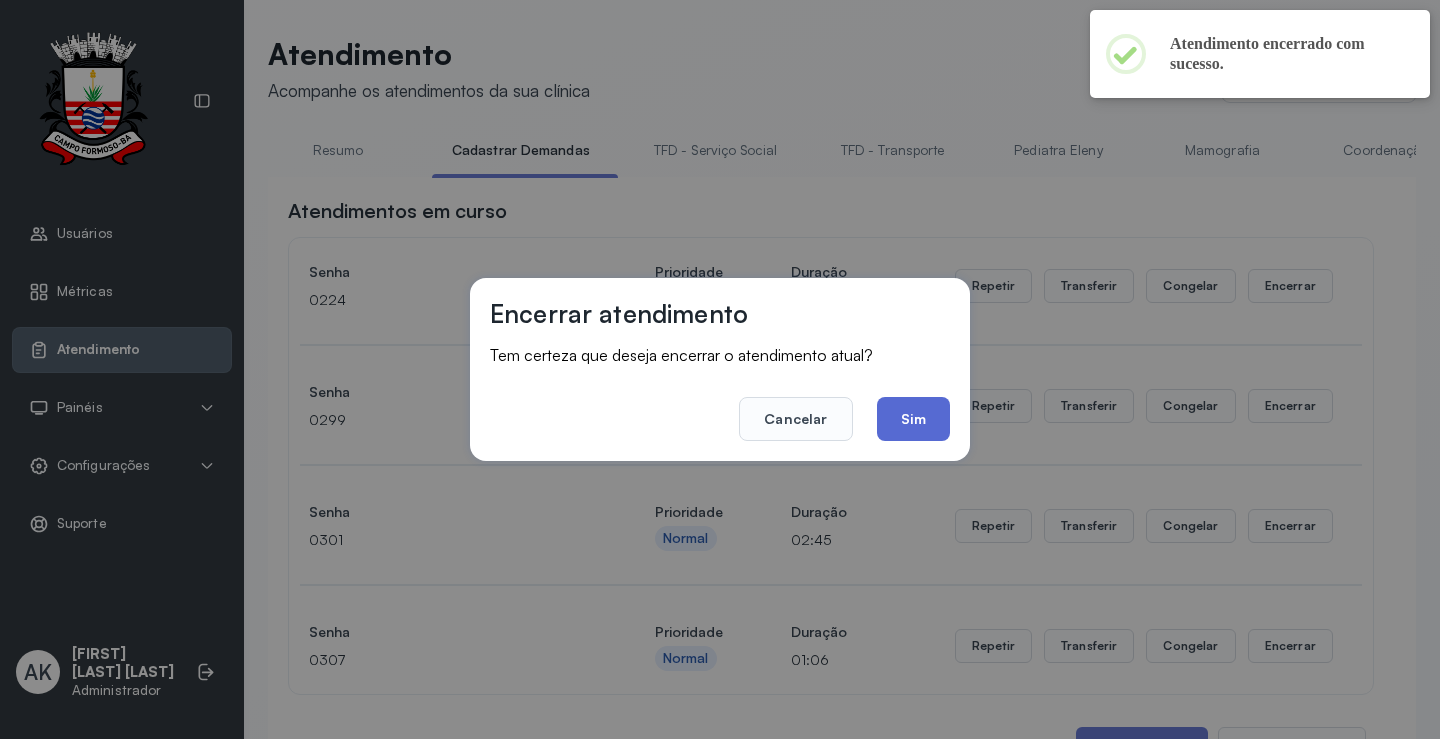 click on "Sim" 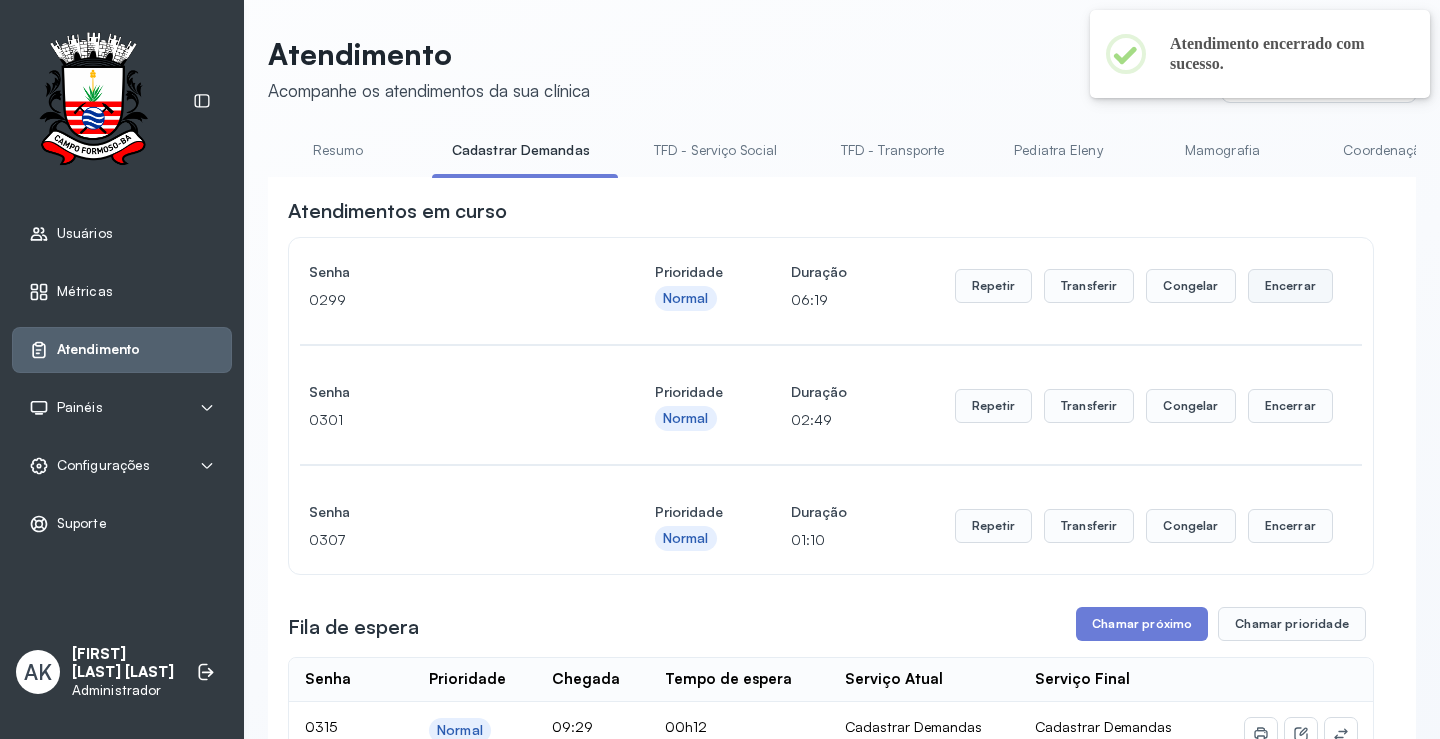 click on "Encerrar" at bounding box center (1290, 286) 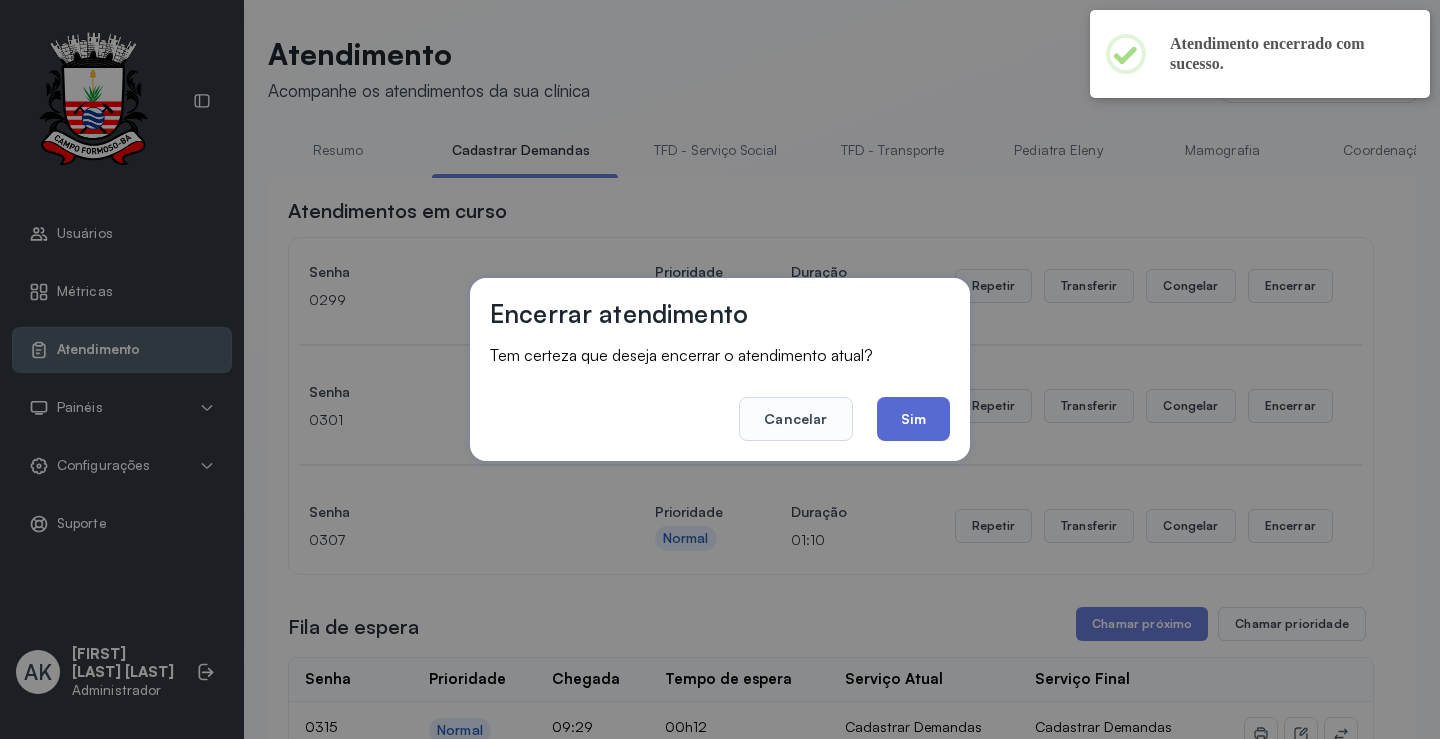 click on "Sim" 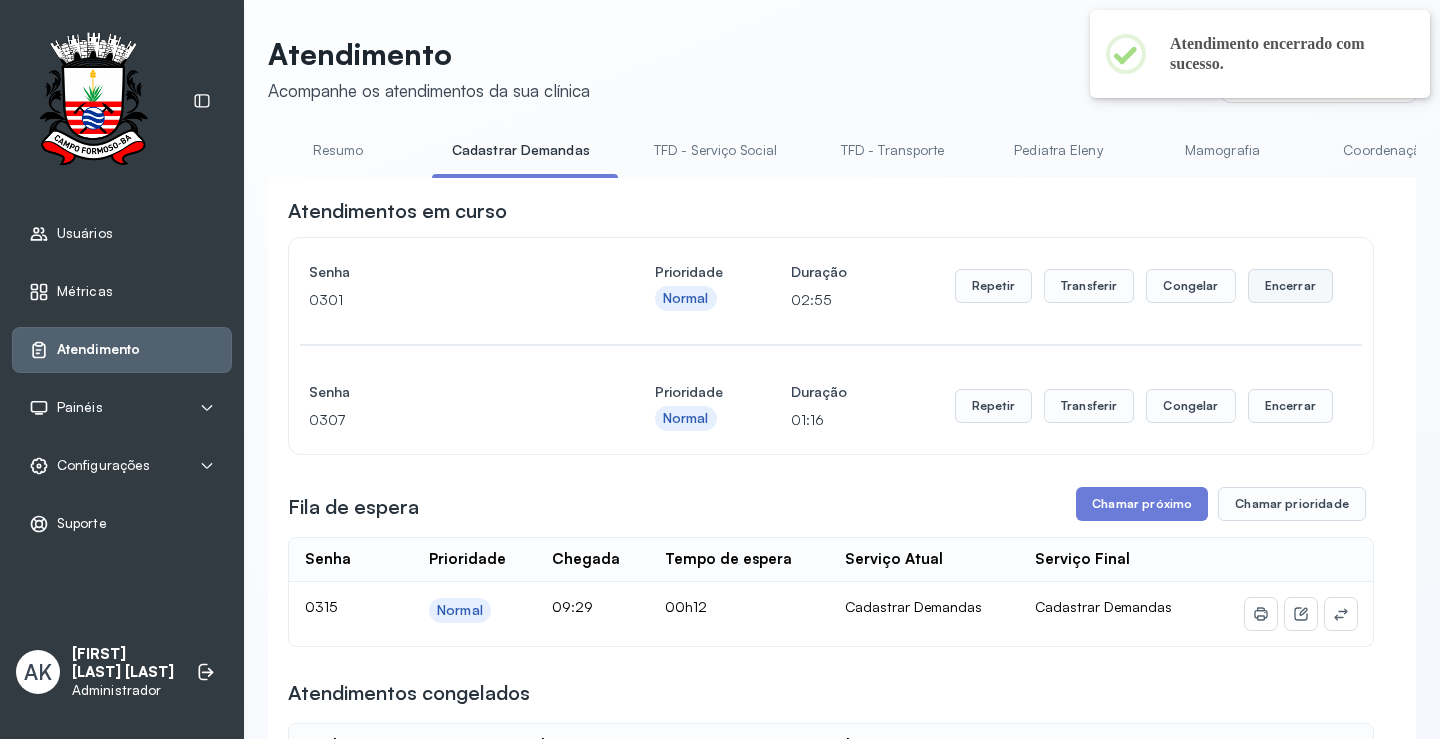 click on "Encerrar" at bounding box center [1290, 286] 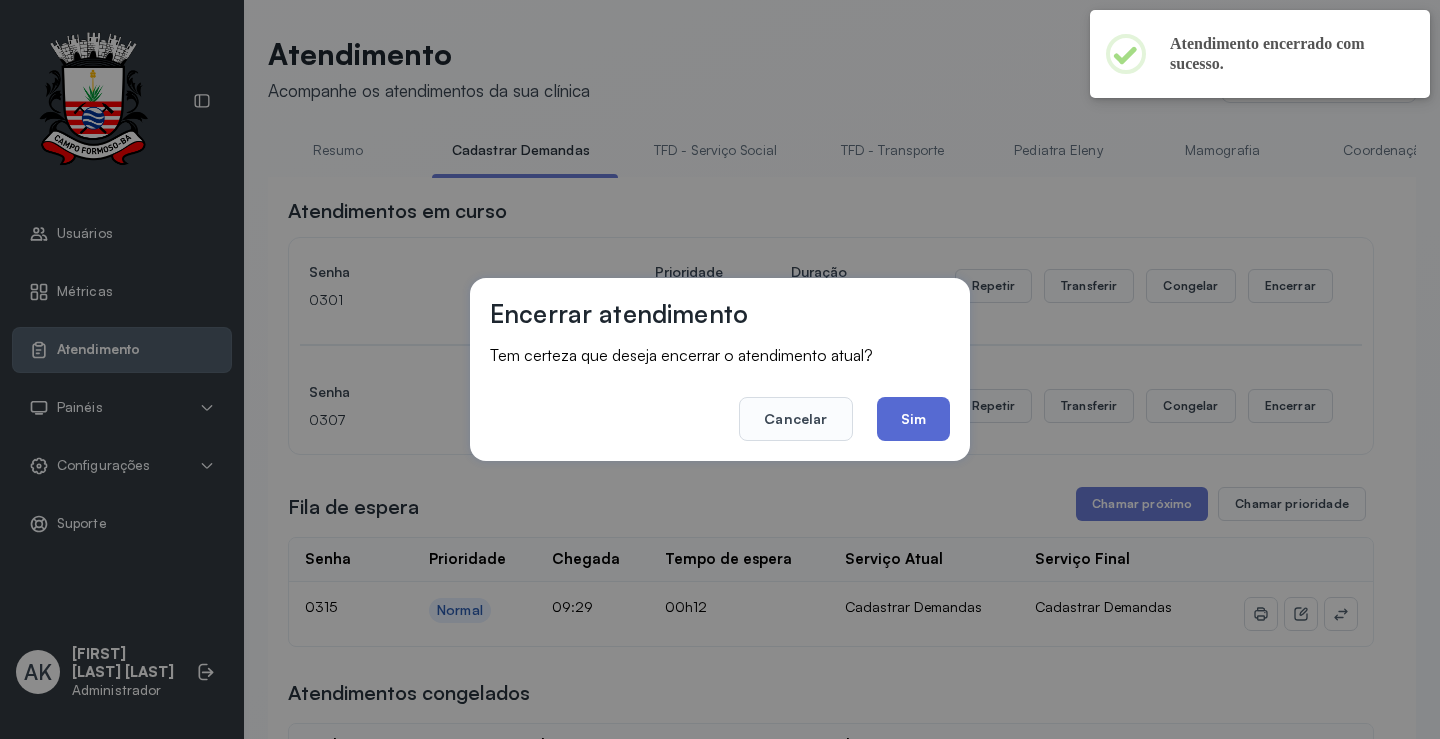 click on "Sim" 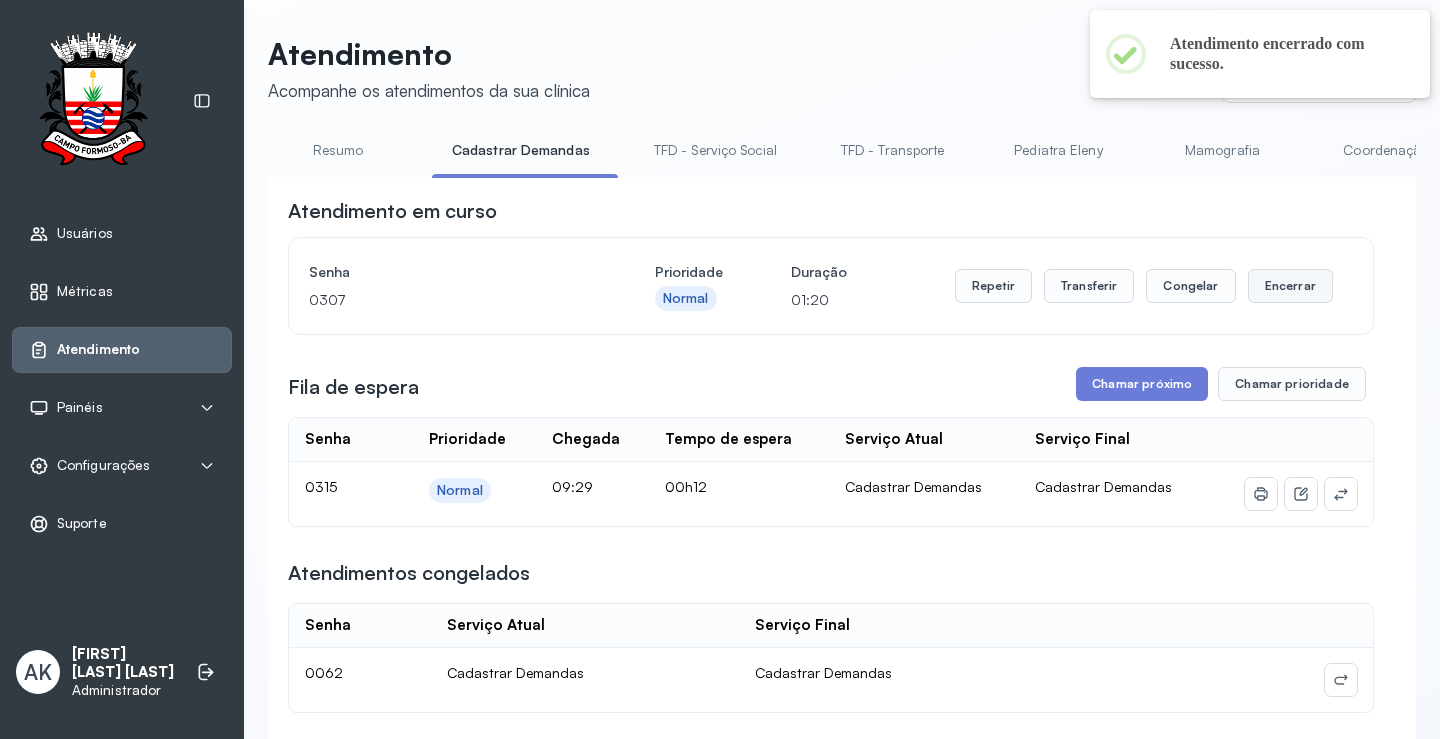 click on "Encerrar" at bounding box center (1290, 286) 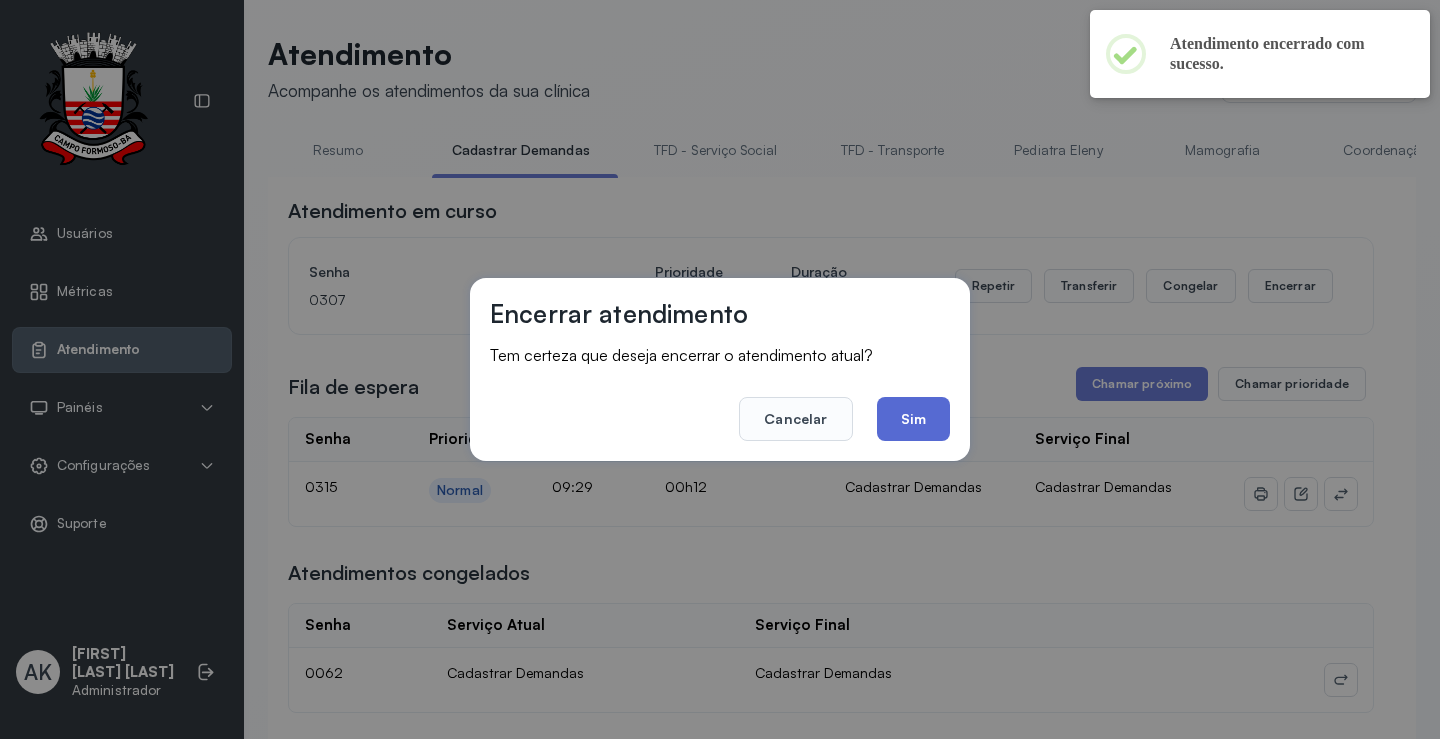 click on "Sim" 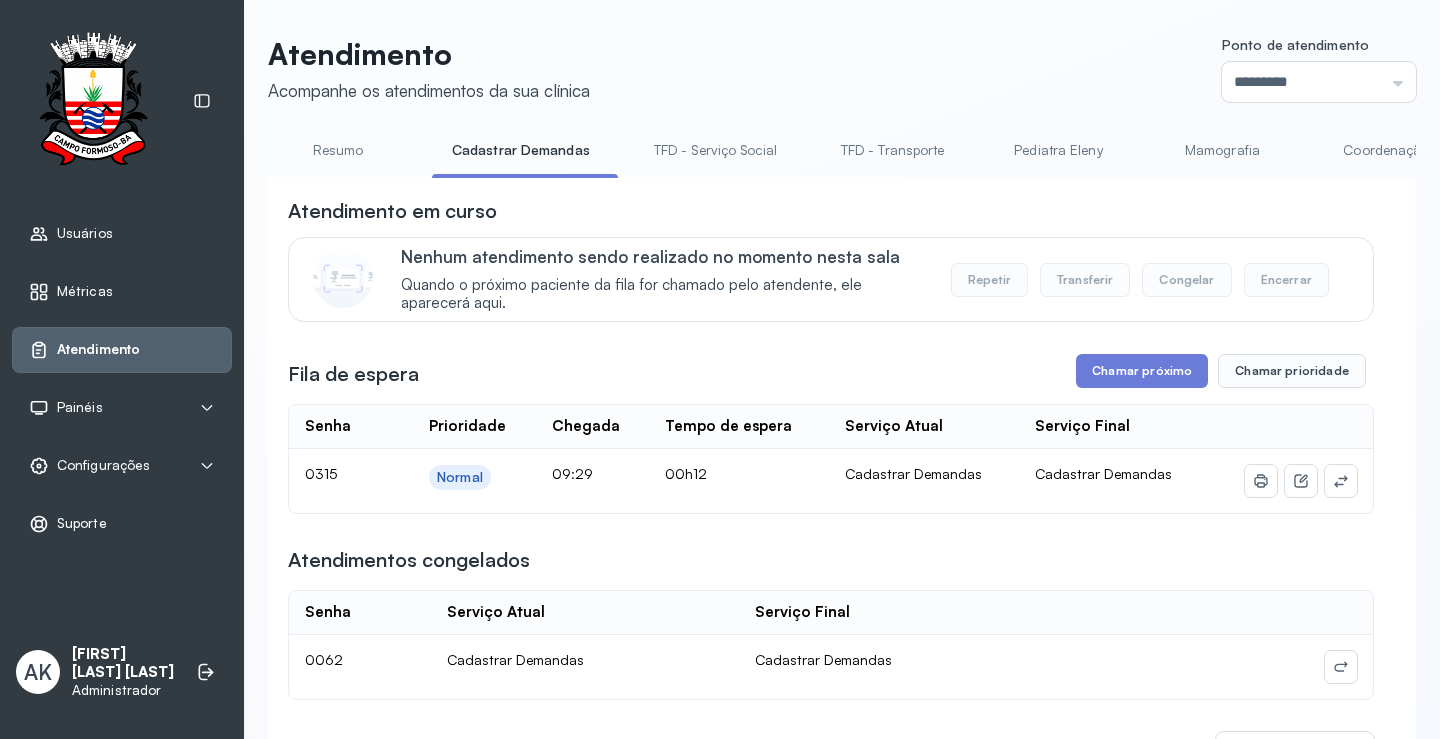 click on "Resumo" at bounding box center [338, 150] 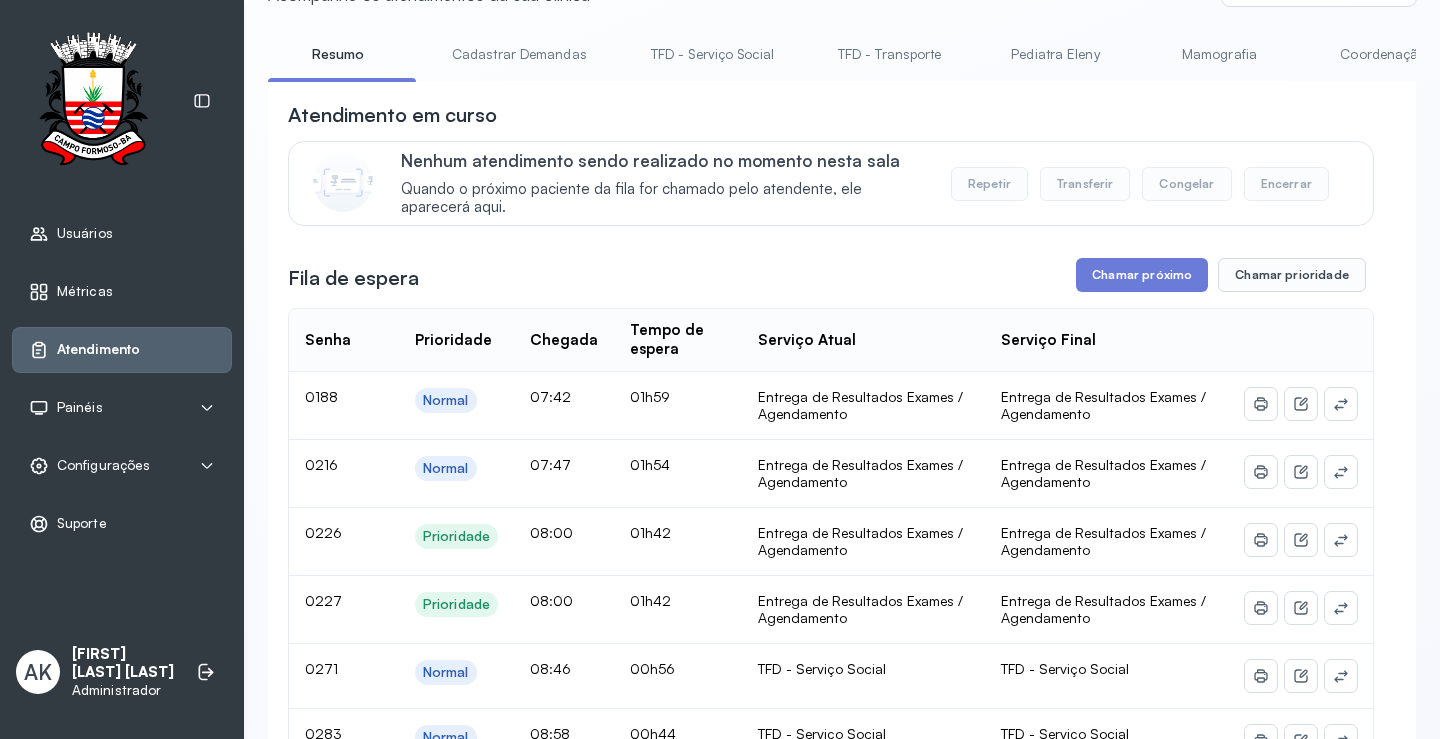 scroll, scrollTop: 0, scrollLeft: 0, axis: both 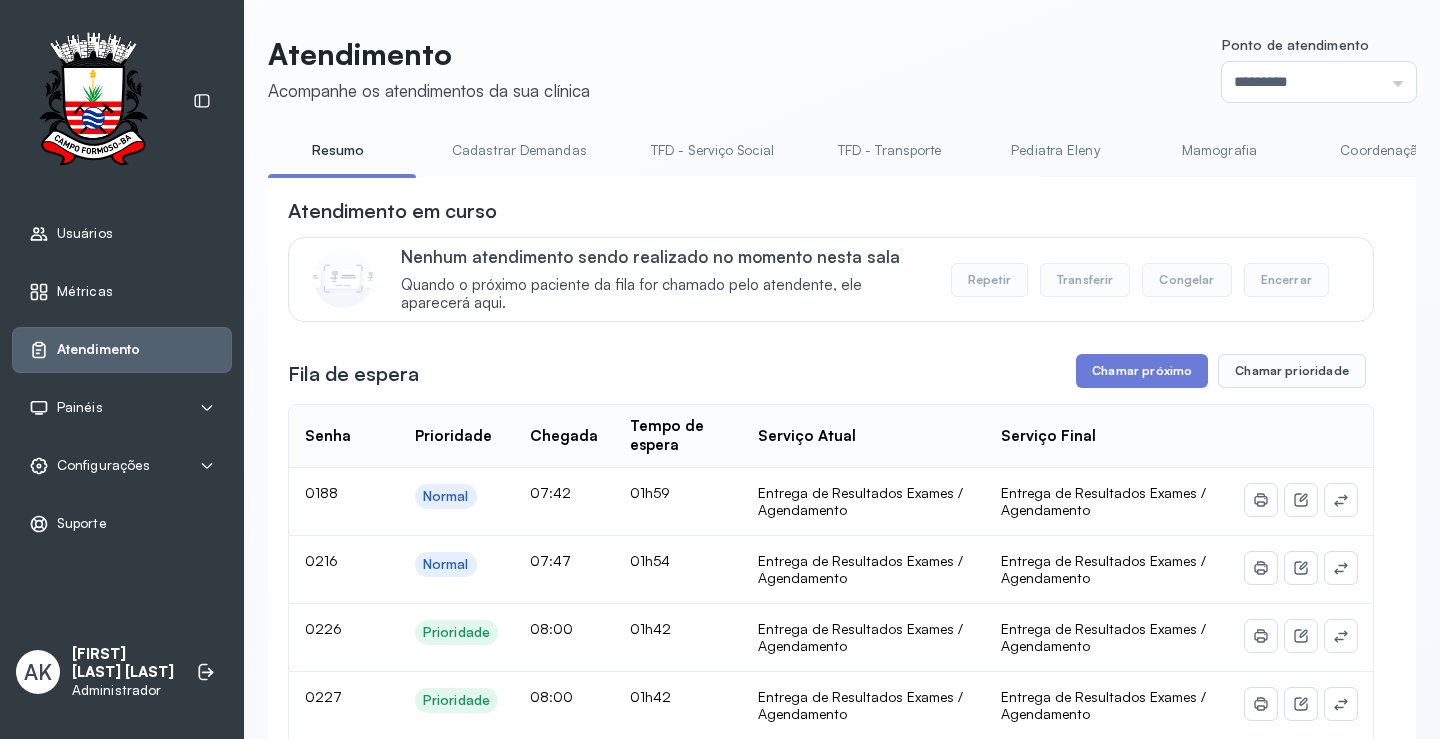 click on "Cadastrar Demandas" at bounding box center (519, 150) 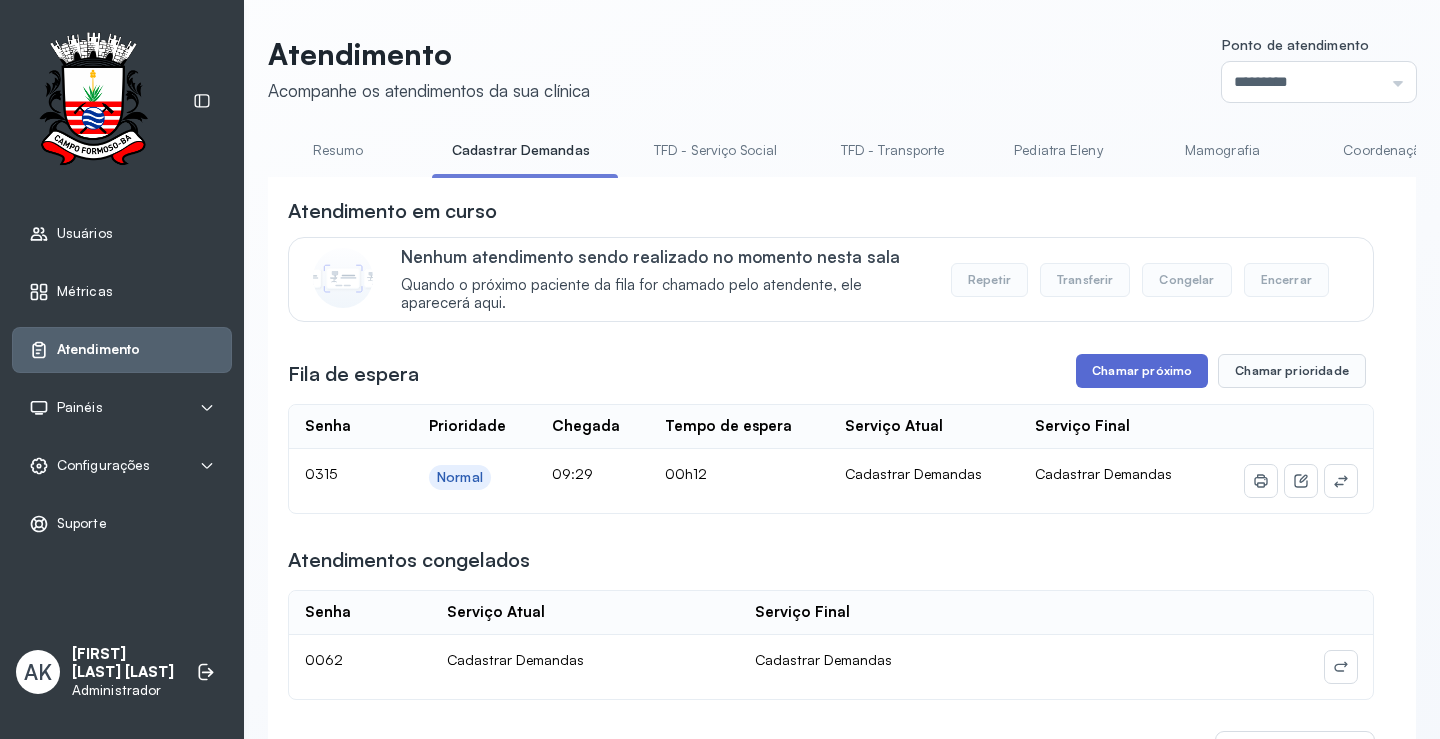 click on "Chamar próximo" at bounding box center (1142, 371) 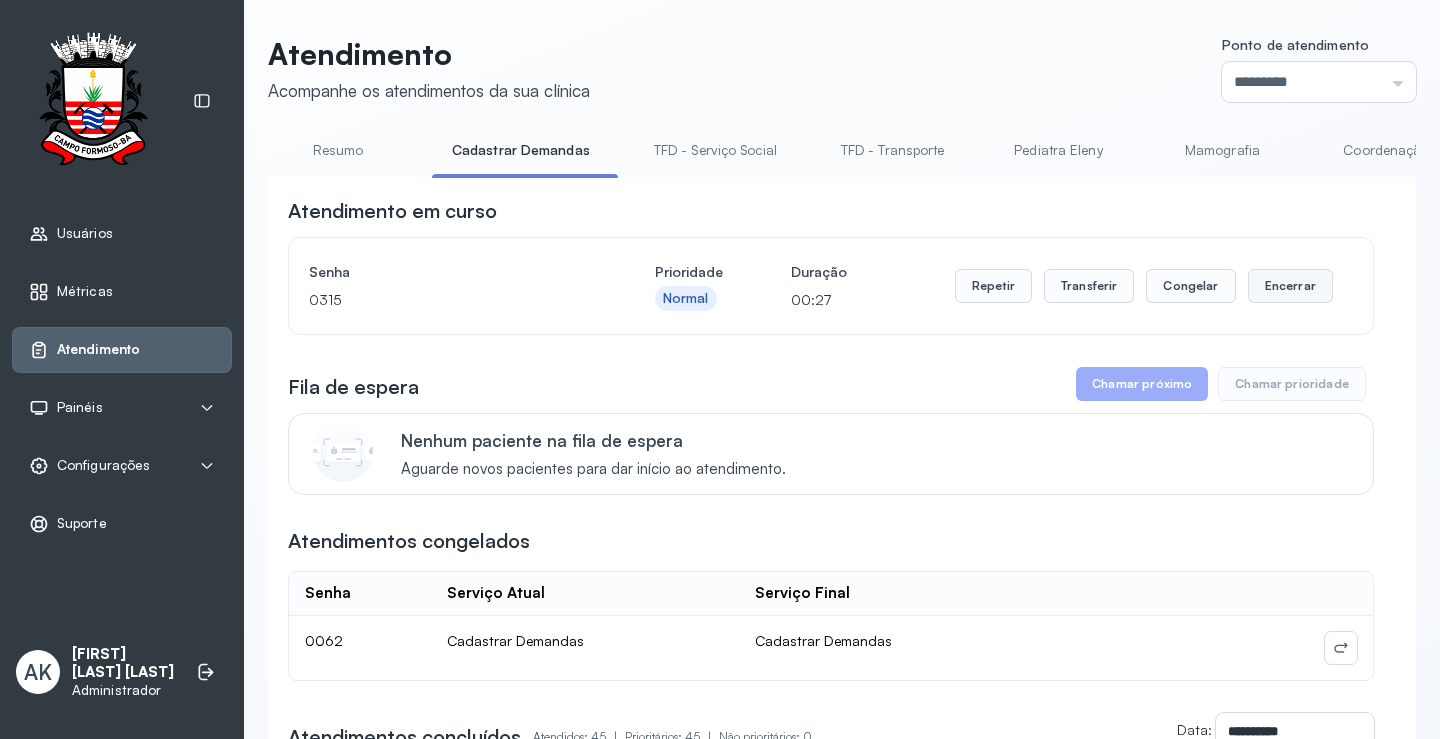 click on "Encerrar" at bounding box center [1290, 286] 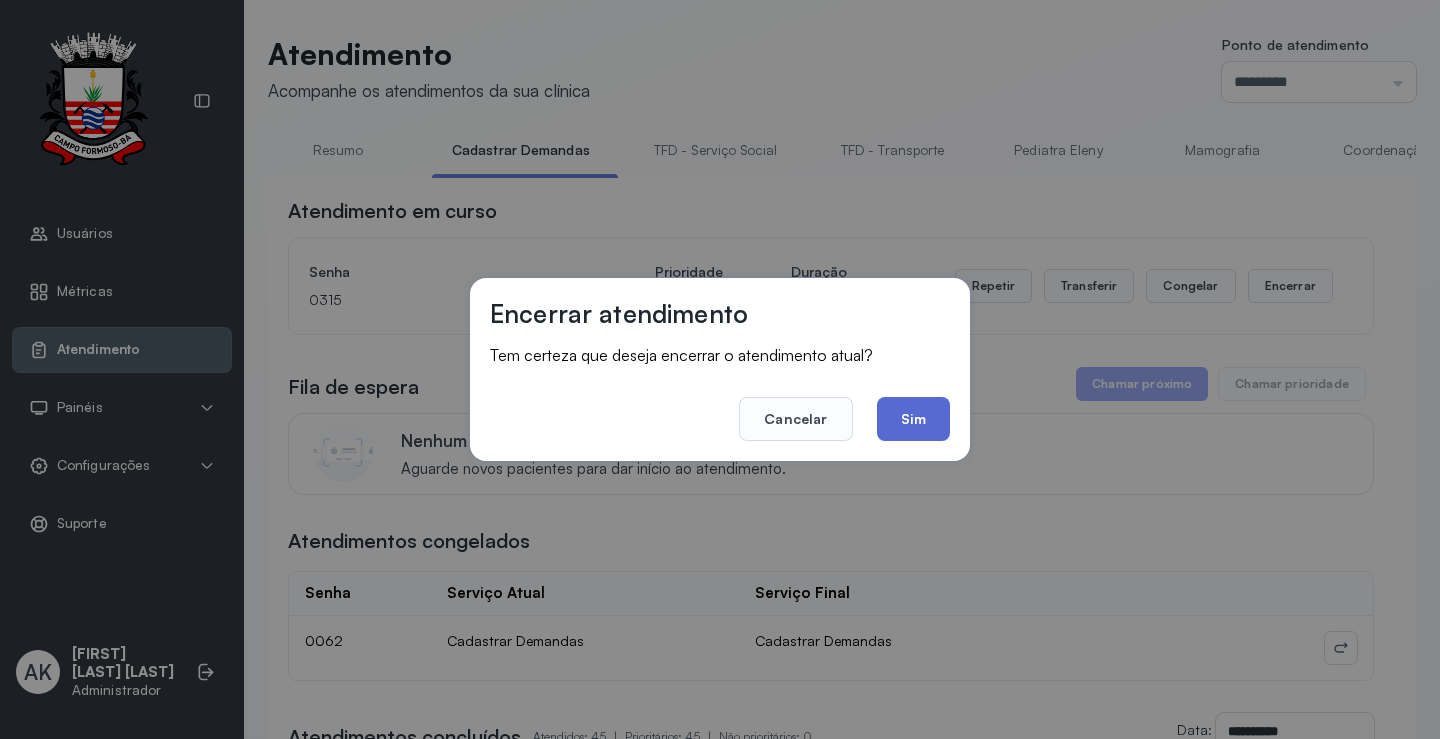 click on "Sim" 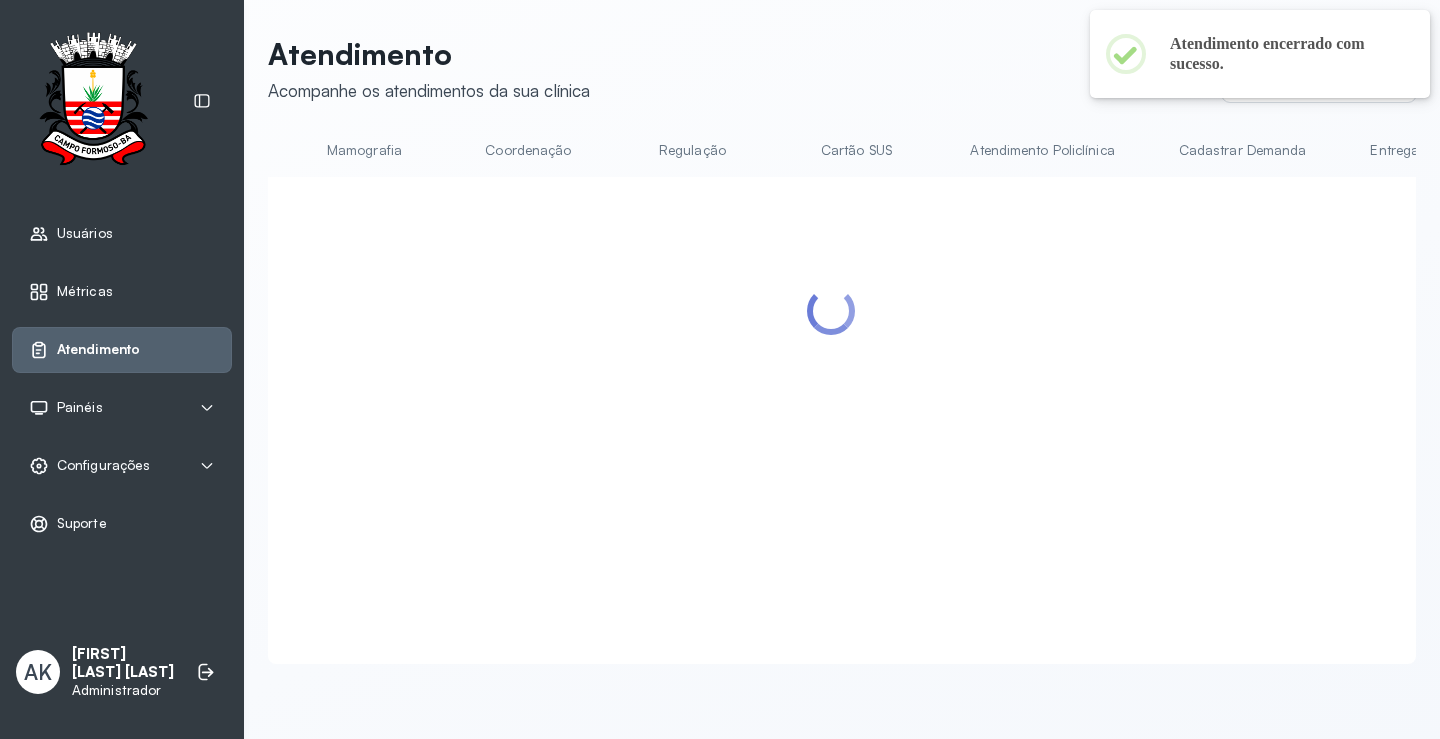 scroll, scrollTop: 0, scrollLeft: 931, axis: horizontal 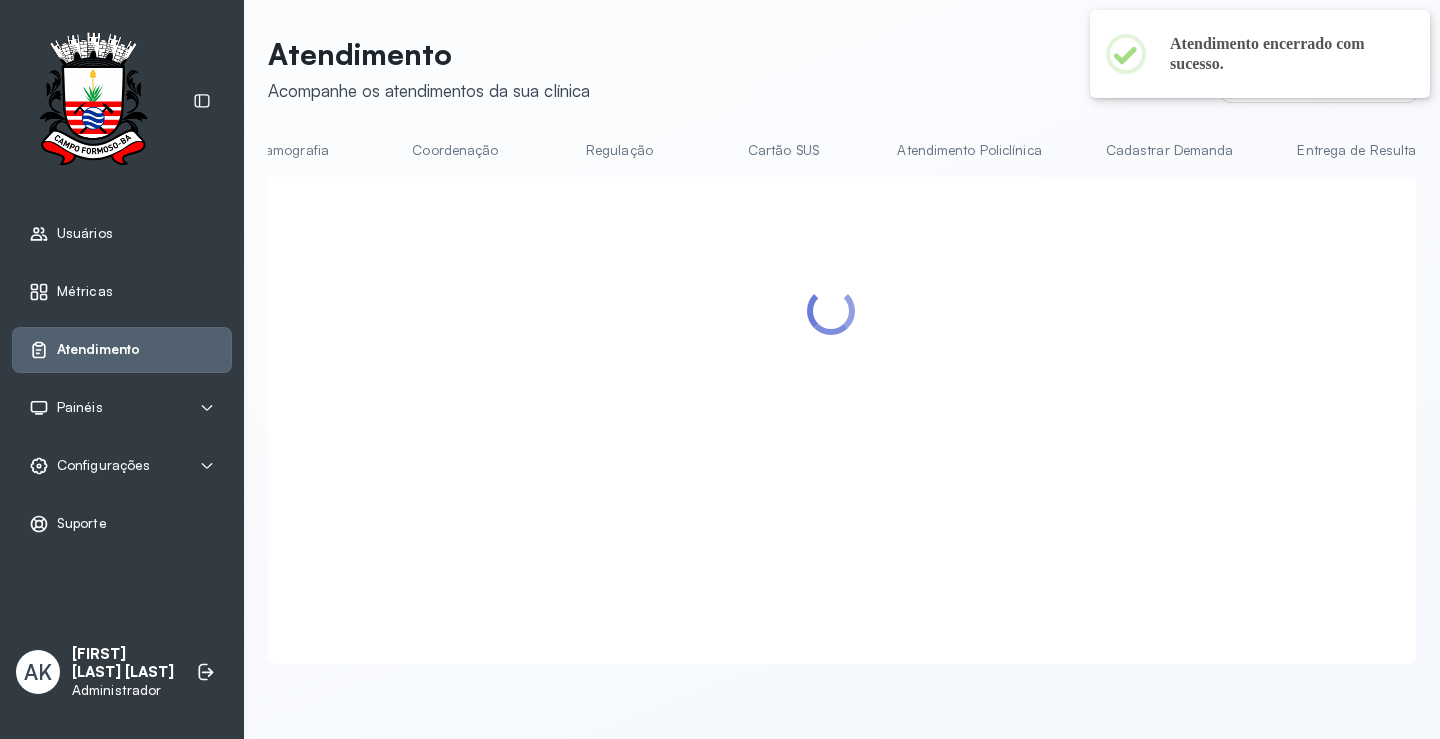 click on "Cartão SUS" at bounding box center (783, 150) 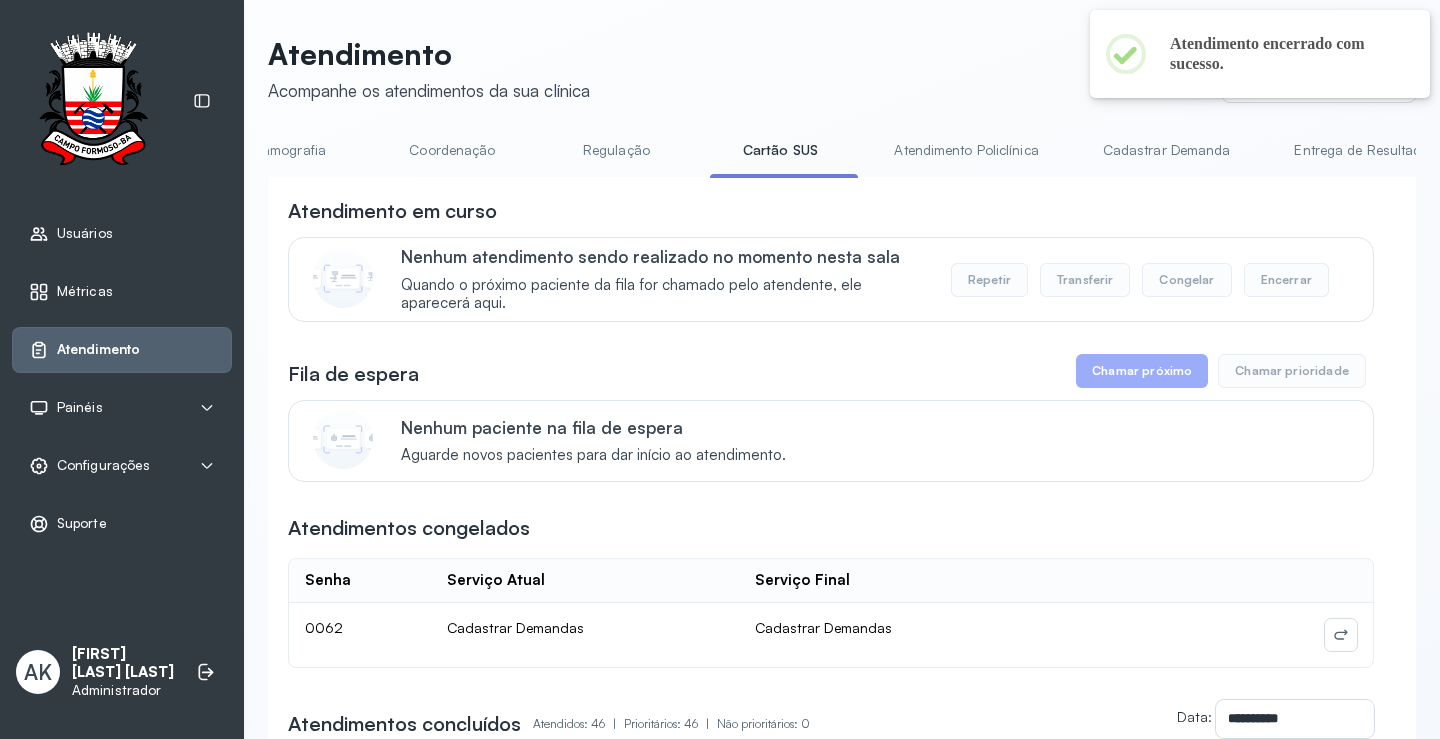 click on "Chamar próximo" at bounding box center [1142, 371] 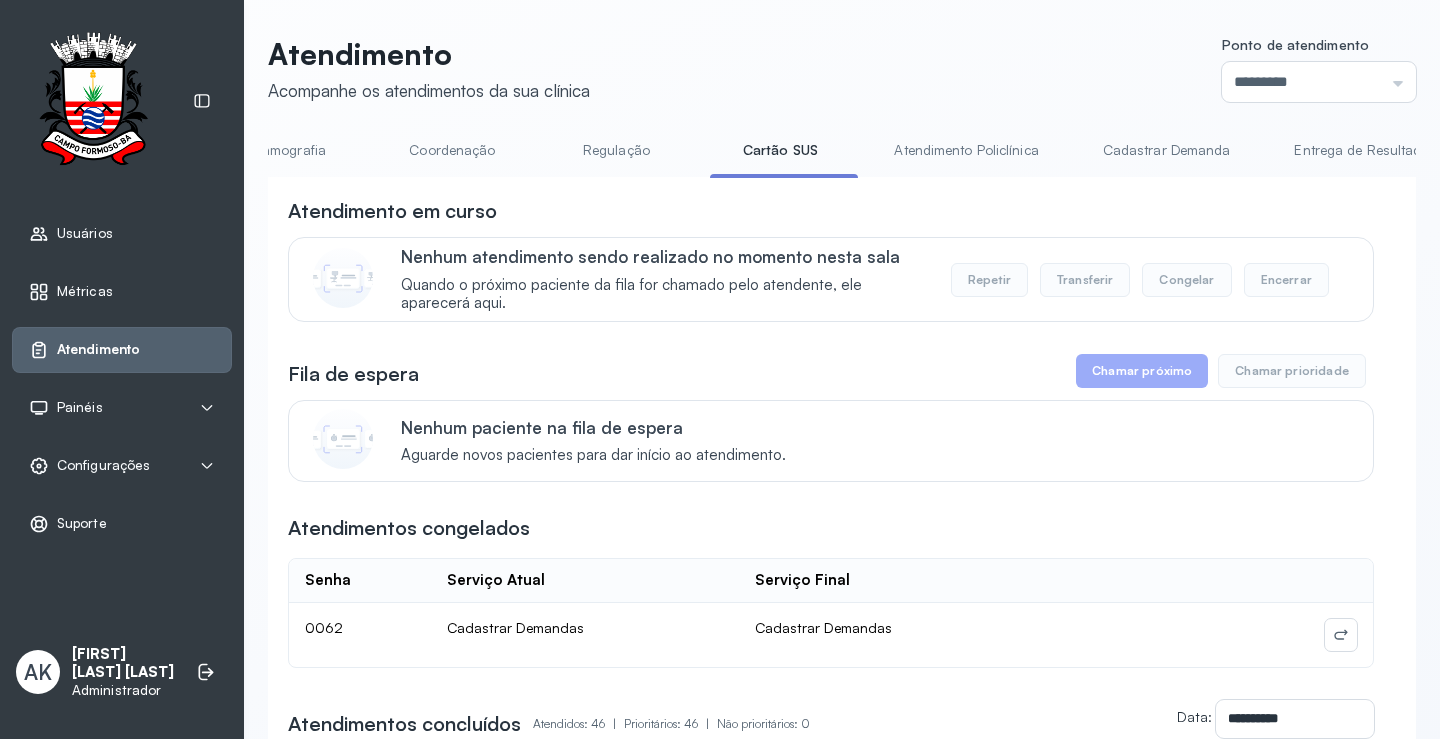 click on "Atendimento Policlínica" at bounding box center [966, 150] 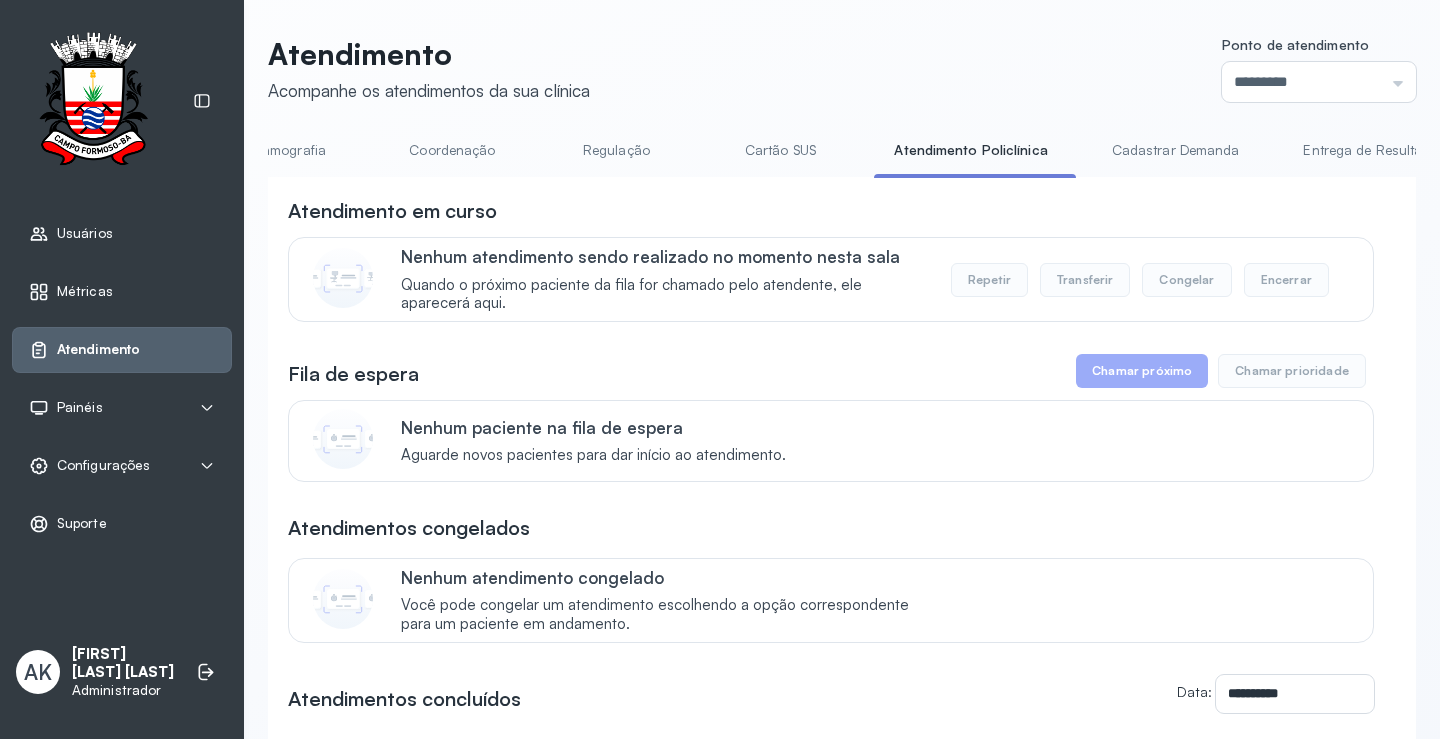 click on "Cartão SUS" at bounding box center [780, 150] 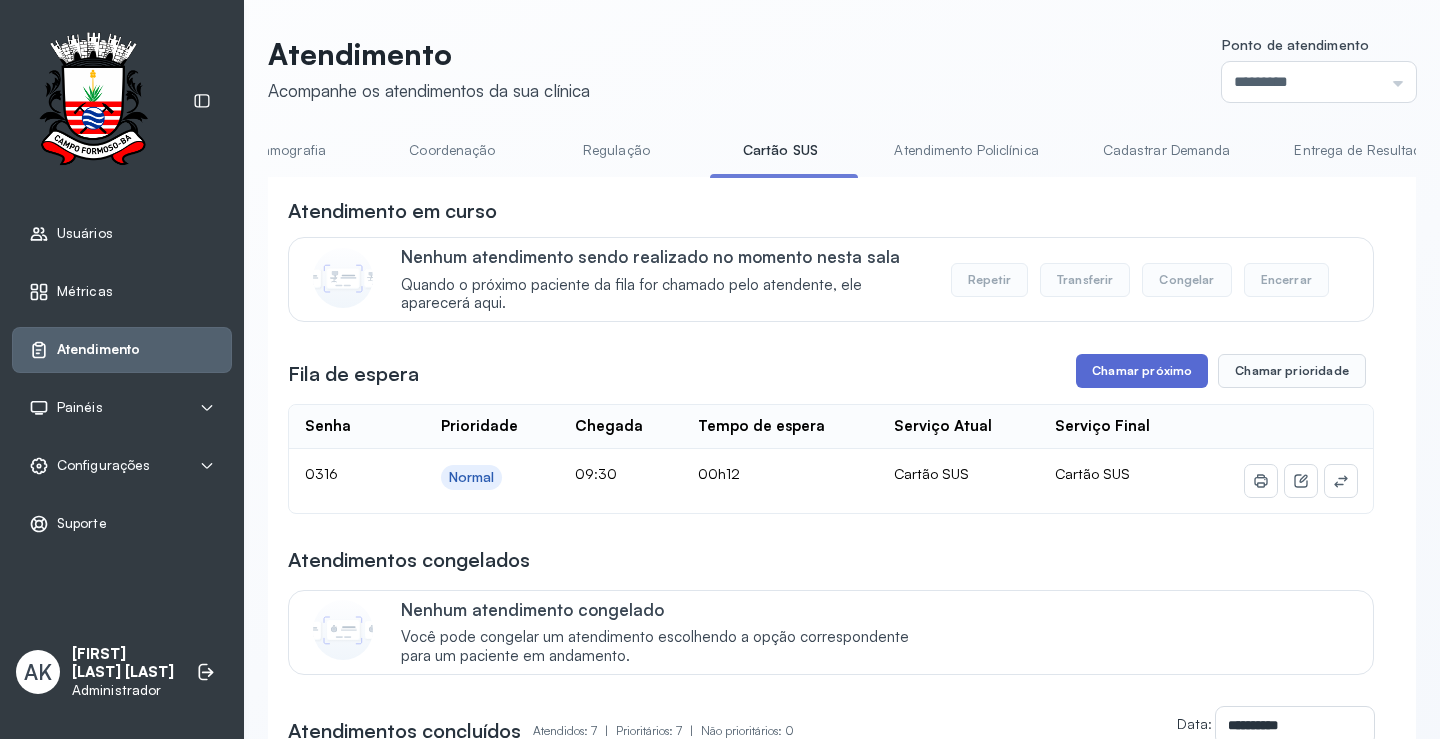 click on "Chamar próximo" at bounding box center (1142, 371) 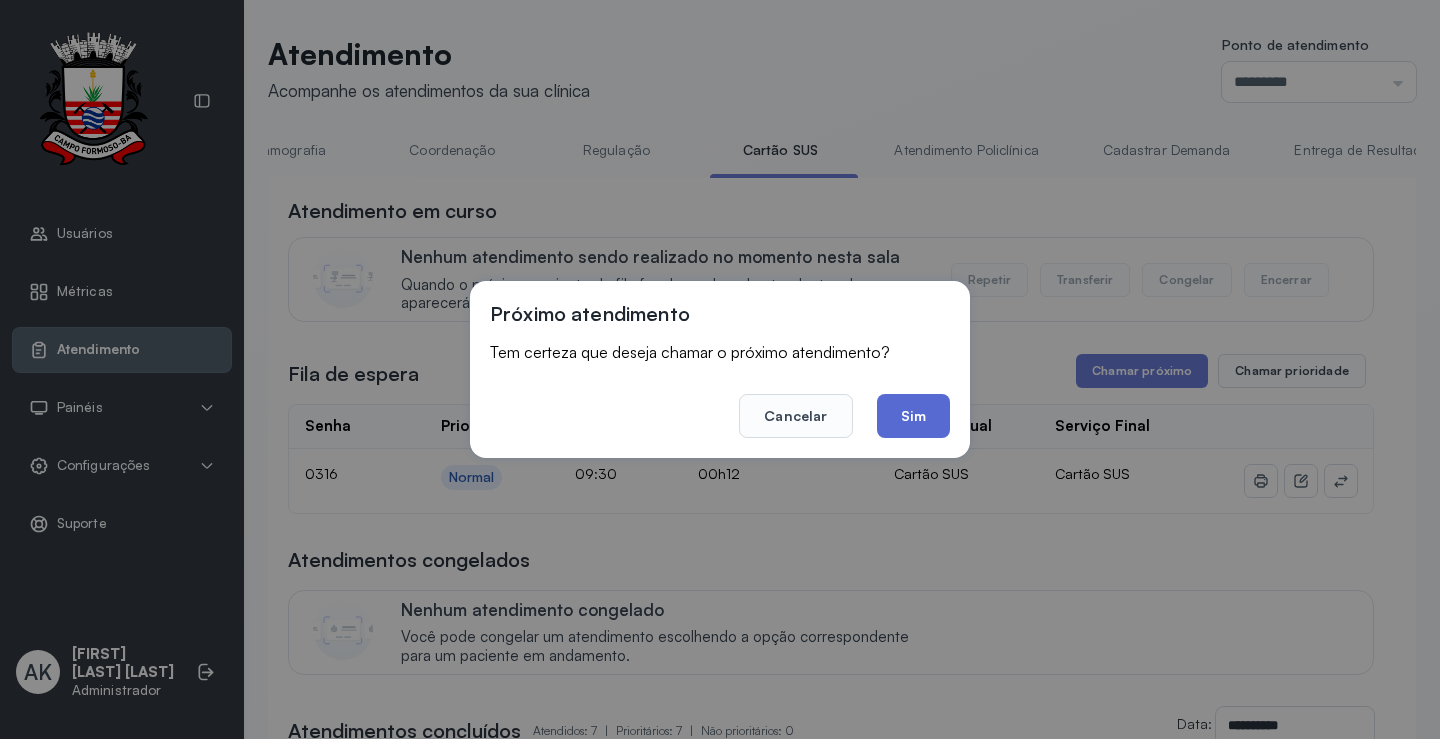 click on "Sim" 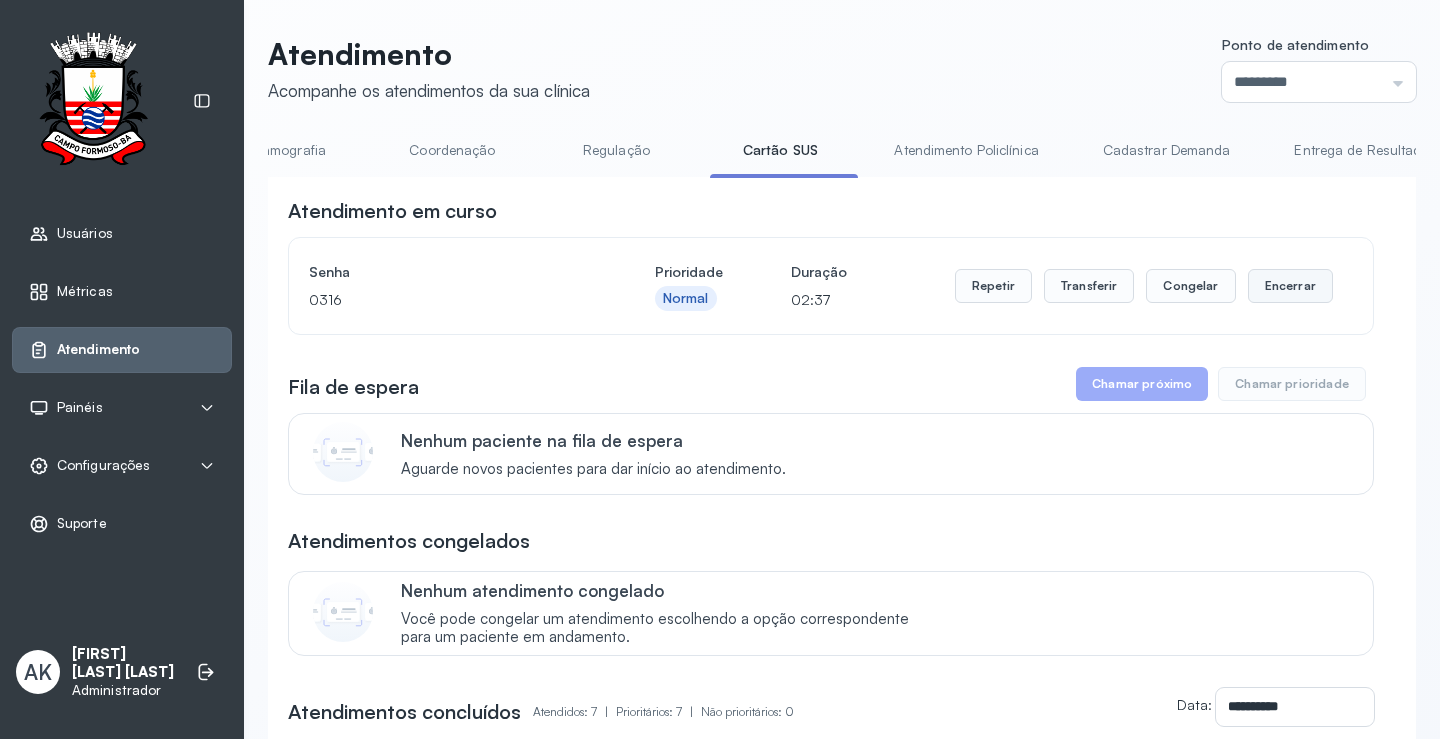 click on "Encerrar" at bounding box center (1290, 286) 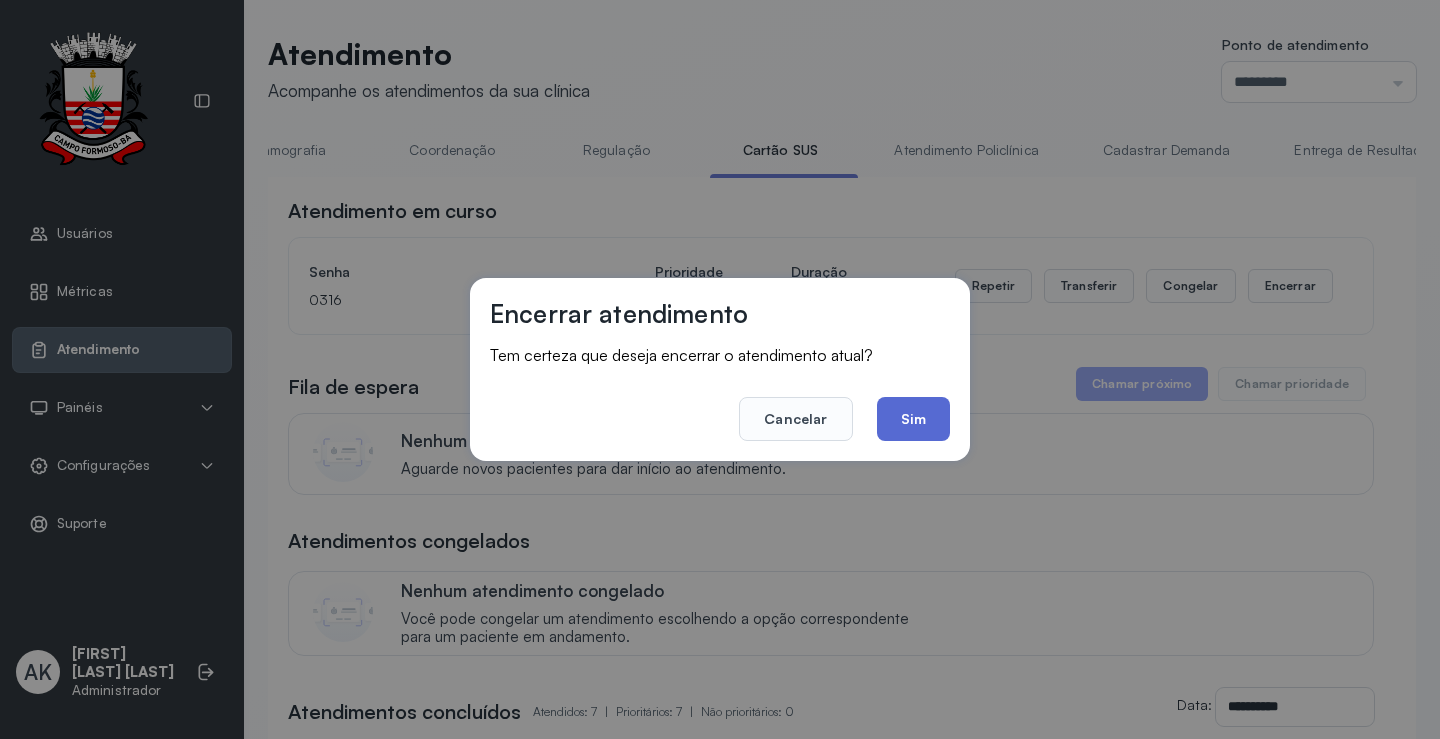 click on "Sim" 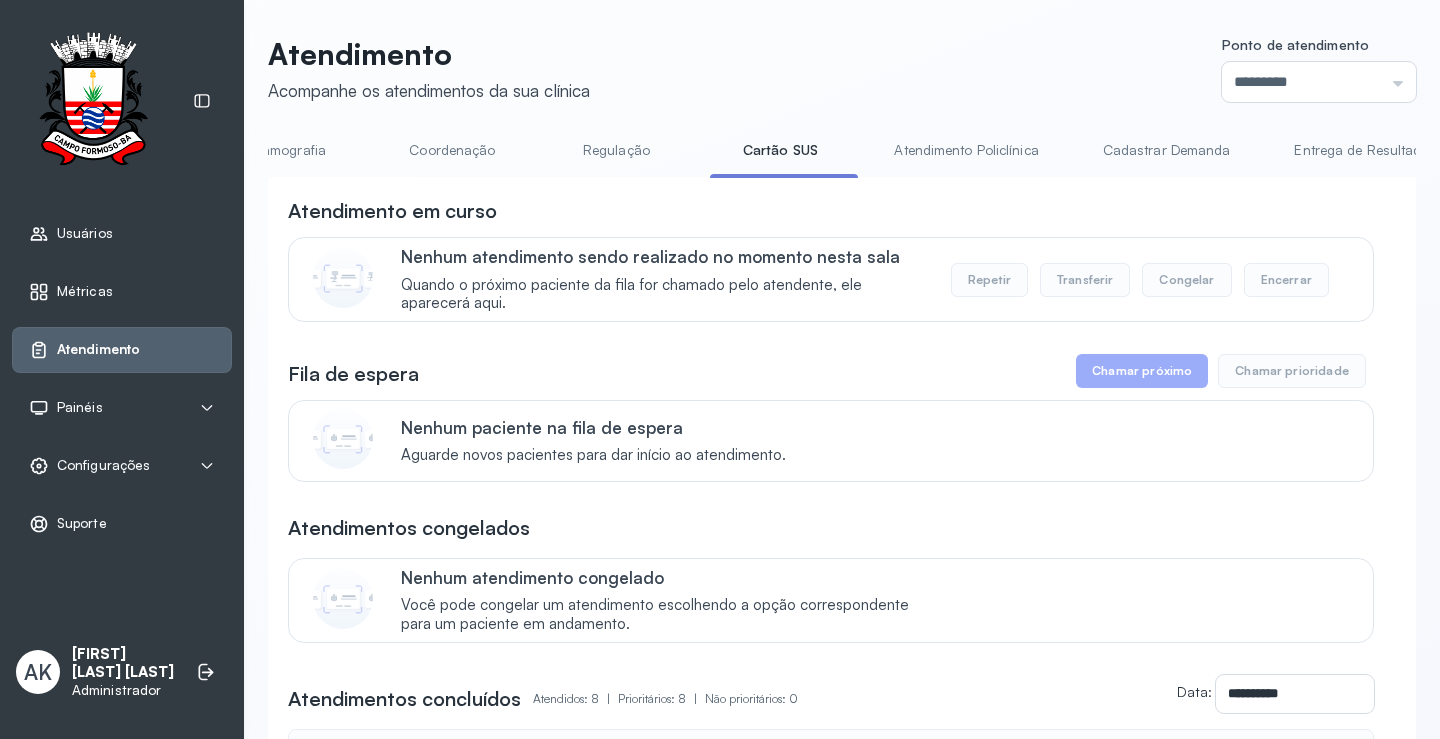 scroll, scrollTop: 0, scrollLeft: 0, axis: both 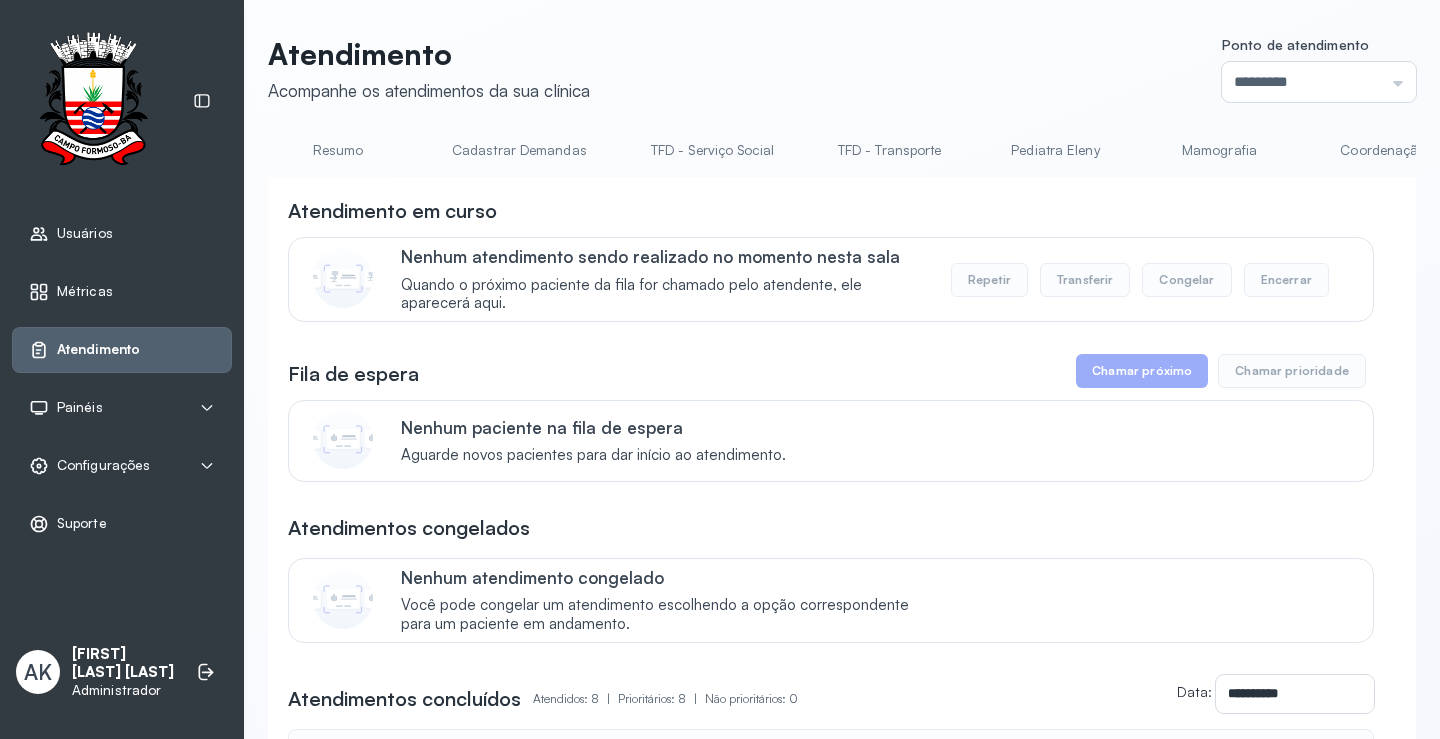 click on "Resumo" at bounding box center (338, 150) 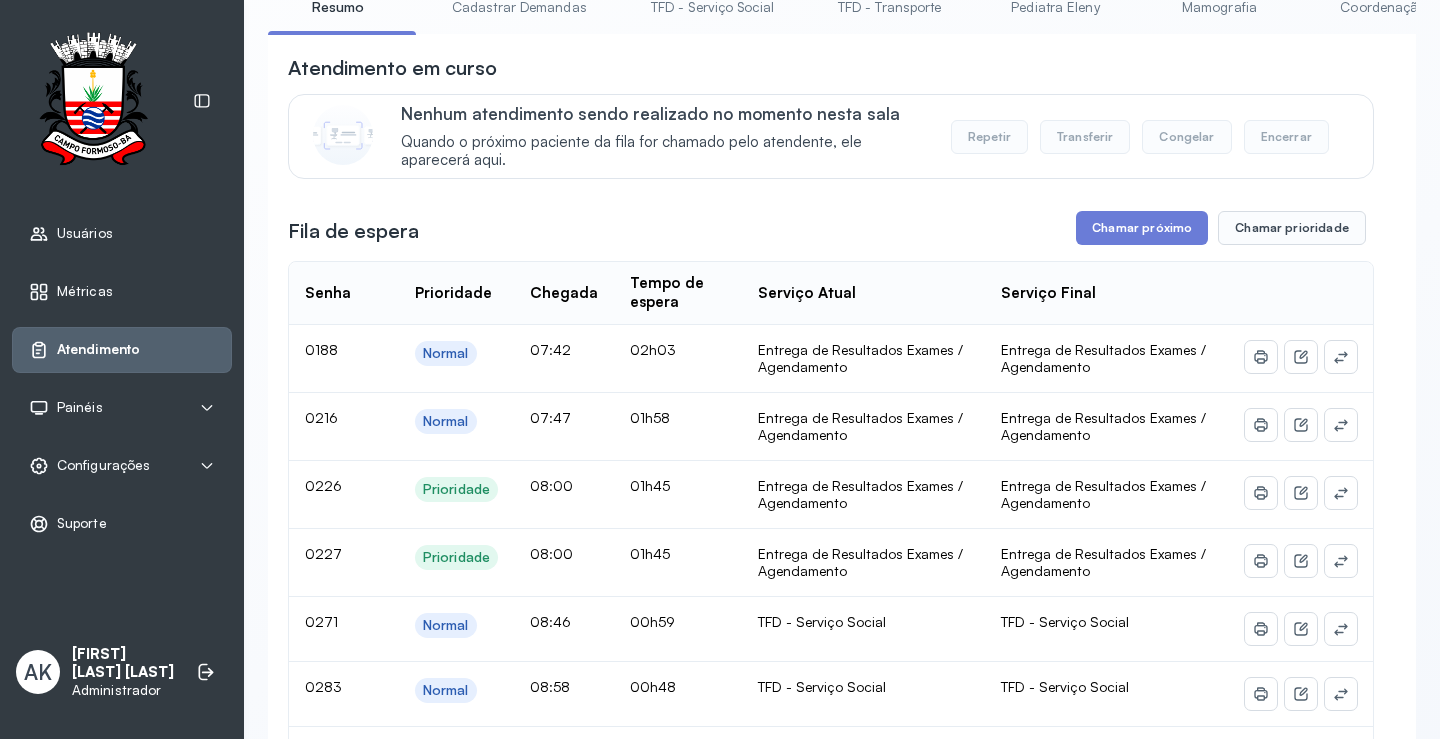 scroll, scrollTop: 0, scrollLeft: 0, axis: both 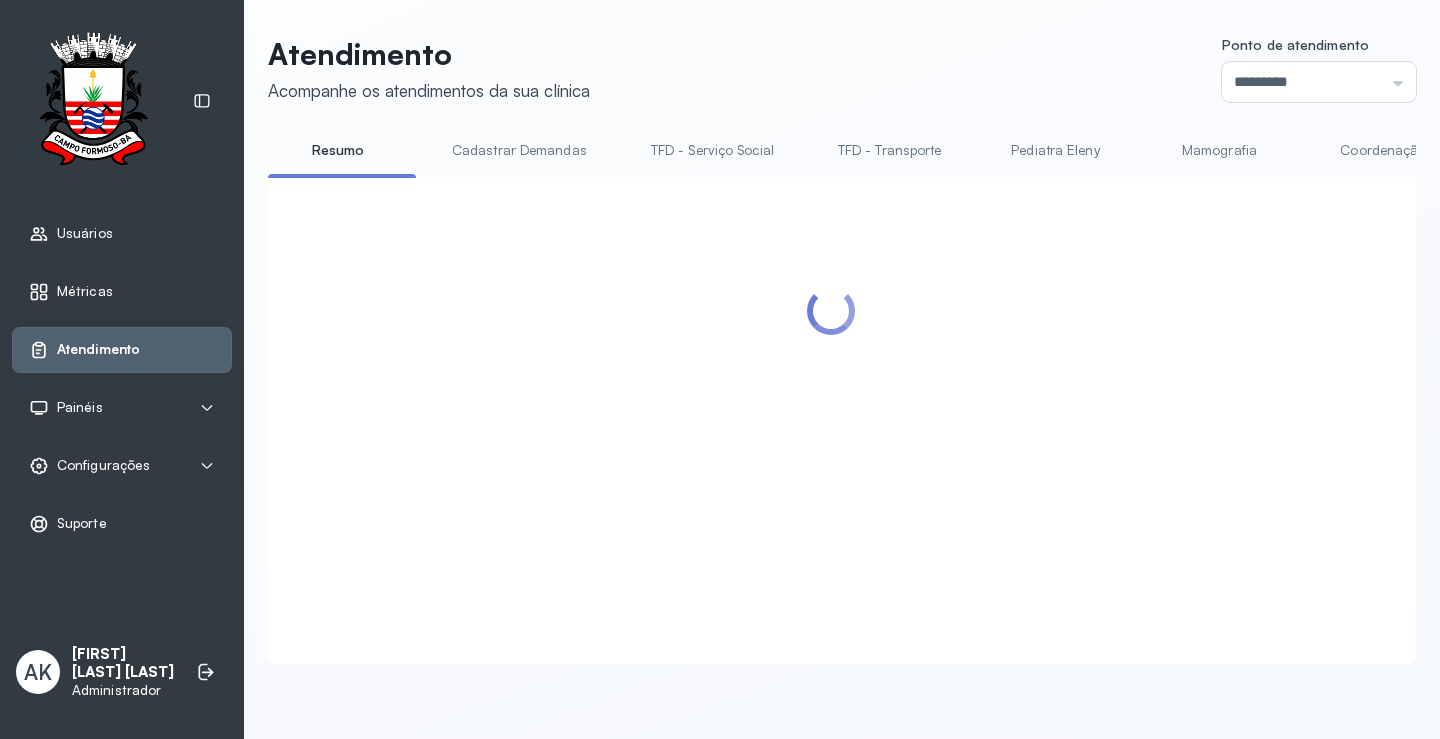 click on "Cadastrar Demandas" at bounding box center [519, 150] 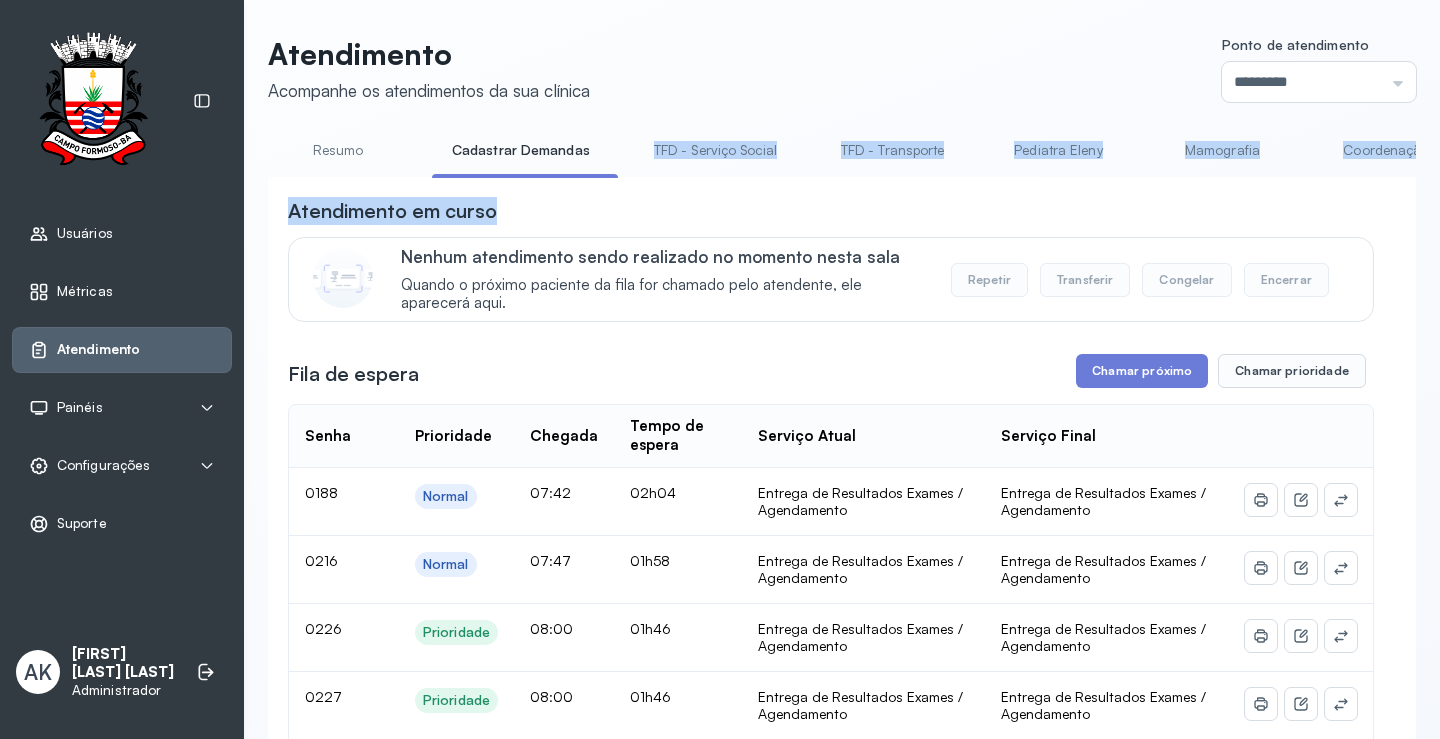 drag, startPoint x: 516, startPoint y: 183, endPoint x: 603, endPoint y: 181, distance: 87.02299 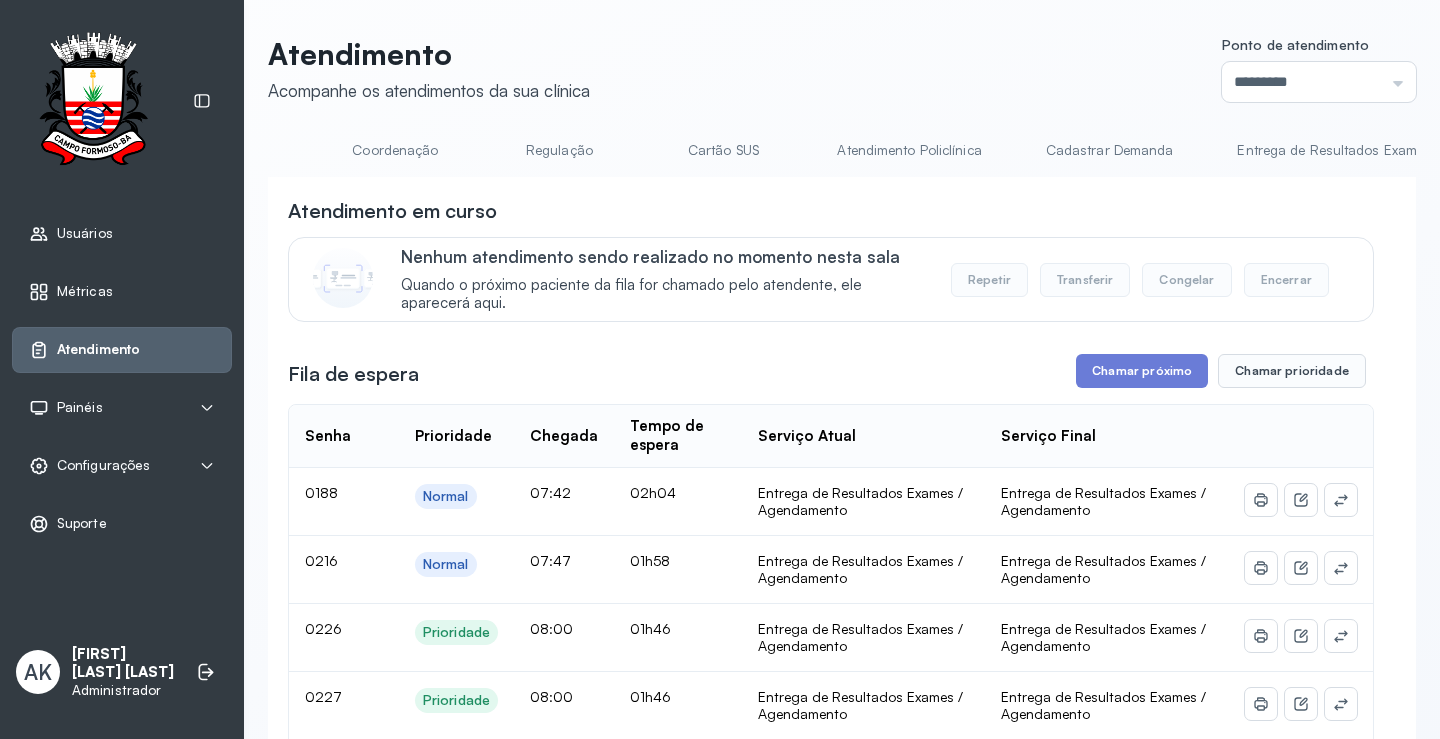 click on "Atendimento Acompanhe os atendimentos da sua clínica Ponto de atendimento ********* Nenhum Guichê 01 Guichê 02 Guichê 03 Guichê 04 Guichê 05 Guichê 06 Guichê 07 Guichê 08" at bounding box center [842, 69] 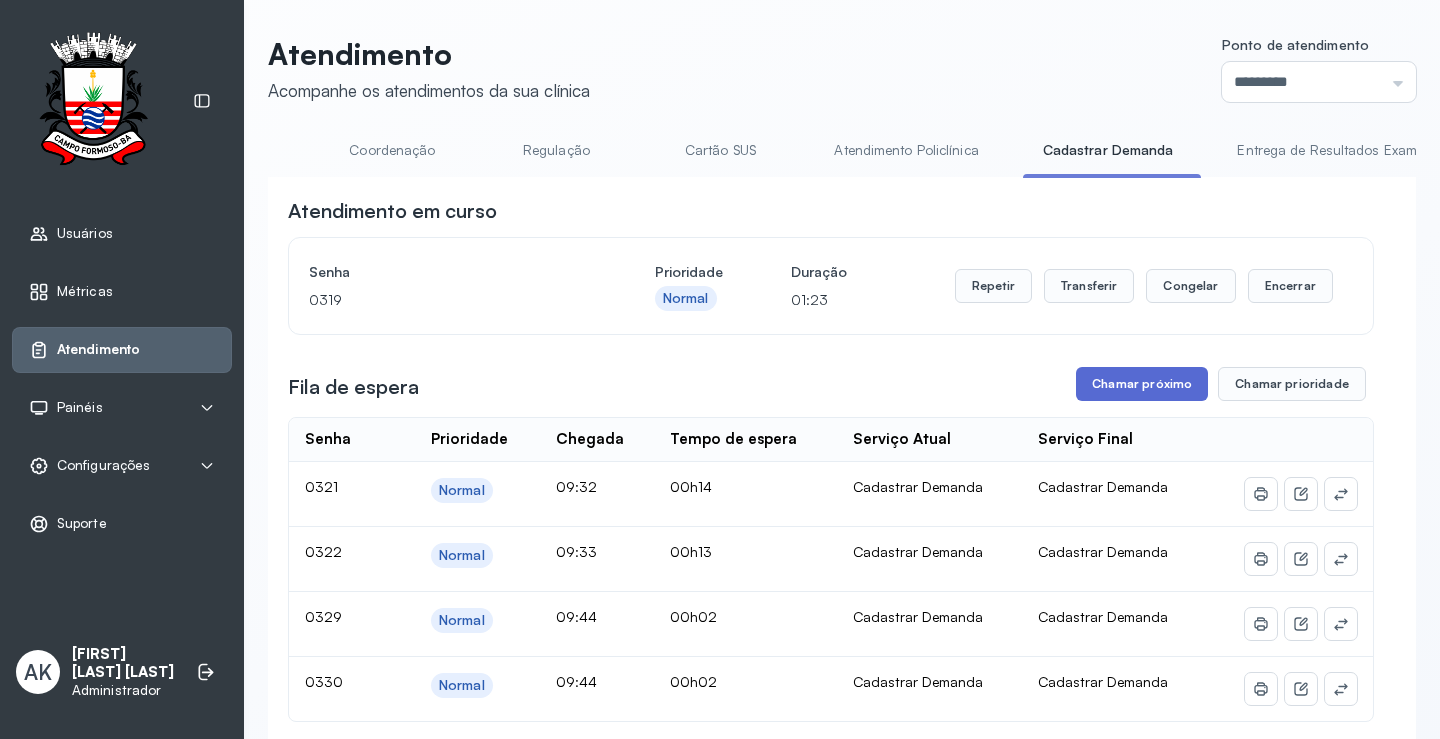 click on "Chamar próximo" at bounding box center [1142, 384] 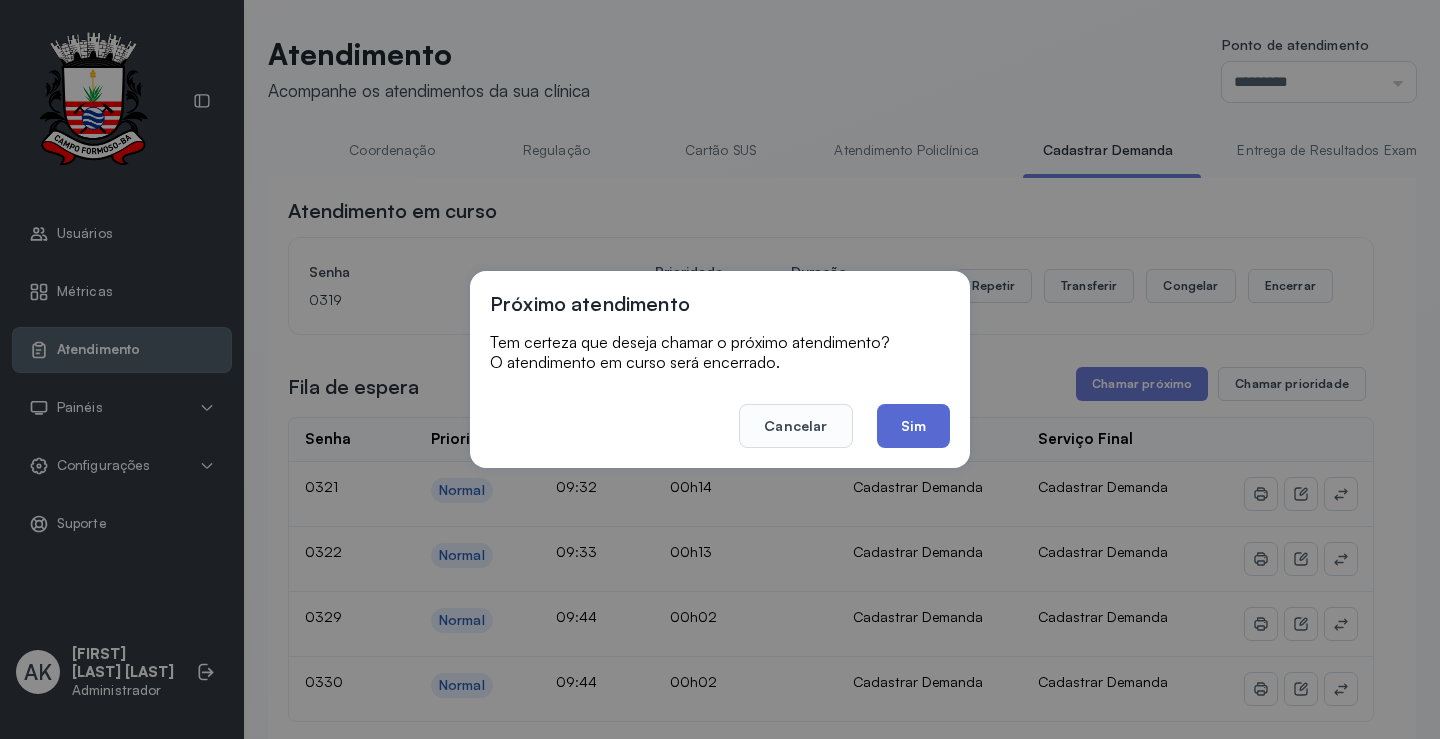 click on "Sim" 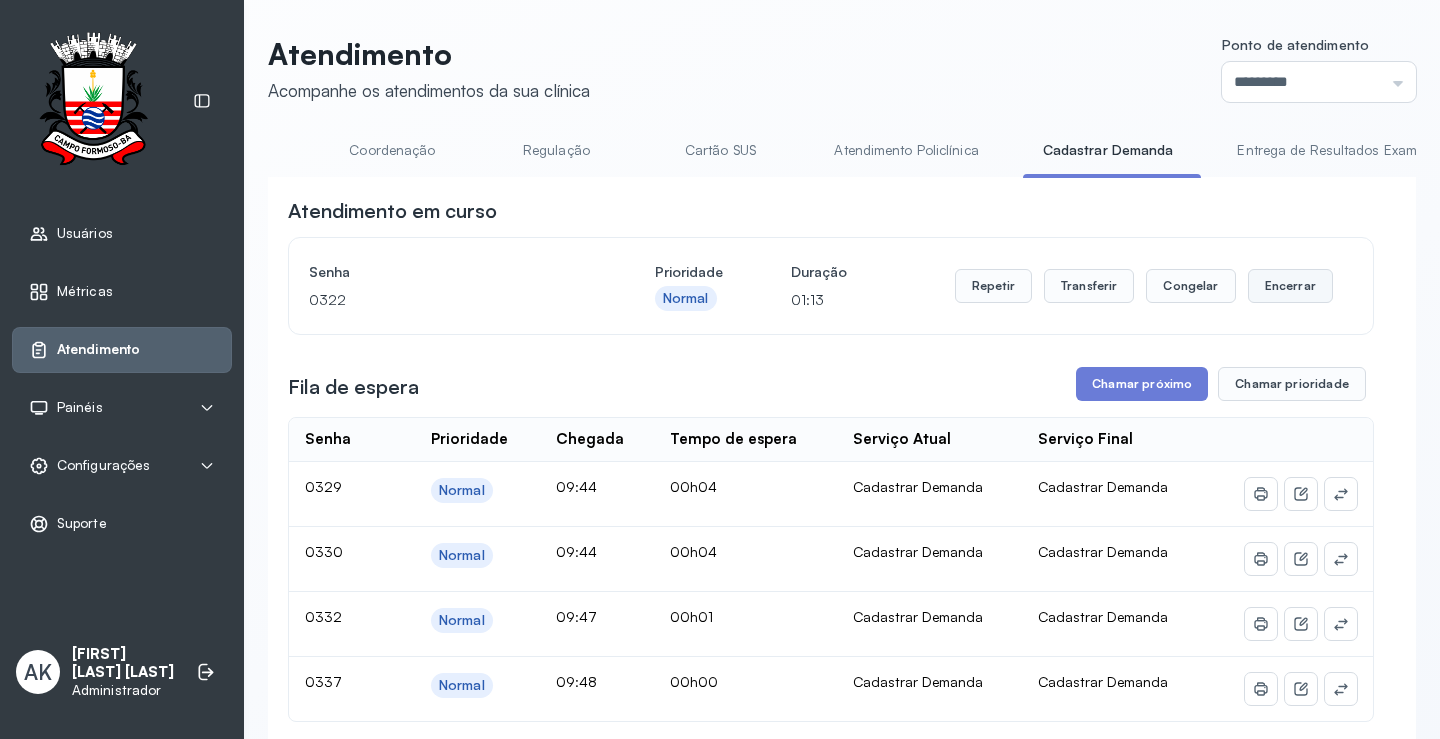 click on "Encerrar" at bounding box center [1290, 286] 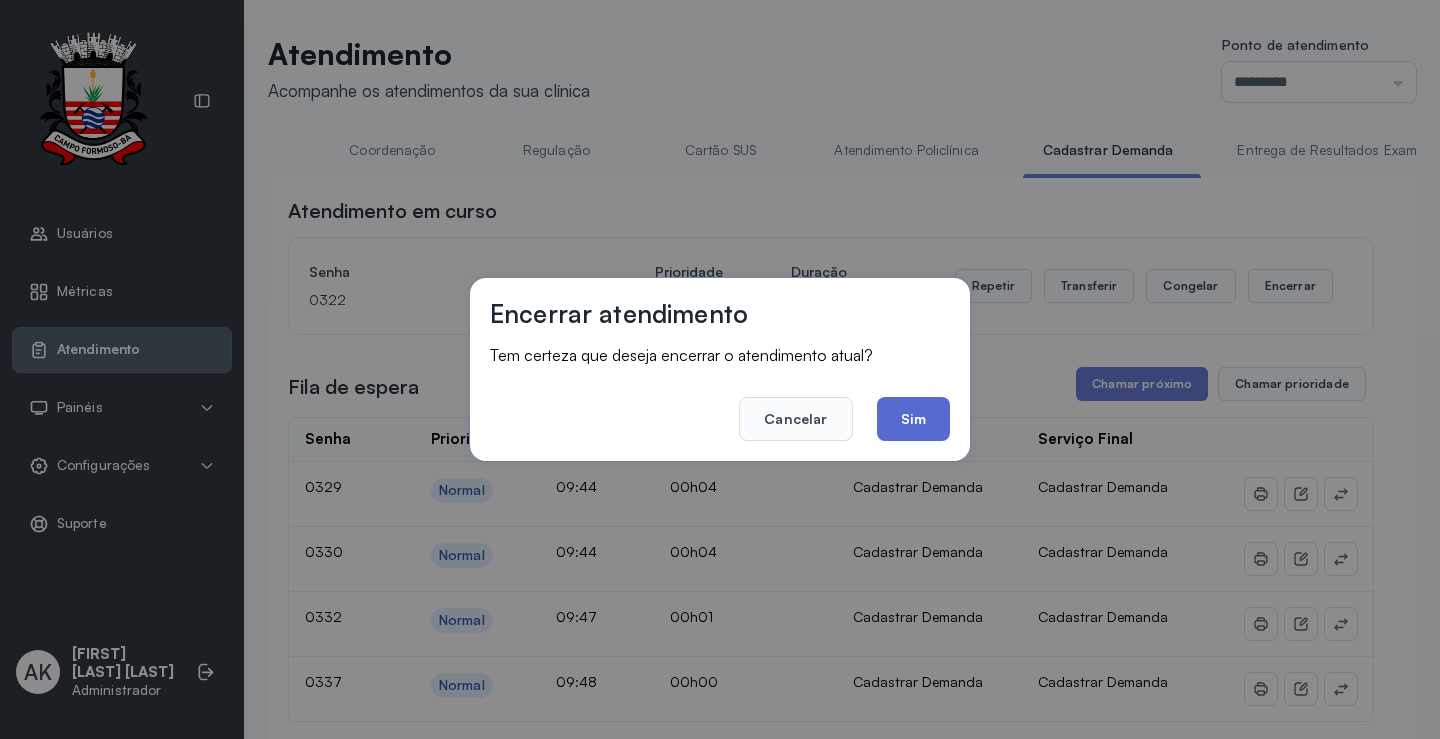 click on "Sim" 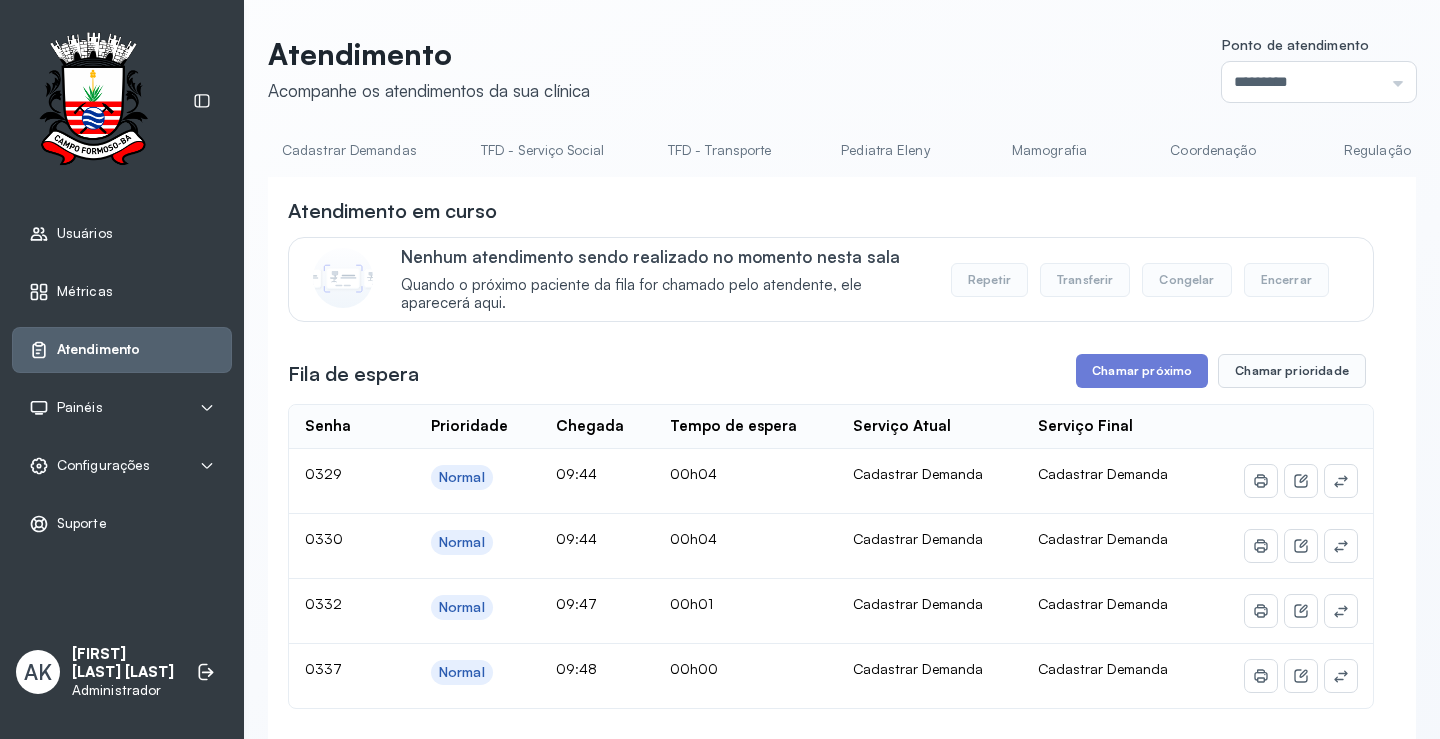 scroll, scrollTop: 0, scrollLeft: 0, axis: both 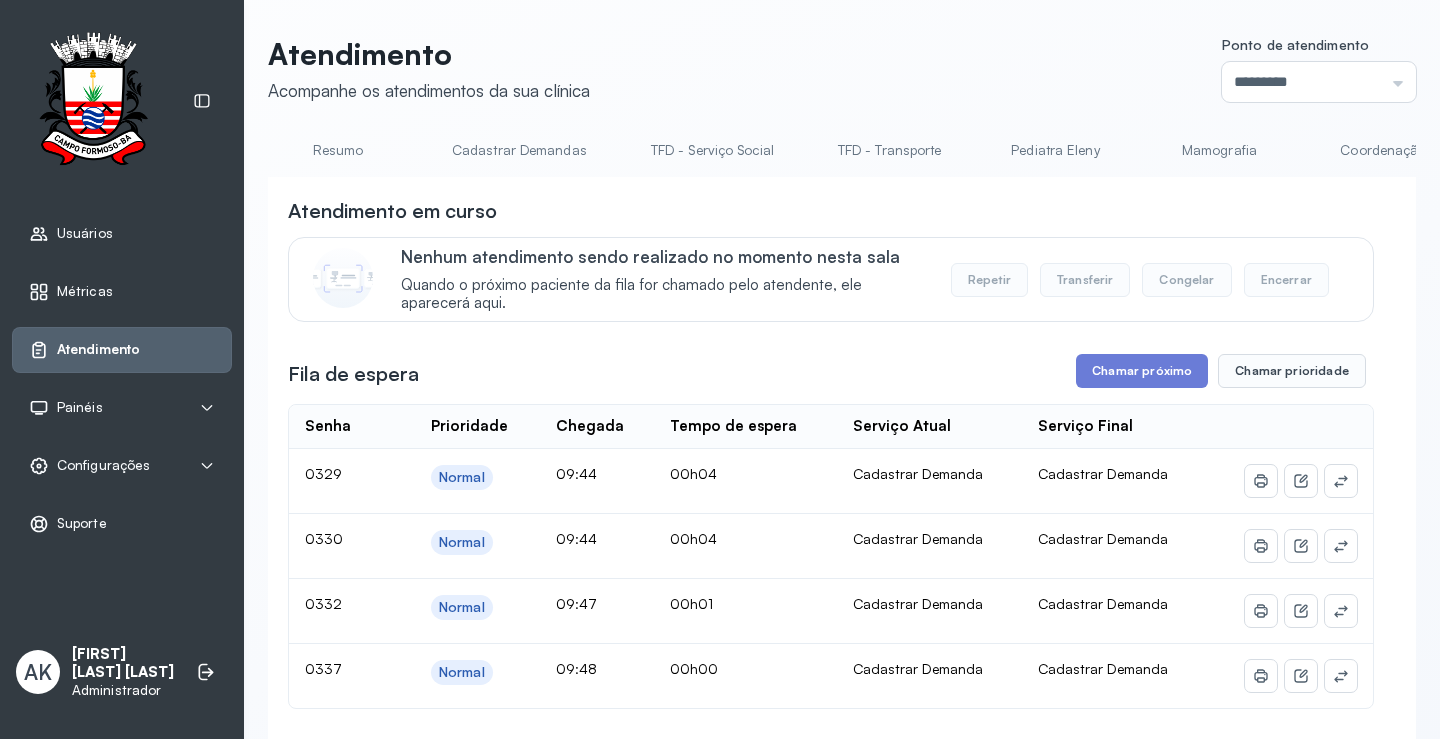 click on "Resumo" at bounding box center (338, 150) 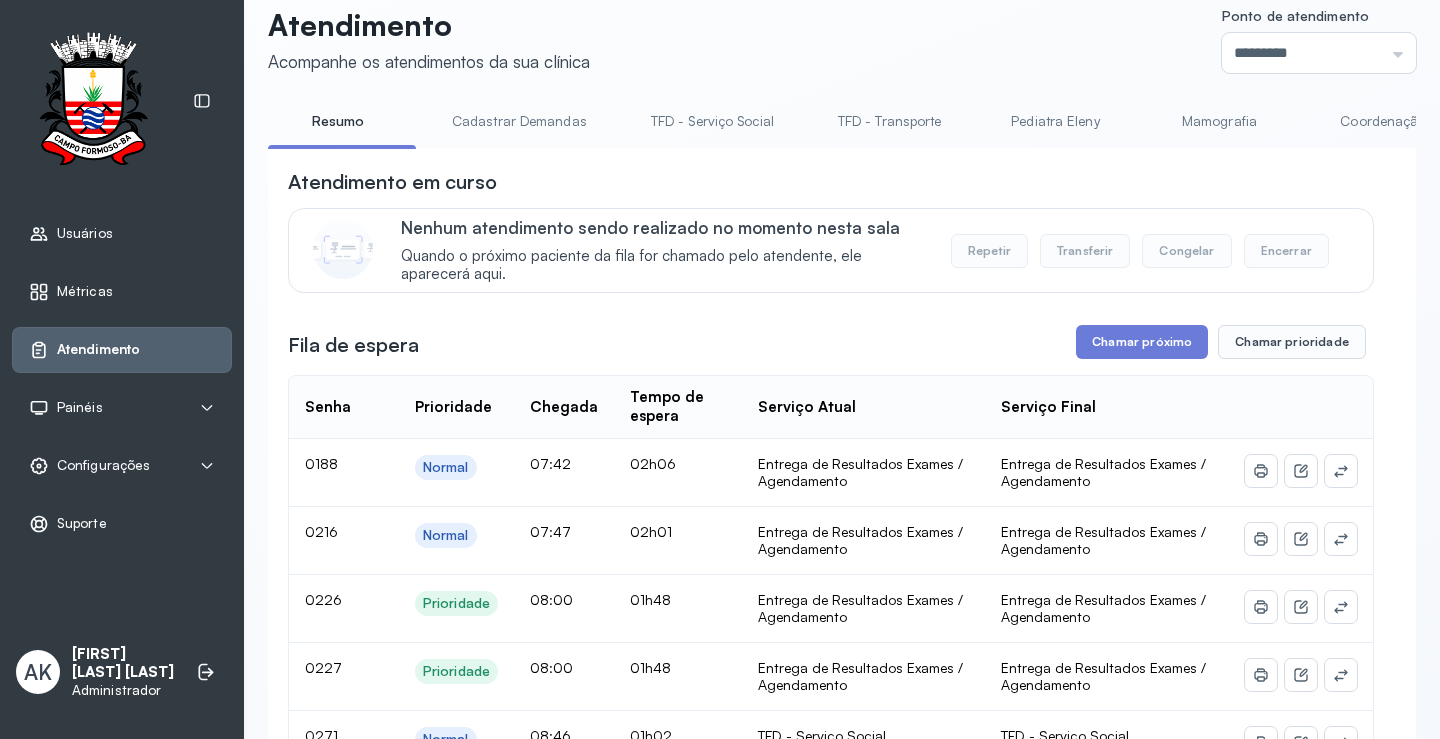 scroll, scrollTop: 0, scrollLeft: 0, axis: both 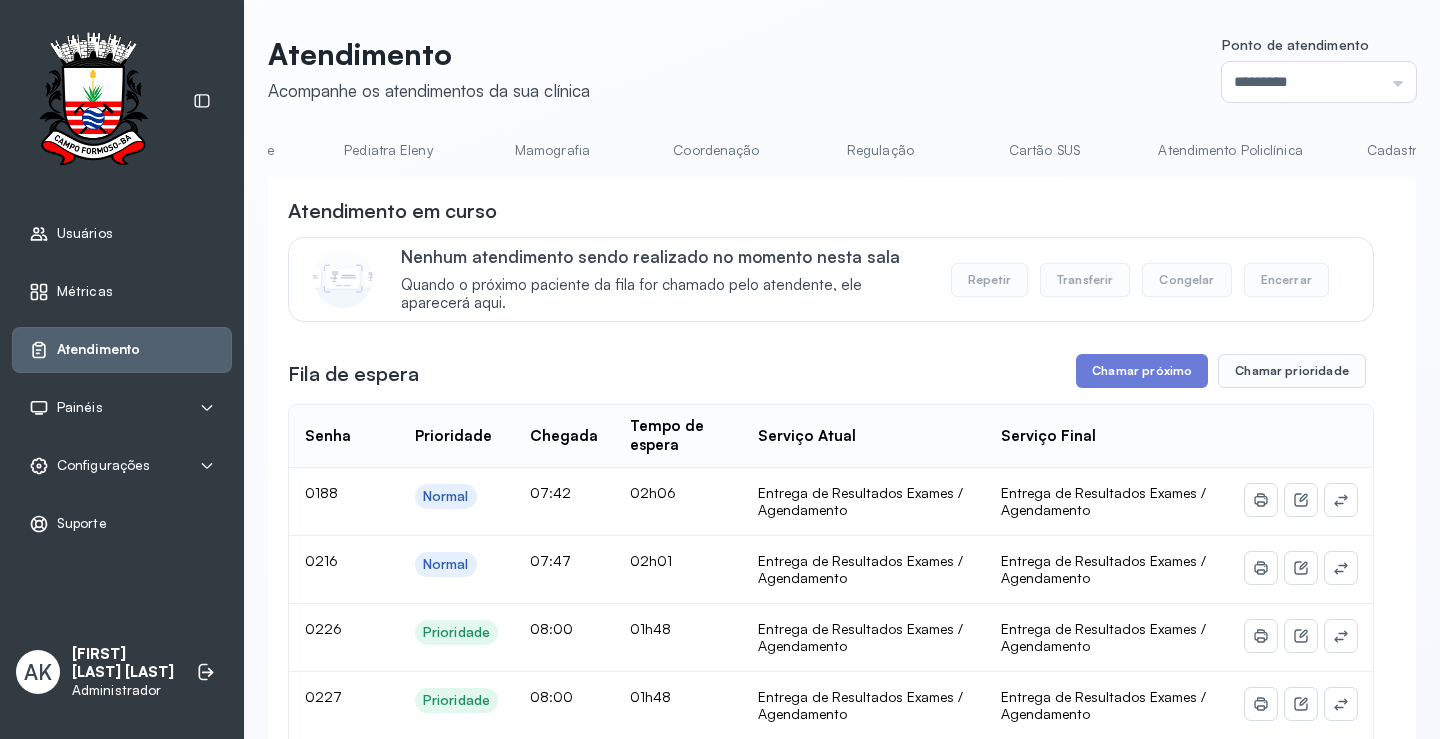 click on "Mamografia" at bounding box center (552, 150) 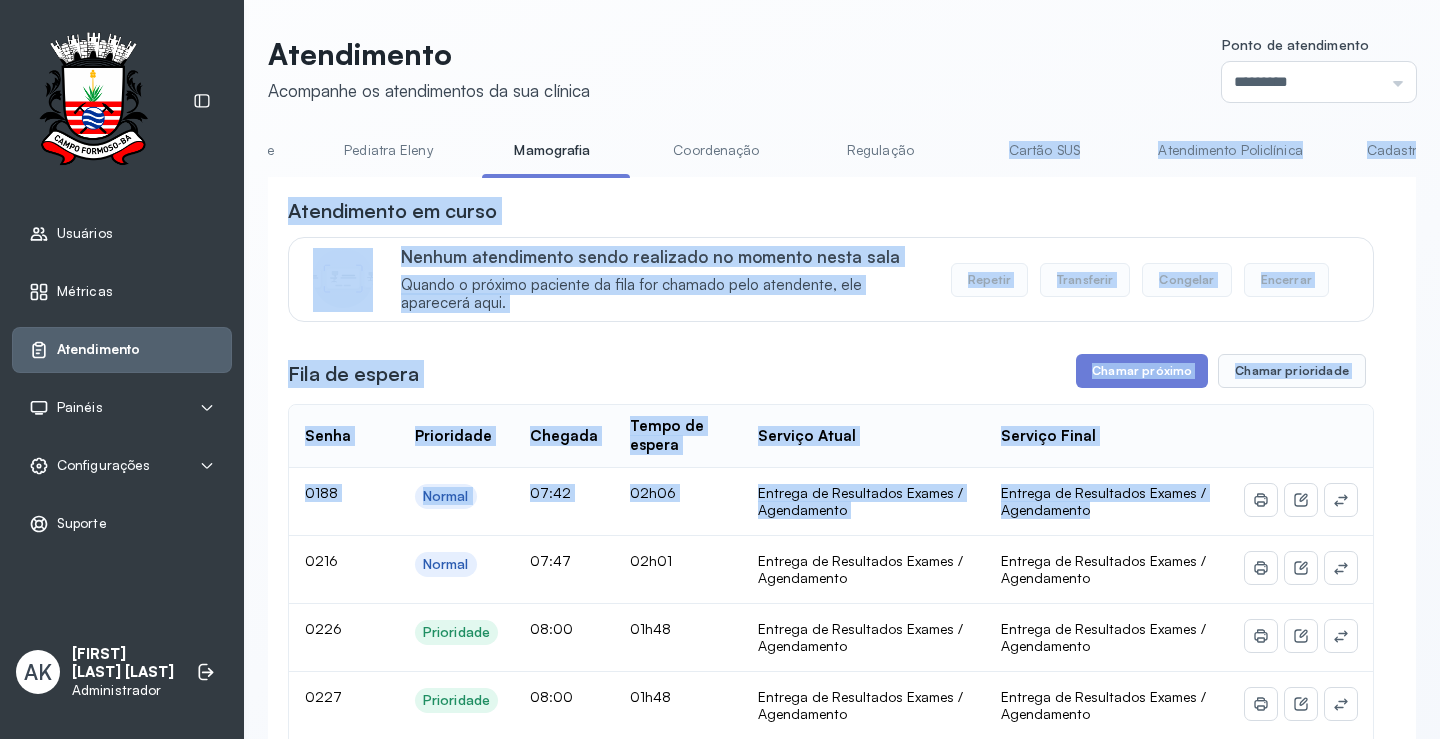 drag, startPoint x: 1129, startPoint y: 509, endPoint x: 940, endPoint y: 157, distance: 399.53098 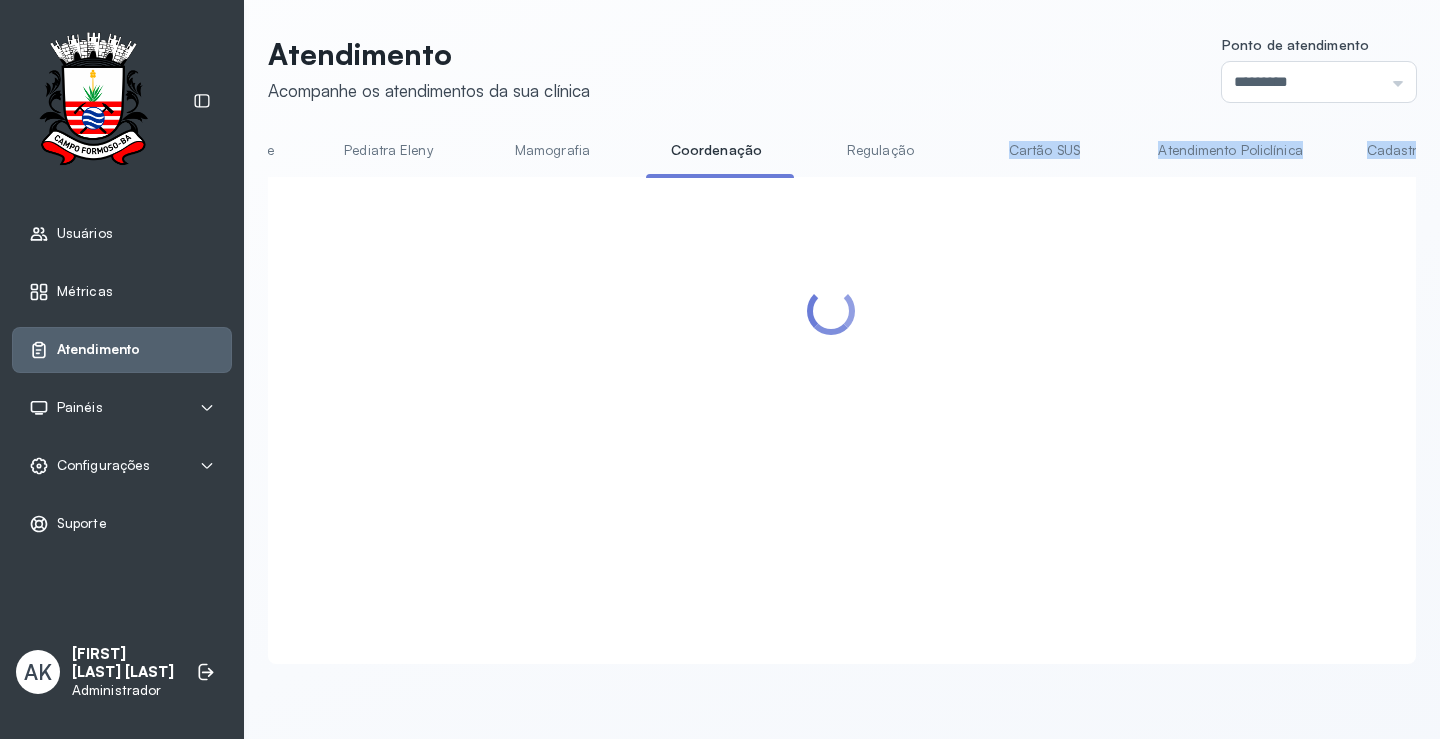 click on "Mamografia" at bounding box center (552, 150) 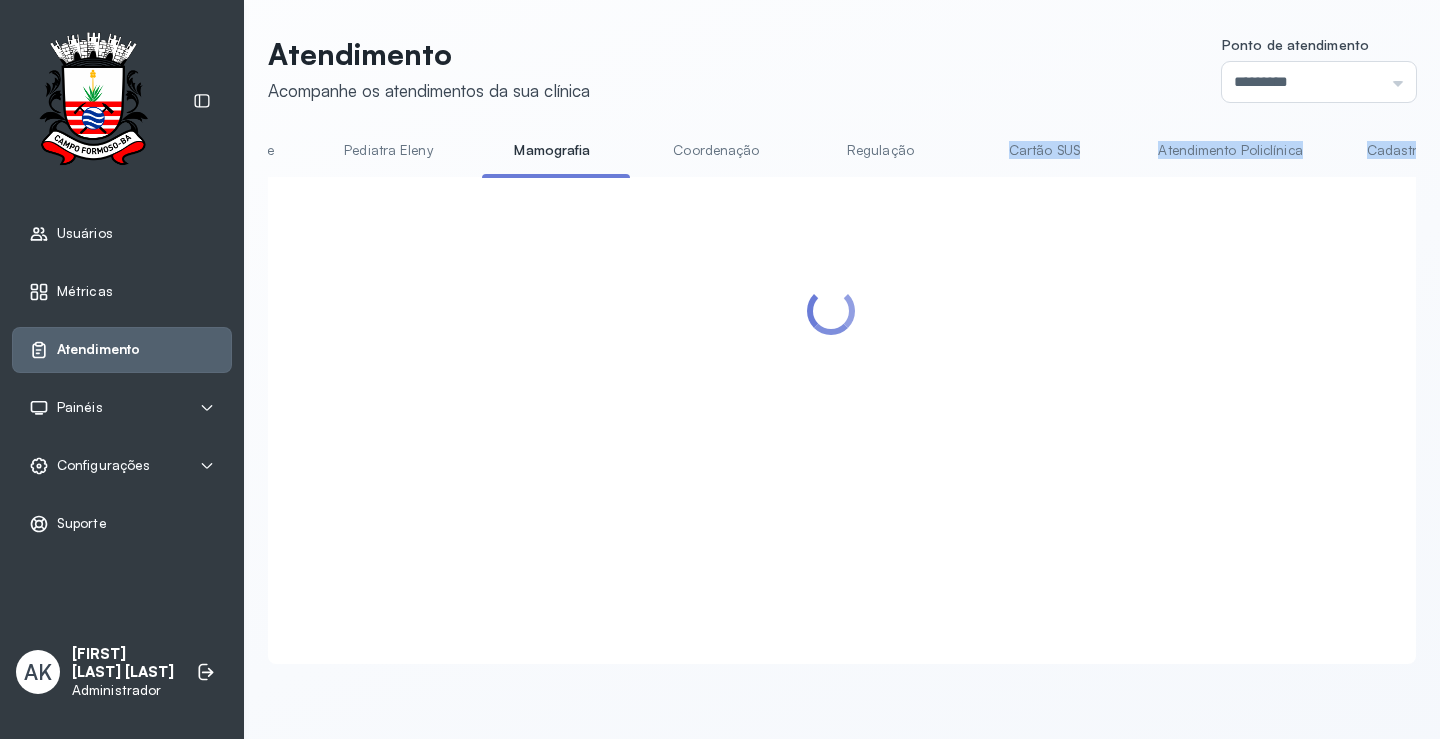 click on "Ponto de atendimento ********* Nenhum Guichê 01 Guichê 02 Guichê 03 Guichê 04 Guichê 05 Guichê 06 Guichê 07 Guichê 08 Resumo Cadastrar Demandas TFD - Serviço Social TFD - Transporte Pediatra Eleny Mamografia Coordenação Regulação Cartão SUS Atendimento Policlínica Cadastrar Demanda Entrega de Resultados Exames / Agendamento Fila de Espera Pediatra Ubaldina Pediatra Hamilton Ortopedista Mauricio Ortopedista Ramon Ginecologista Luana Ginecologista Amilton Endocrinologista Poliercio Endocrinologista Washington Obstetra Nefrologista Laboratório INFECTOLOGISTA GERIATRA" 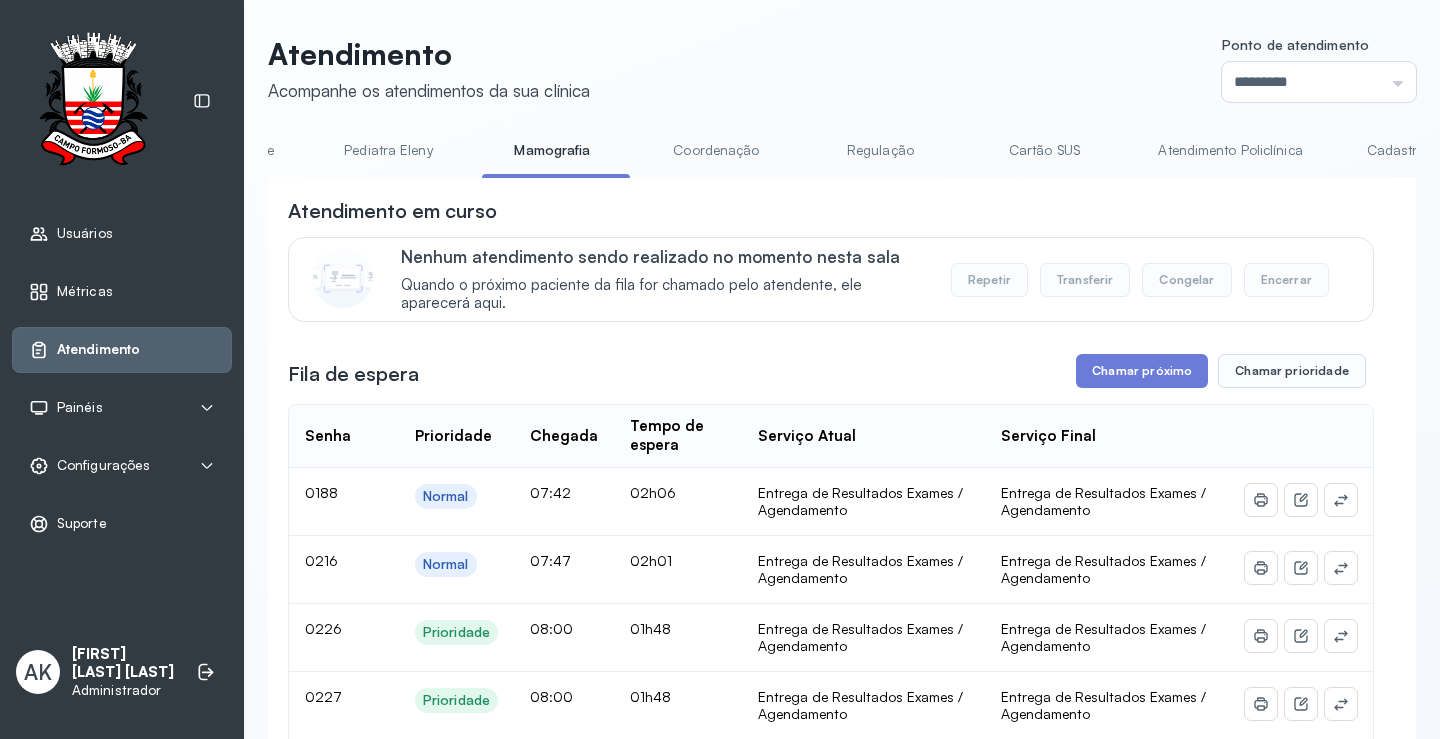 click on "Coordenação" at bounding box center (716, 150) 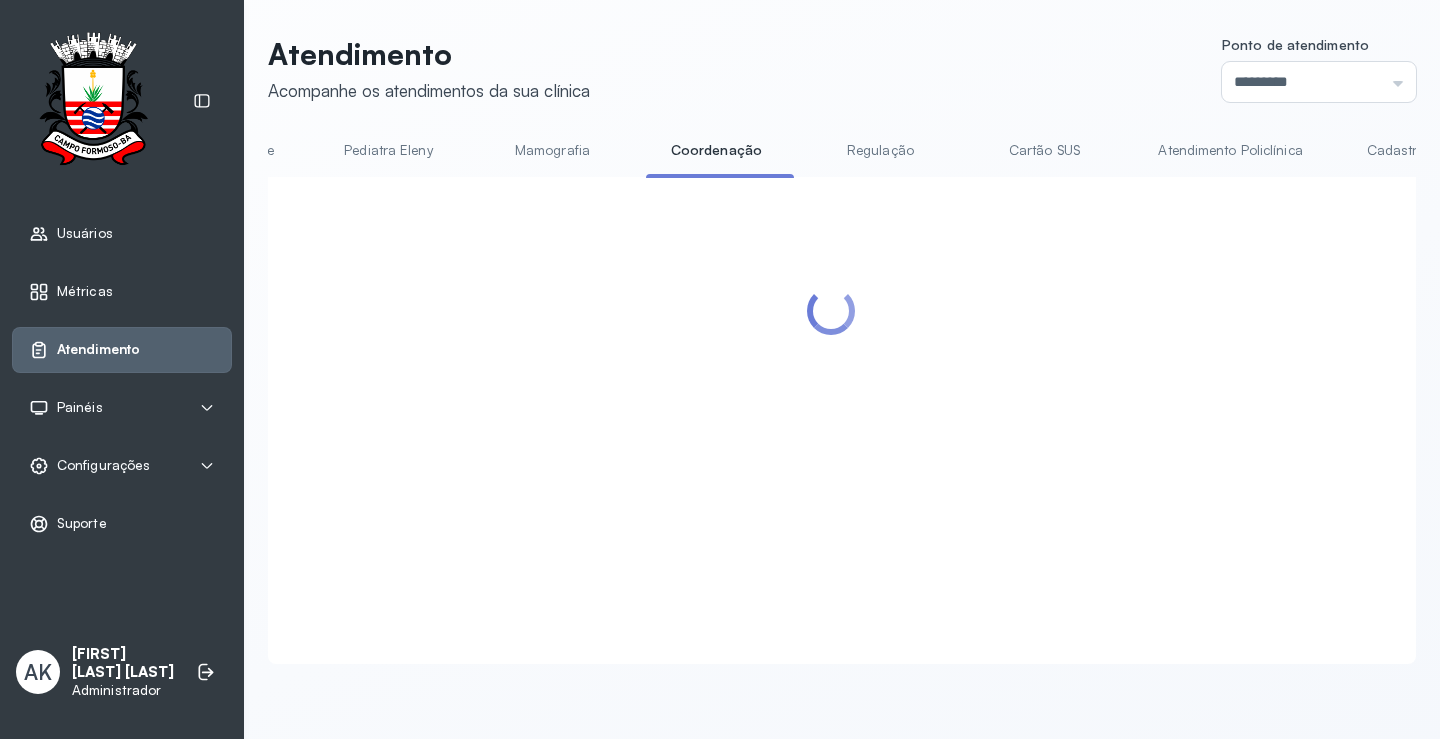 click on "Mamografia" at bounding box center (552, 150) 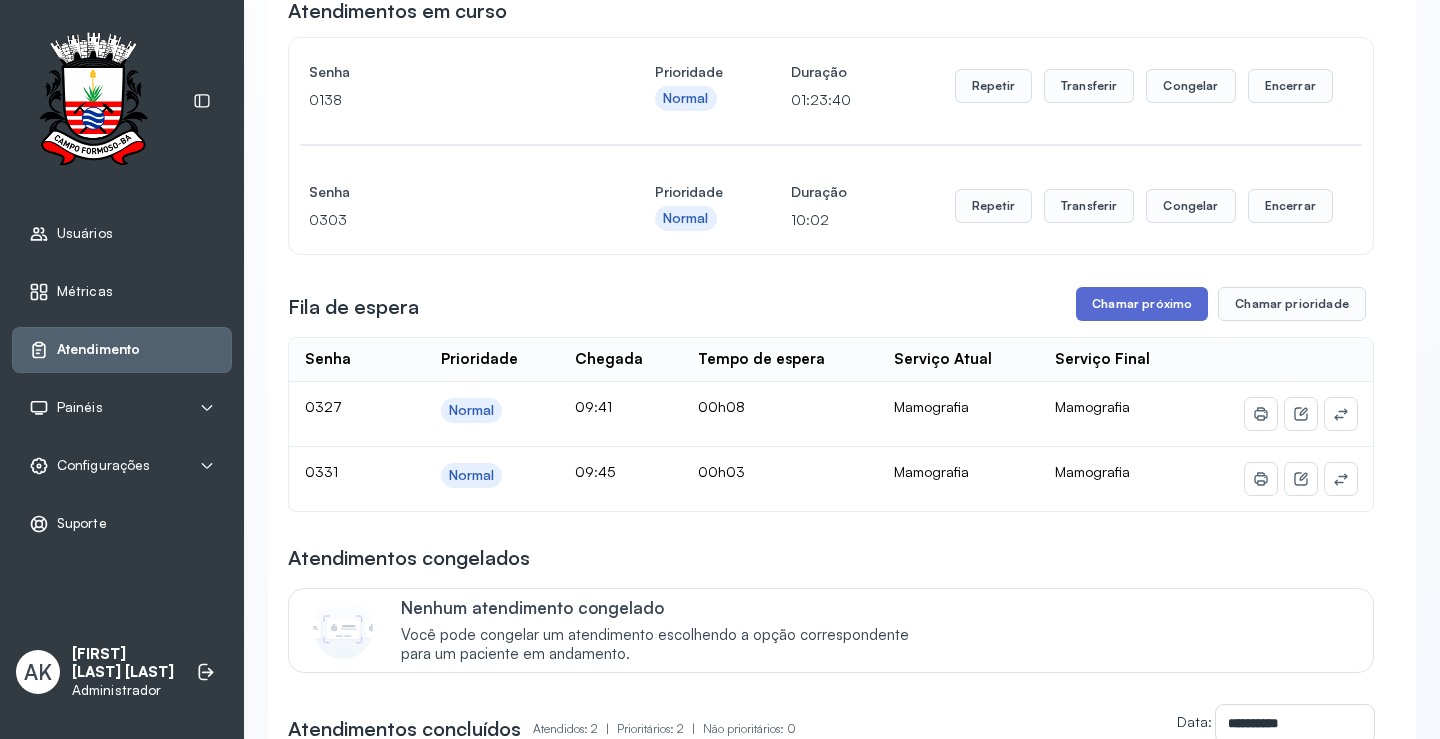 click on "Chamar próximo" at bounding box center (1142, 304) 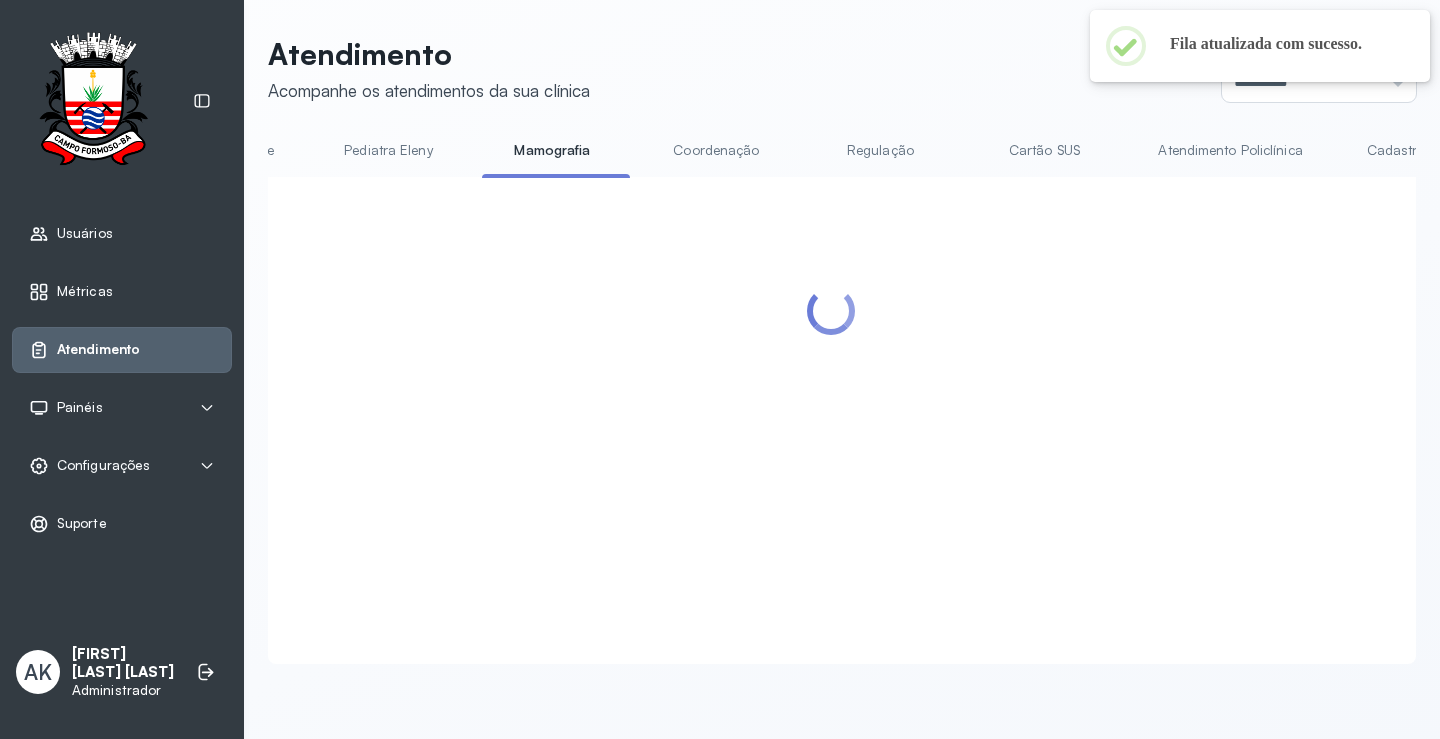 scroll, scrollTop: 200, scrollLeft: 0, axis: vertical 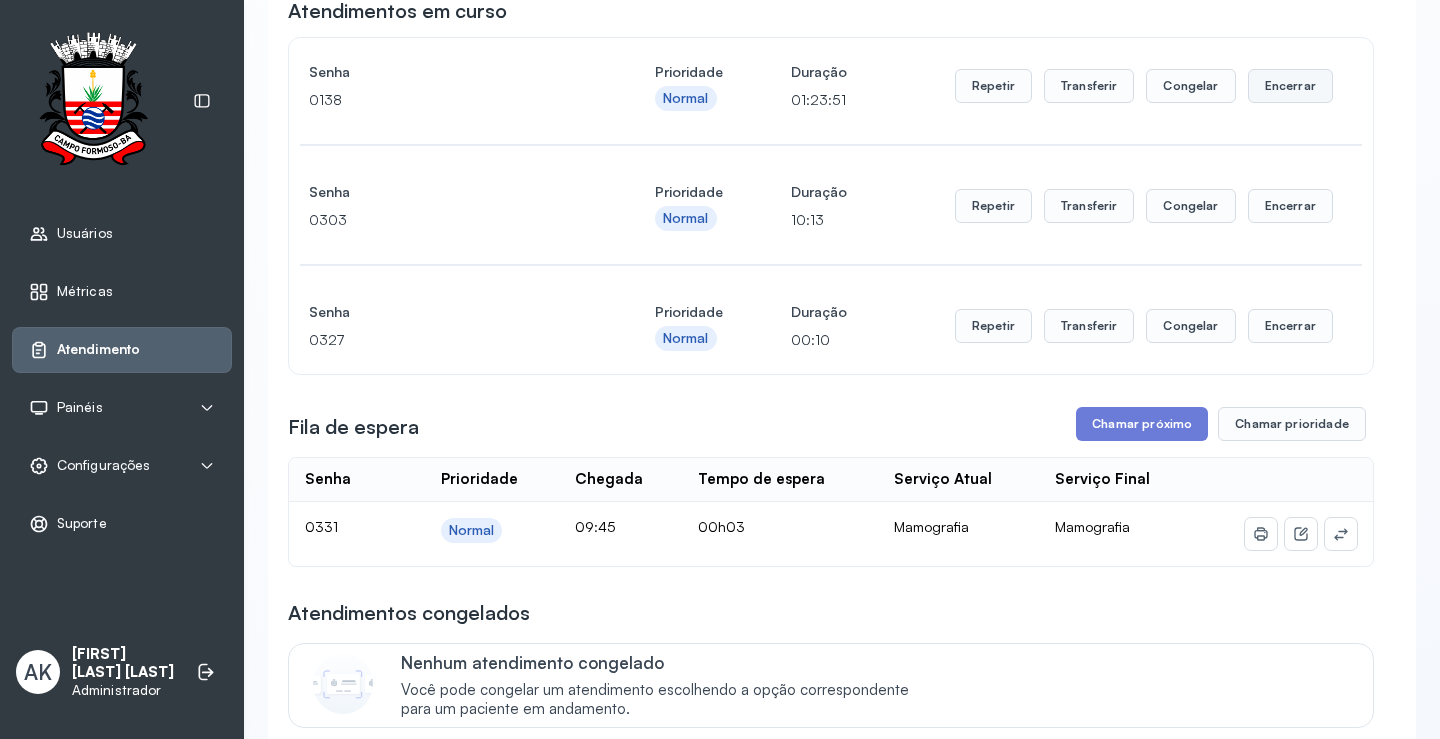 click on "Encerrar" at bounding box center [1290, 86] 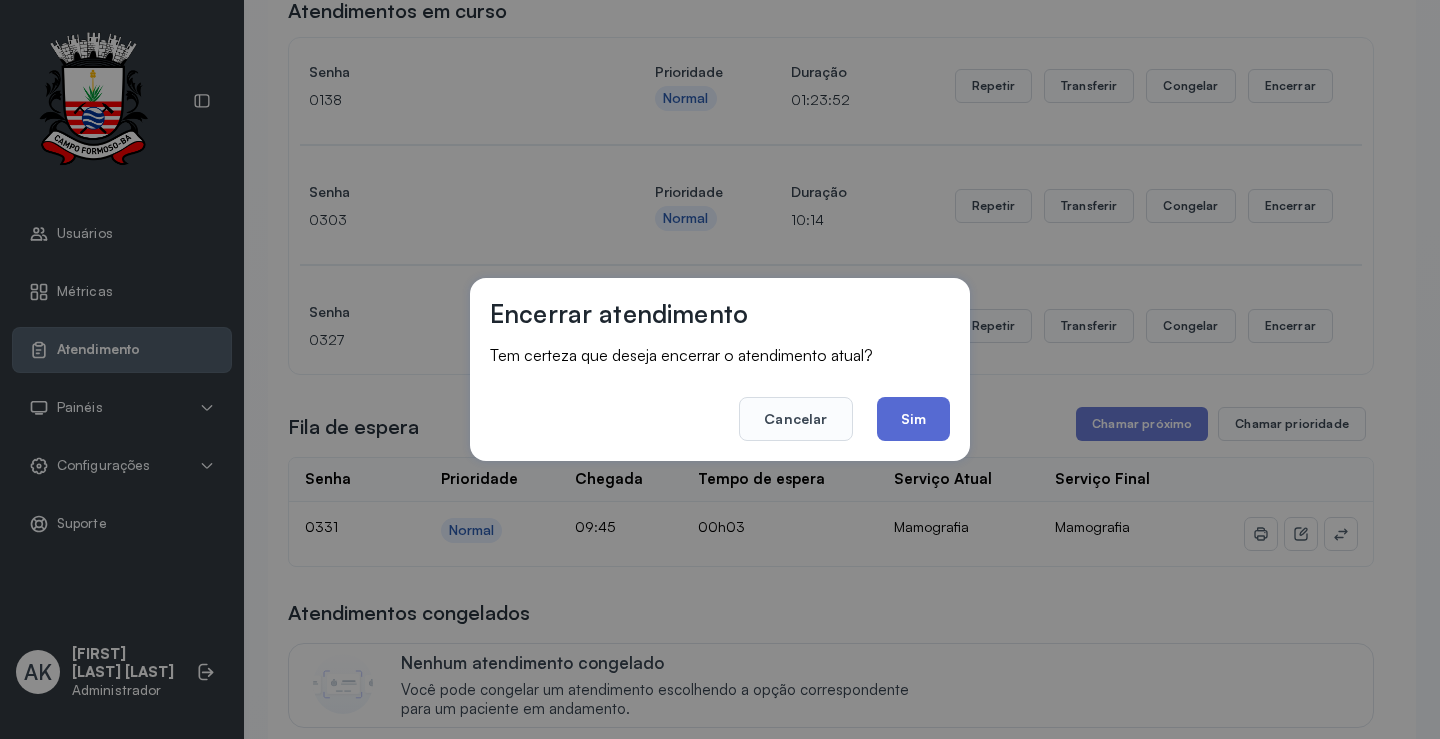 click on "Sim" 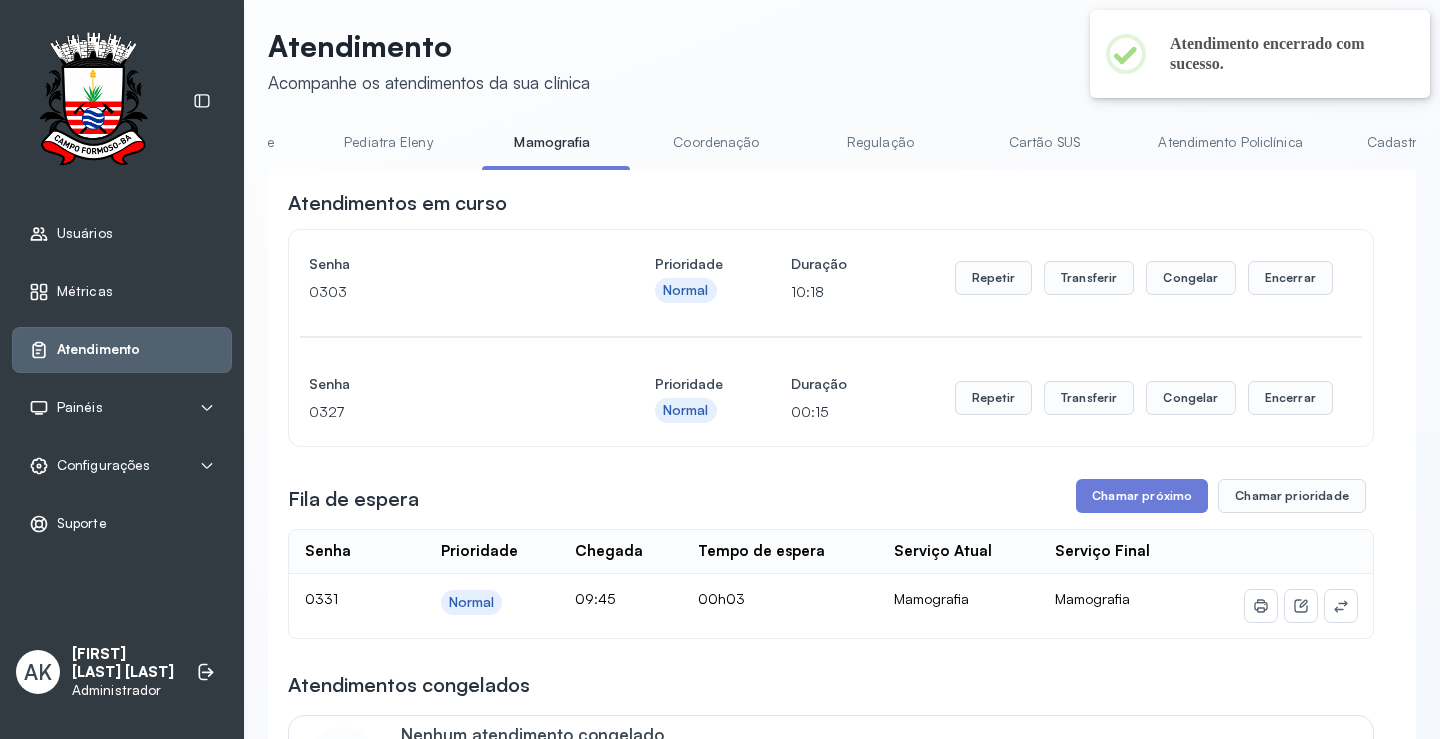 scroll, scrollTop: 0, scrollLeft: 0, axis: both 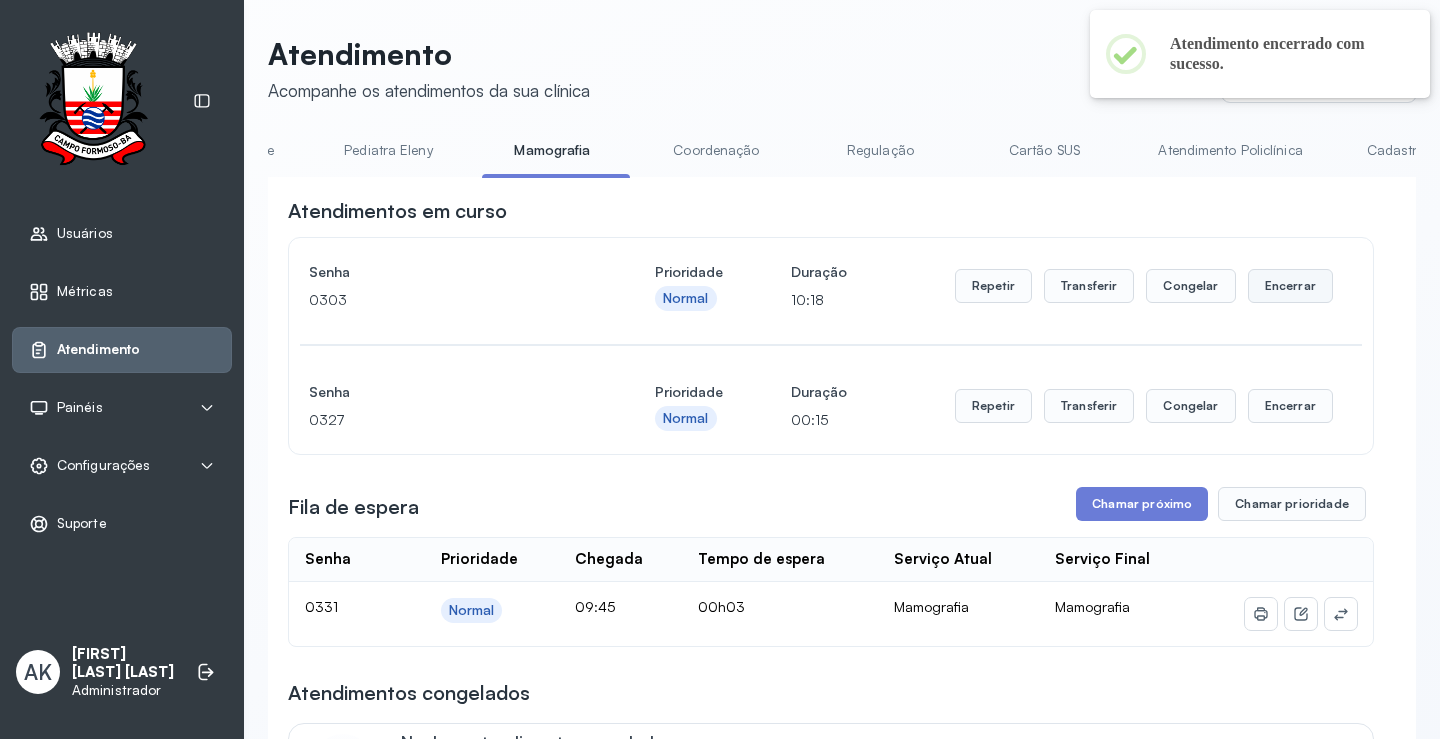 click on "Encerrar" at bounding box center (1290, 286) 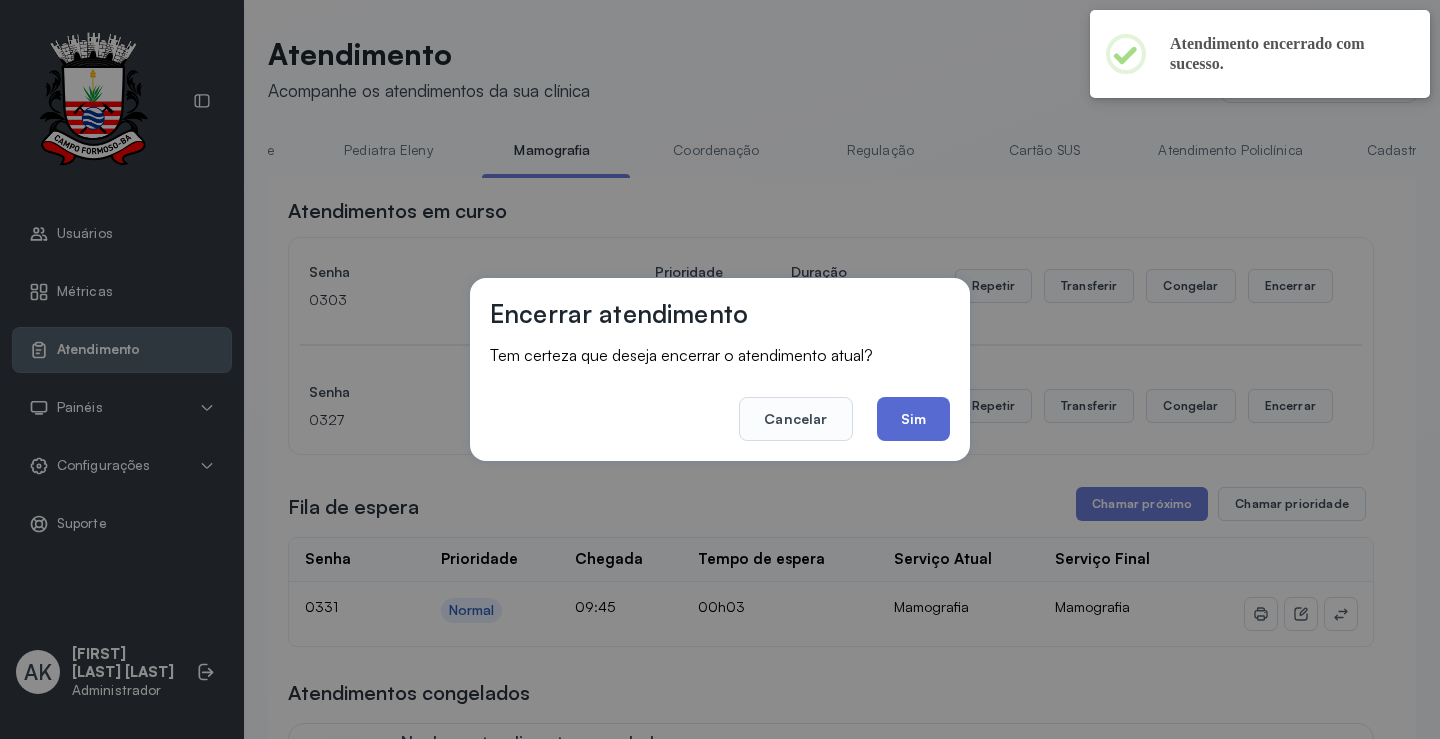 click on "Sim" 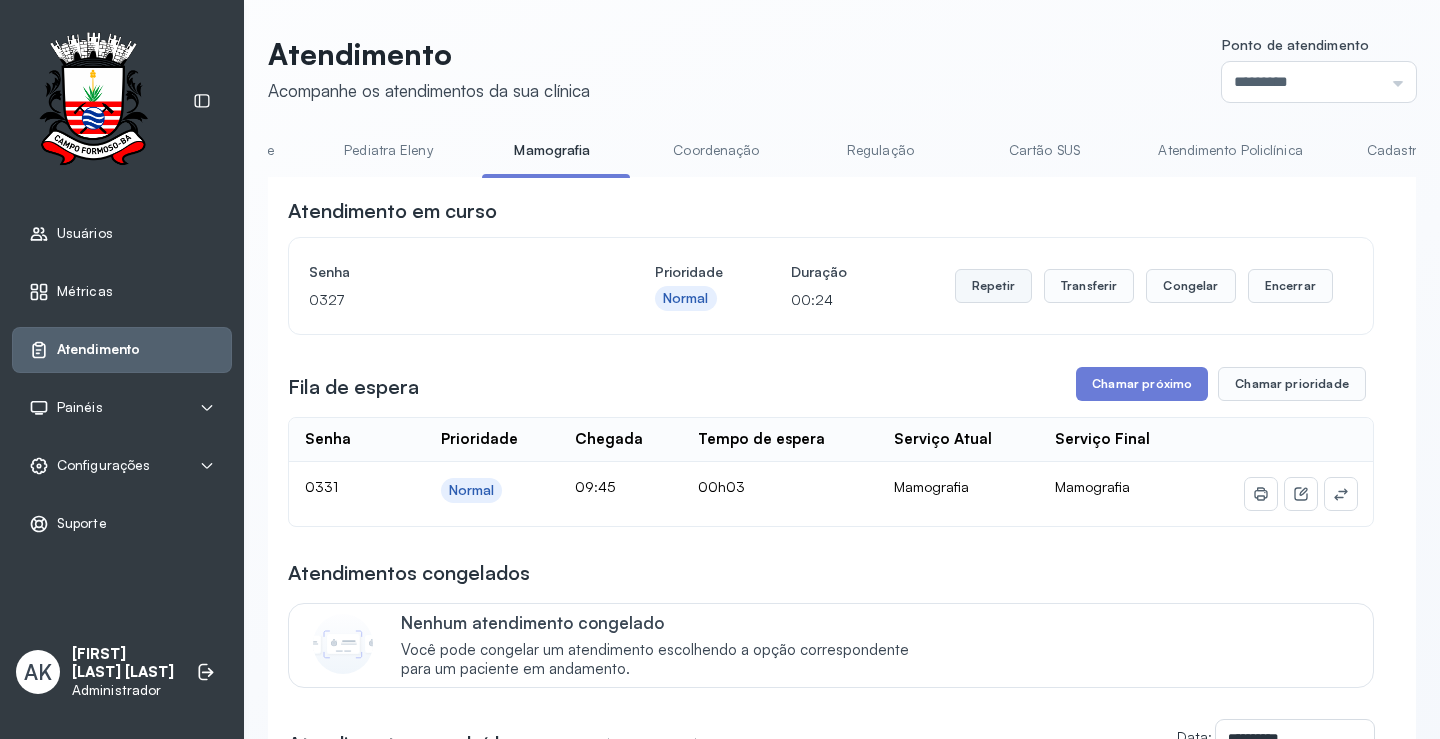 click on "Repetir" at bounding box center [993, 286] 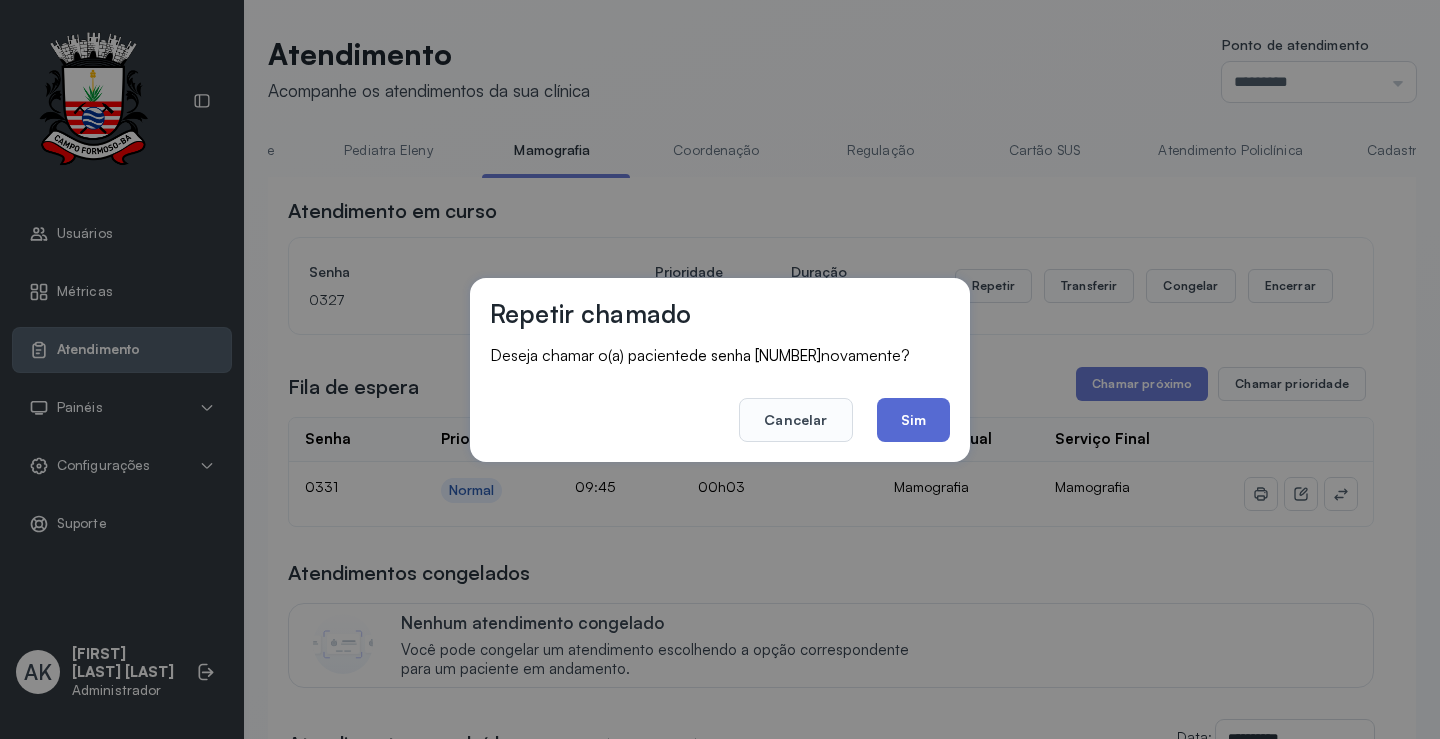 click on "Sim" 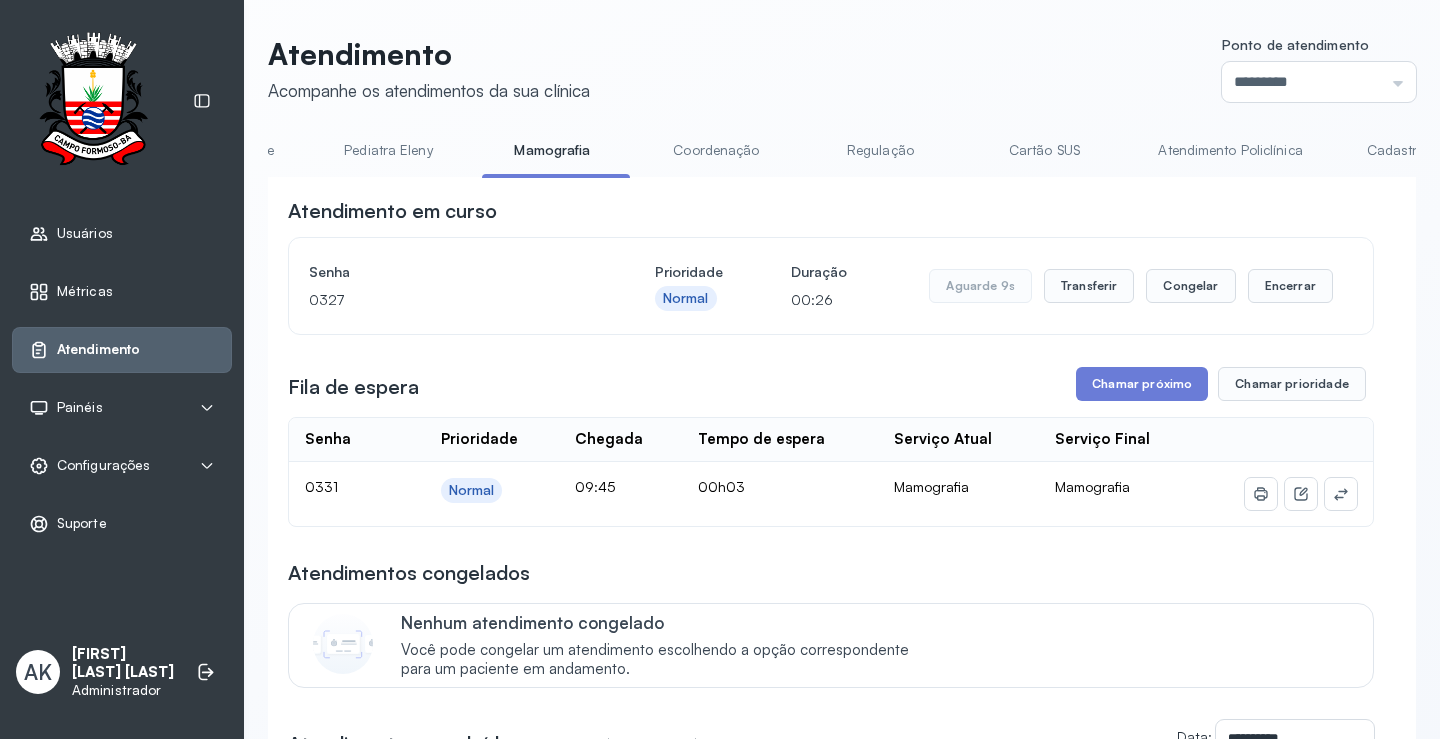 scroll, scrollTop: 0, scrollLeft: 0, axis: both 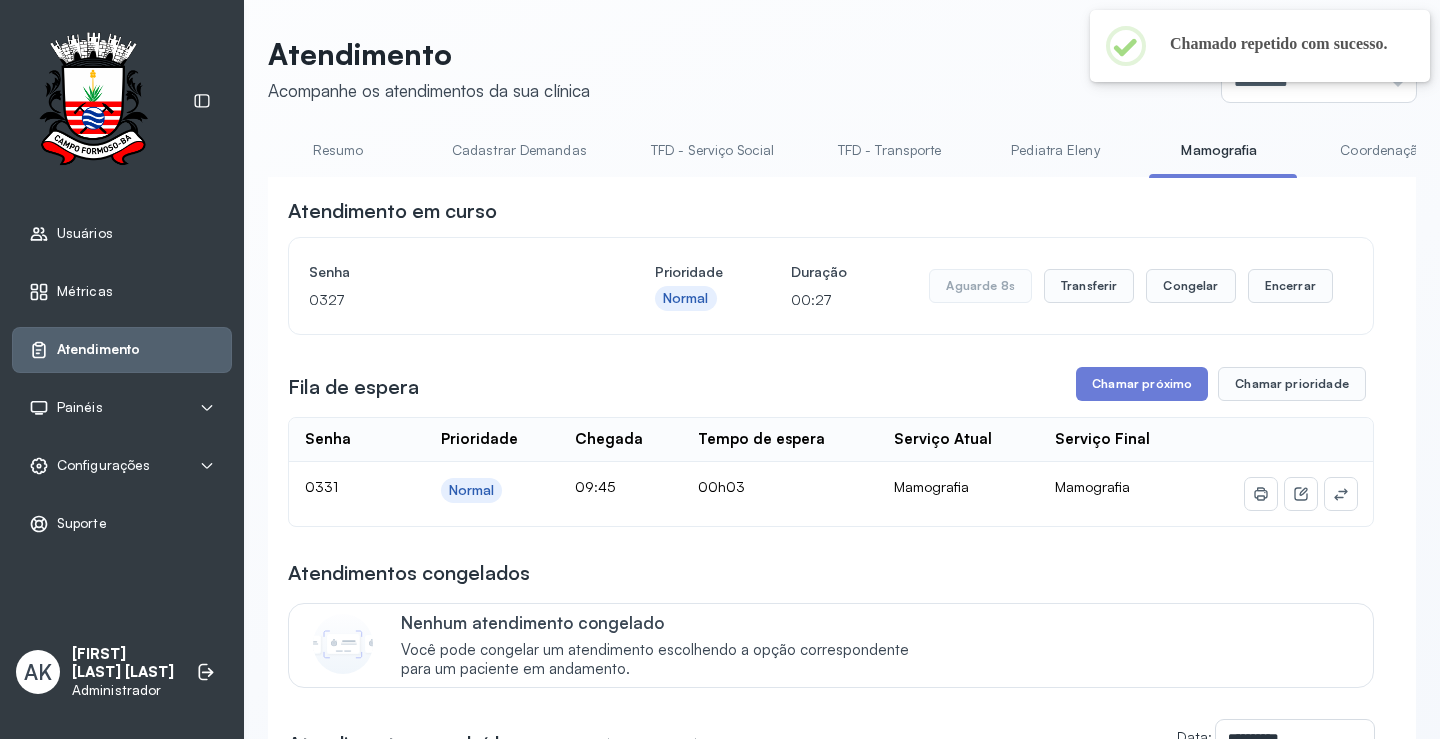 click on "Resumo" at bounding box center (338, 150) 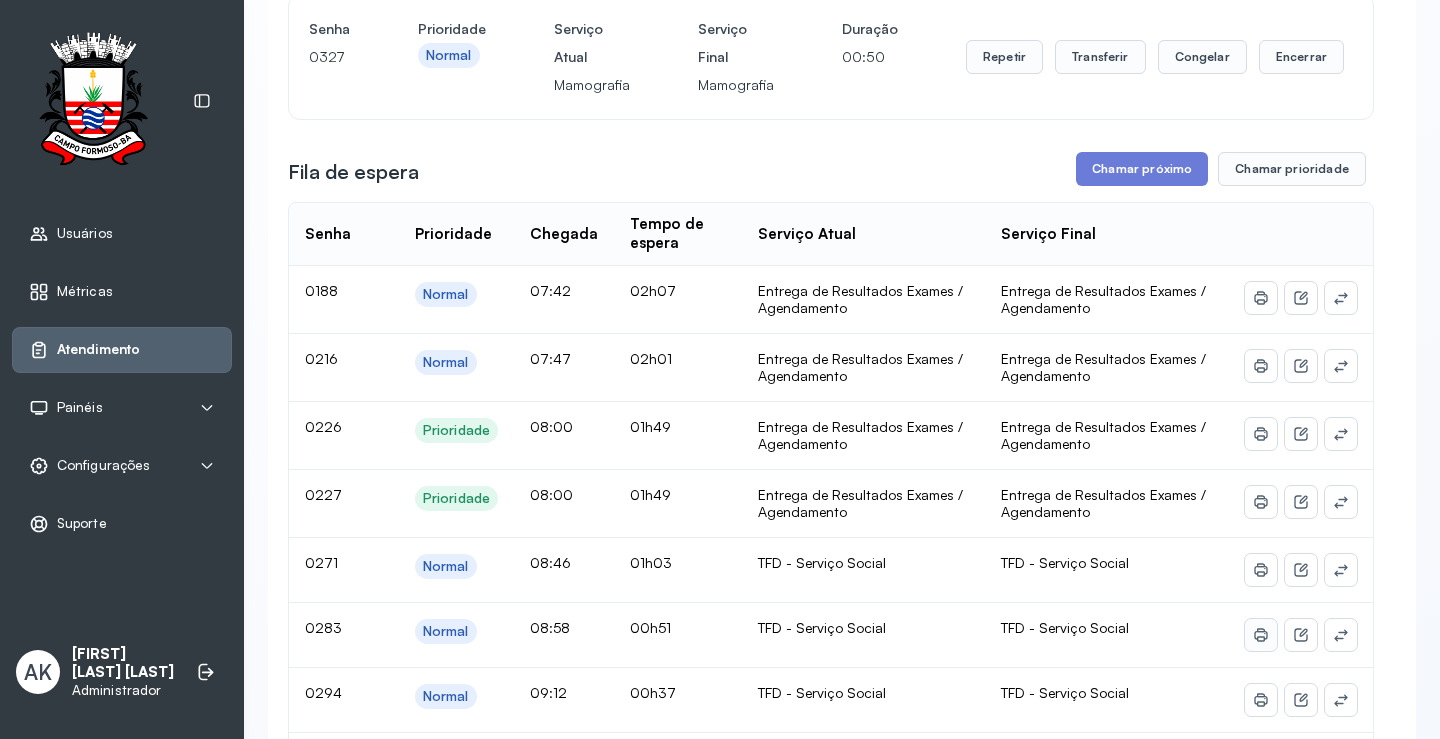 scroll, scrollTop: 0, scrollLeft: 0, axis: both 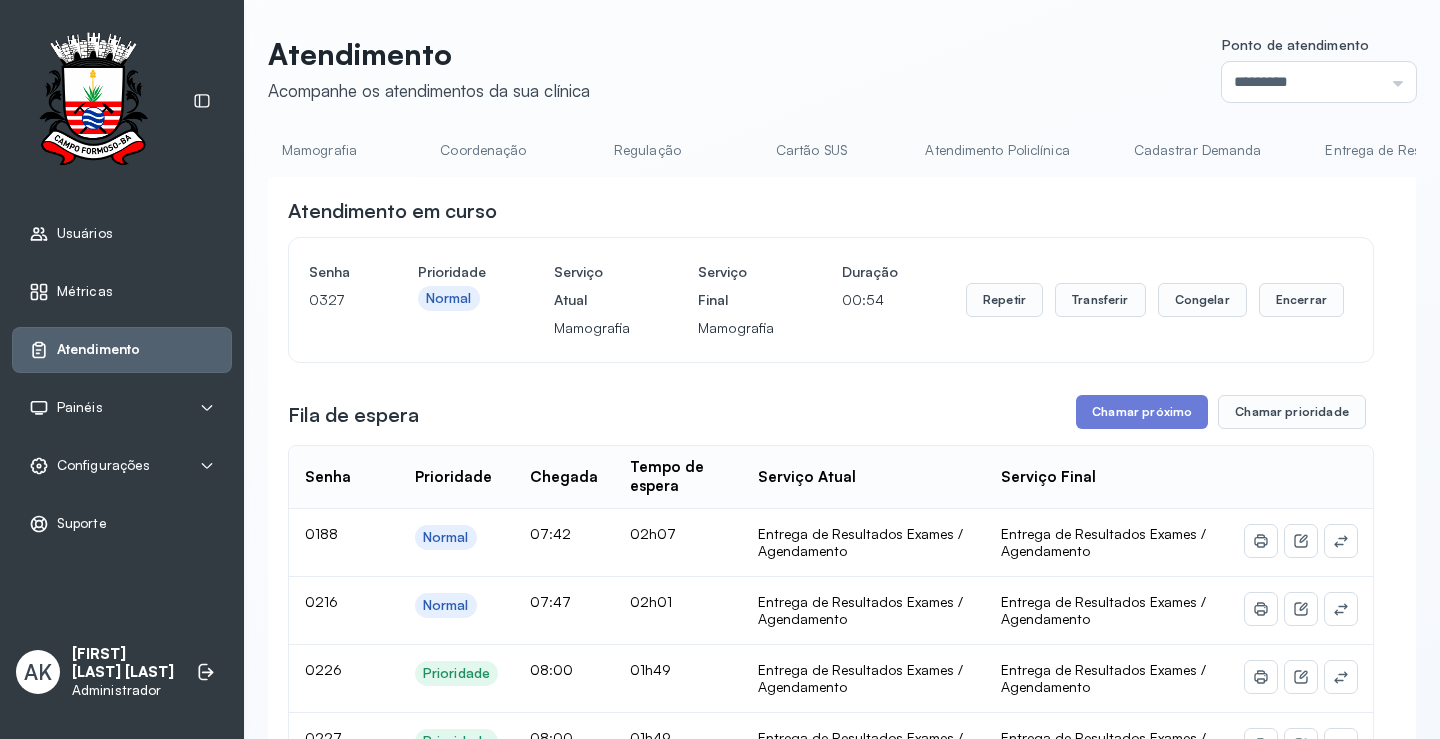 click on "Cadastrar Demanda" at bounding box center [1198, 150] 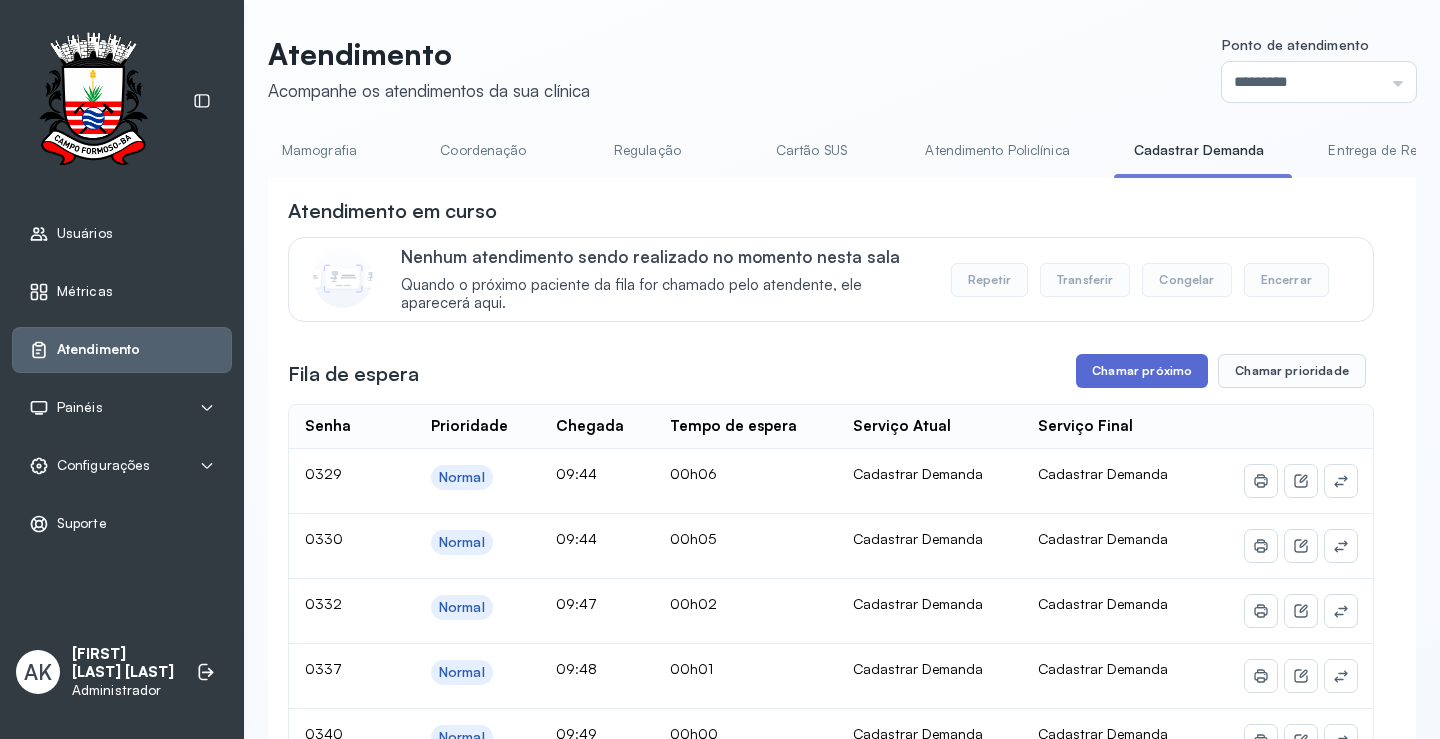 click on "Chamar próximo" at bounding box center [1142, 371] 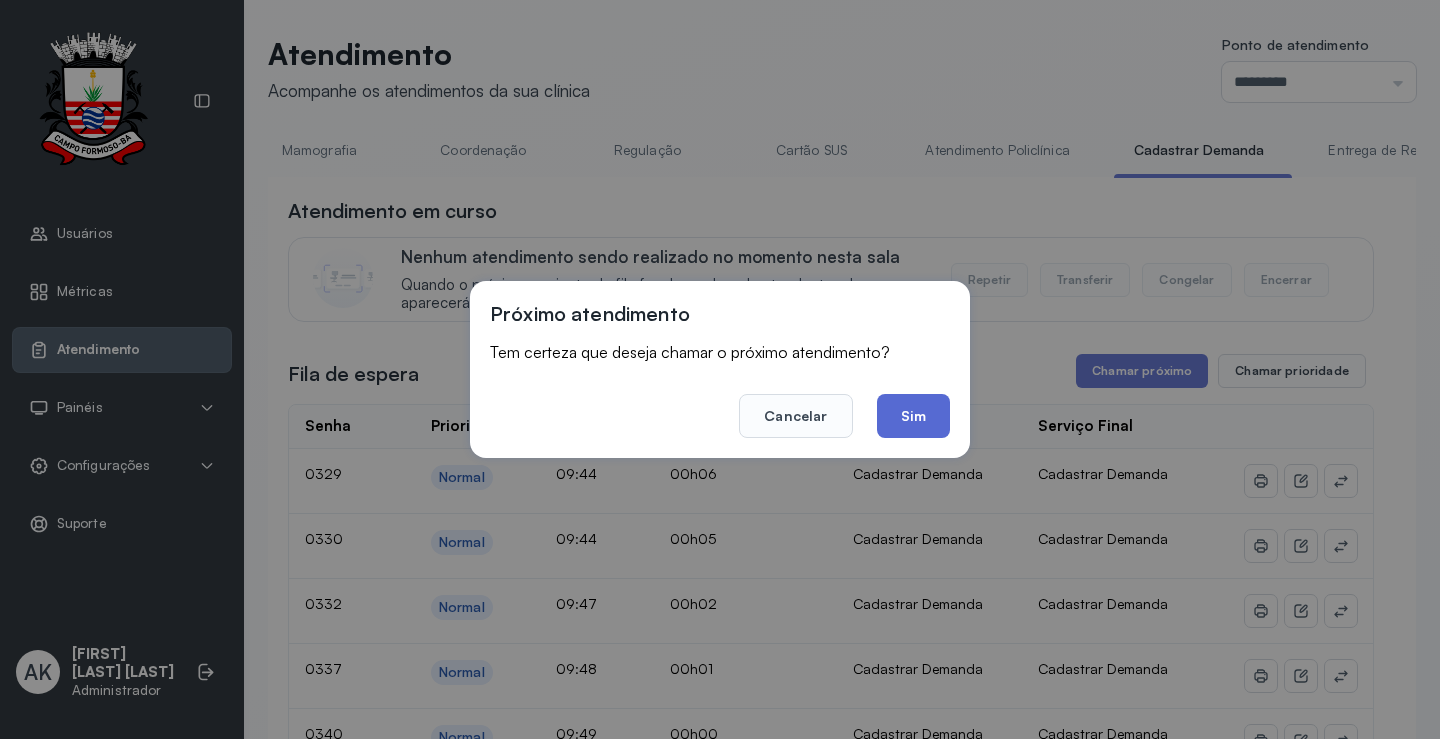 click on "Sim" 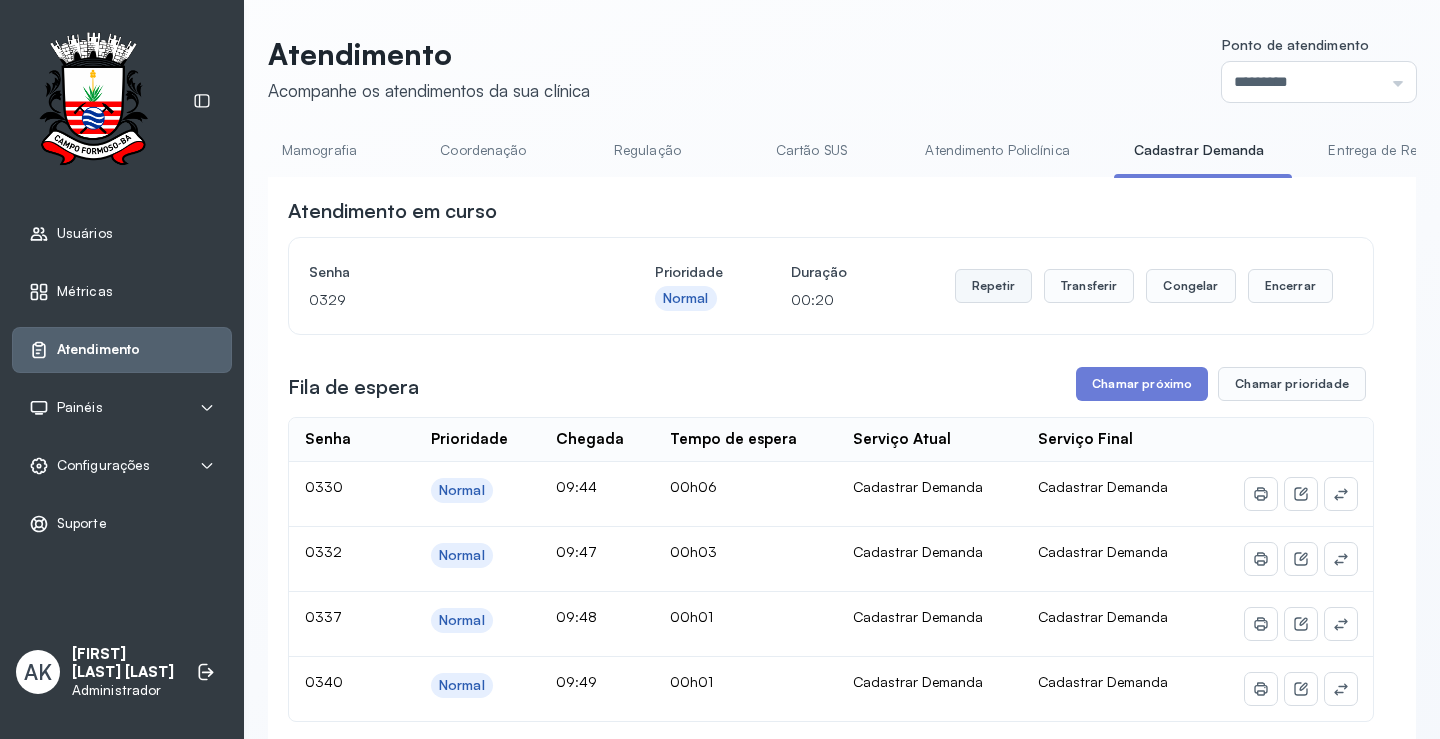 click on "Repetir" at bounding box center [993, 286] 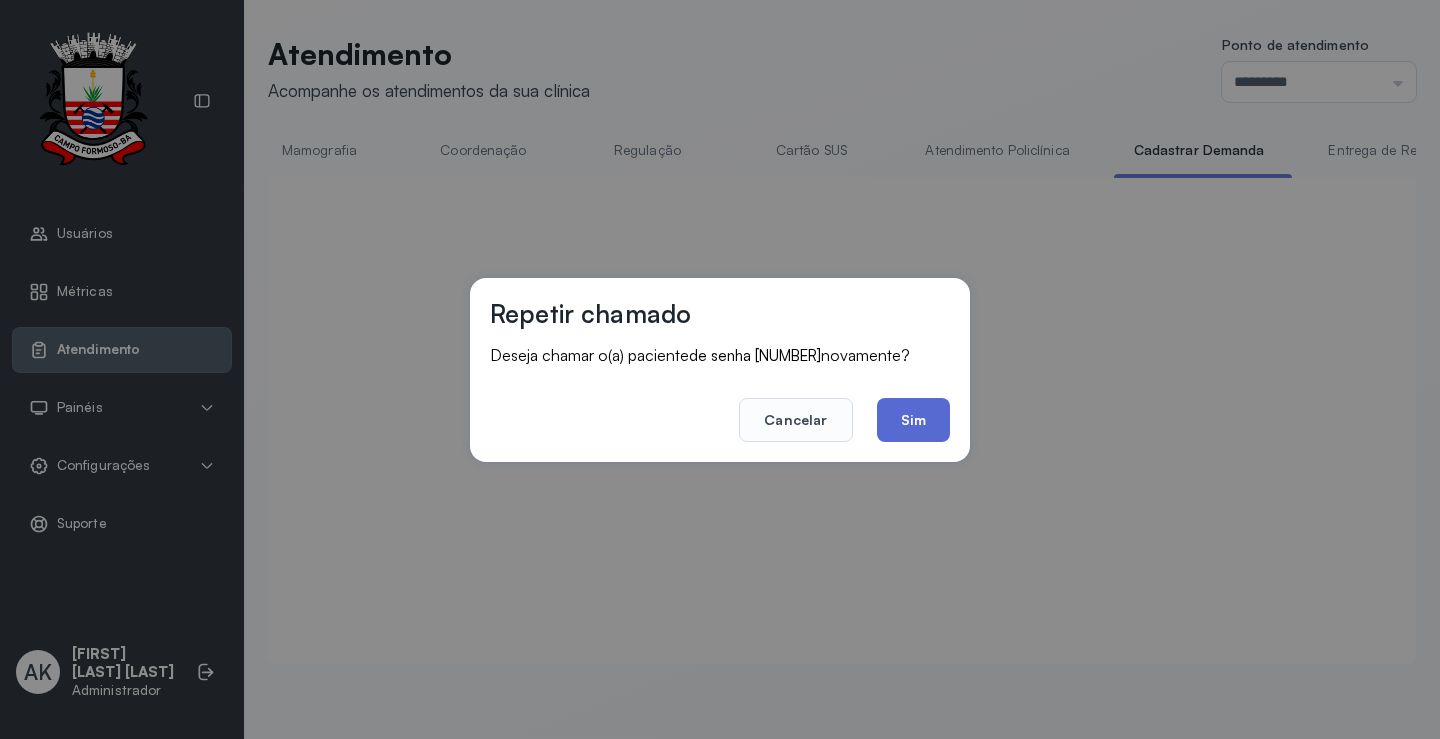 click on "Sim" 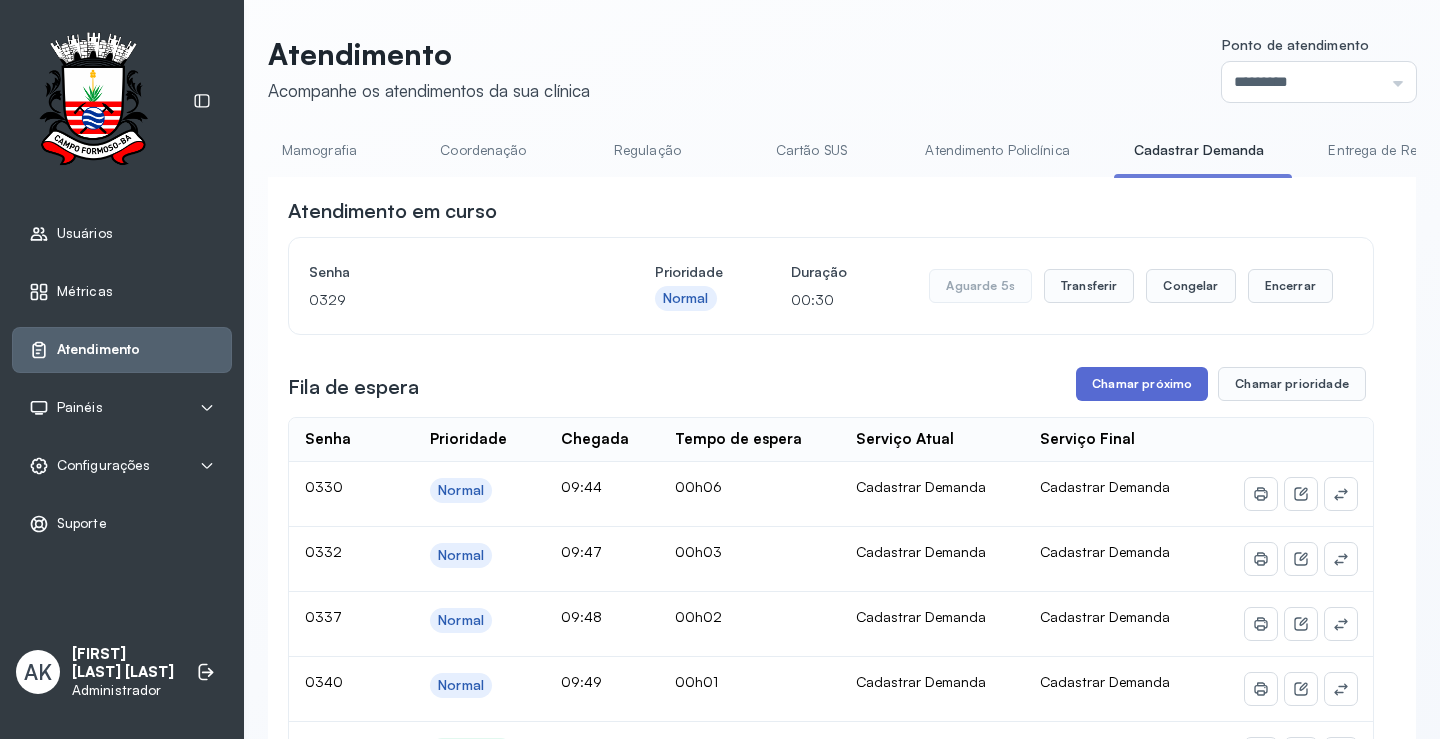click on "Chamar próximo" at bounding box center (1142, 384) 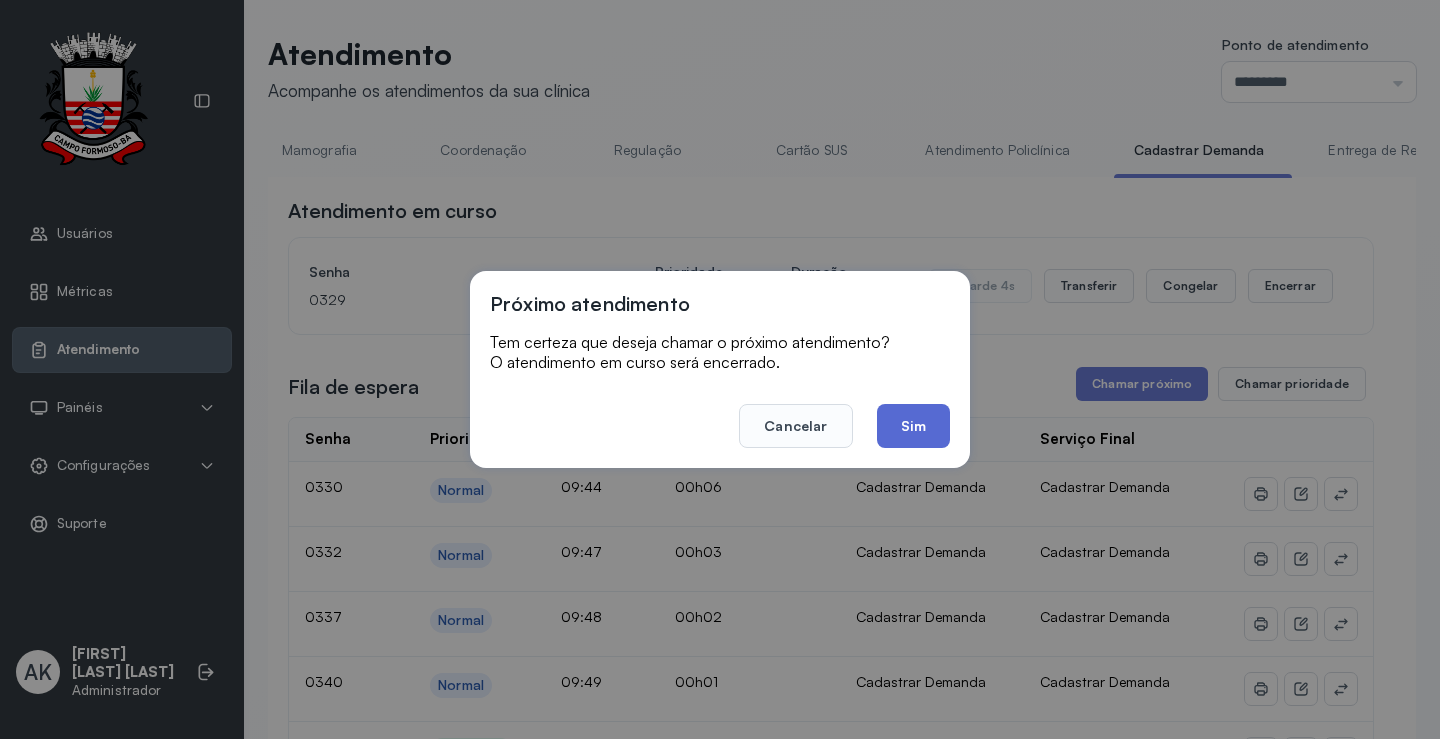 click on "Sim" 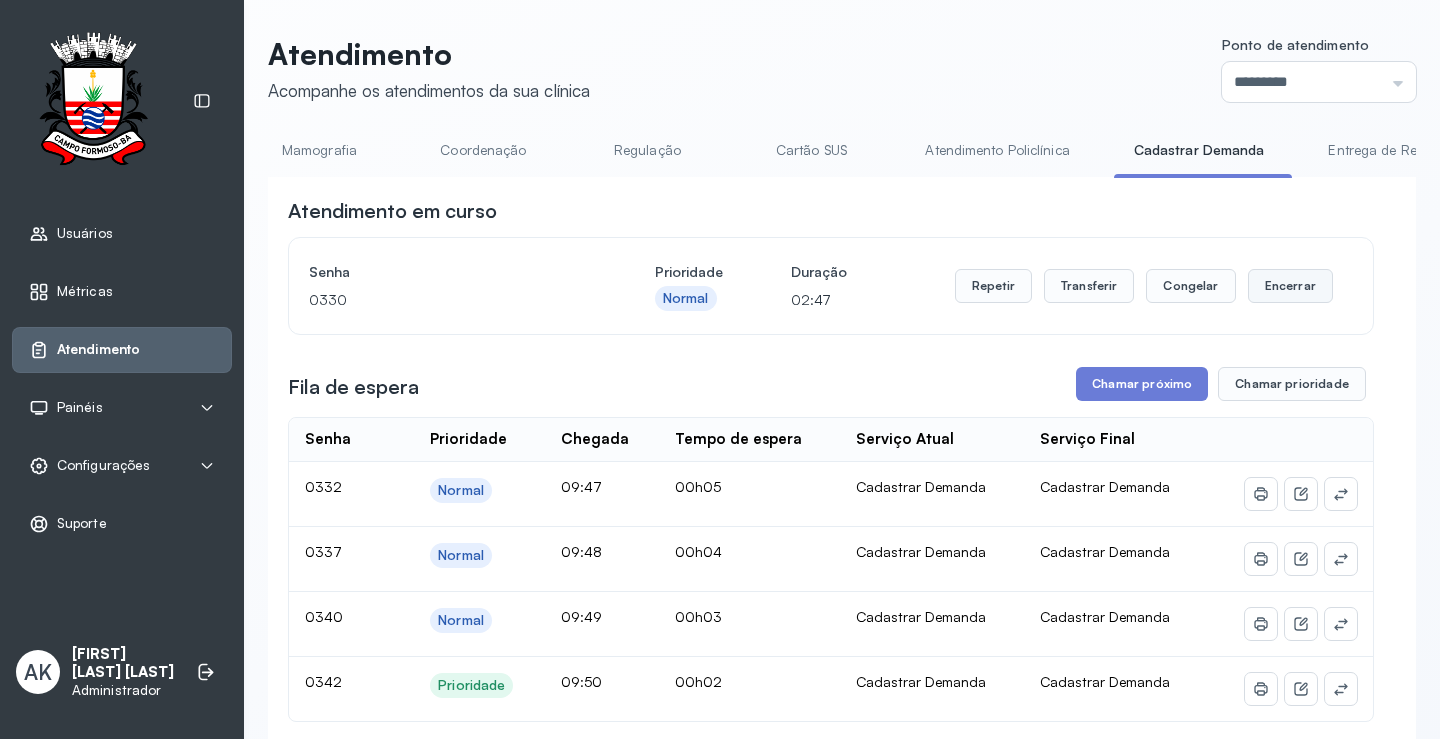 click on "Encerrar" at bounding box center [1290, 286] 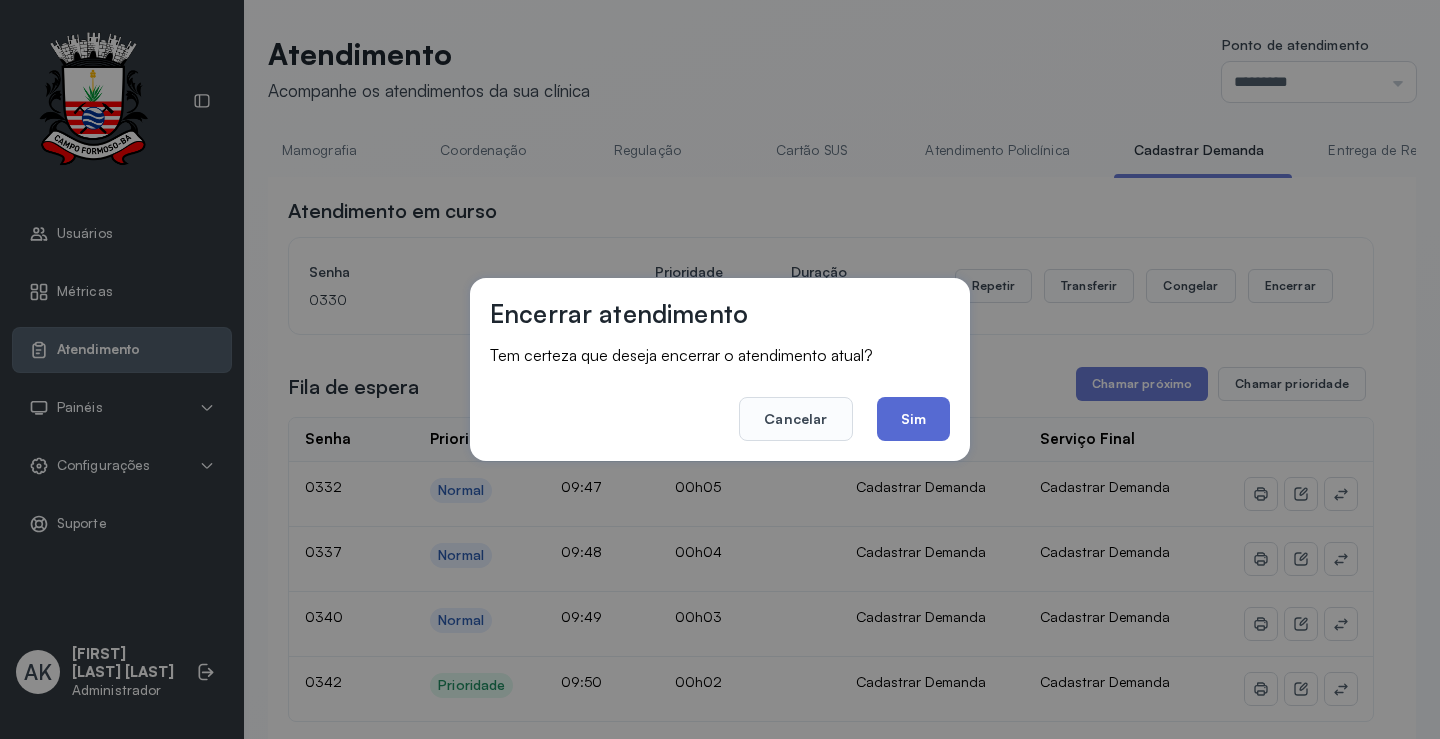 click on "Sim" 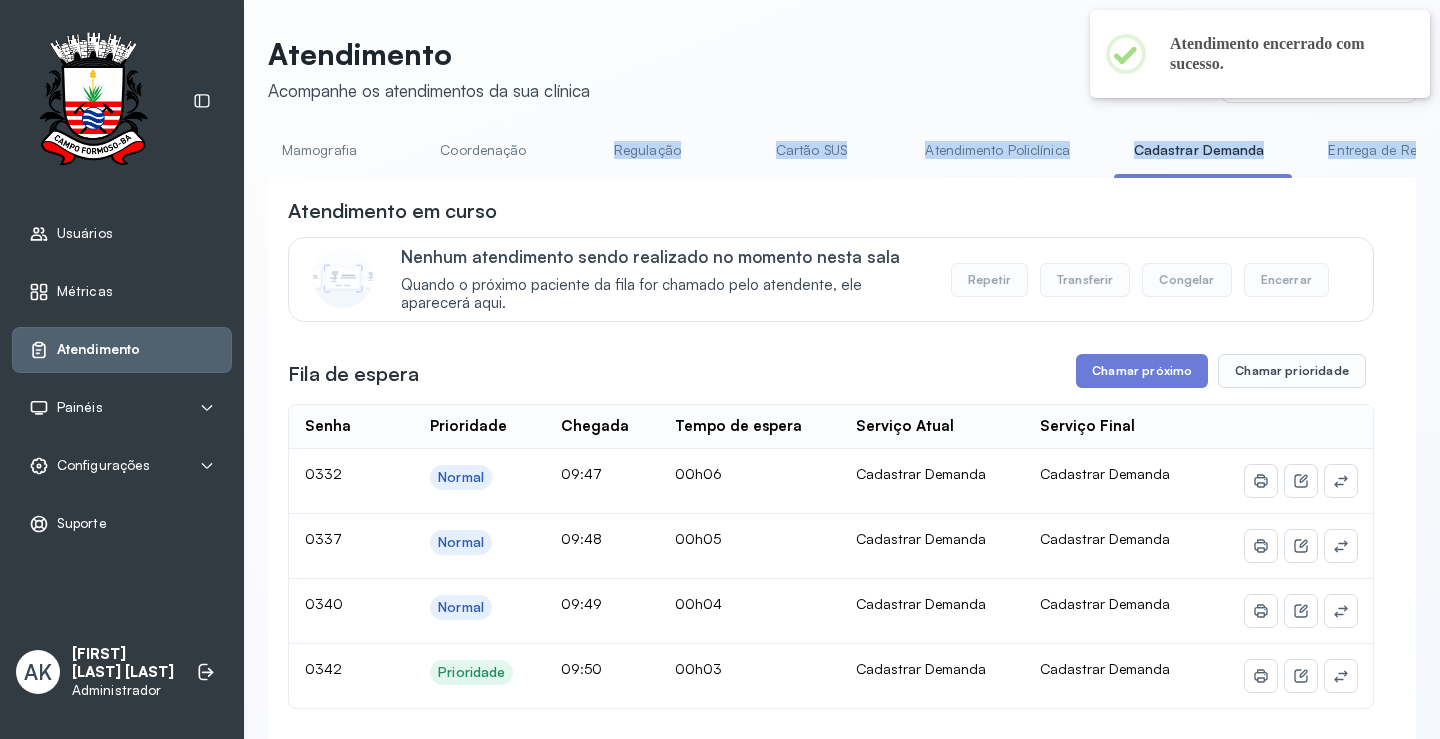 drag, startPoint x: 537, startPoint y: 177, endPoint x: 275, endPoint y: 200, distance: 263.0076 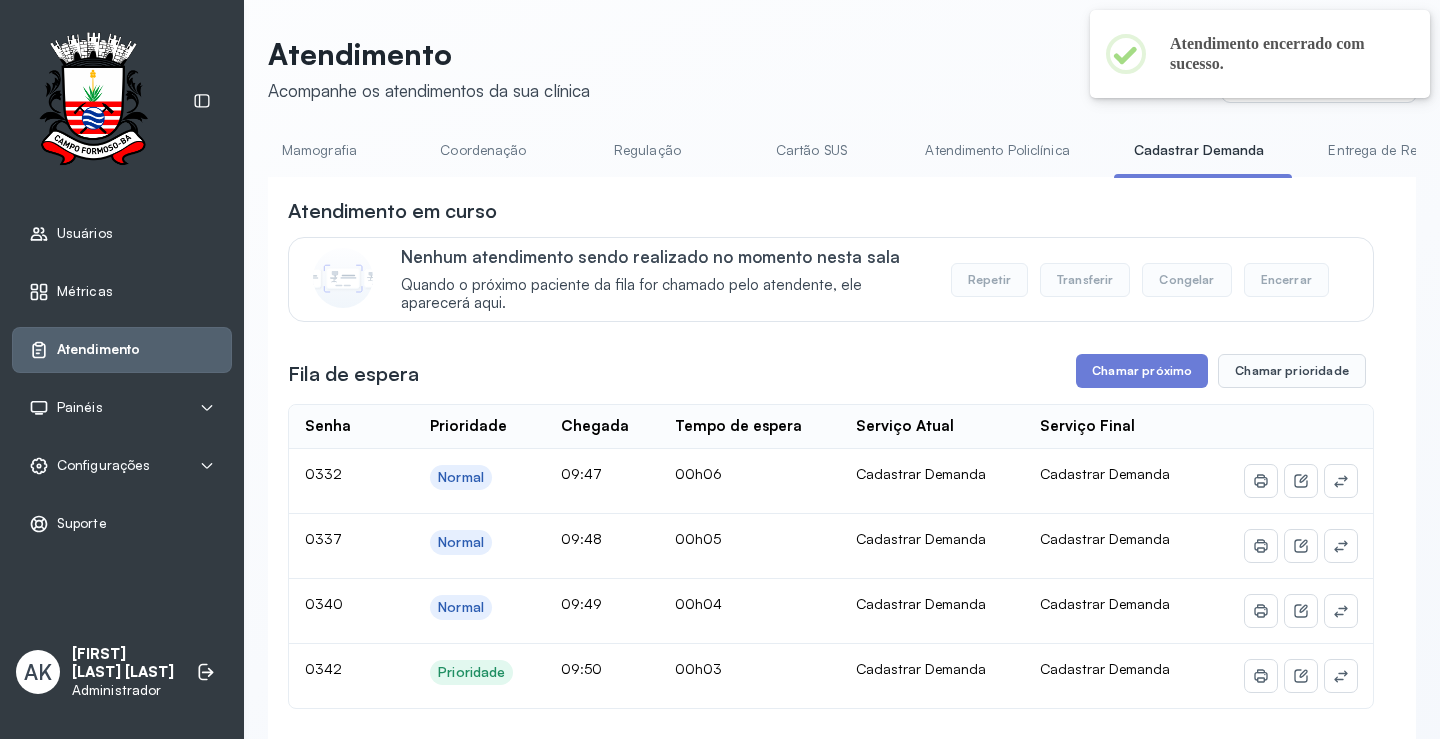 click on "**********" at bounding box center [842, 1595] 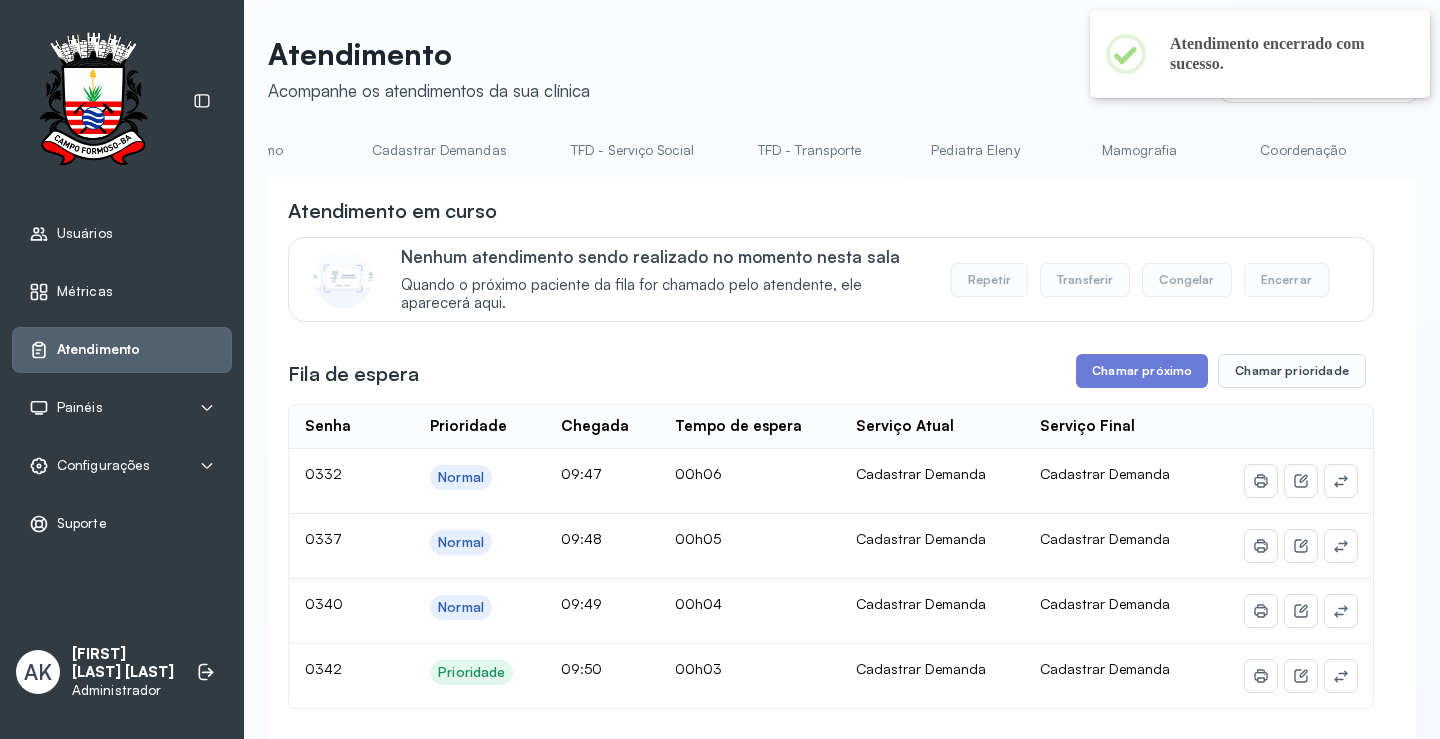 scroll, scrollTop: 0, scrollLeft: 0, axis: both 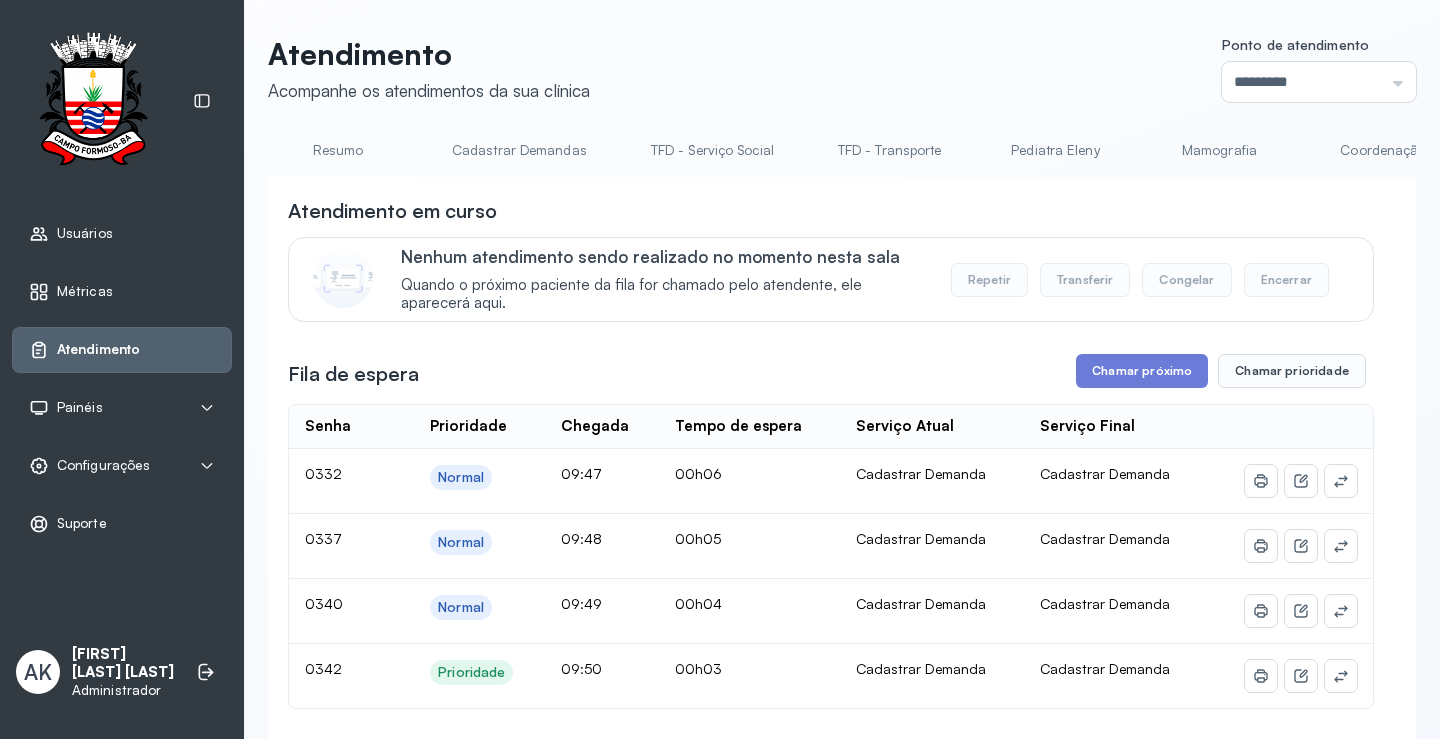 click on "Resumo" at bounding box center (338, 150) 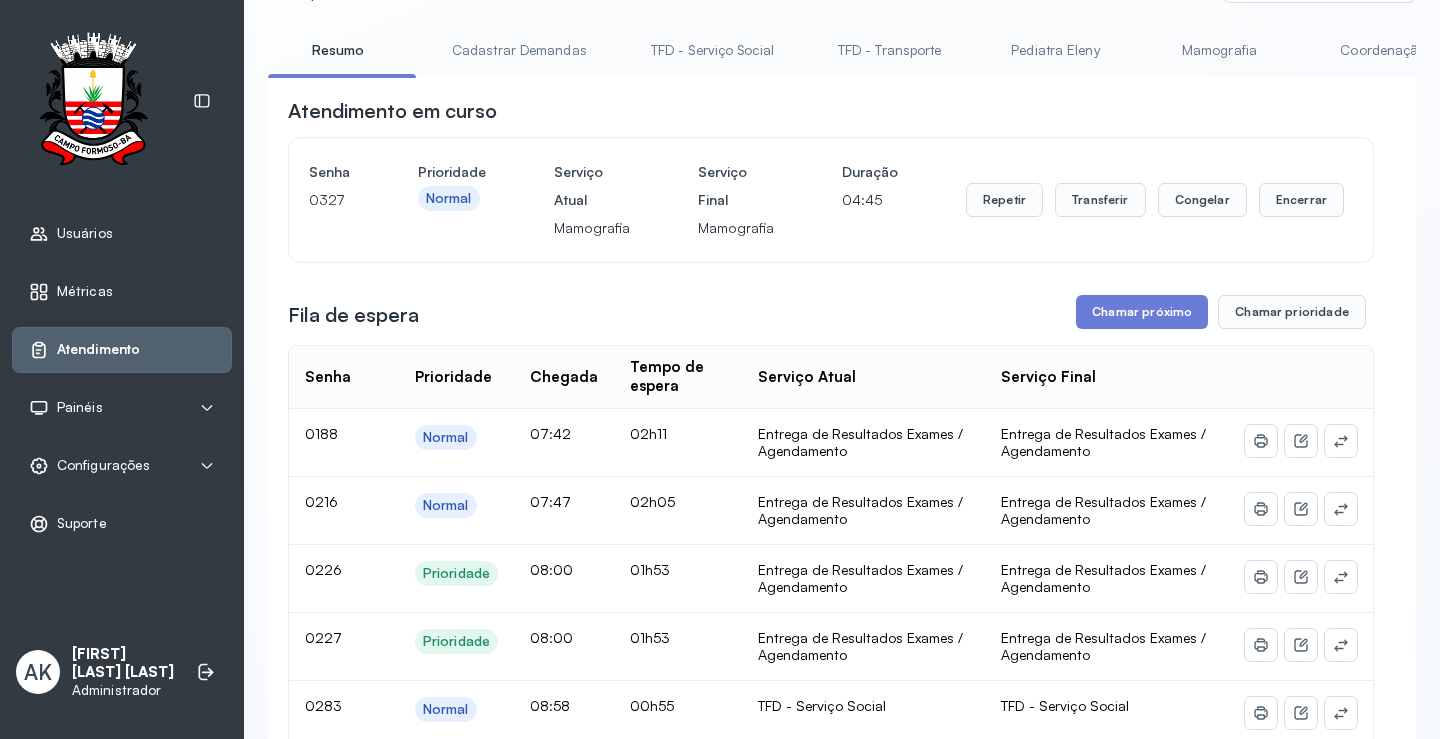 scroll, scrollTop: 0, scrollLeft: 0, axis: both 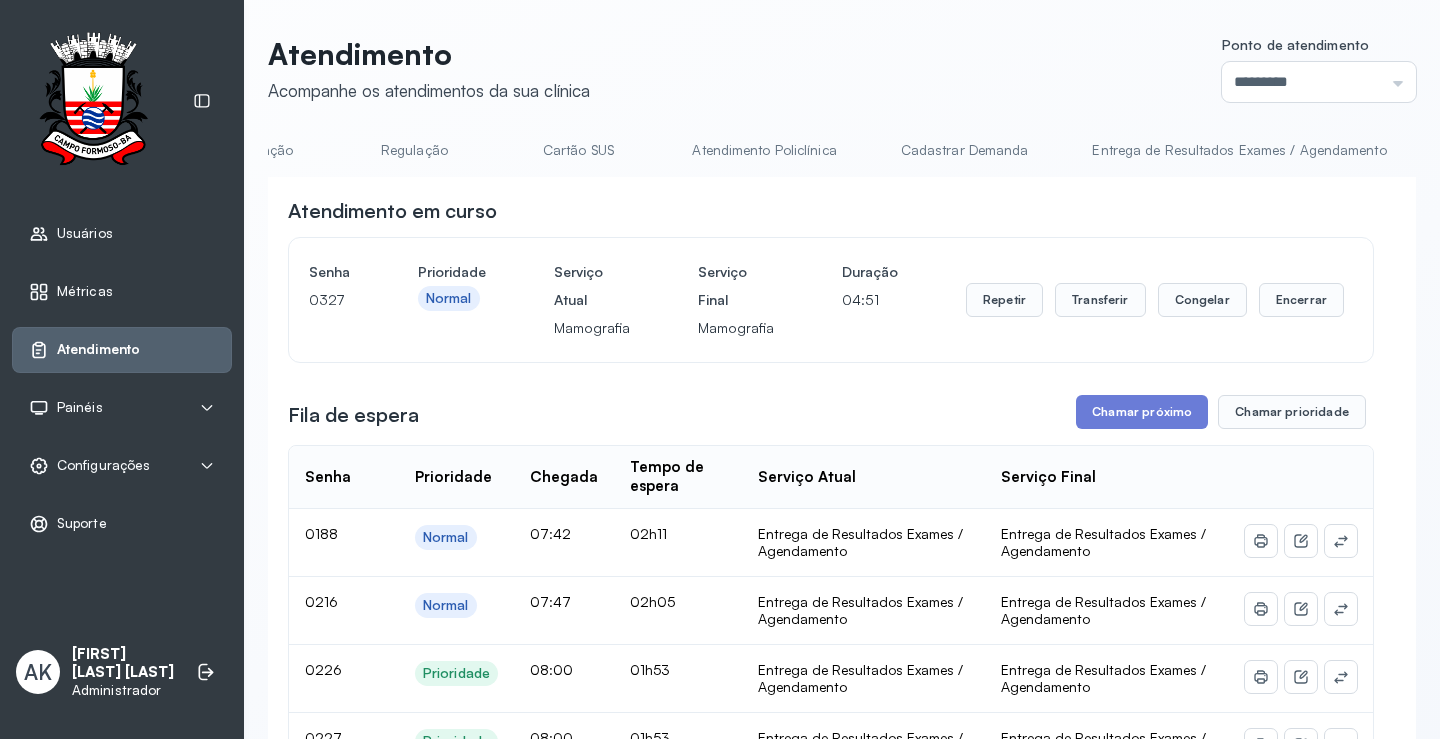 click on "Cadastrar Demanda" at bounding box center [965, 150] 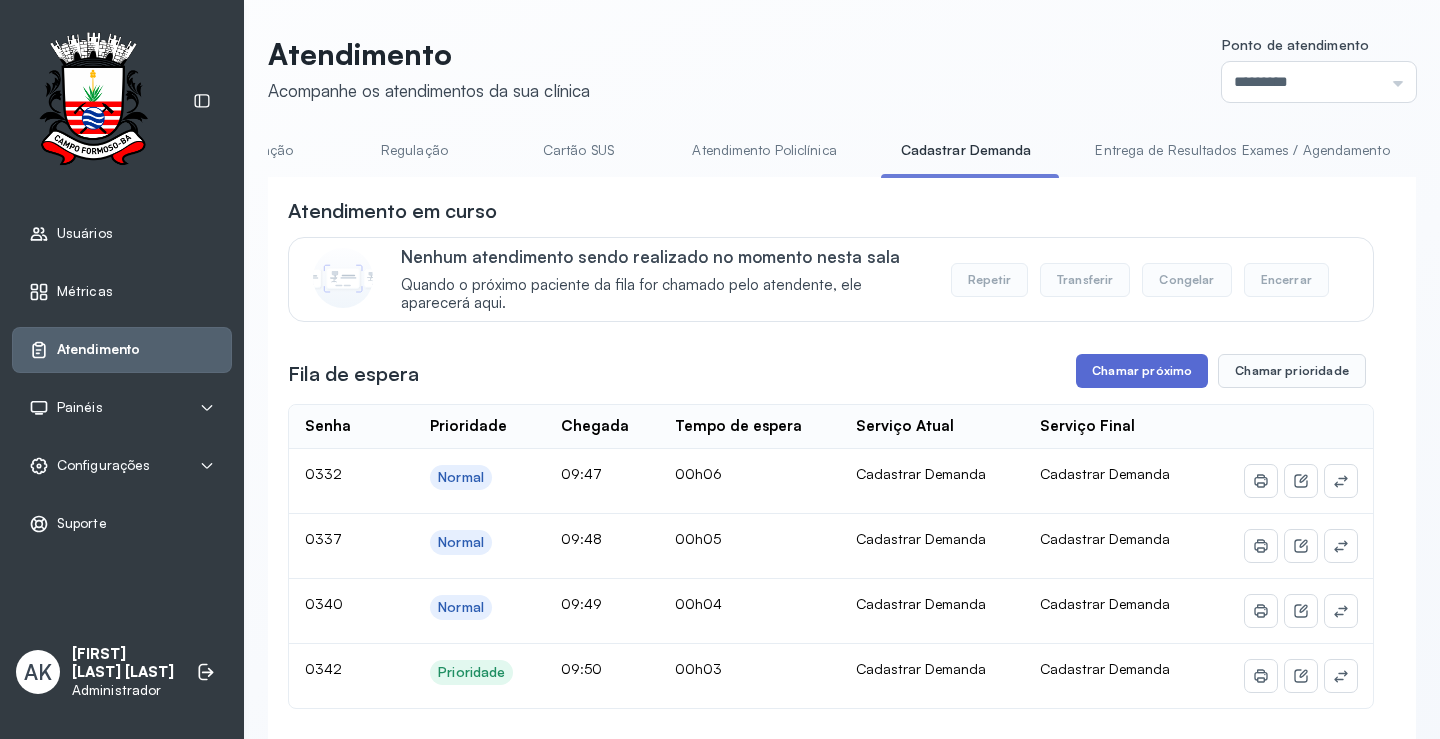 click on "Chamar próximo" at bounding box center (1142, 371) 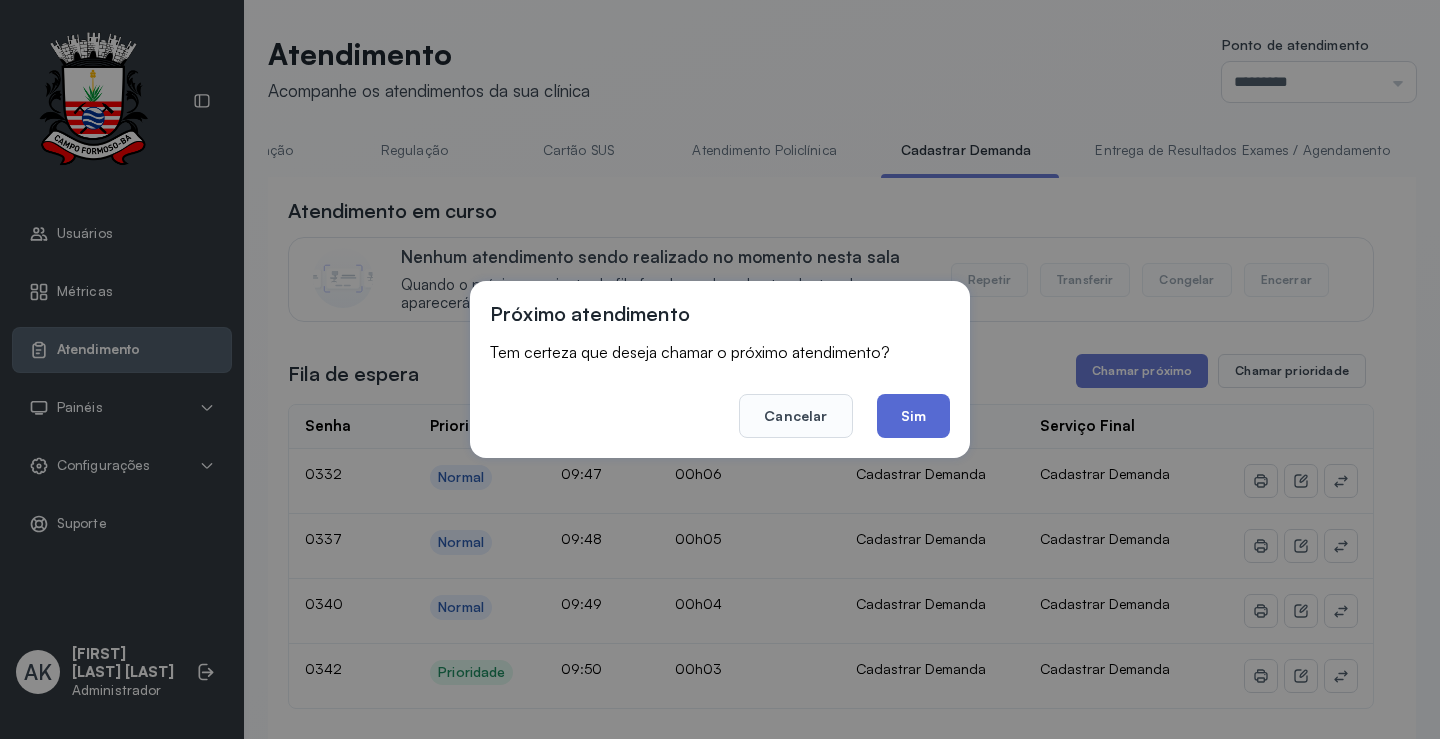 click on "Sim" 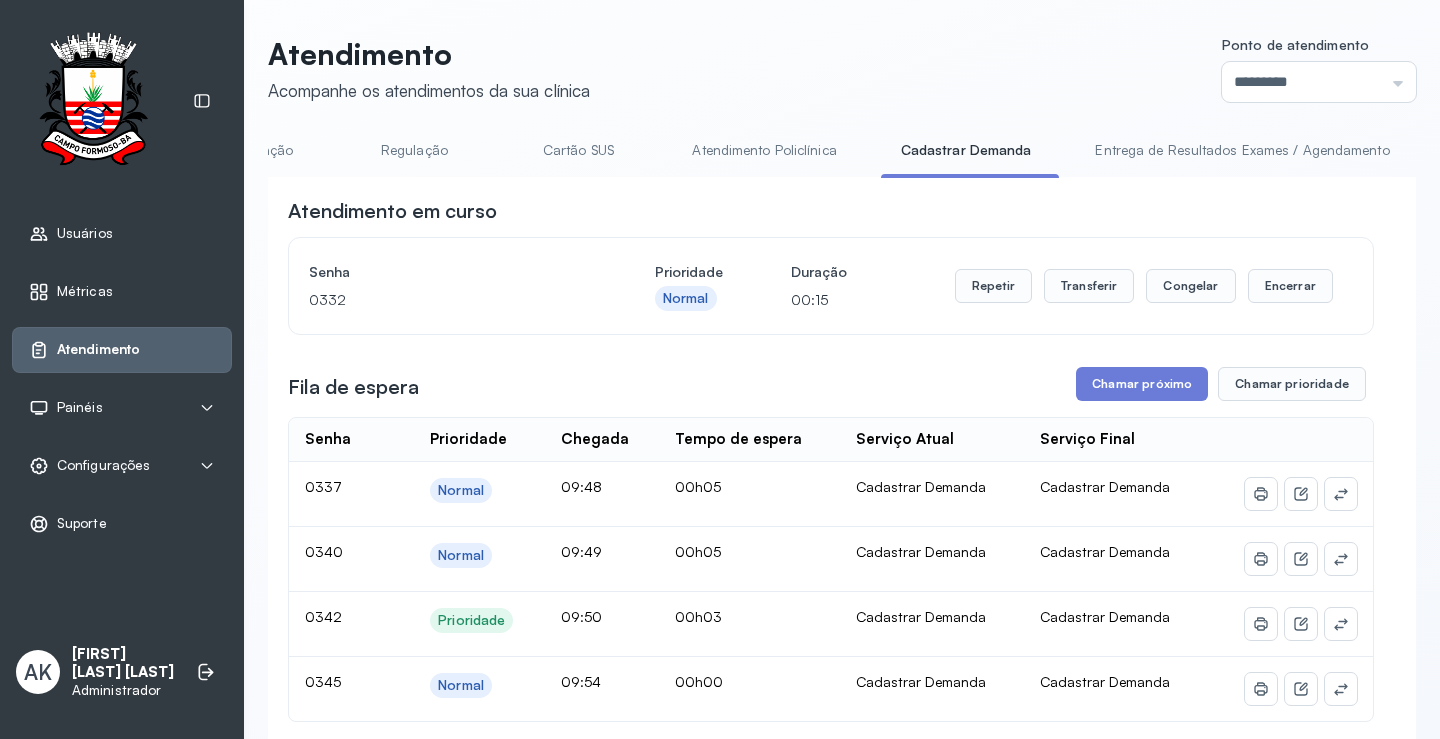 scroll, scrollTop: 0, scrollLeft: 0, axis: both 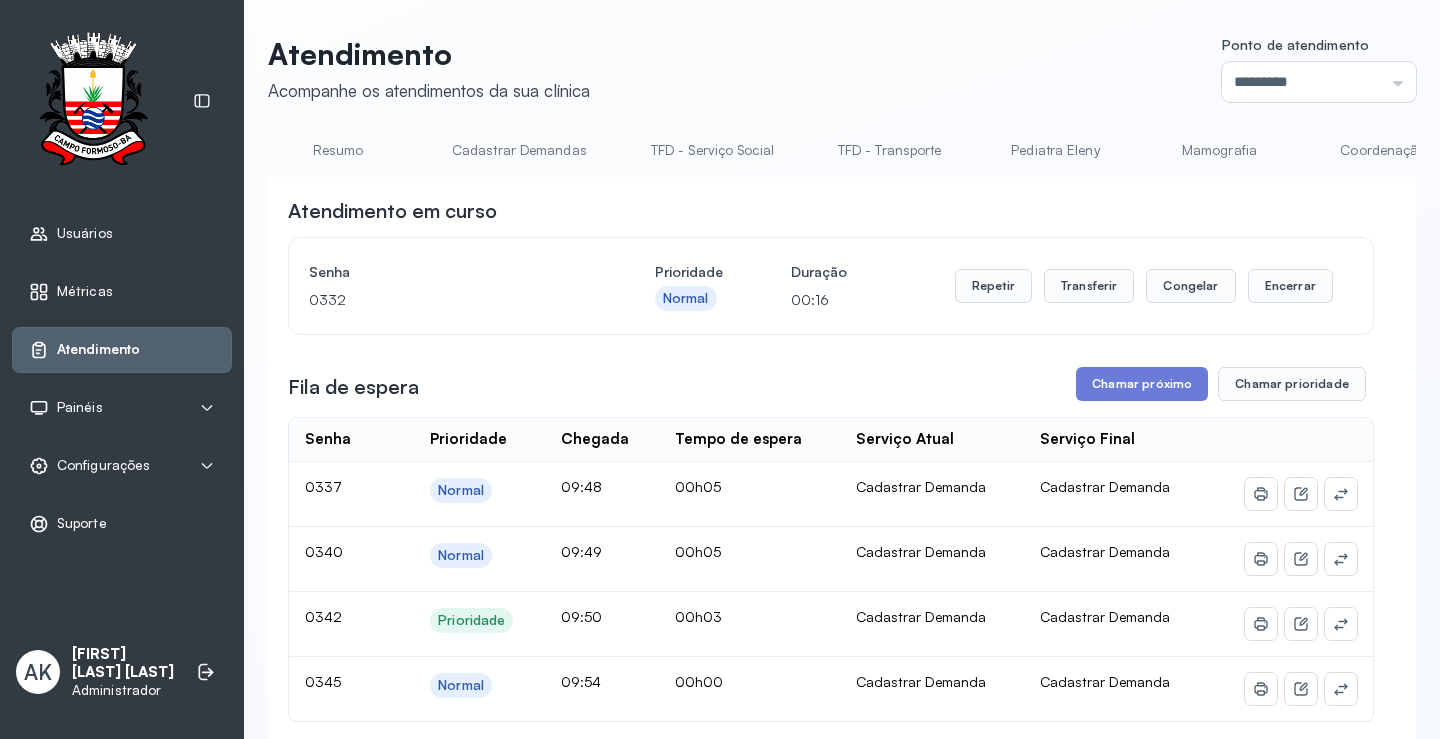 click on "Resumo" at bounding box center (338, 150) 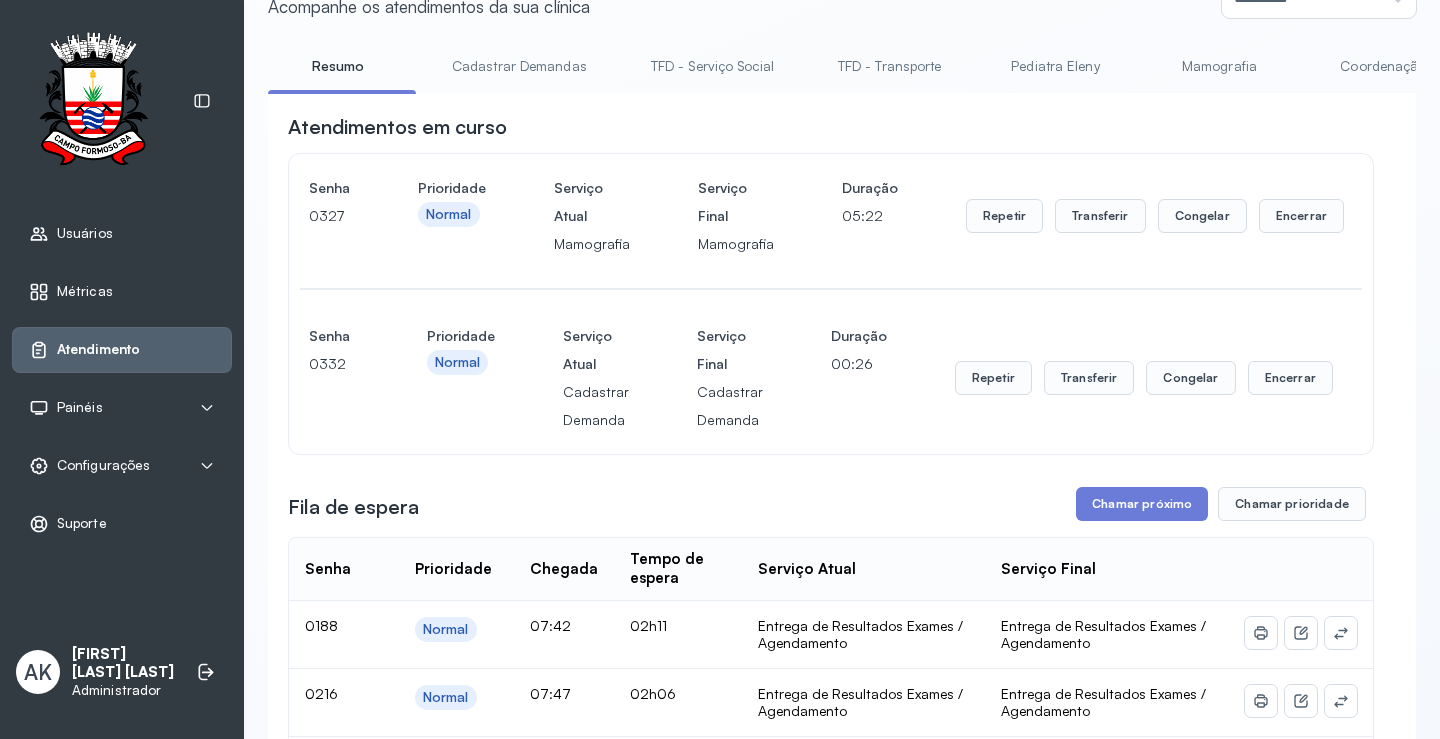 scroll, scrollTop: 0, scrollLeft: 0, axis: both 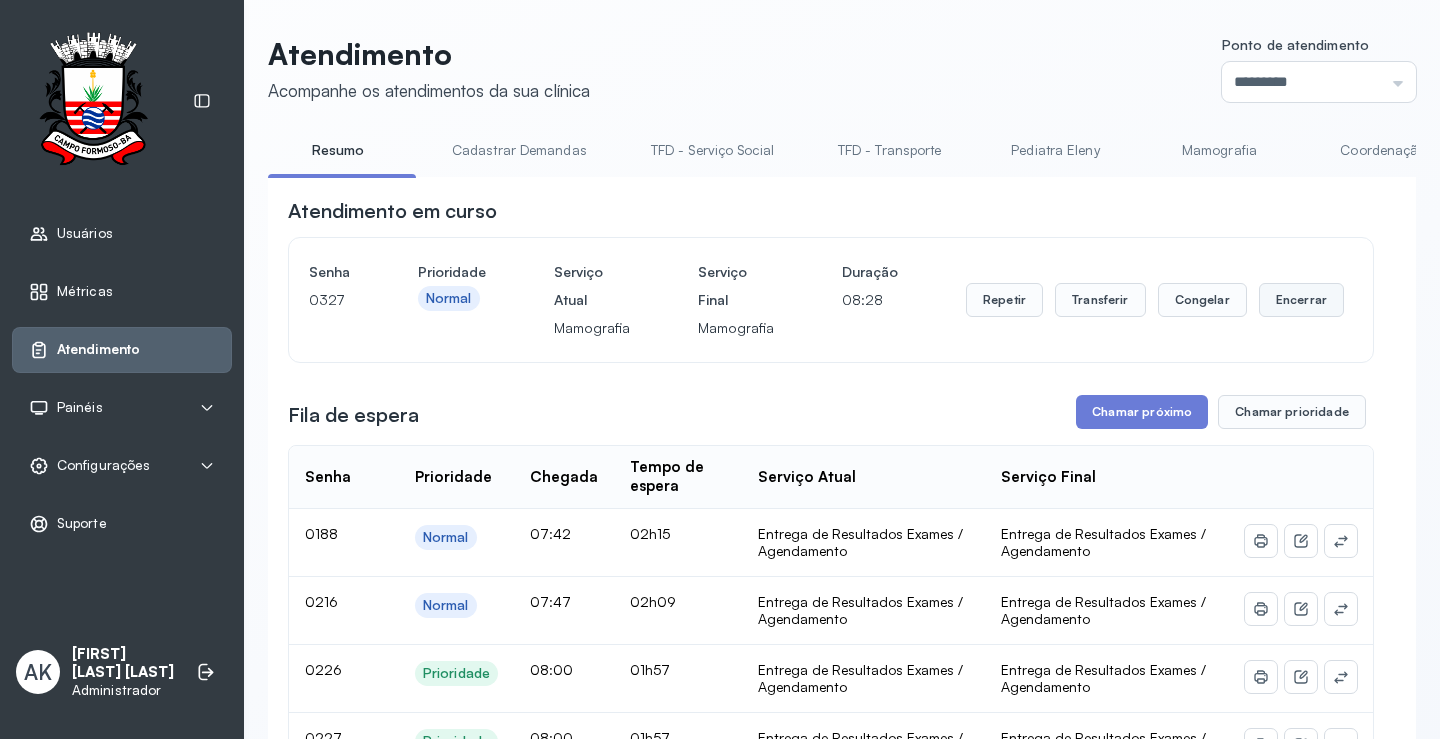 click on "Encerrar" at bounding box center (1301, 300) 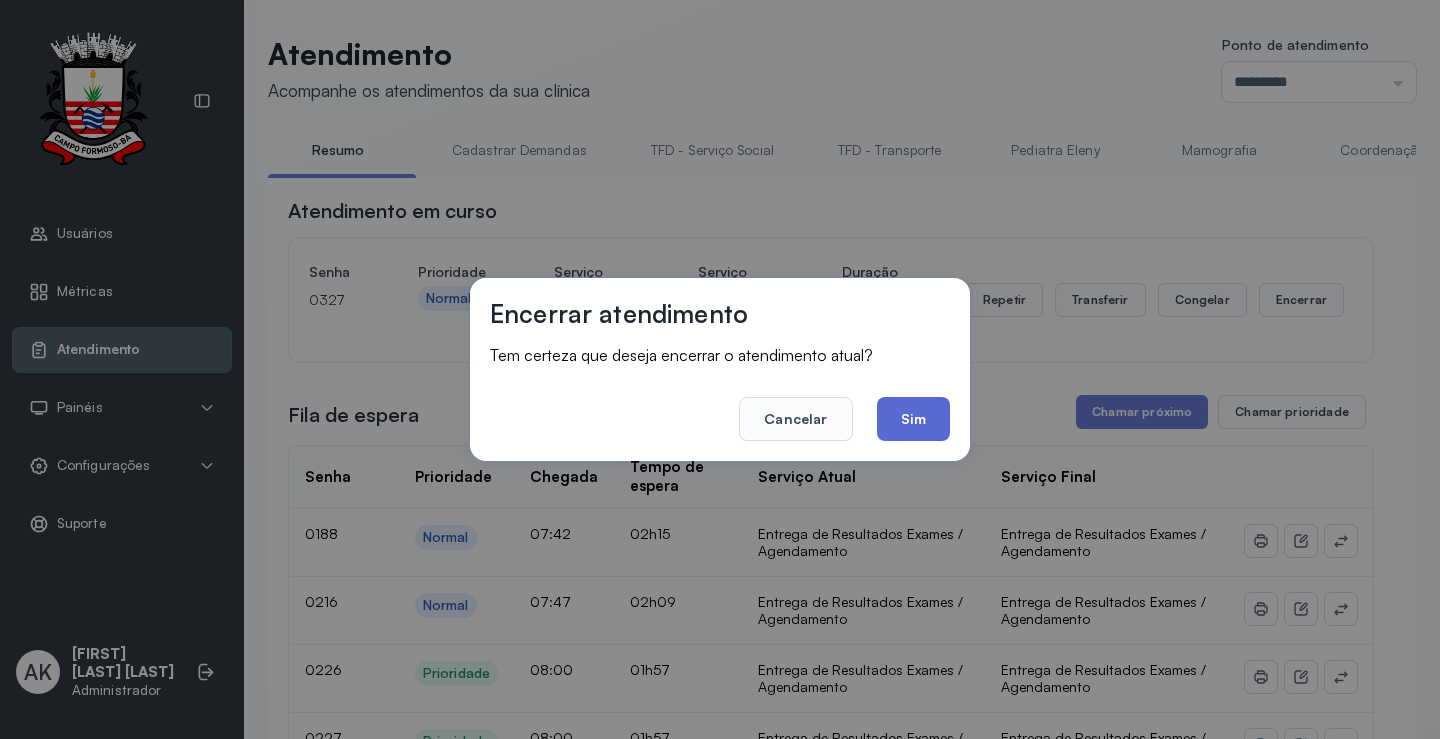 click on "Sim" 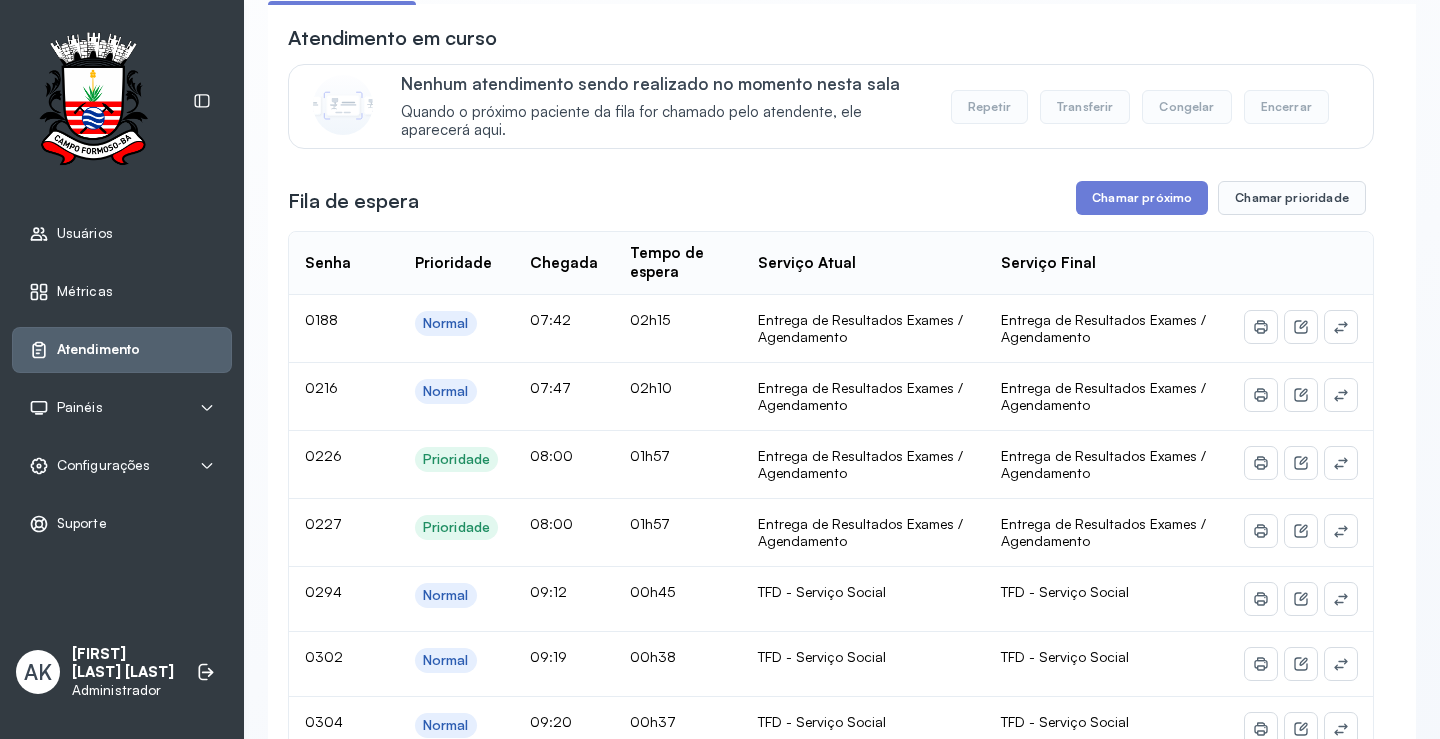 scroll, scrollTop: 0, scrollLeft: 0, axis: both 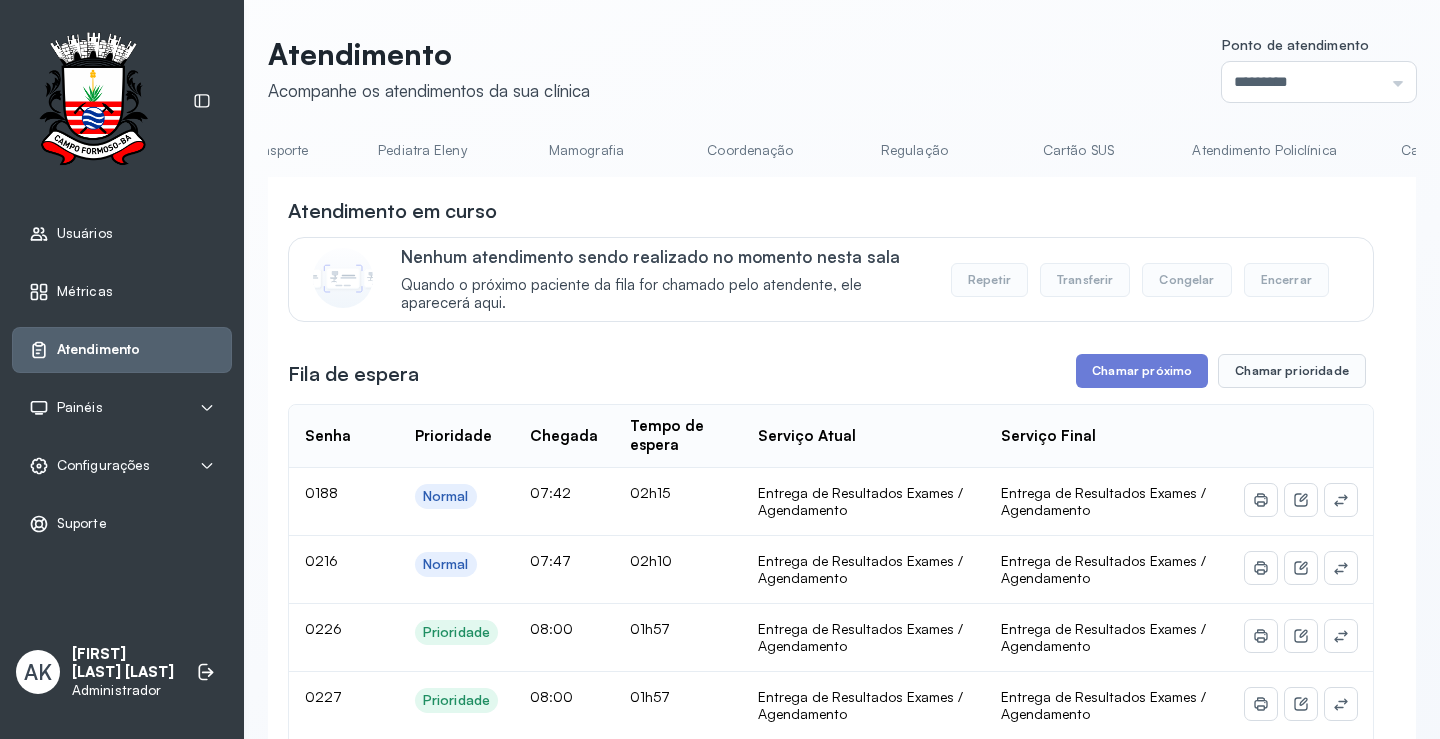 click on "Cartão SUS" at bounding box center (1078, 150) 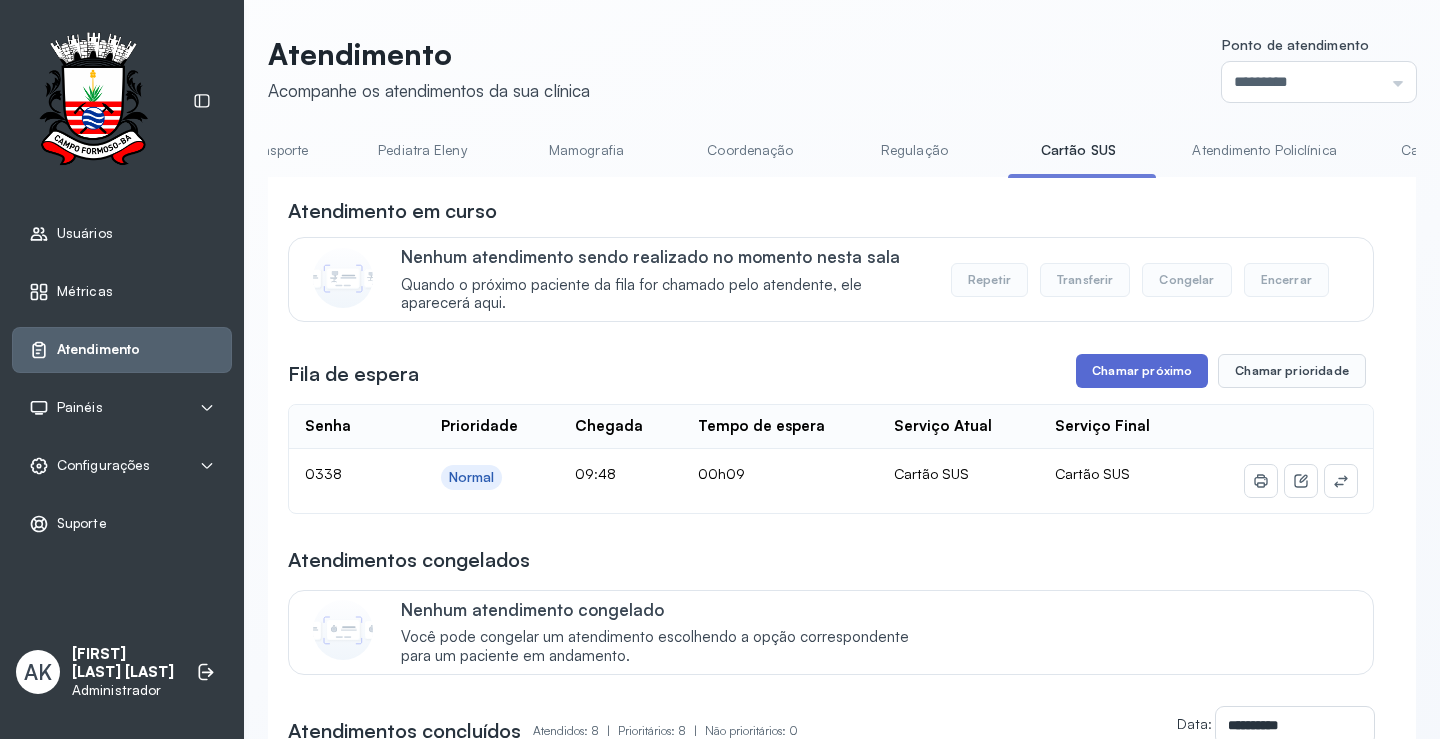 click on "Chamar próximo" at bounding box center (1142, 371) 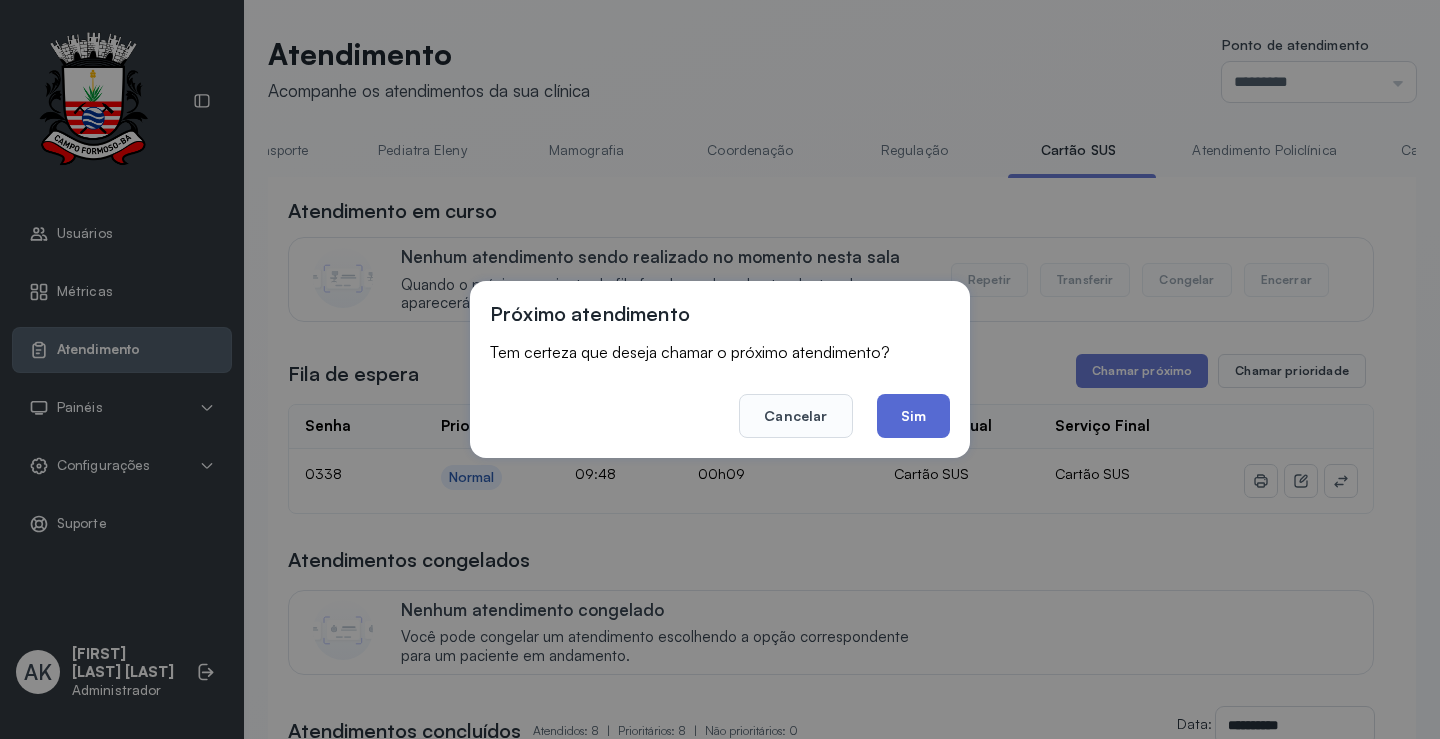 click on "Sim" 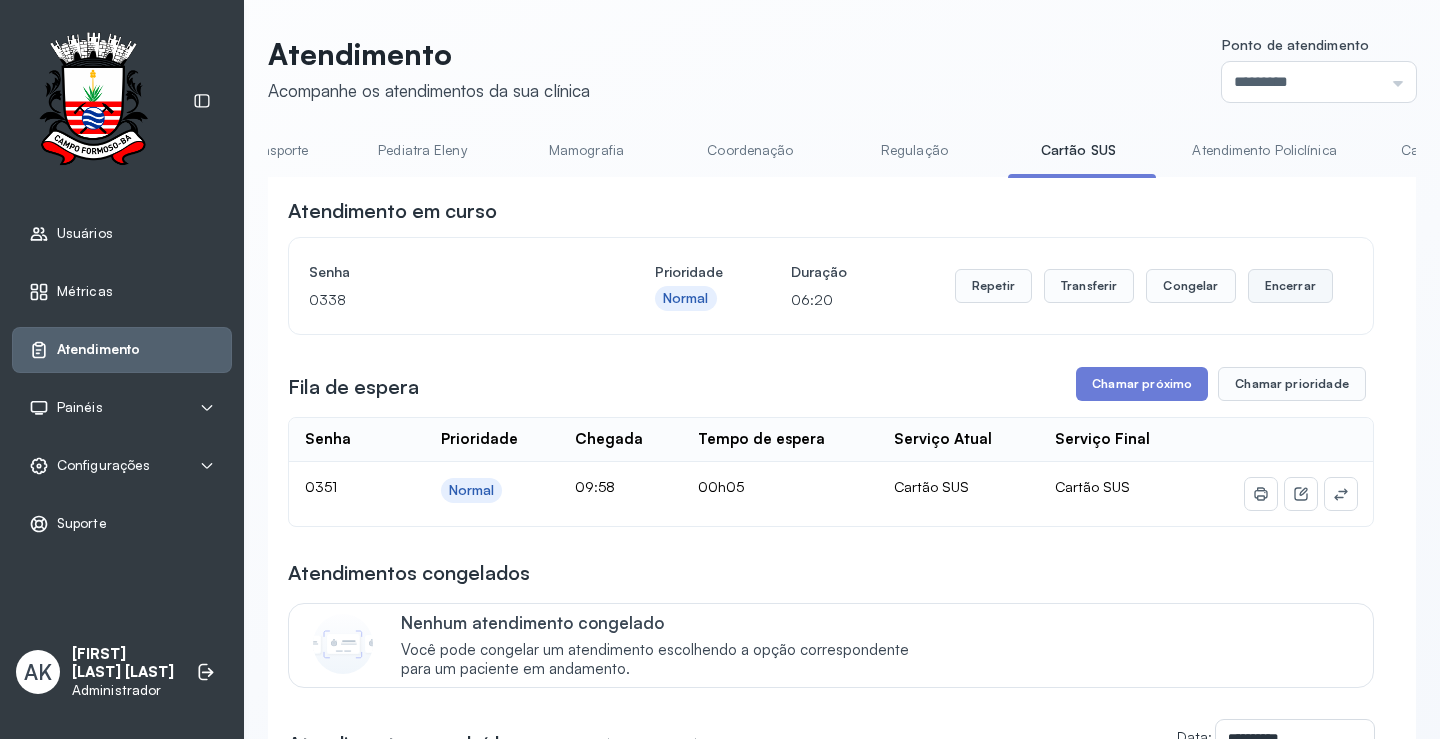 click on "Encerrar" at bounding box center (1290, 286) 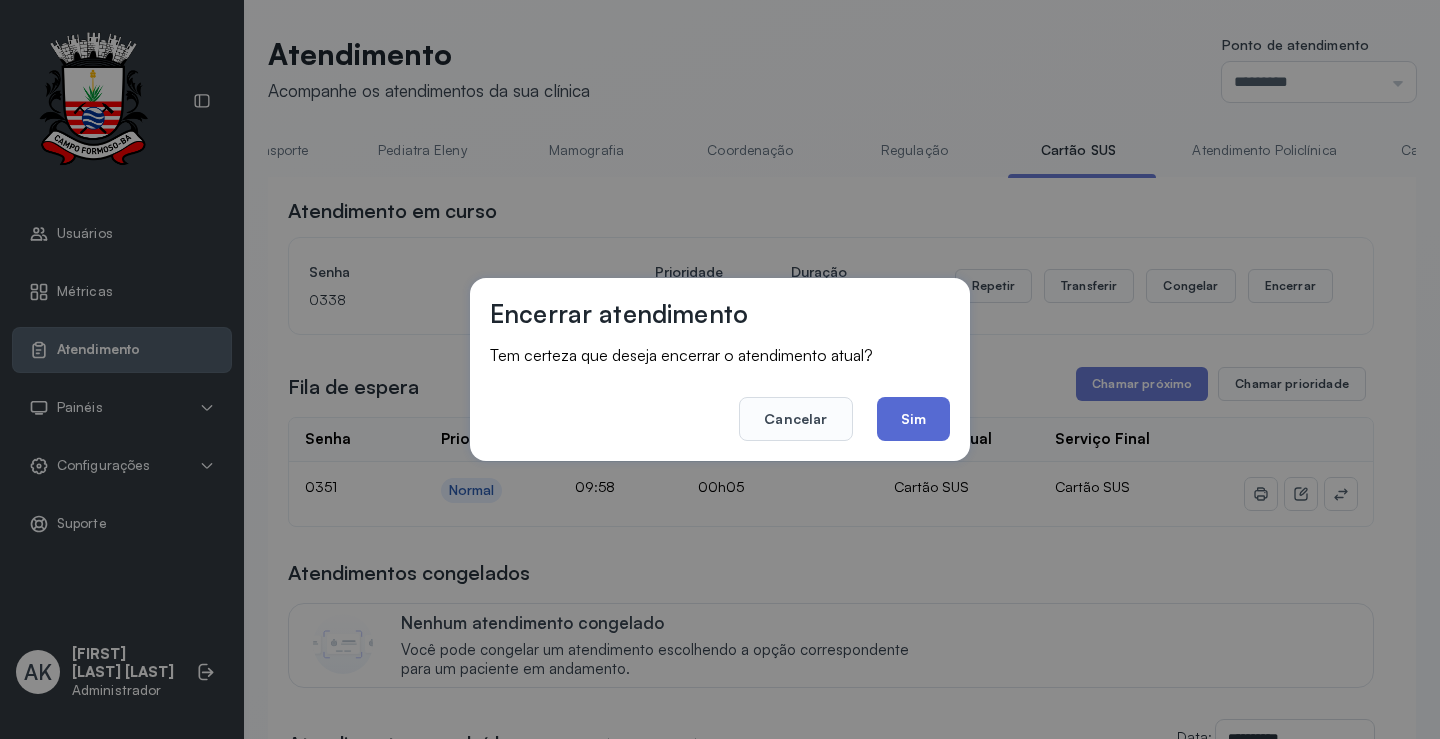 click on "Sim" 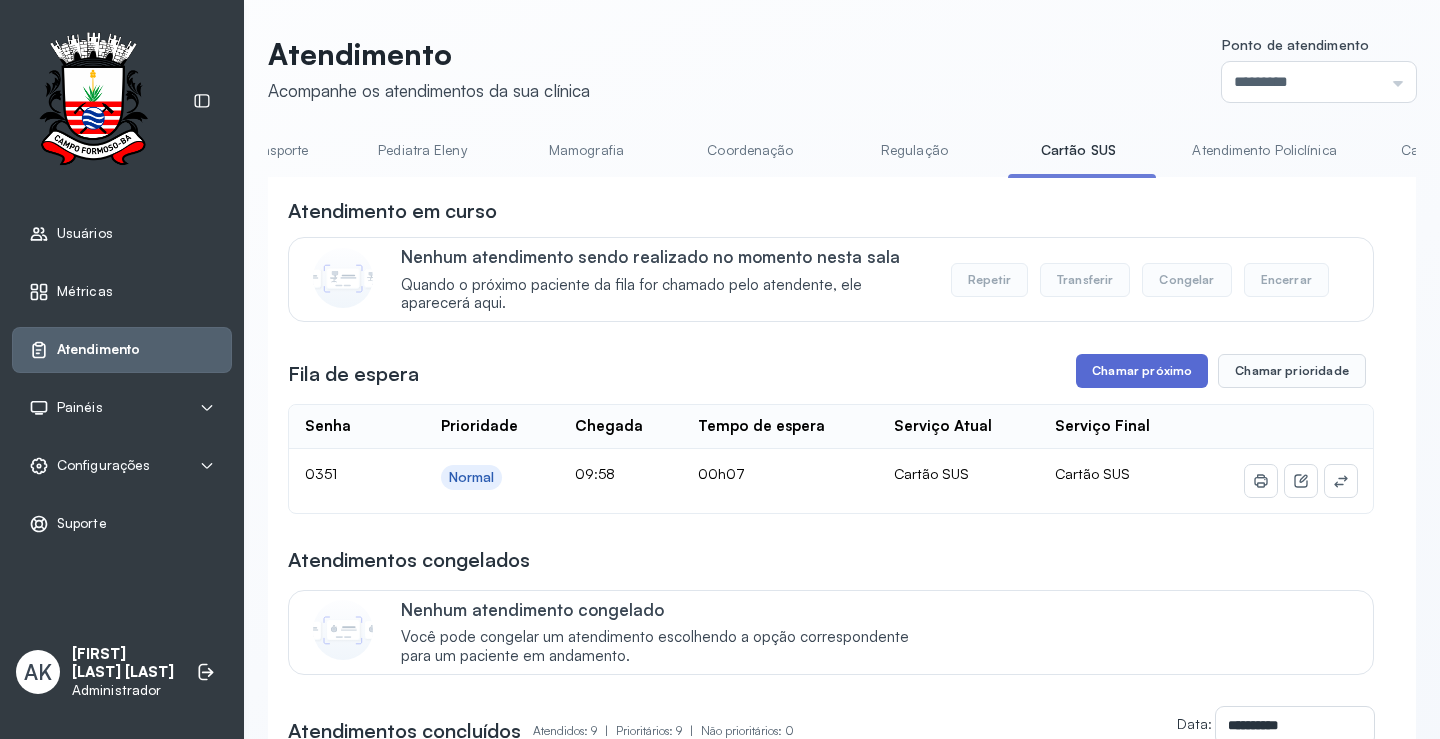 click on "Chamar próximo" at bounding box center [1142, 371] 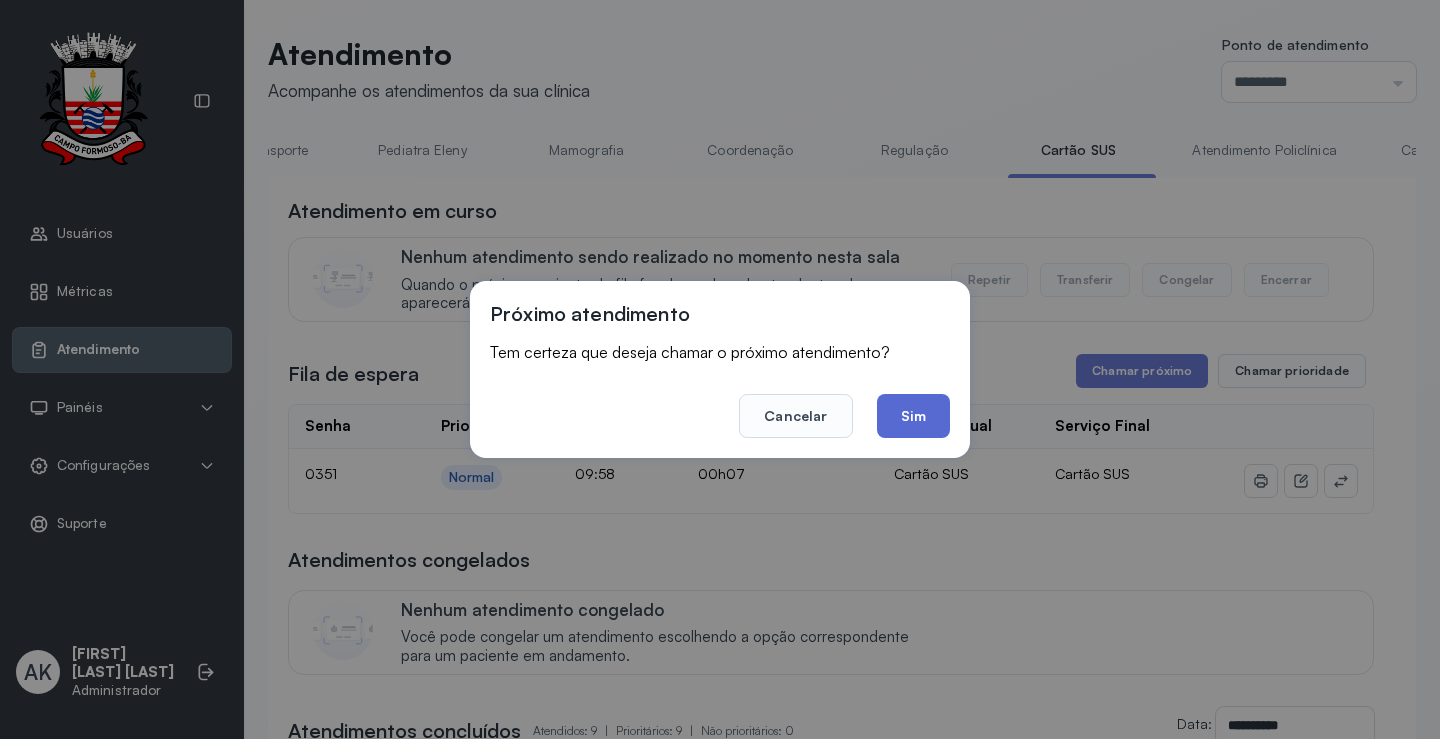 click on "Sim" 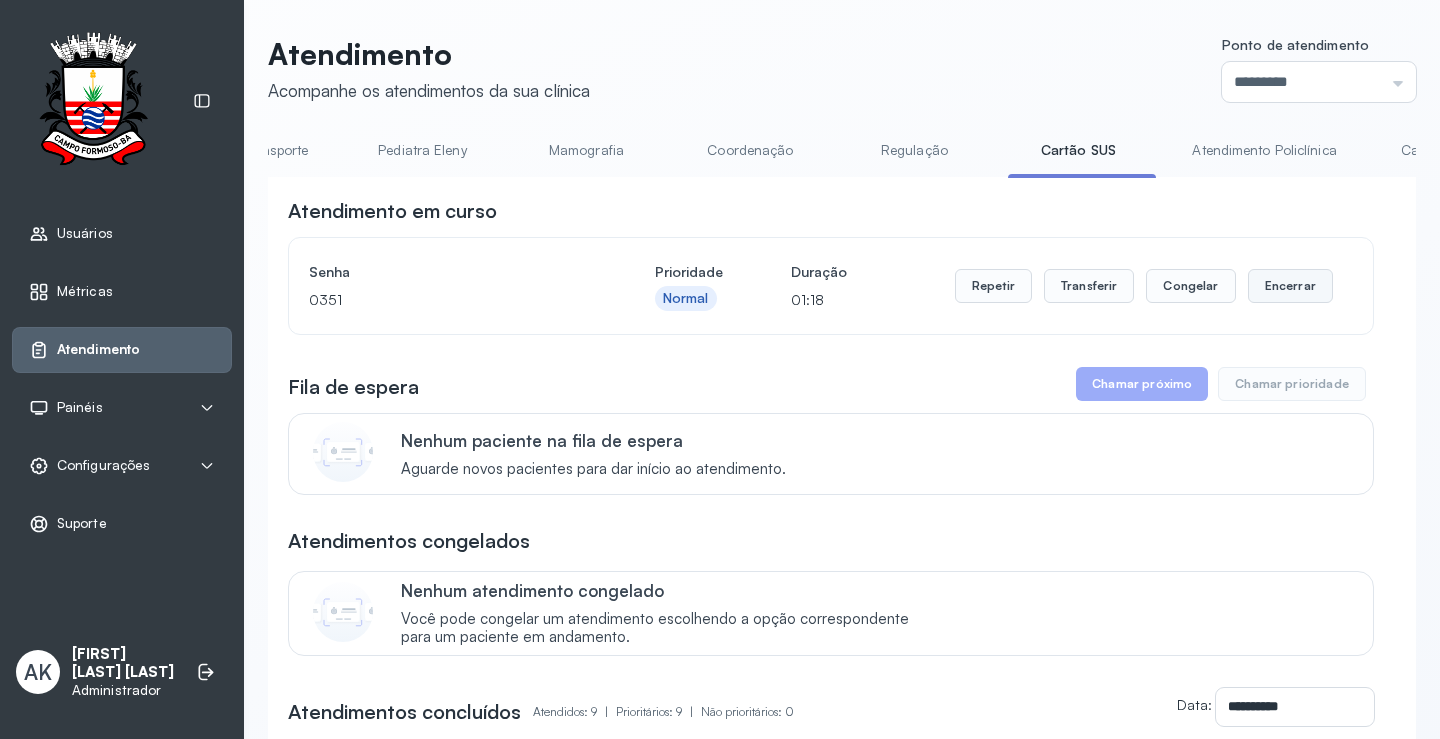 click on "Encerrar" at bounding box center (1290, 286) 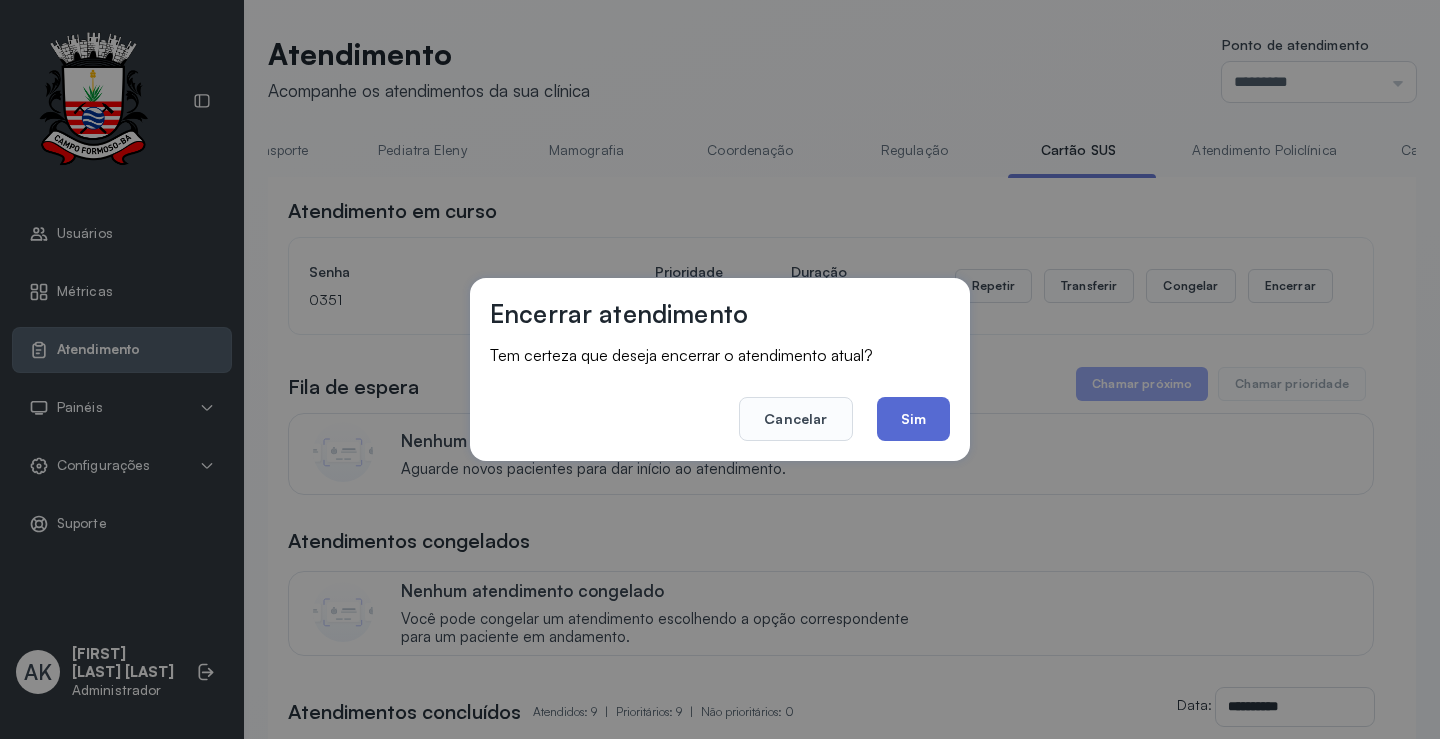 click on "Sim" 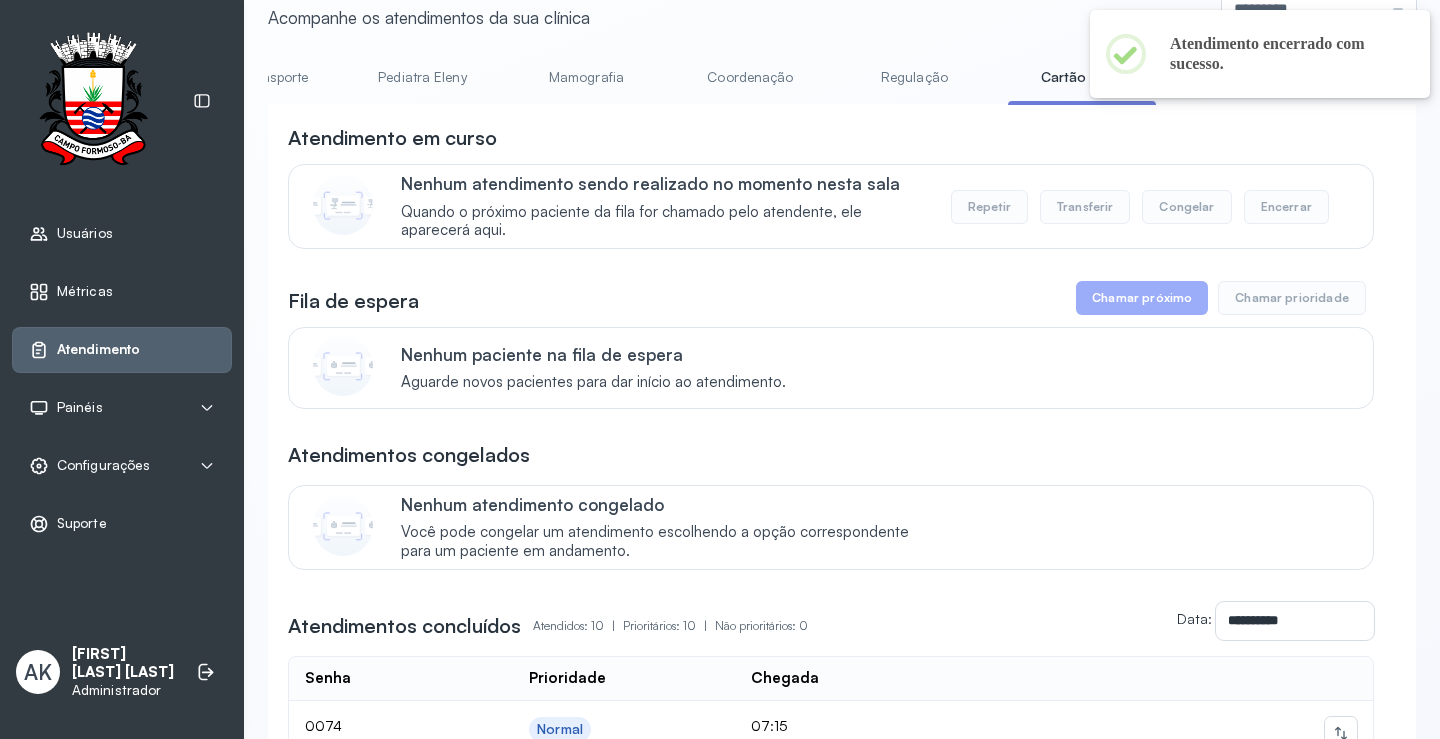 scroll, scrollTop: 0, scrollLeft: 0, axis: both 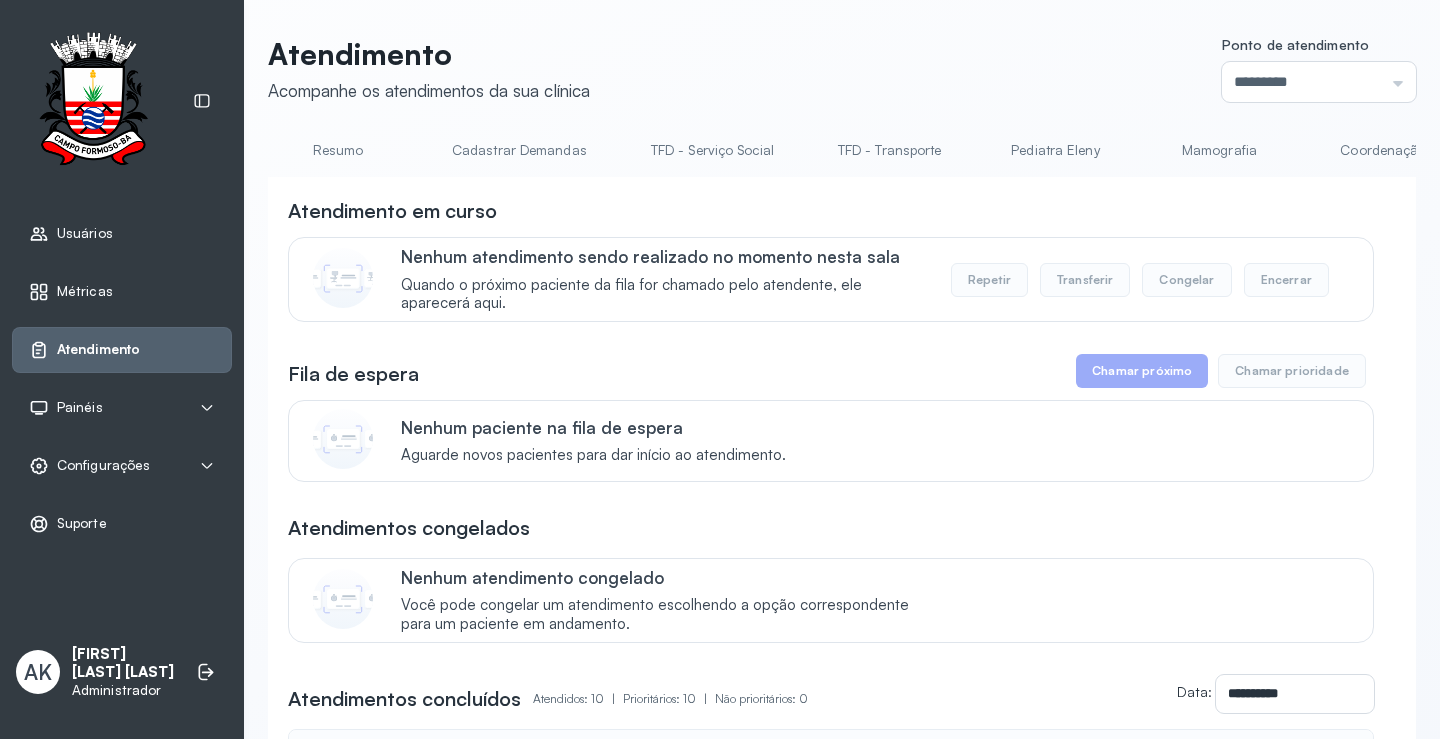 click on "Resumo" at bounding box center (338, 150) 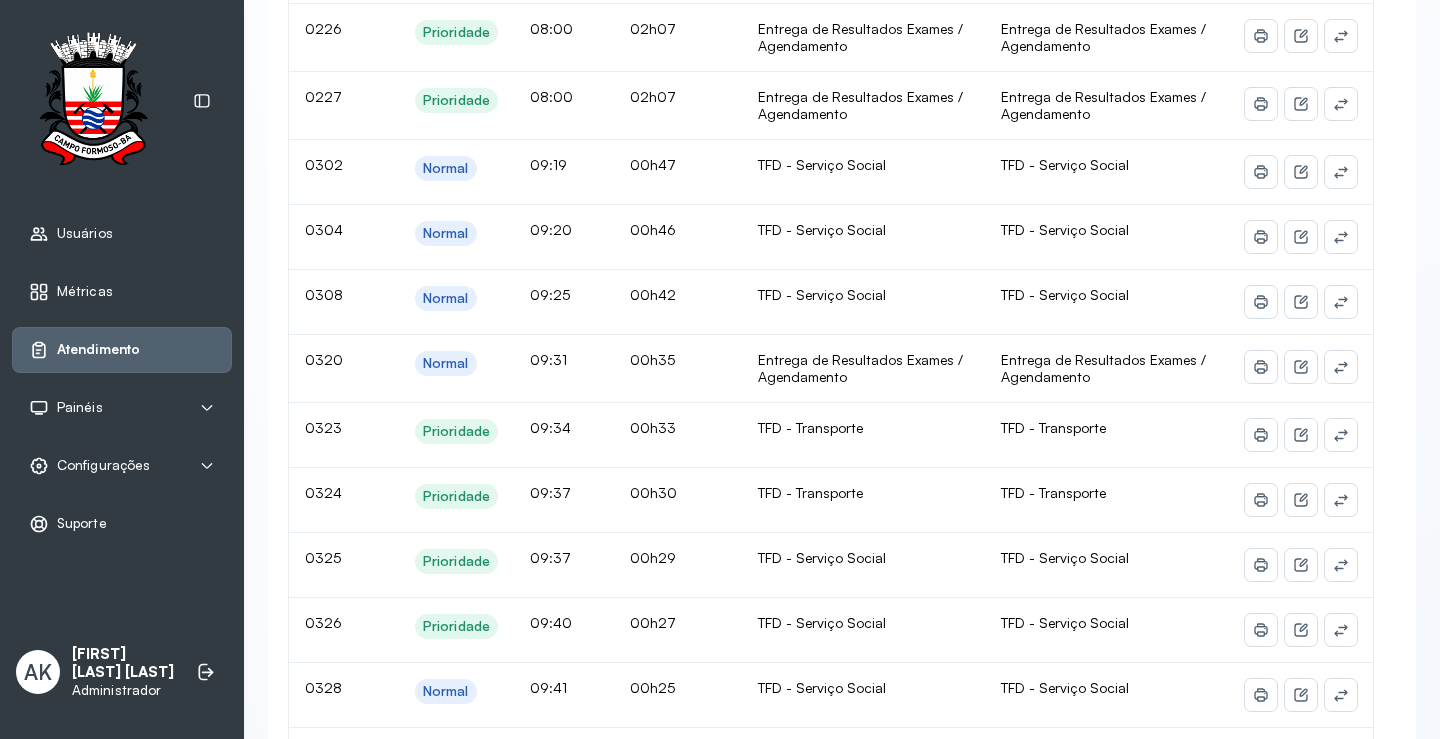 scroll, scrollTop: 0, scrollLeft: 0, axis: both 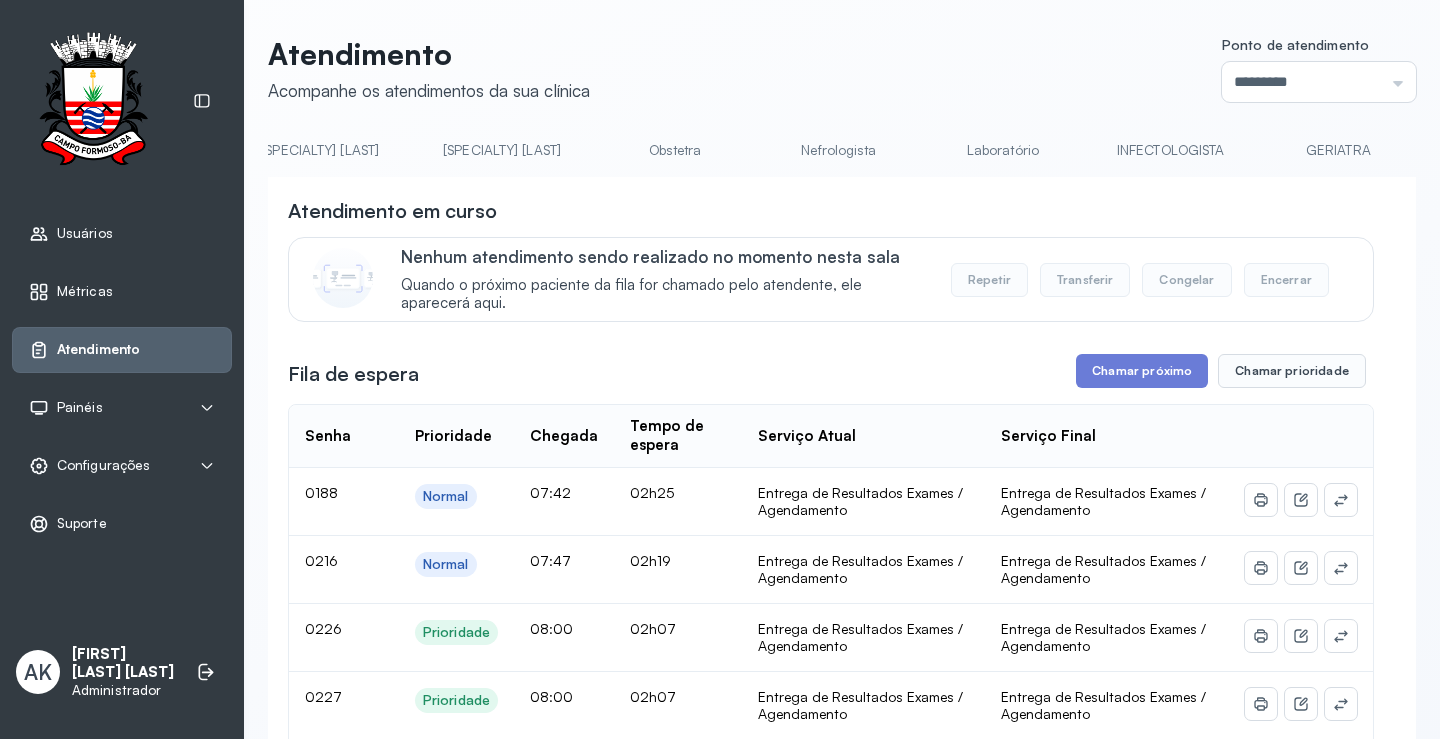 click on "Nefrologista" at bounding box center (839, 150) 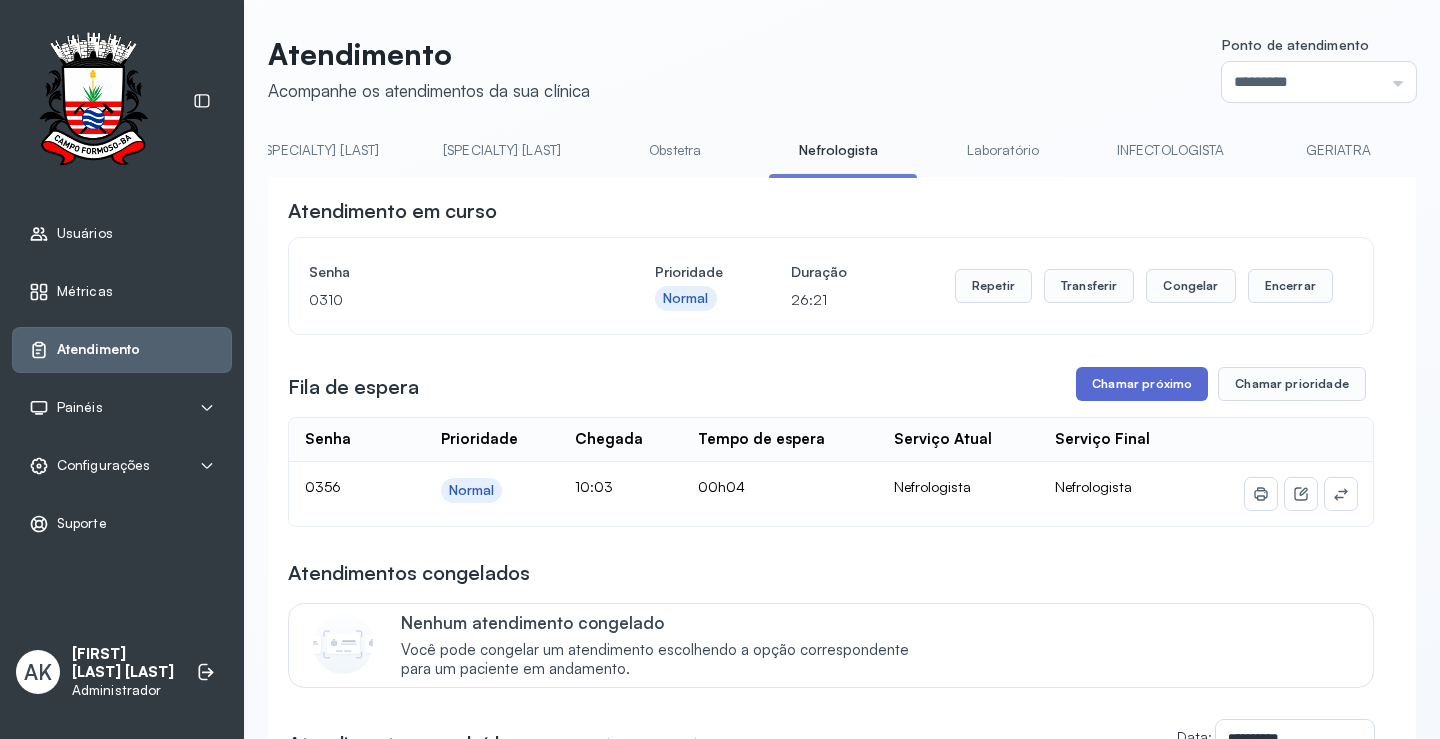click on "Chamar próximo" at bounding box center (1142, 384) 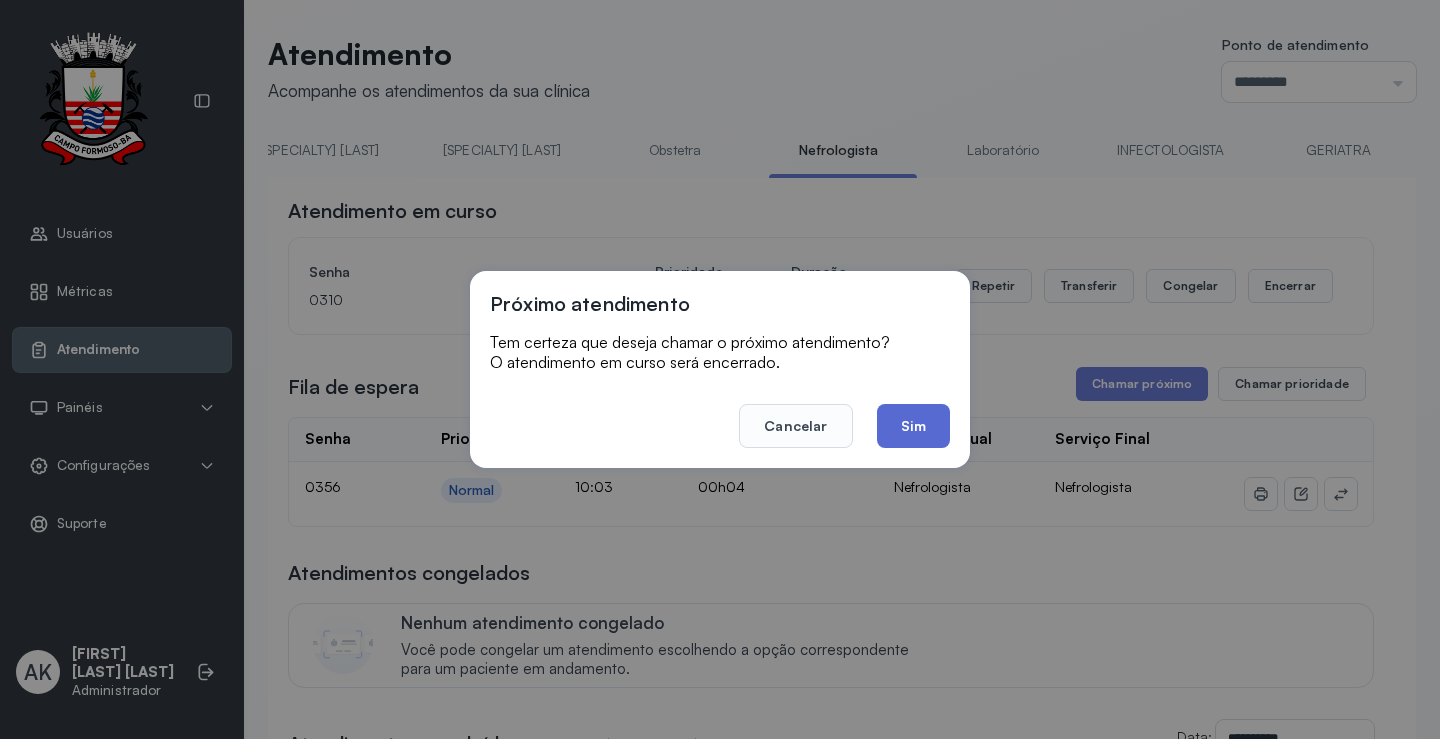 click on "Sim" 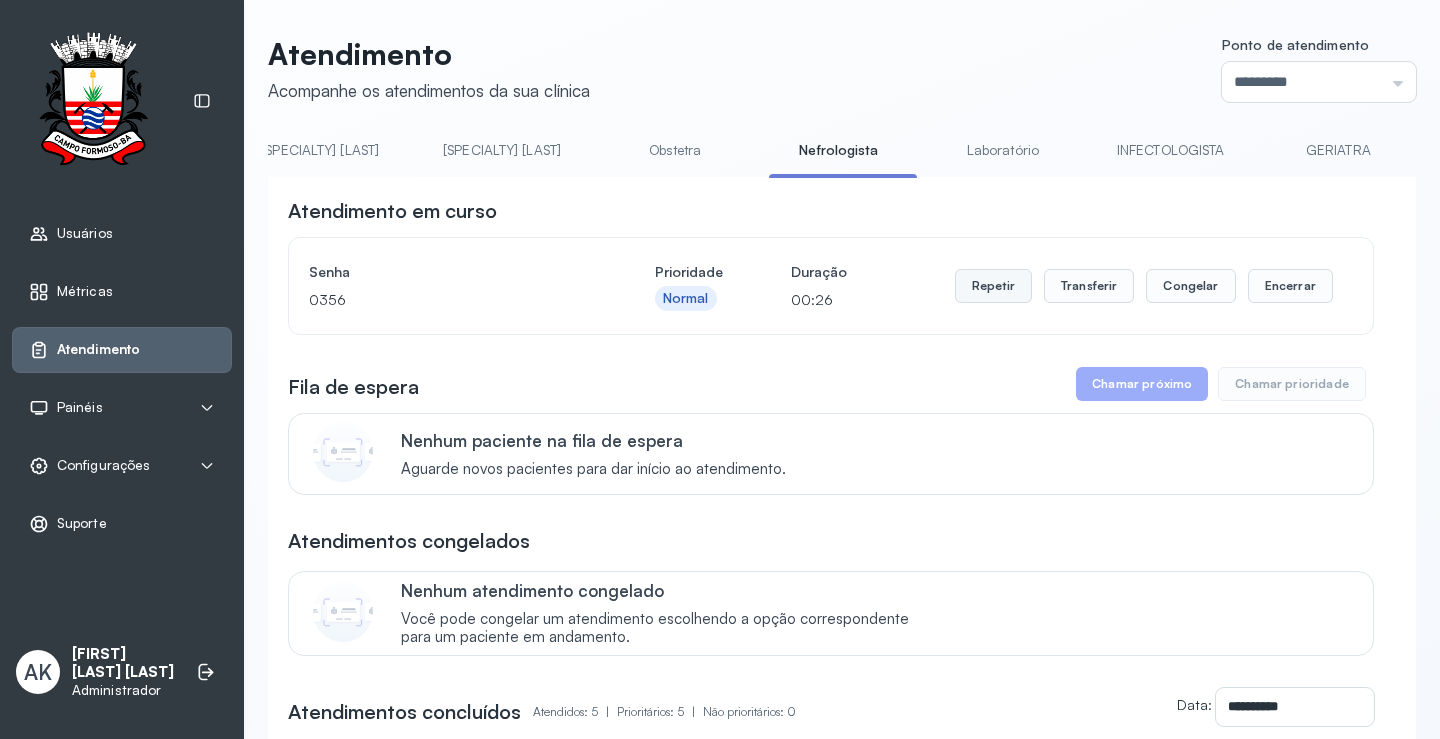 click on "Repetir" at bounding box center [993, 286] 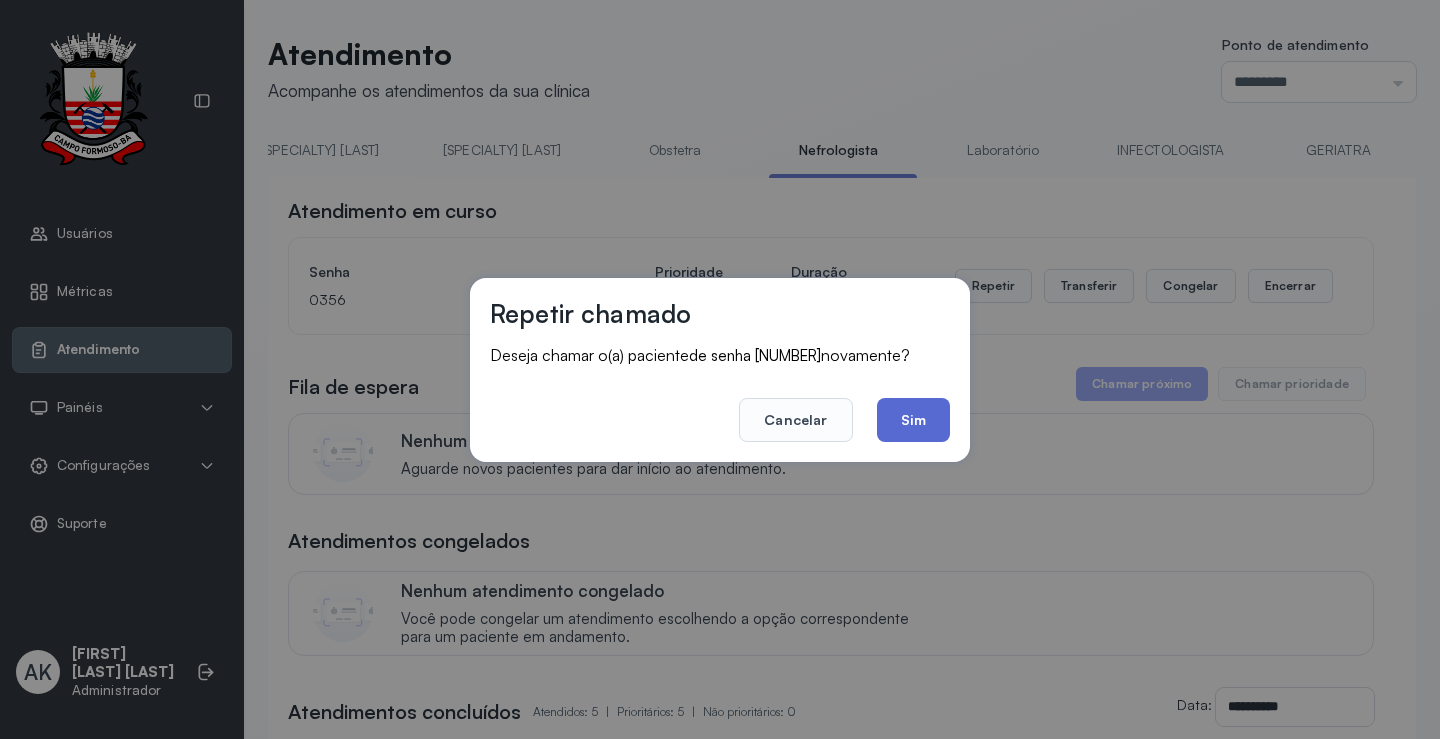 click on "Sim" 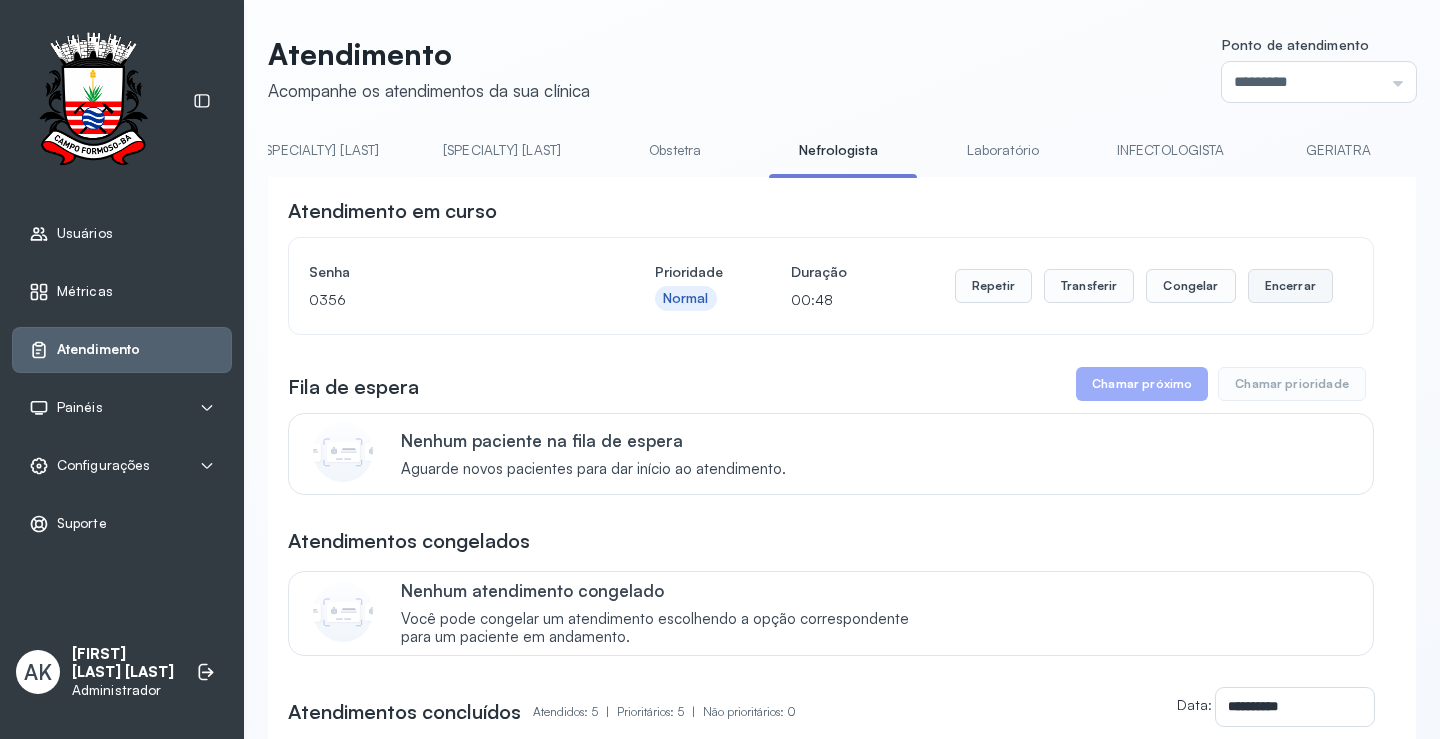click on "Encerrar" at bounding box center [1290, 286] 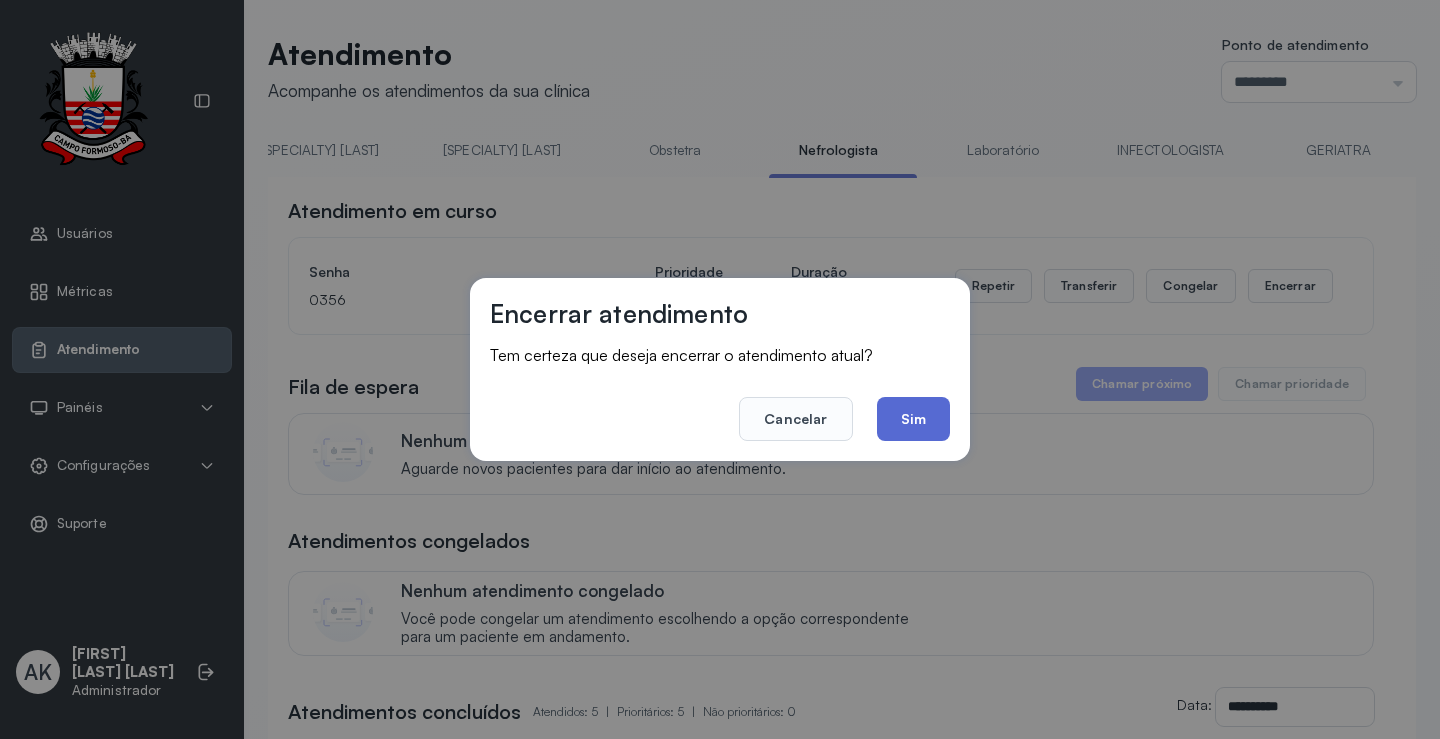 click on "Sim" 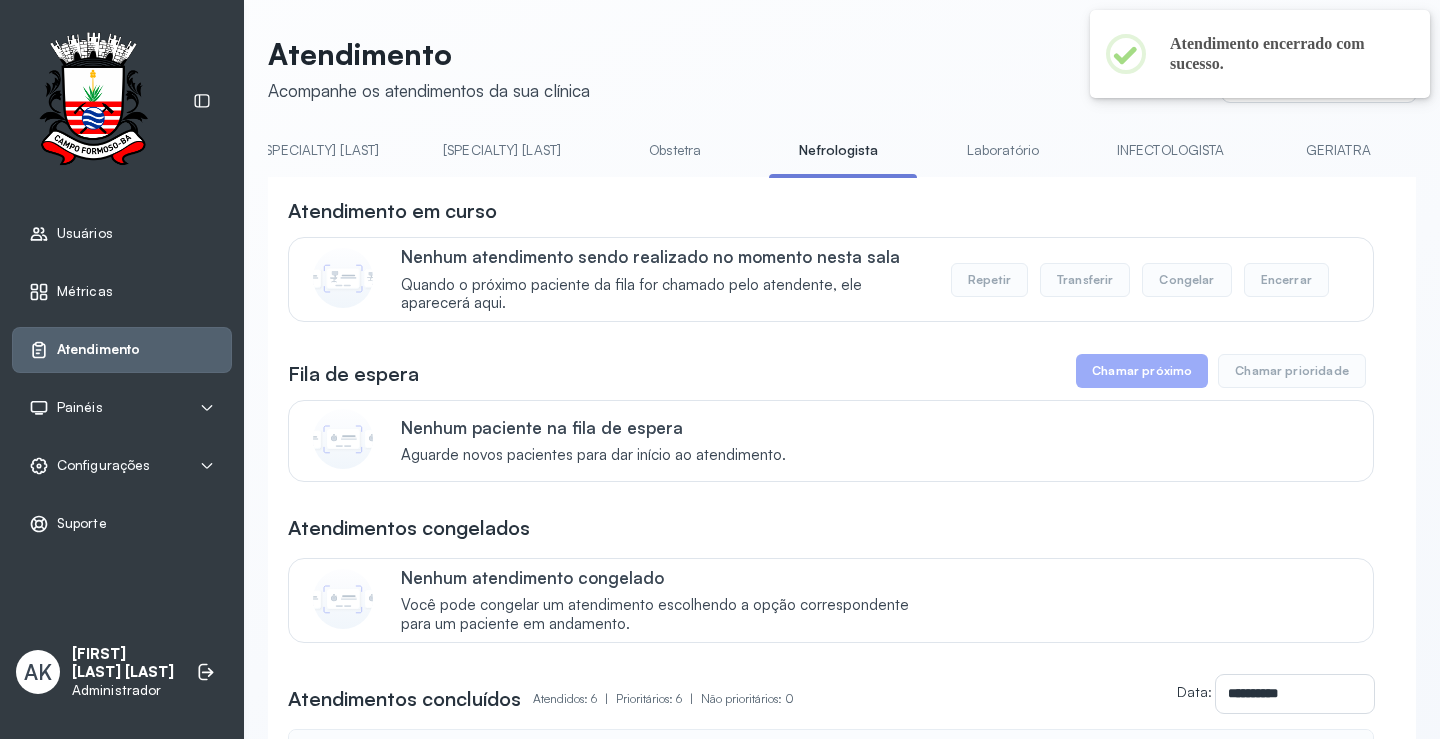 scroll, scrollTop: 0, scrollLeft: 0, axis: both 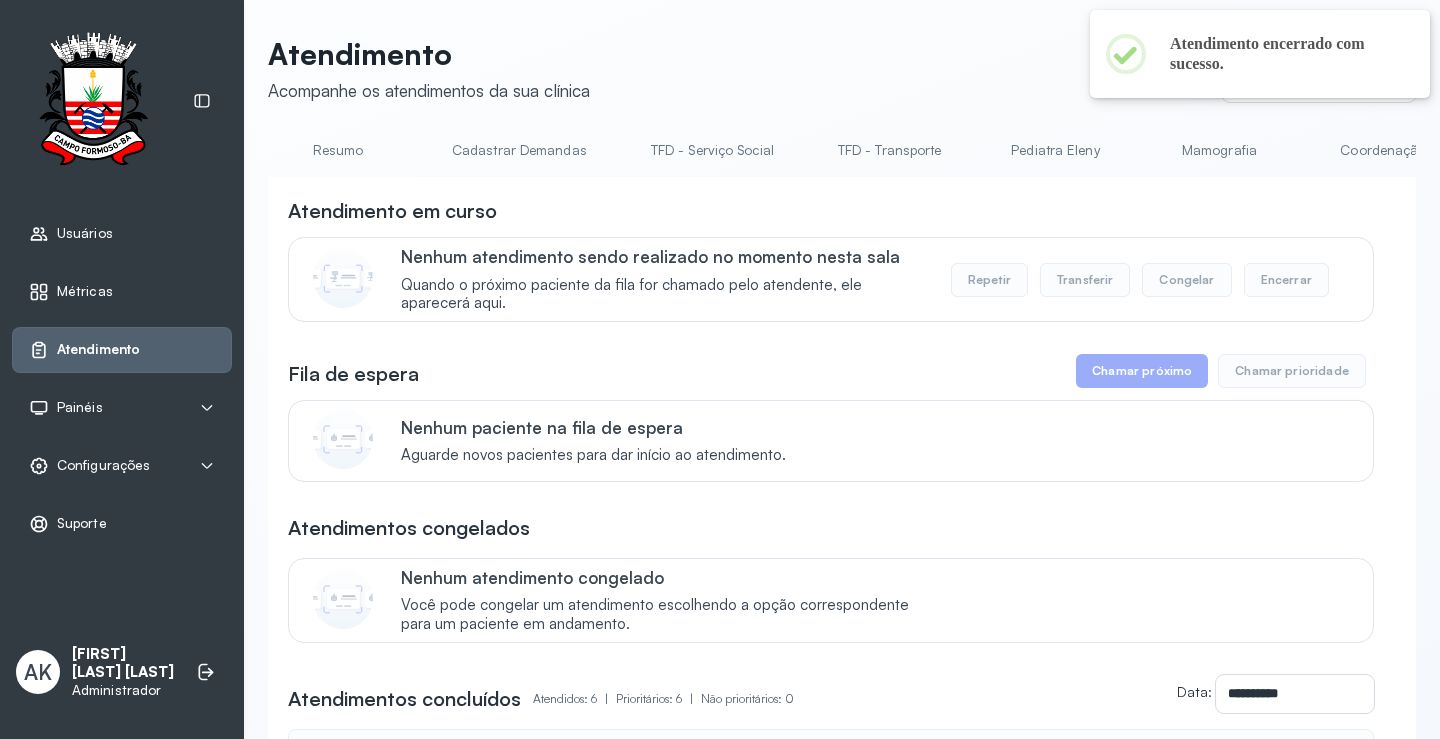 click on "Resumo" at bounding box center [338, 150] 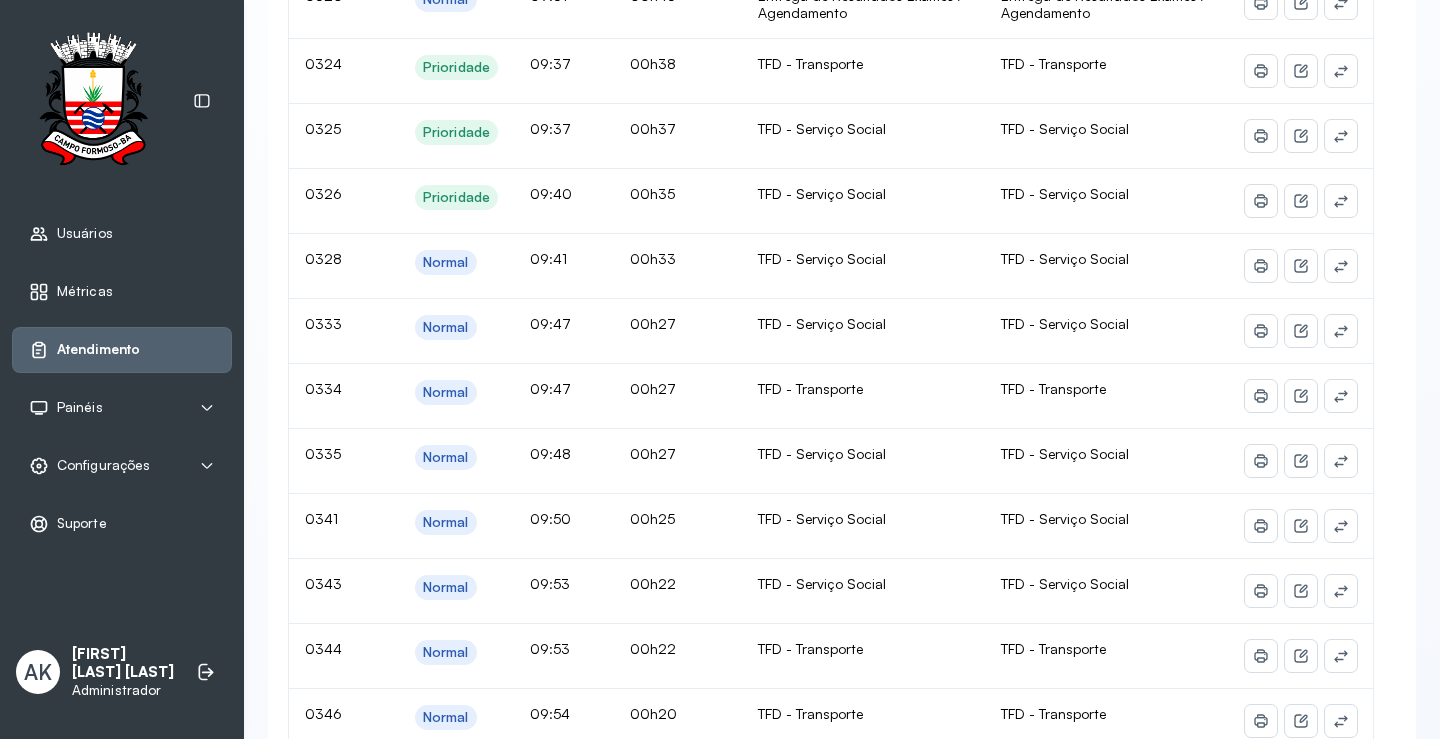 scroll, scrollTop: 900, scrollLeft: 0, axis: vertical 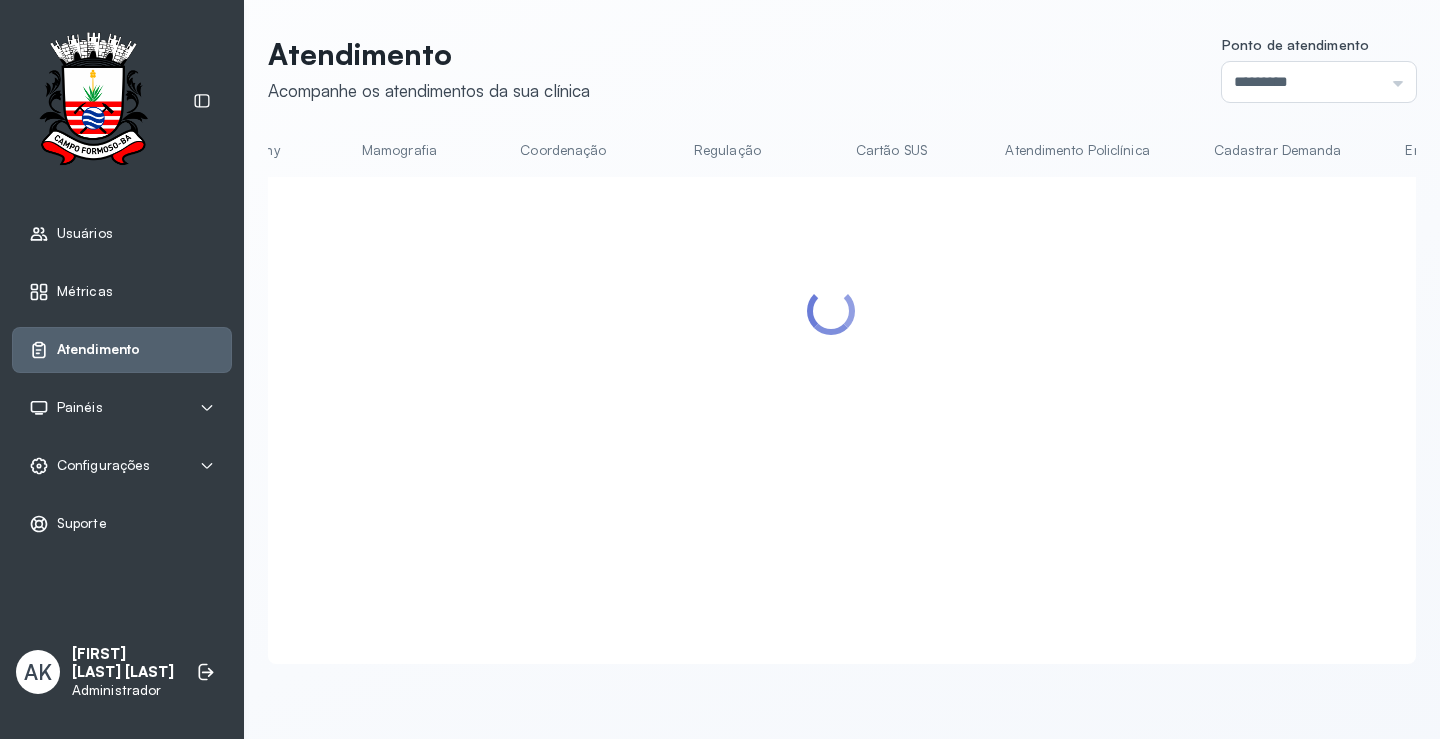 click on "Cartão SUS" at bounding box center (891, 150) 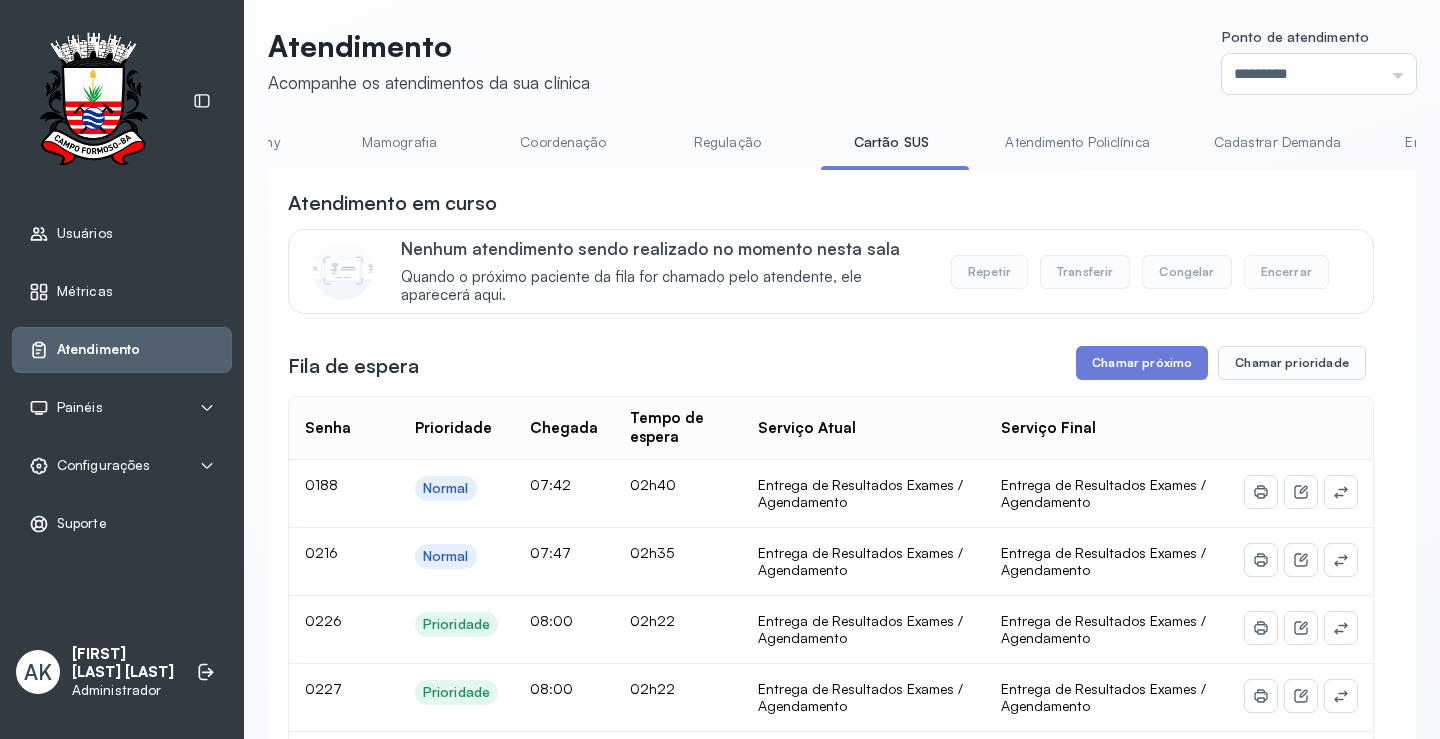 scroll, scrollTop: 0, scrollLeft: 0, axis: both 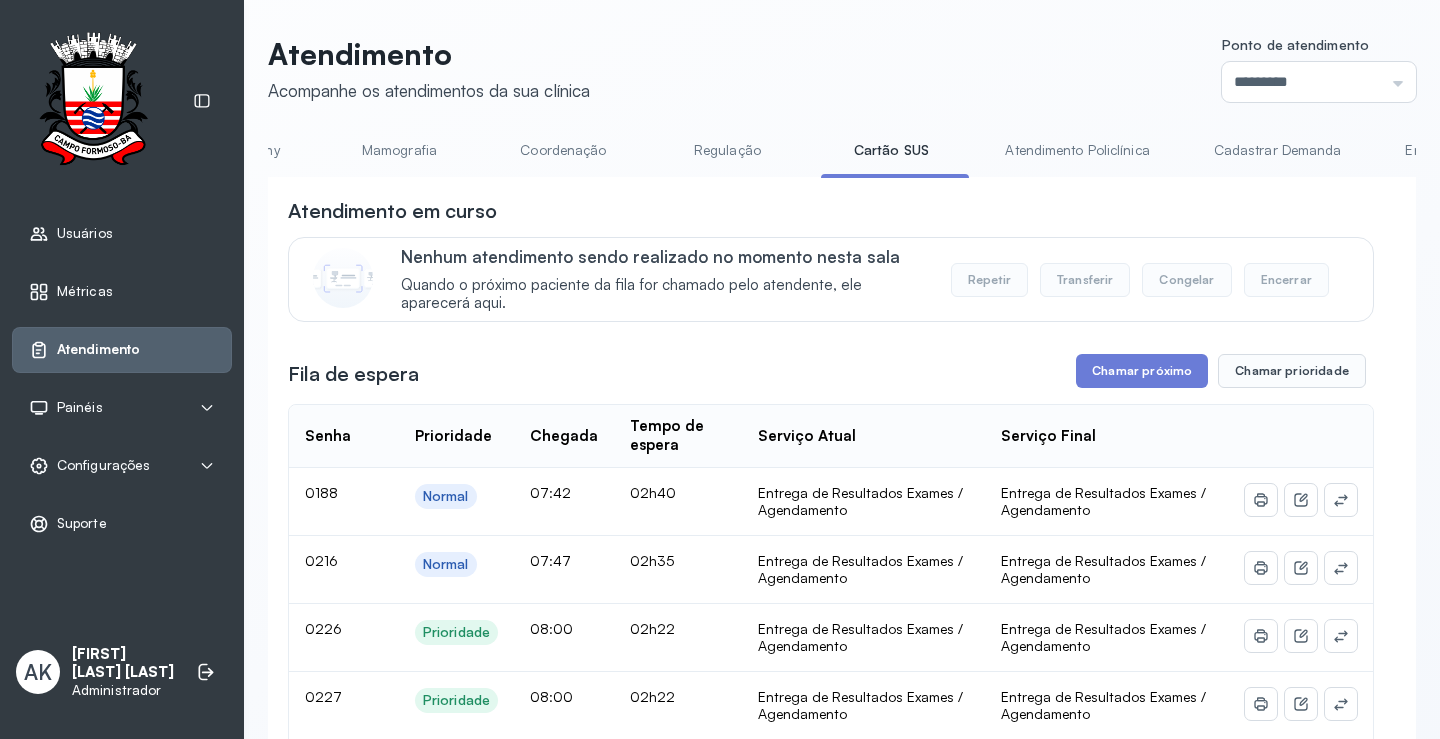 click on "Atendimento Policlínica" at bounding box center (1077, 150) 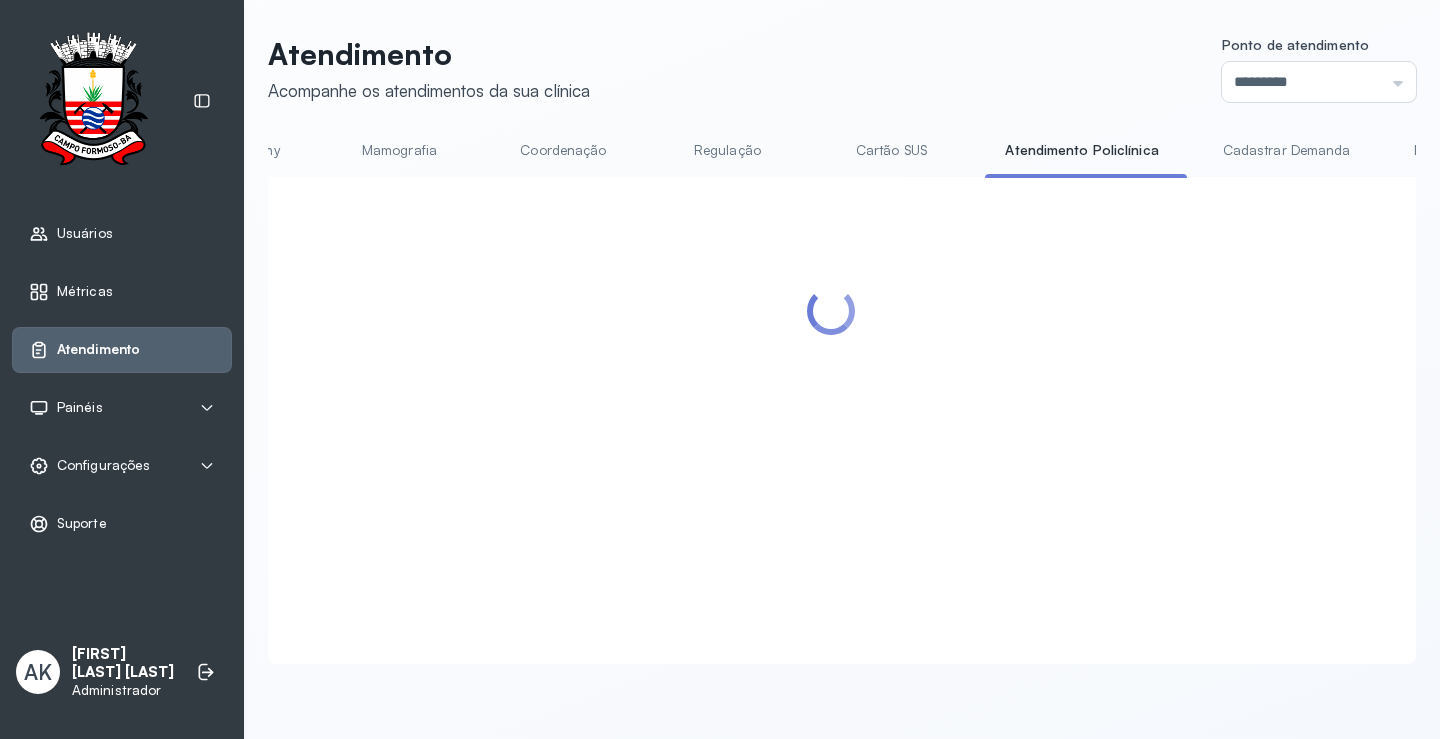 click on "Cartão SUS" at bounding box center (891, 150) 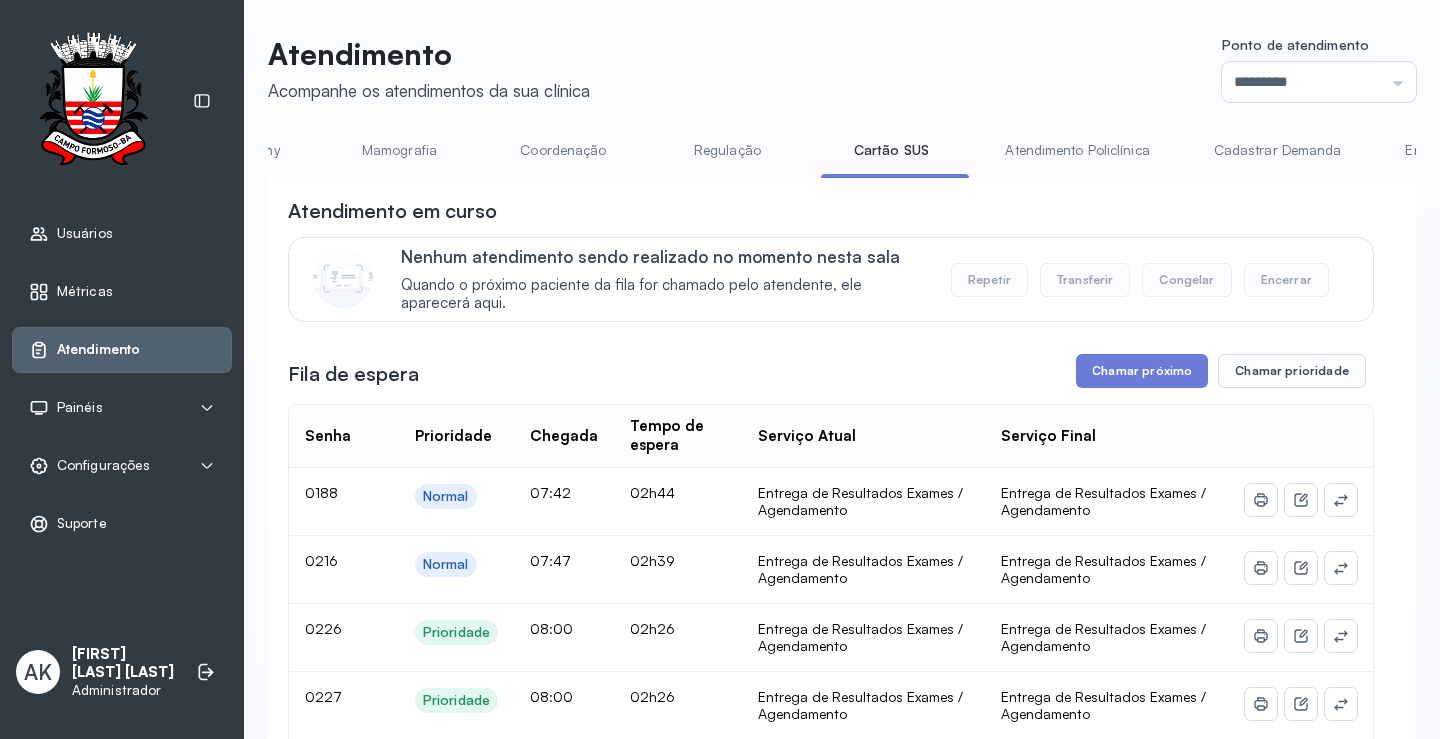 click on "Atendimento Policlínica" at bounding box center (1077, 150) 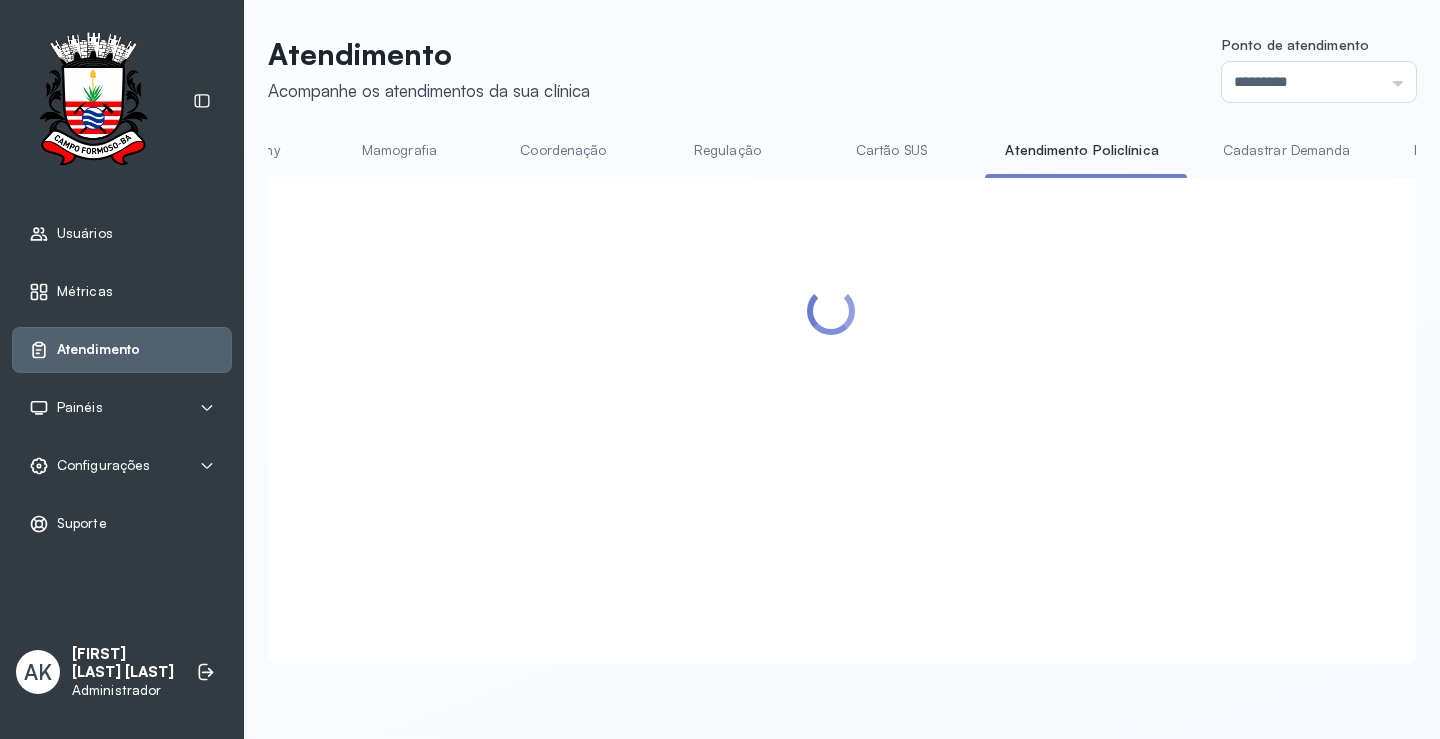 click on "Cartão SUS" at bounding box center (891, 150) 